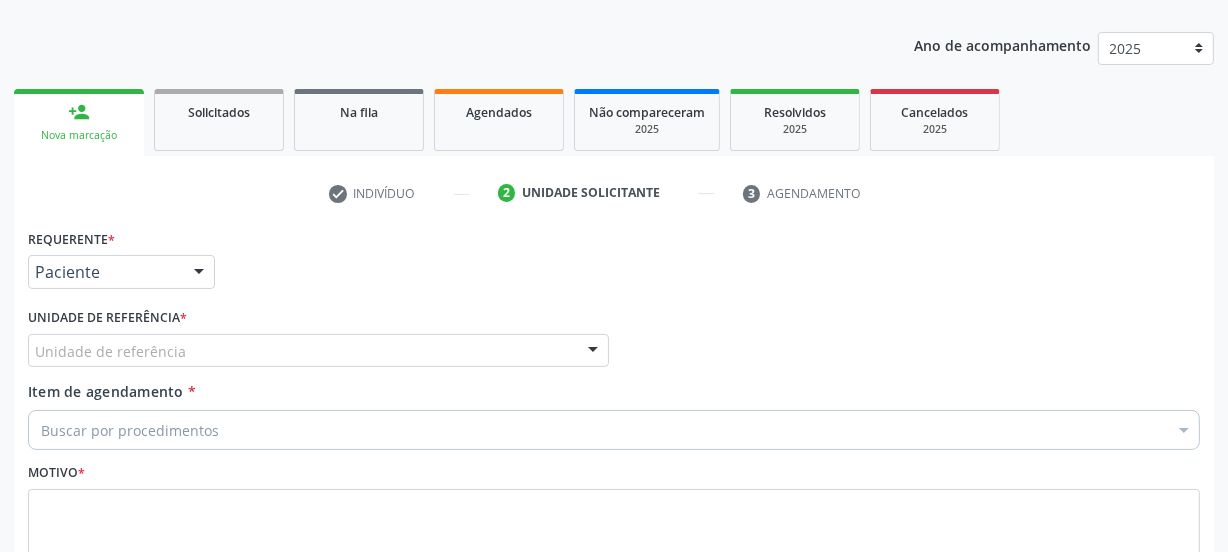 scroll, scrollTop: 0, scrollLeft: 0, axis: both 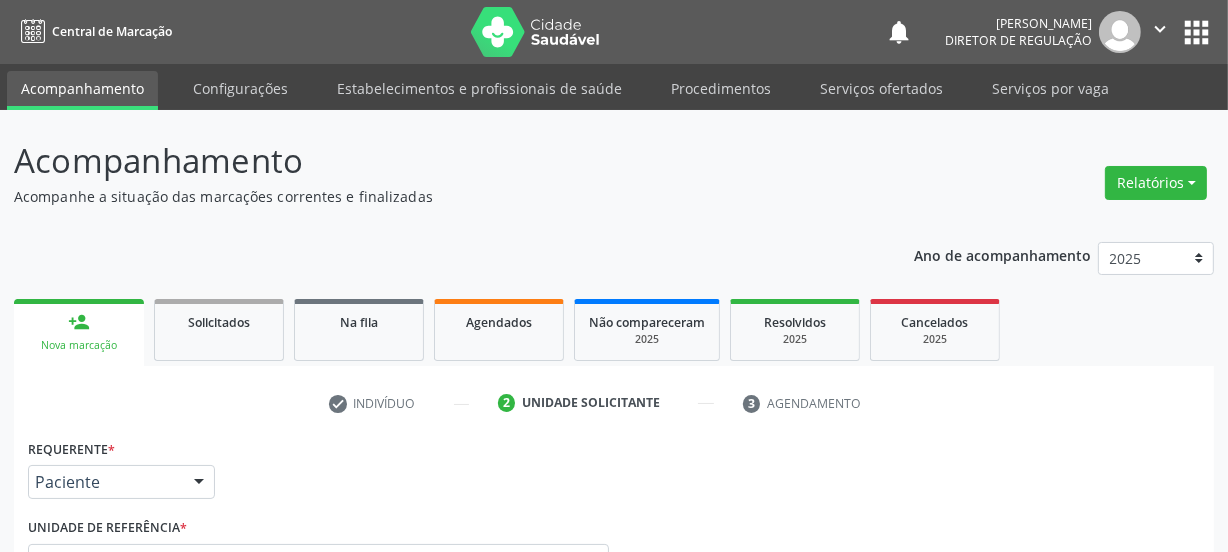 click on "person_add
Nova marcação" at bounding box center (79, 332) 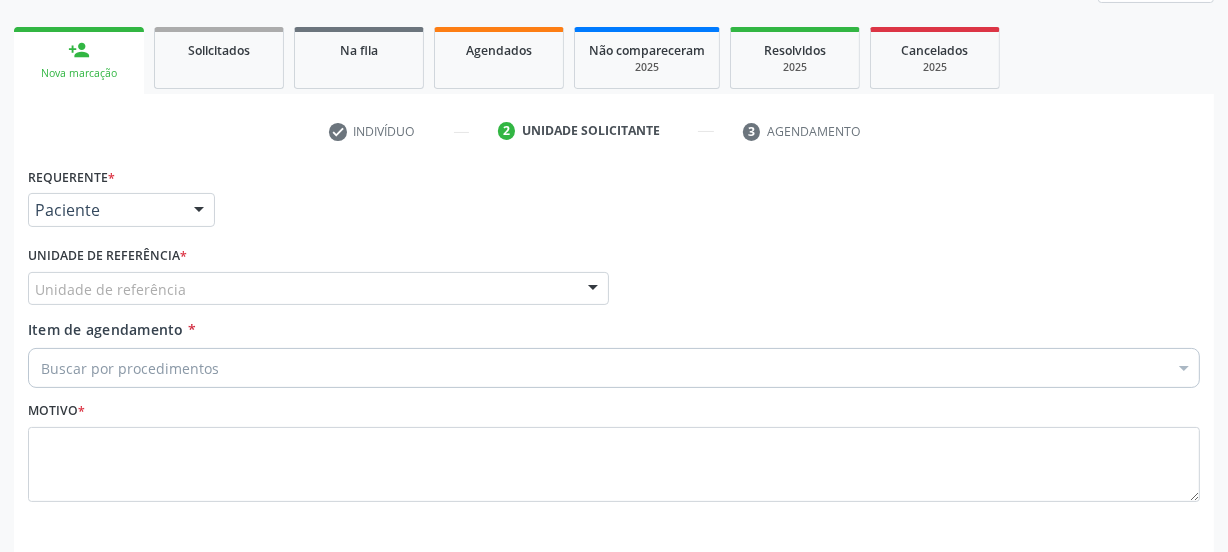 scroll, scrollTop: 0, scrollLeft: 0, axis: both 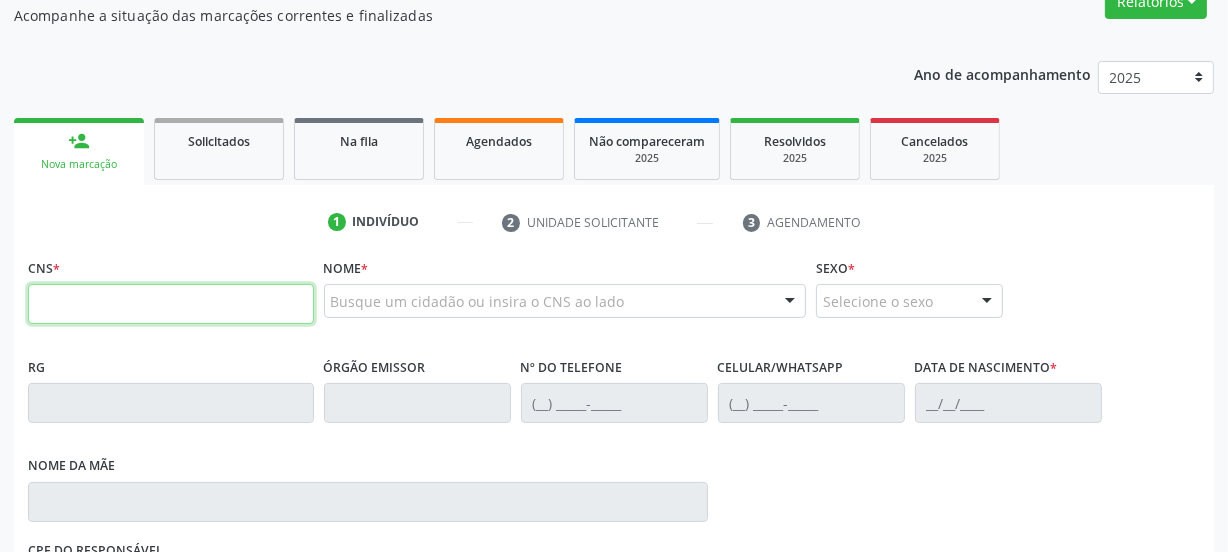 click at bounding box center [171, 304] 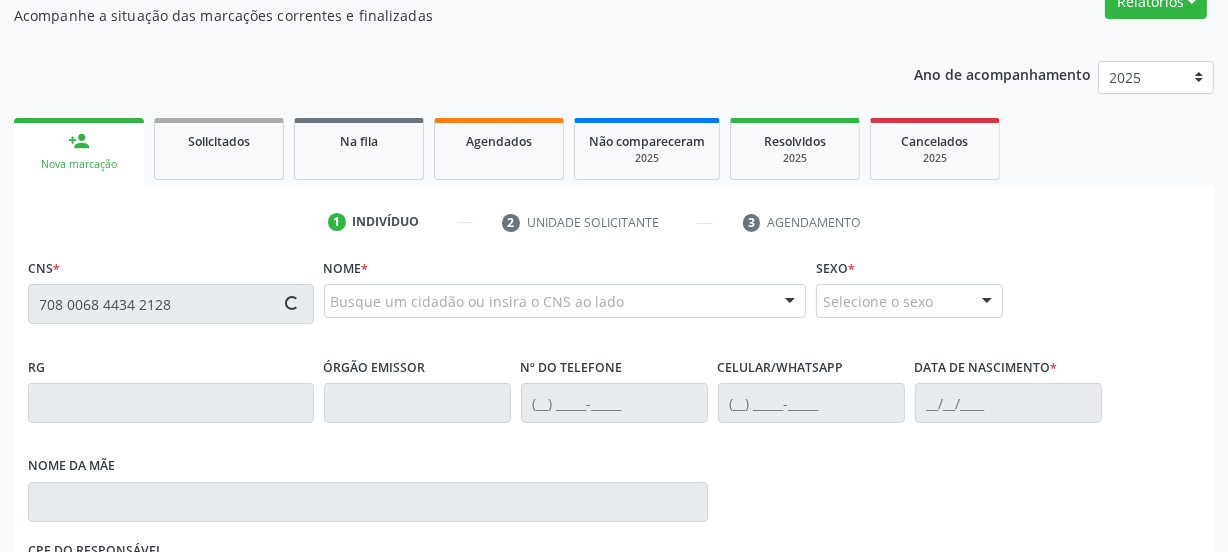 type on "708 0068 4434 2128" 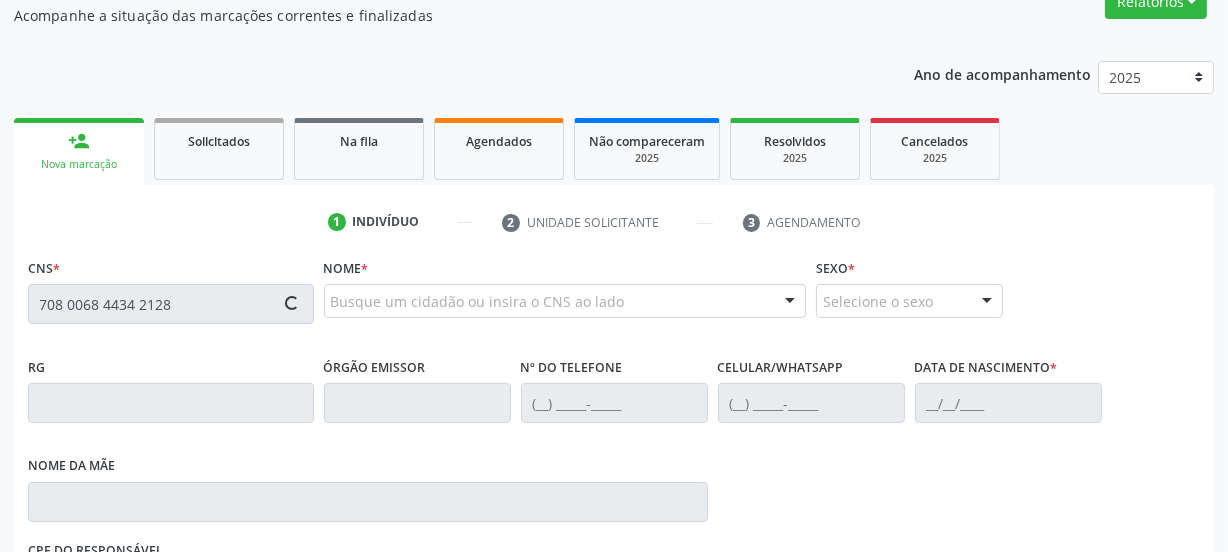 type 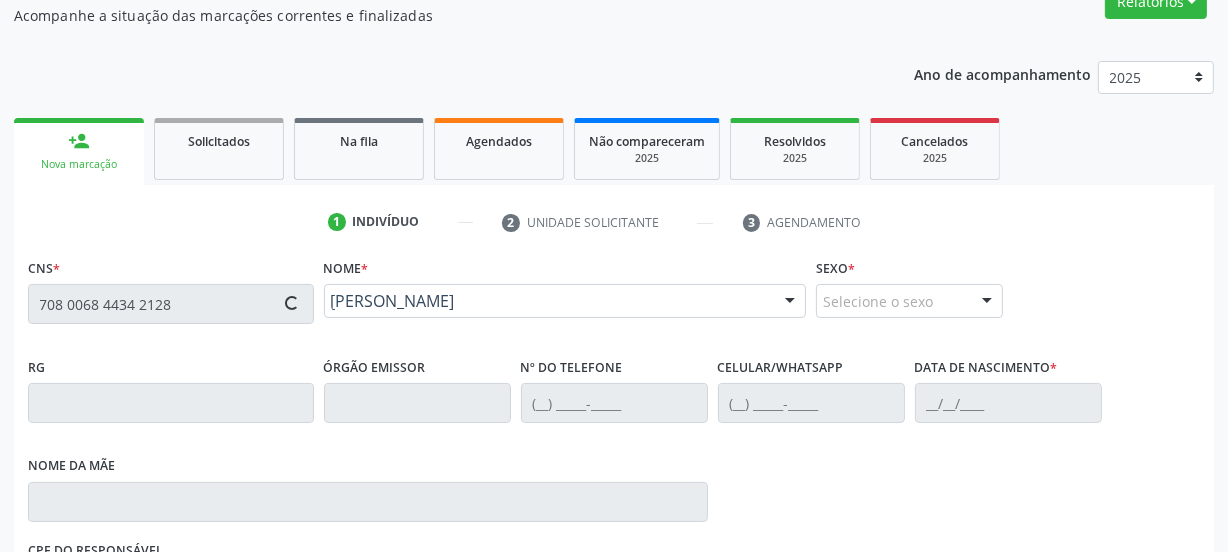 type on "(87) 98175-0271" 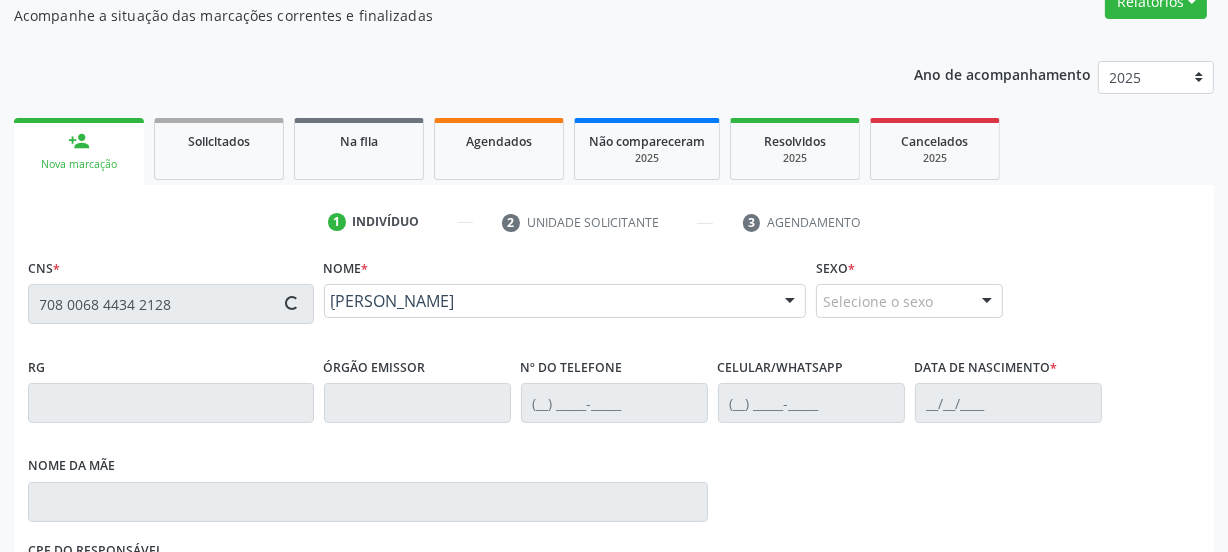 type on "03/07/1992" 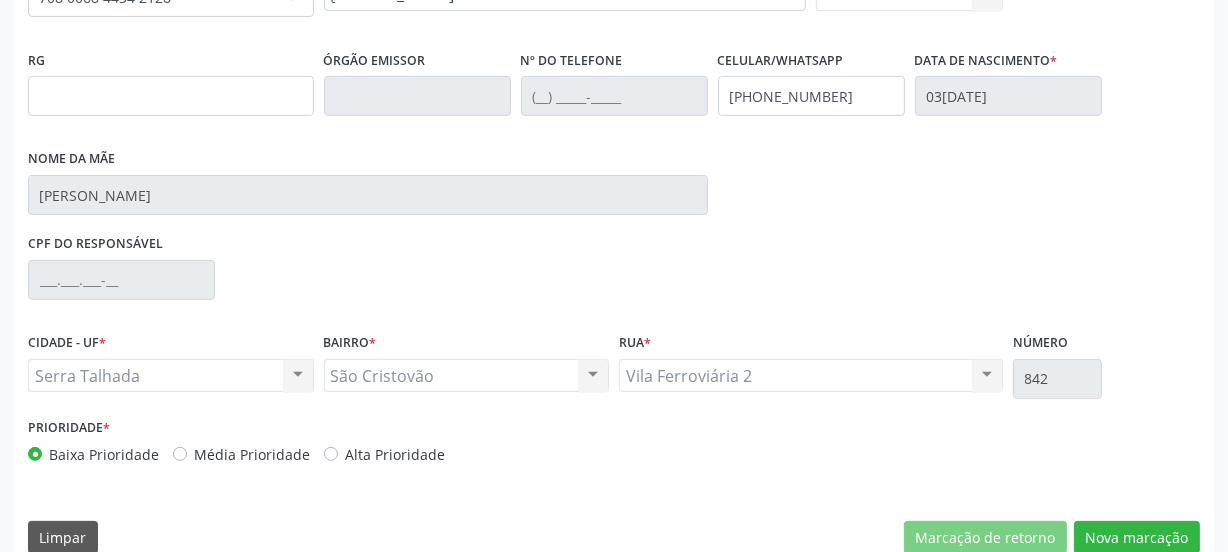 scroll, scrollTop: 517, scrollLeft: 0, axis: vertical 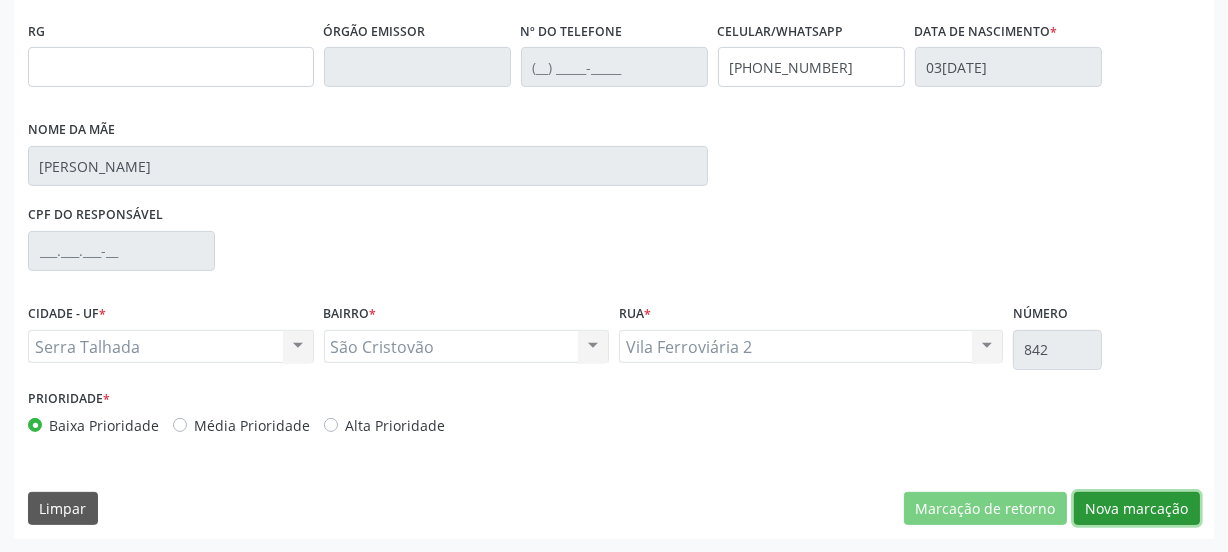 click on "Nova marcação" at bounding box center (1137, 509) 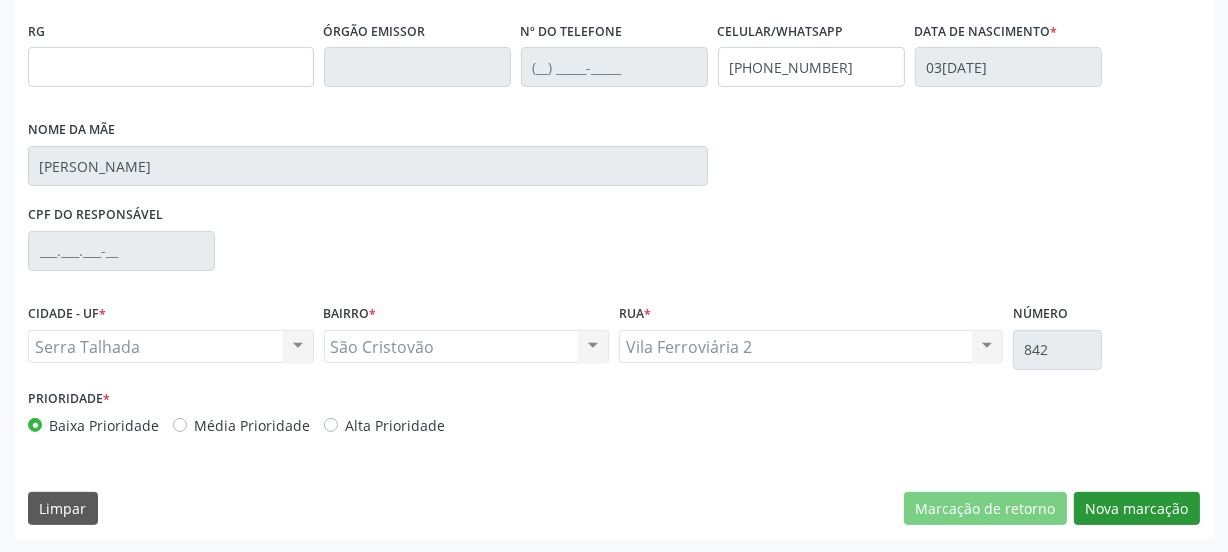 scroll, scrollTop: 352, scrollLeft: 0, axis: vertical 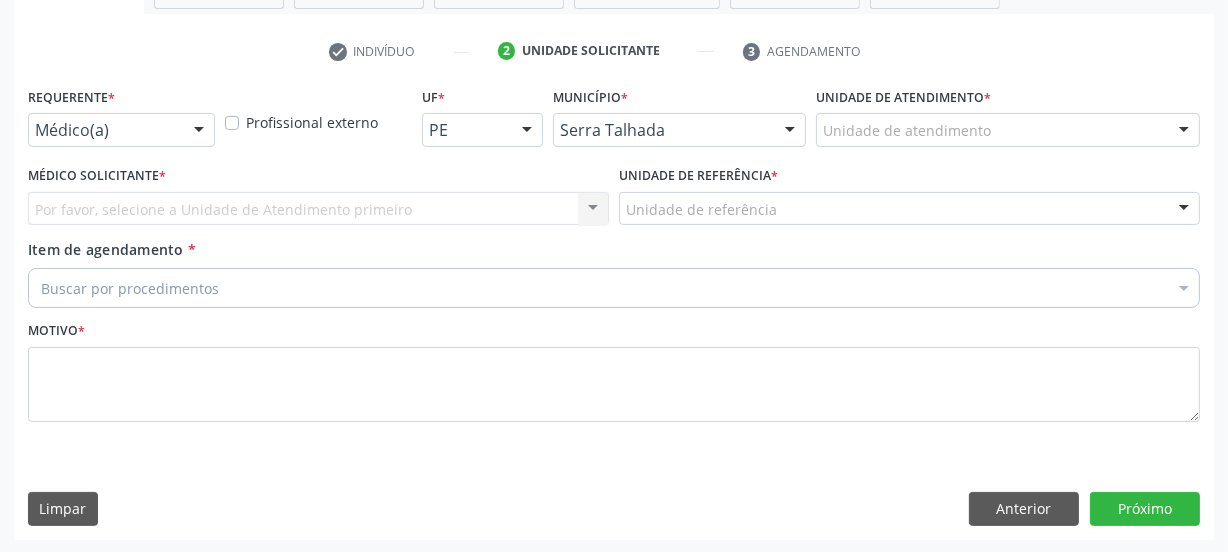 click on "Requerente
*" at bounding box center [71, 97] 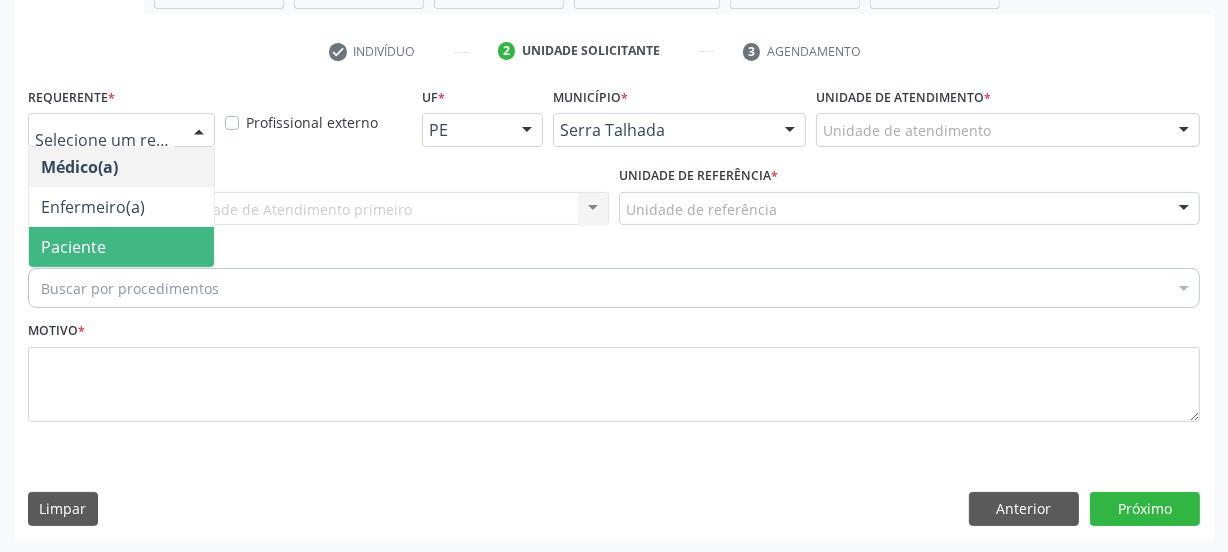 click on "Paciente" at bounding box center [121, 247] 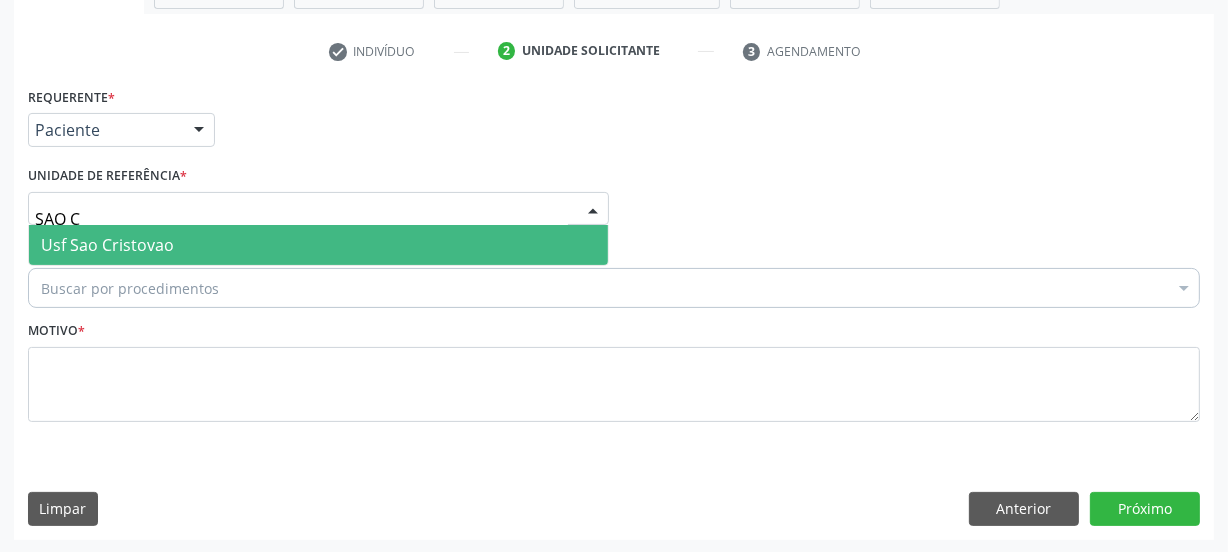 type on "SAO CR" 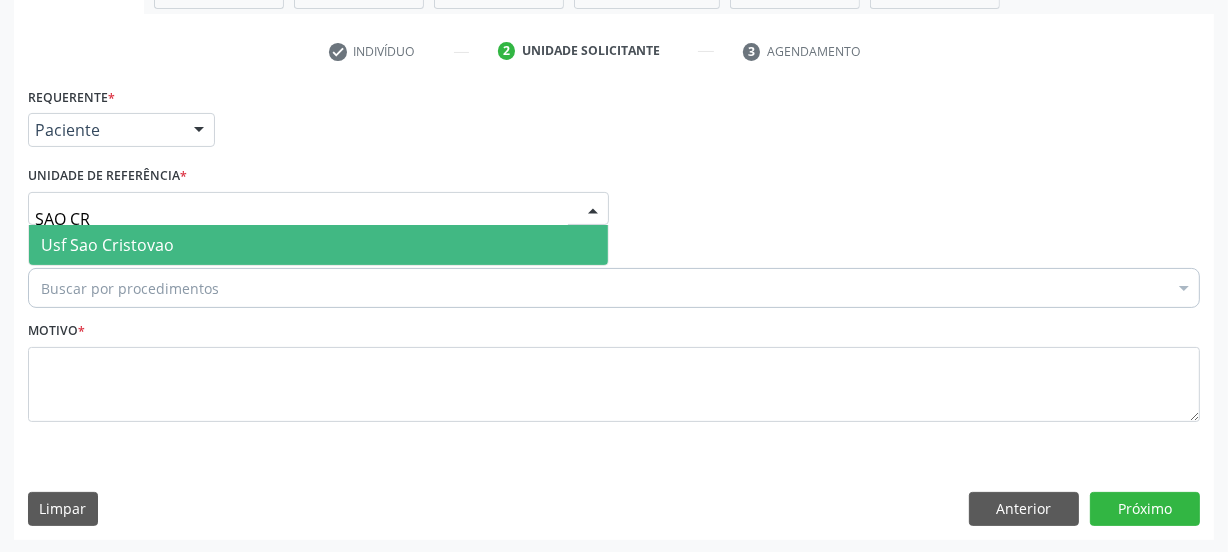 click on "Usf Sao Cristovao" at bounding box center [318, 245] 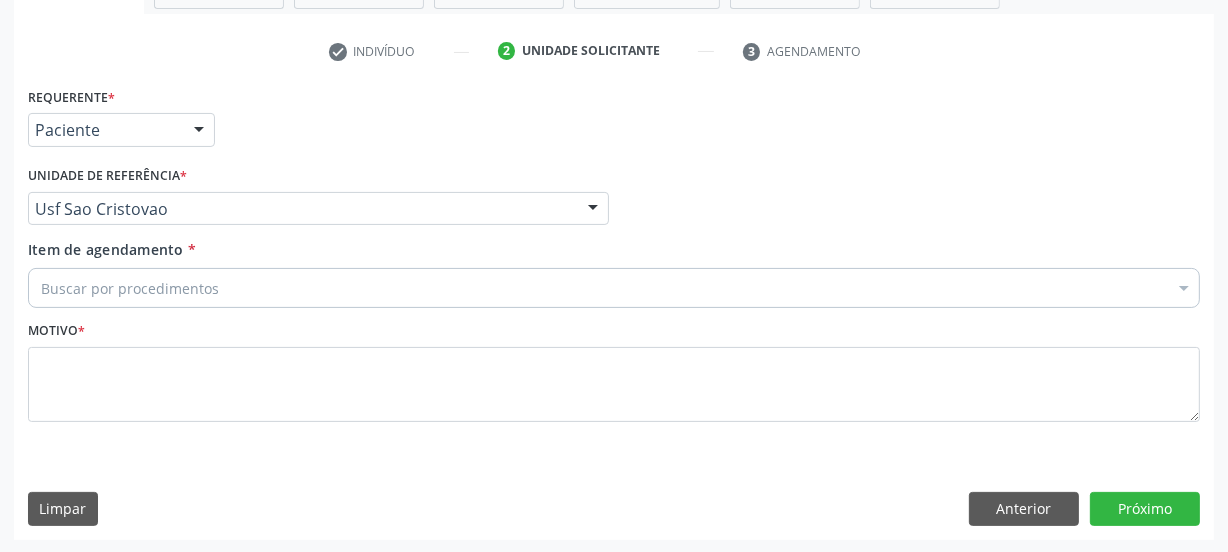 click on "Buscar por procedimentos" at bounding box center [614, 288] 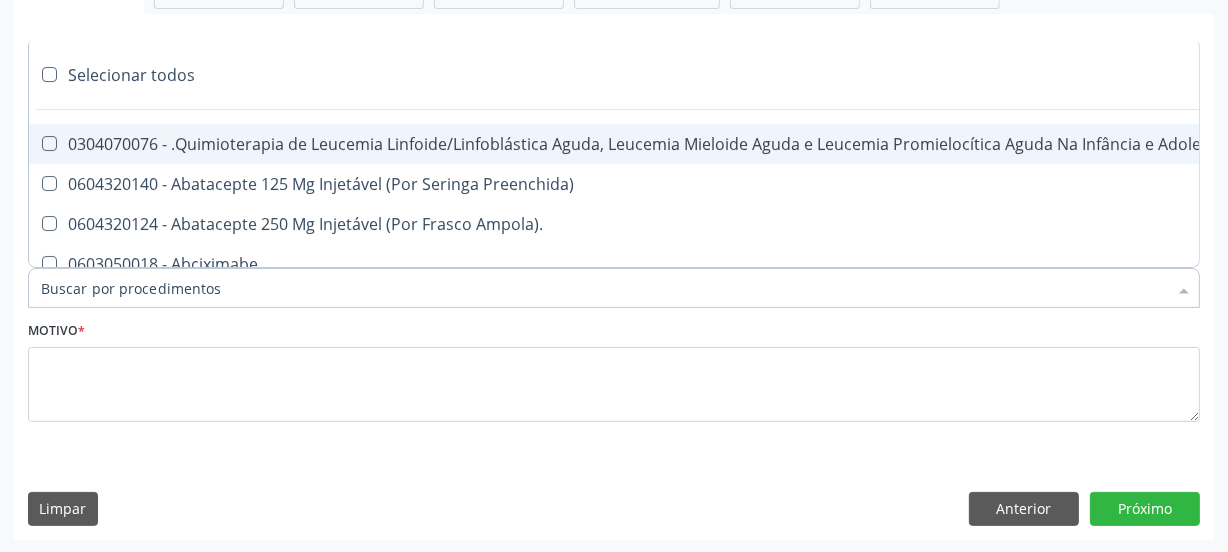 click on "Item de agendamento
*" at bounding box center [604, 288] 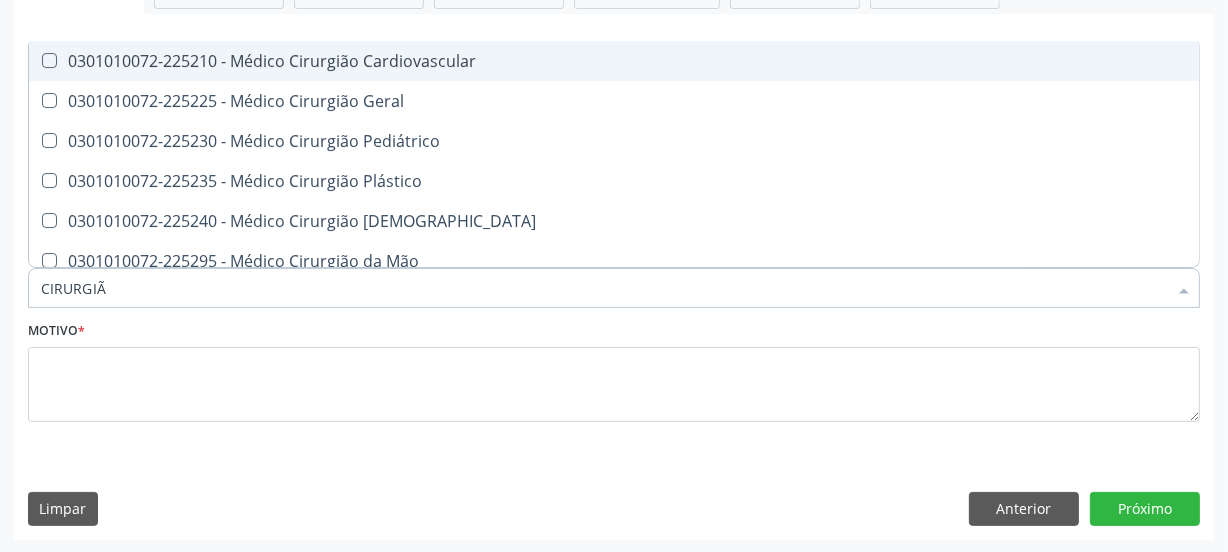 type on "CIRURGIÃO" 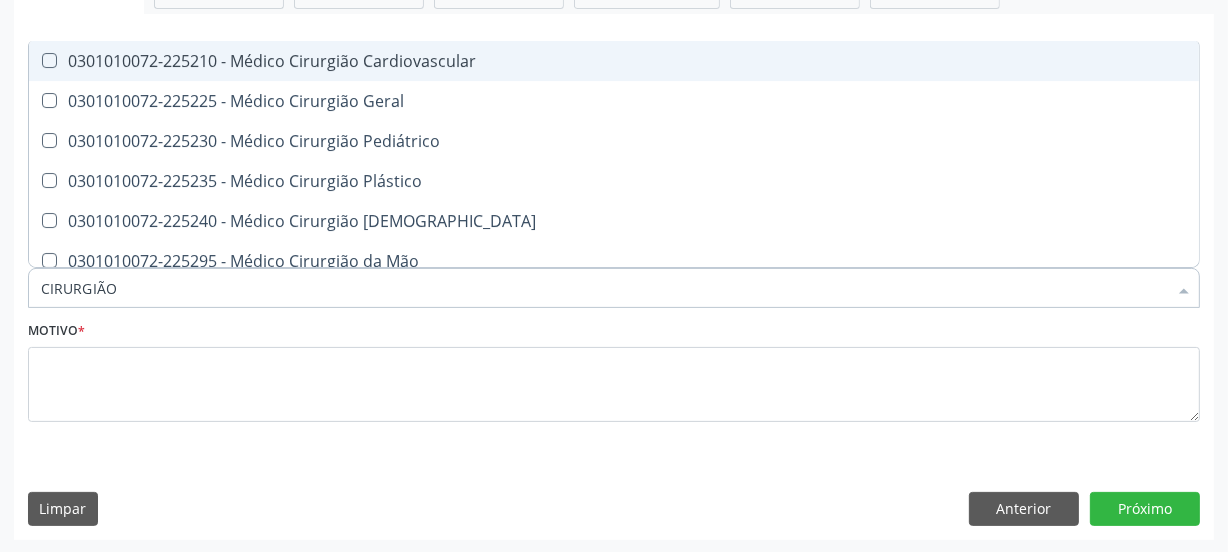 click on "0301010072-225210 - Médico Cirurgião Cardiovascular" at bounding box center [614, 61] 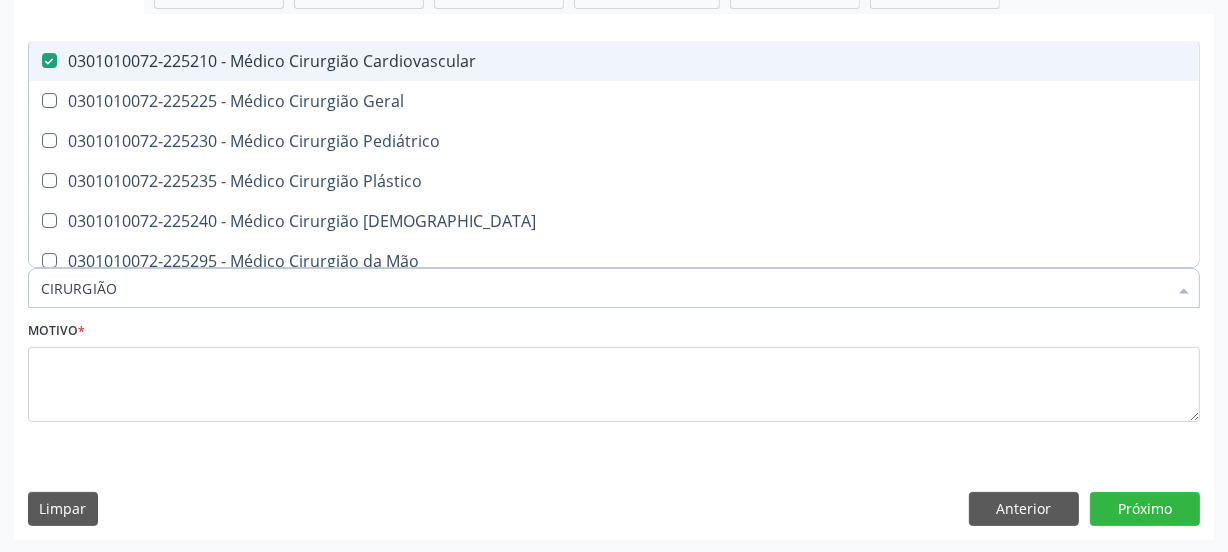 click on "0301010072-225210 - Médico Cirurgião Cardiovascular" at bounding box center [614, 61] 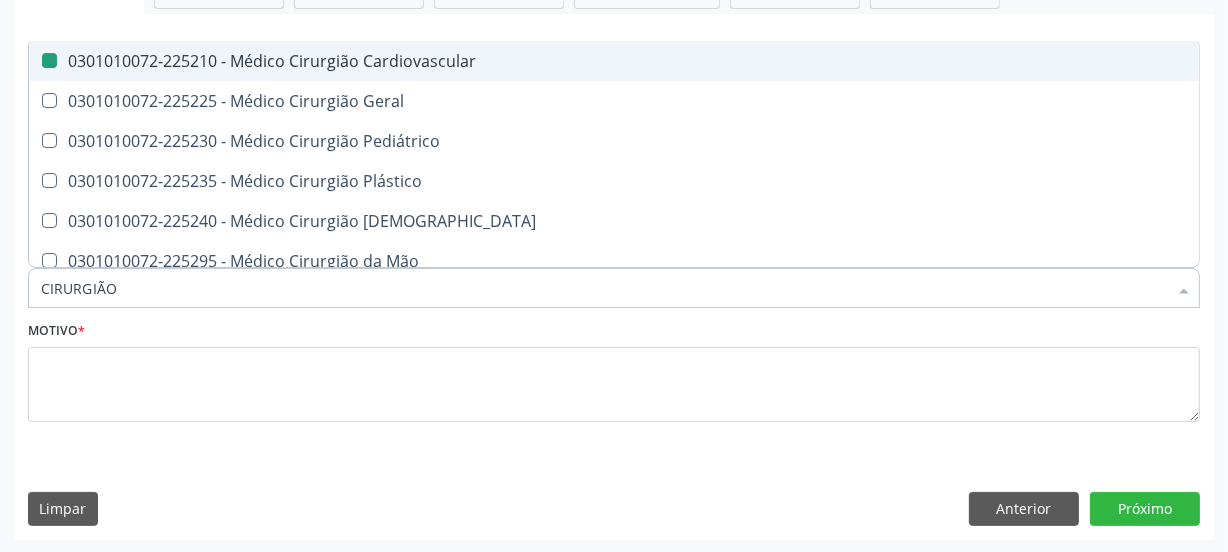 checkbox on "false" 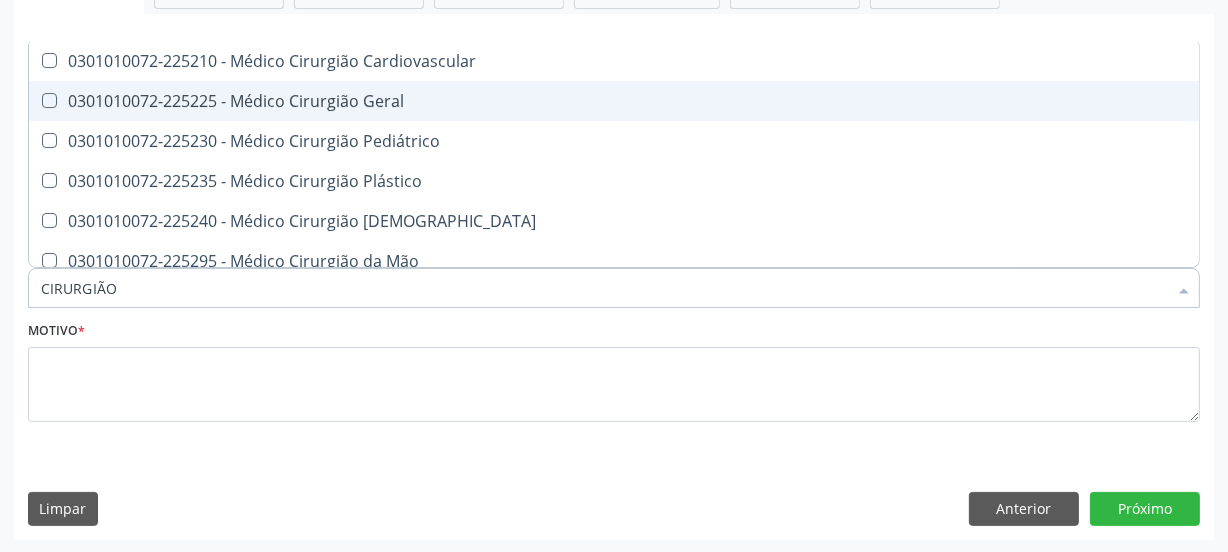 click on "0301010072-225225 - Médico Cirurgião Geral" at bounding box center [614, 101] 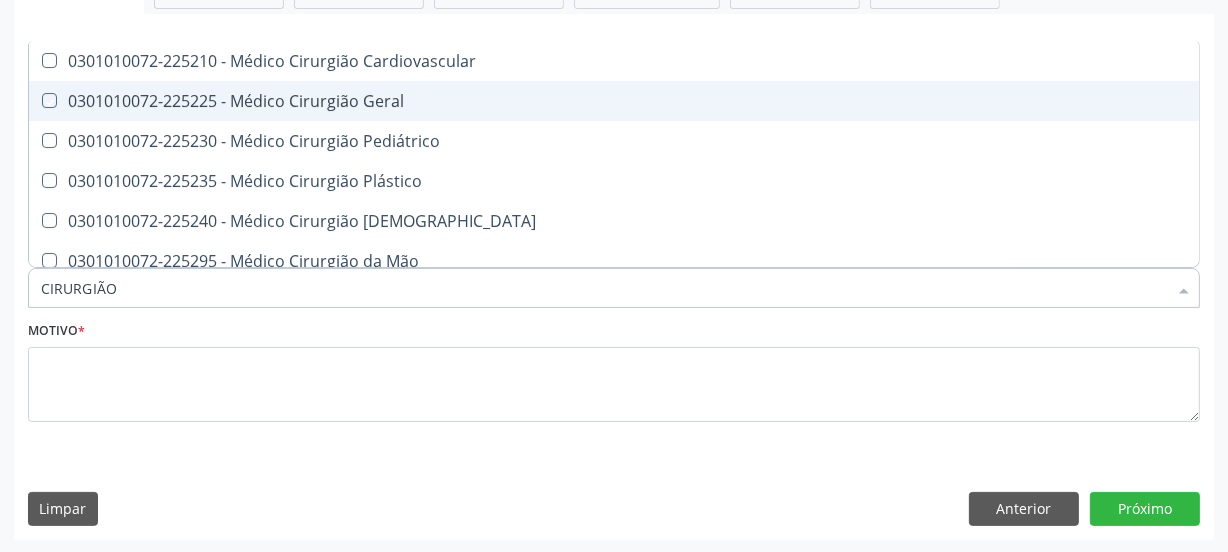checkbox on "true" 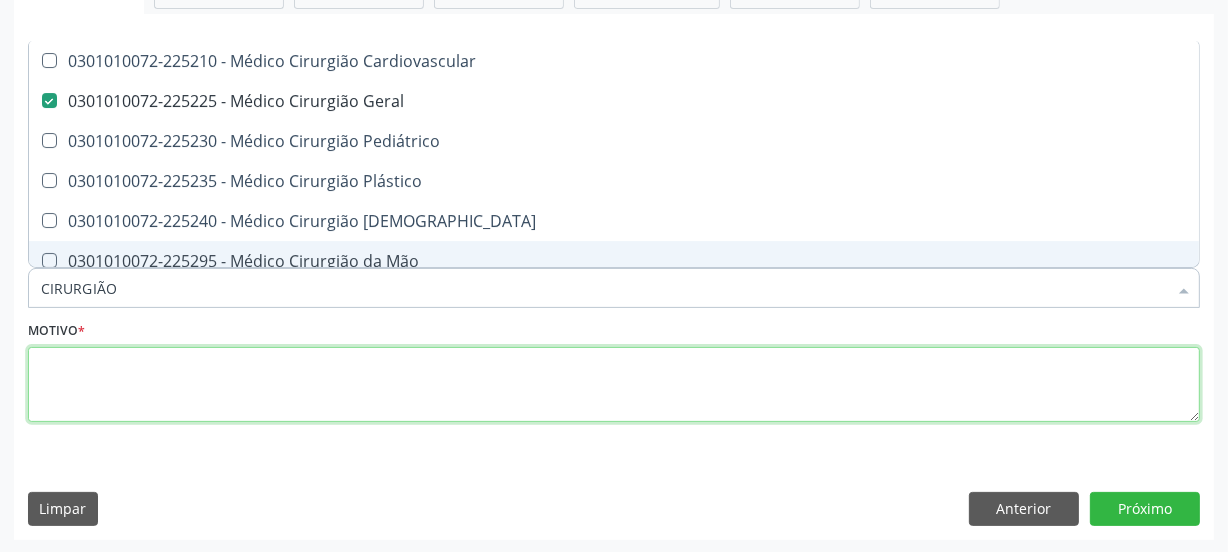 click at bounding box center [614, 385] 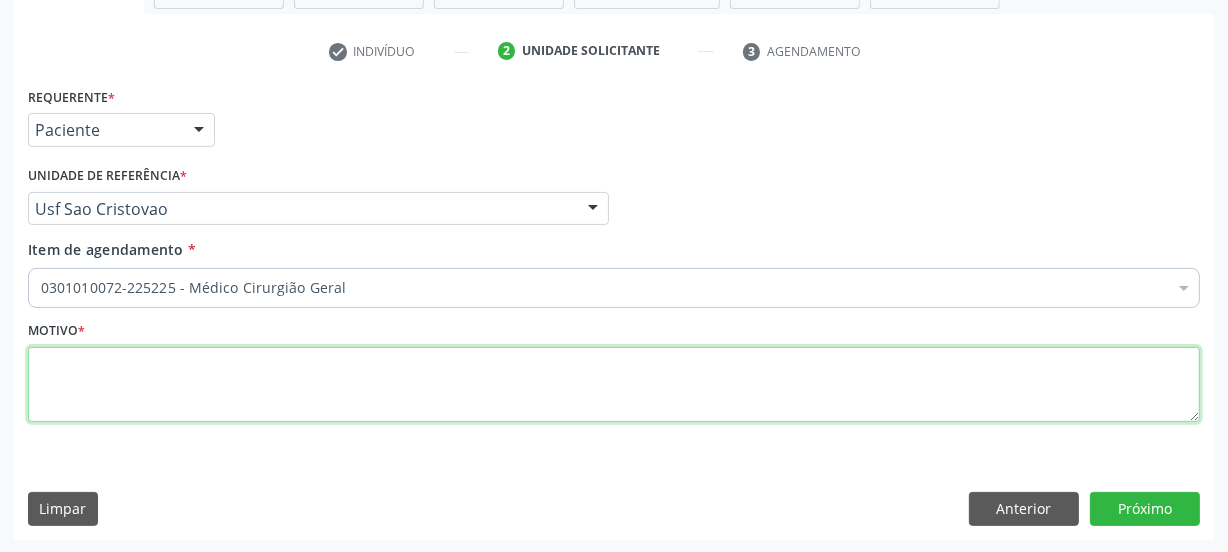 click at bounding box center (614, 385) 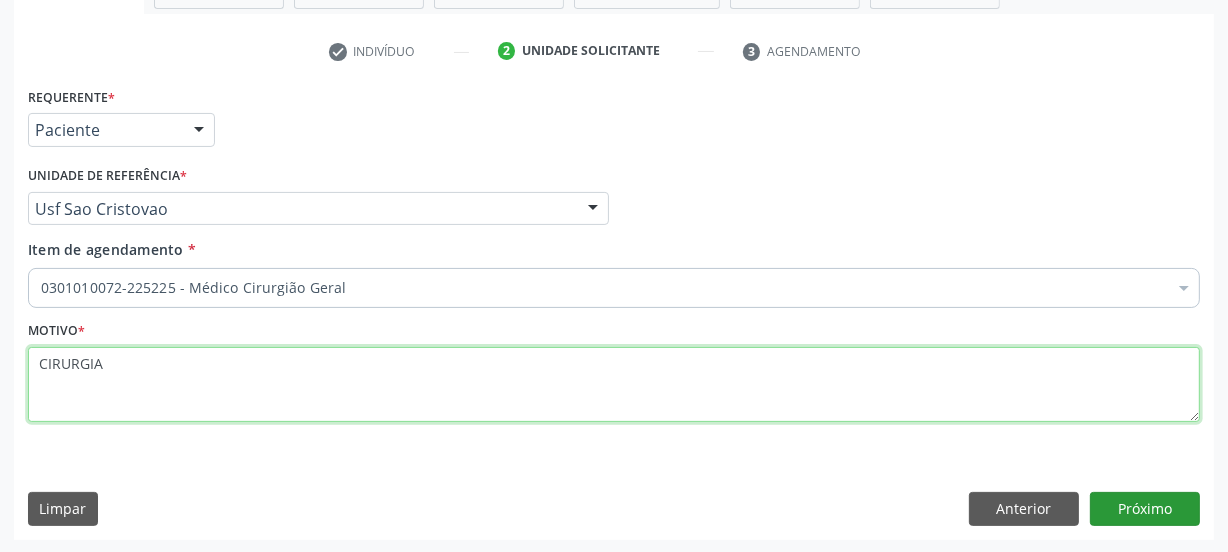 type on "CIRURGIA" 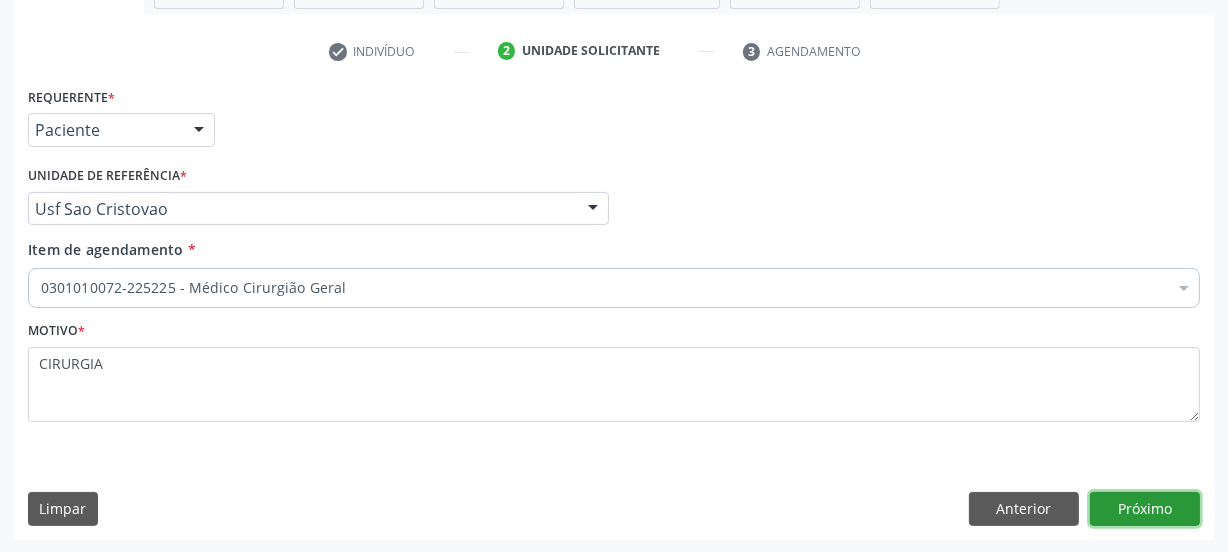 click on "Próximo" at bounding box center (1145, 509) 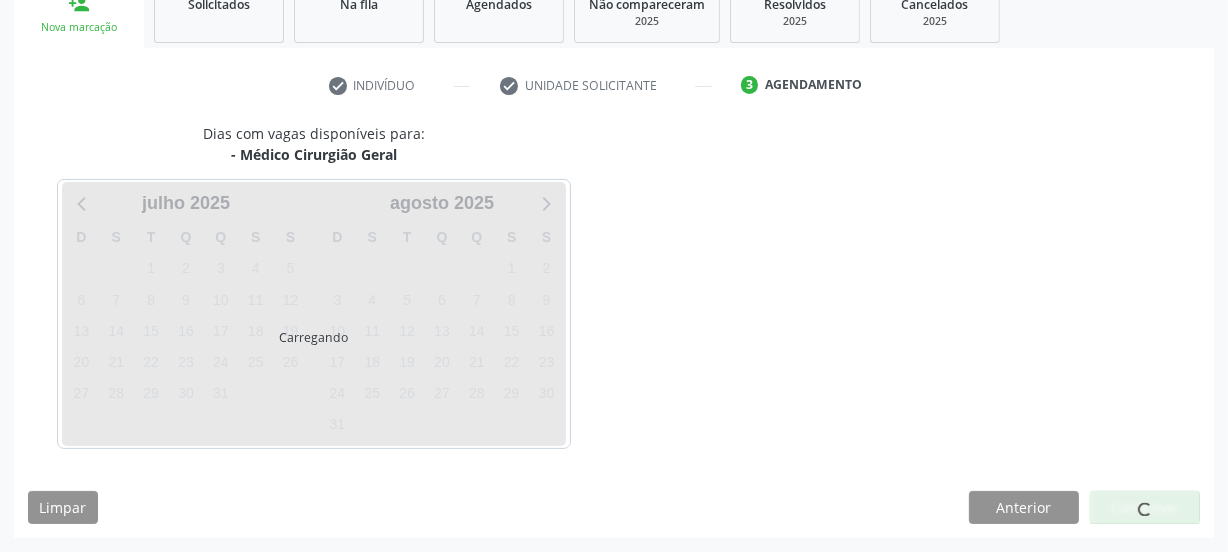 scroll, scrollTop: 317, scrollLeft: 0, axis: vertical 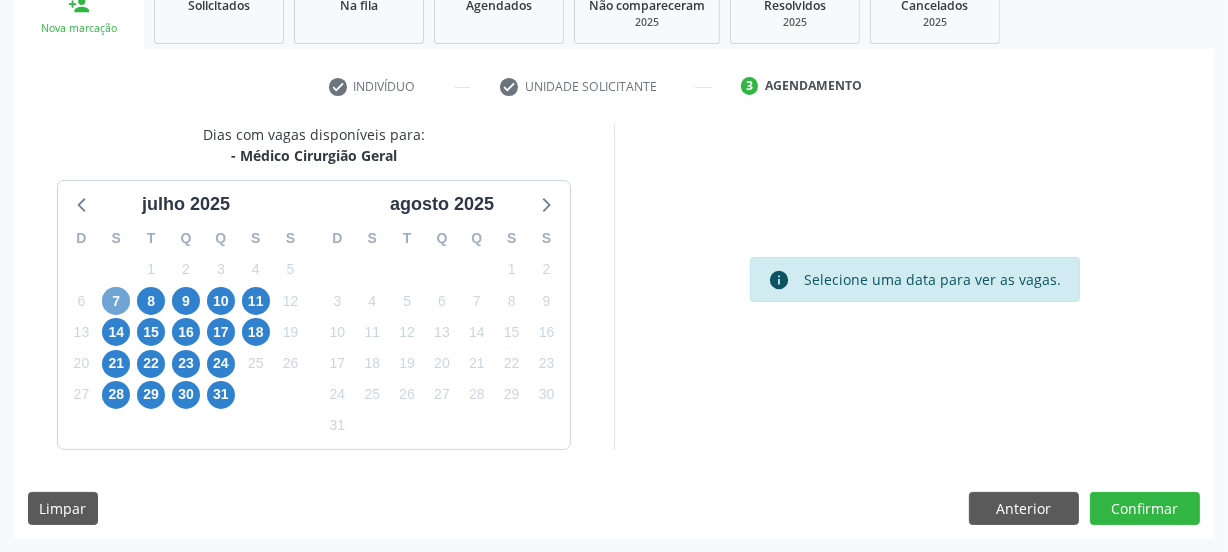click on "7" at bounding box center (116, 301) 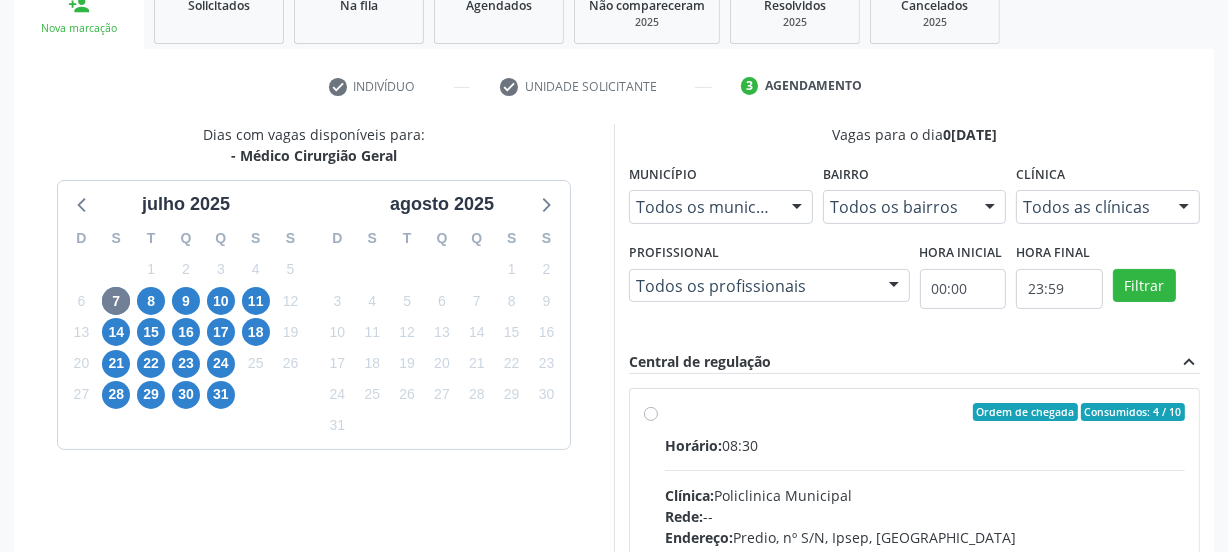 click on "Ordem de chegada
Consumidos: 4 / 10
Horário:   08:30
Clínica:  Policlinica Municipal
Rede:
--
Endereço:   Predio, nº S/N, Ipsep, Serra Talhada - PE
Telefone:   --
Profissional:
Thiago Figueiredo Felix
Informações adicionais sobre o atendimento
Idade de atendimento:
de 0 a 120 anos
Gênero(s) atendido(s):
Masculino e Feminino
Informações adicionais:
--" at bounding box center (914, 556) 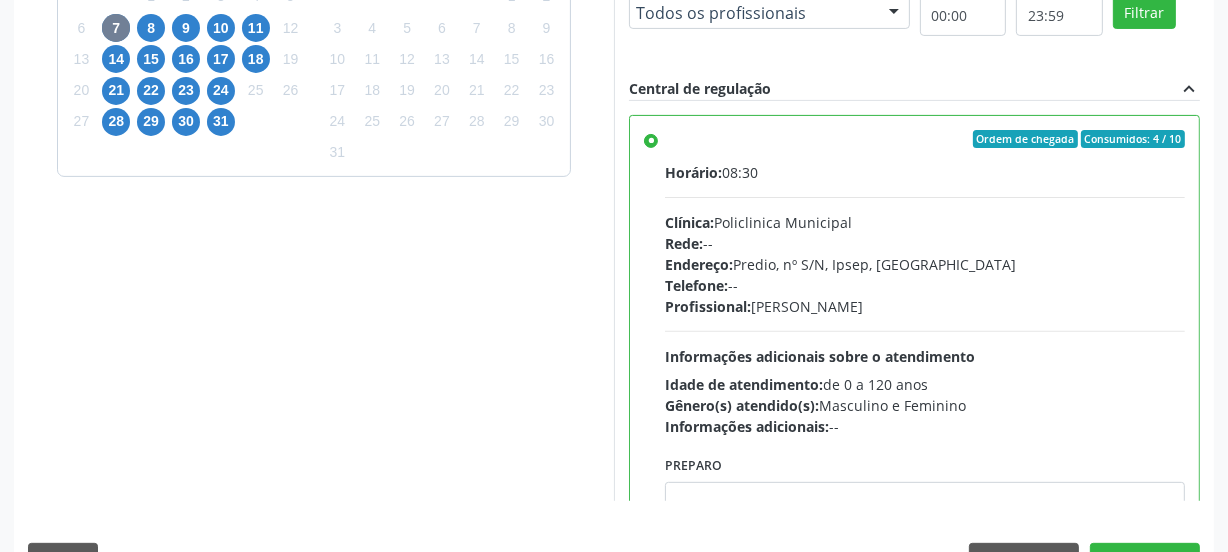 scroll, scrollTop: 641, scrollLeft: 0, axis: vertical 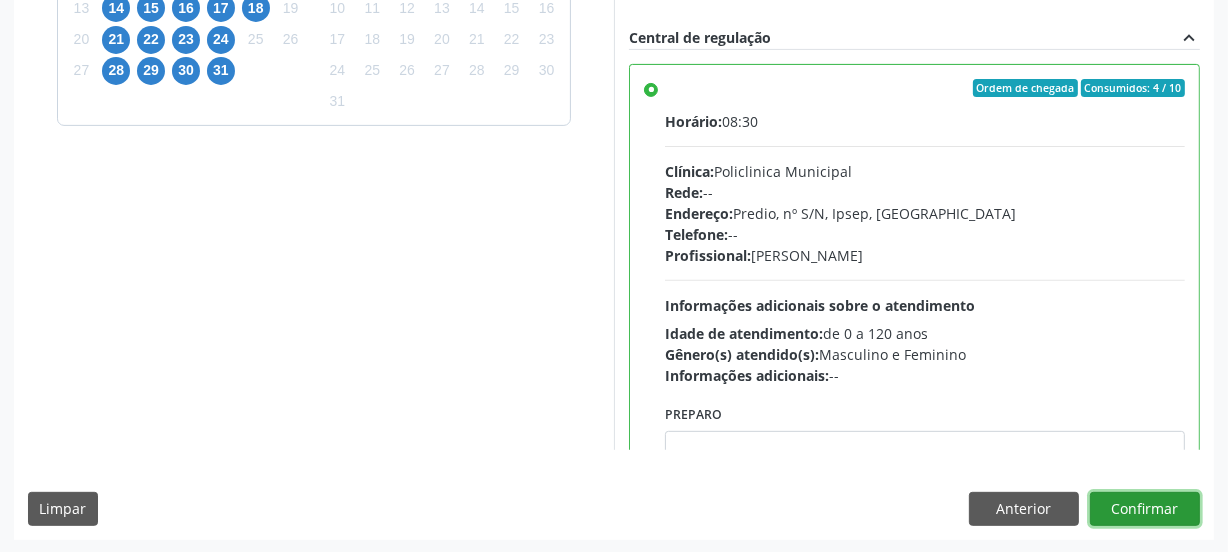 click on "Confirmar" at bounding box center [1145, 509] 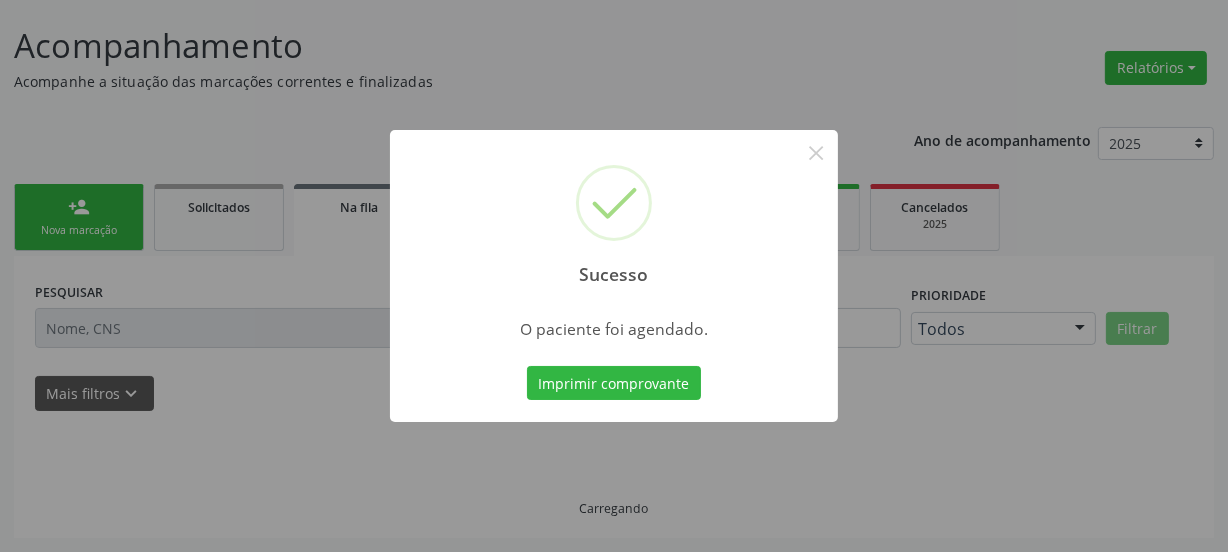 scroll, scrollTop: 114, scrollLeft: 0, axis: vertical 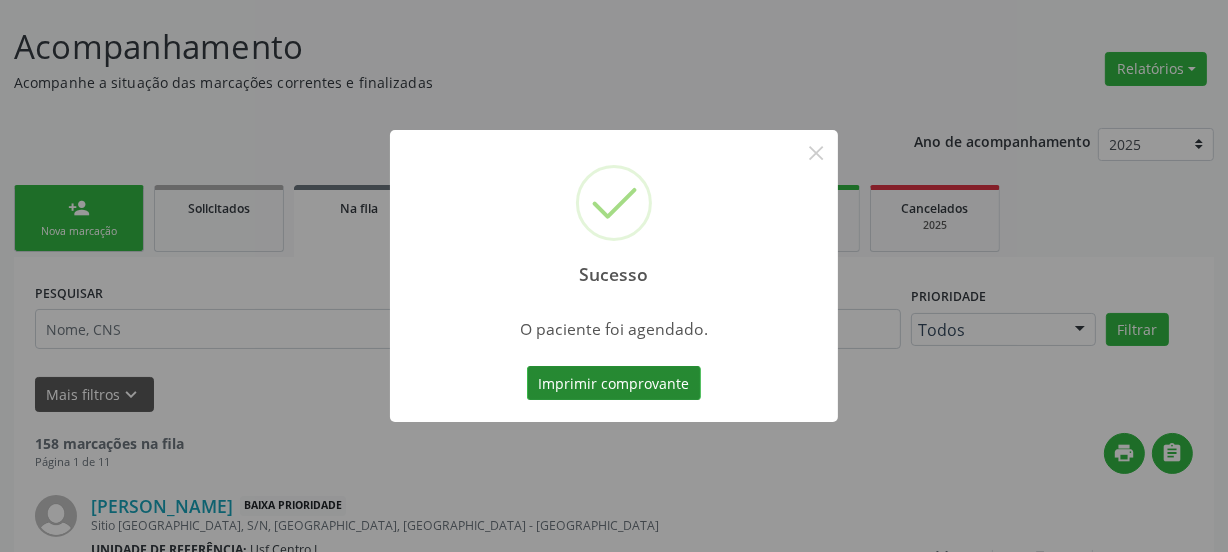 click on "Imprimir comprovante" at bounding box center [614, 383] 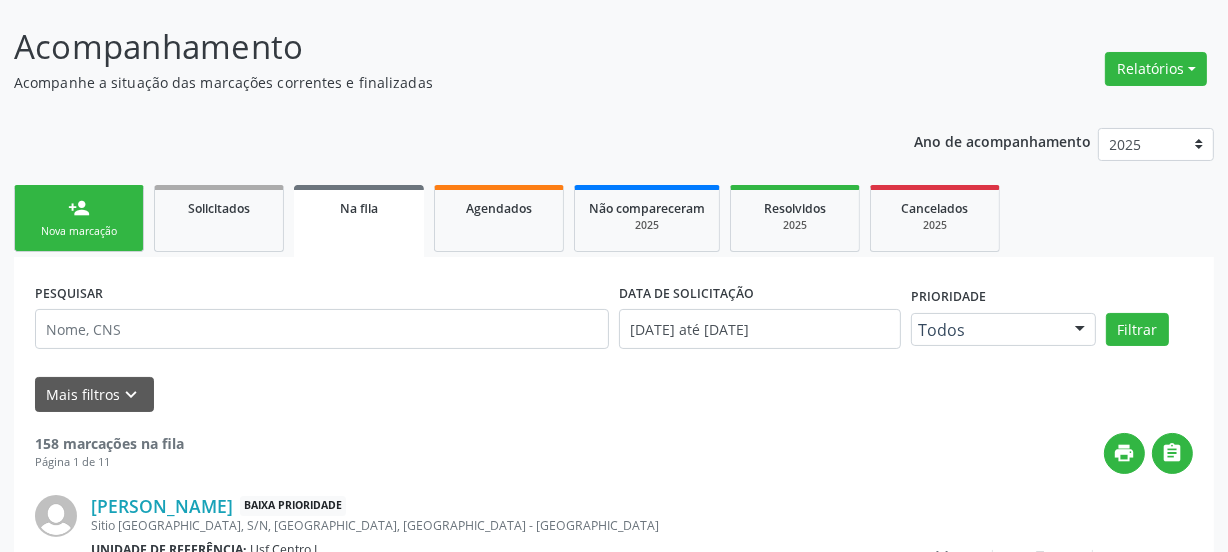 click on "person_add
Nova marcação" at bounding box center [79, 218] 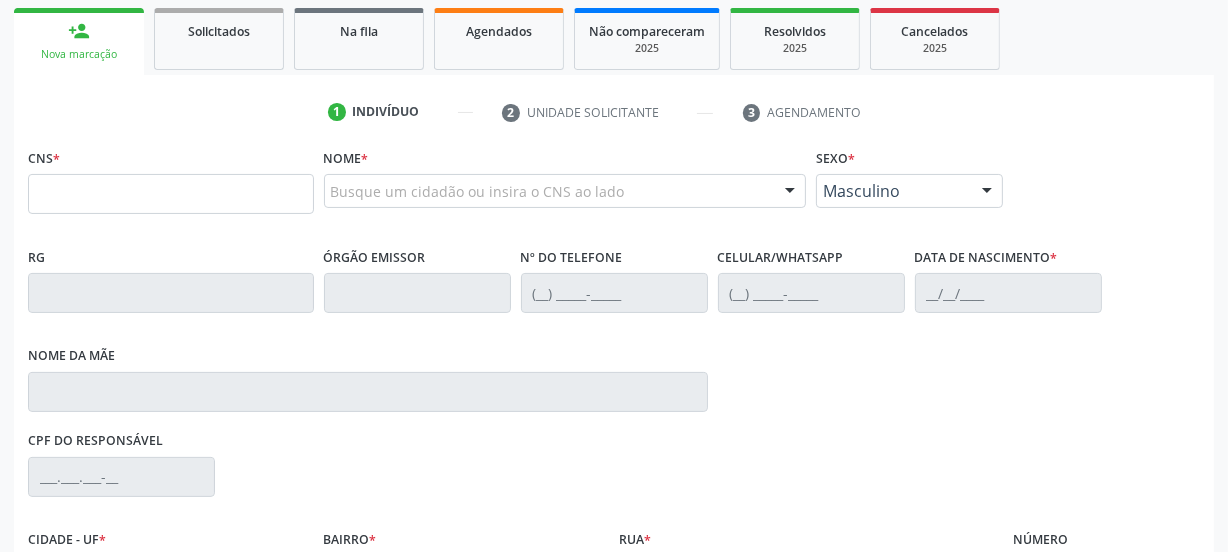 scroll, scrollTop: 296, scrollLeft: 0, axis: vertical 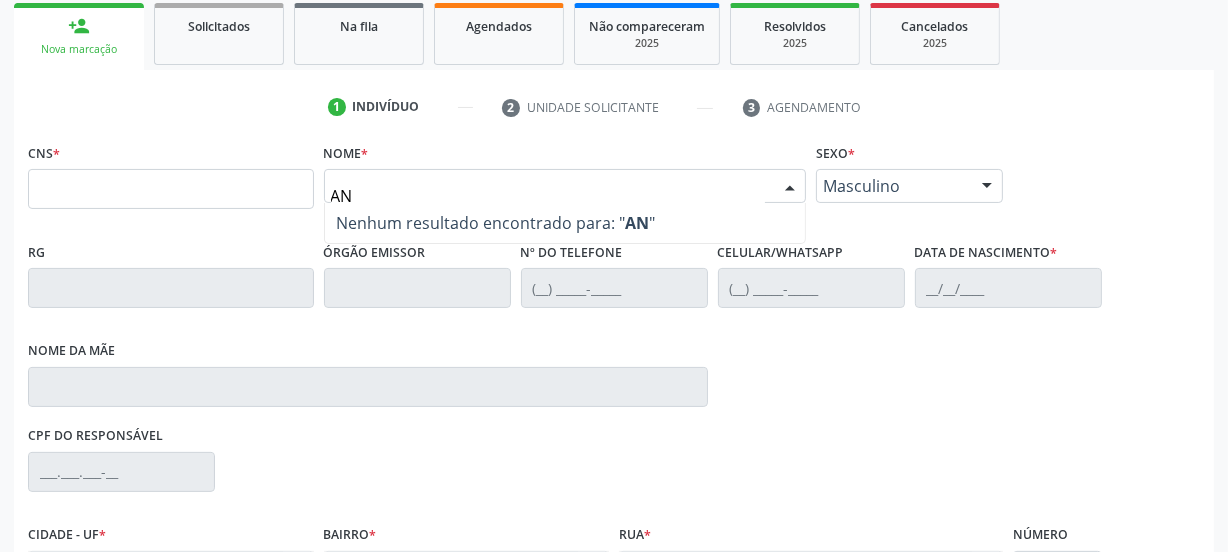 type on "ANA" 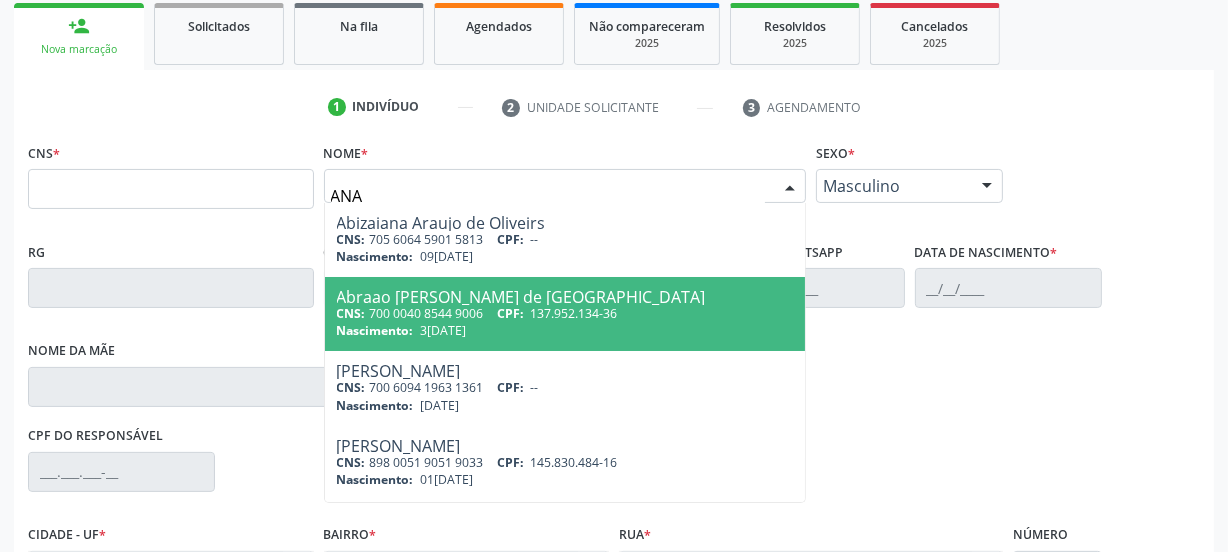 click on "CNS:
700 0040 8544 9006
CPF:
137.952.134-36" at bounding box center [565, 313] 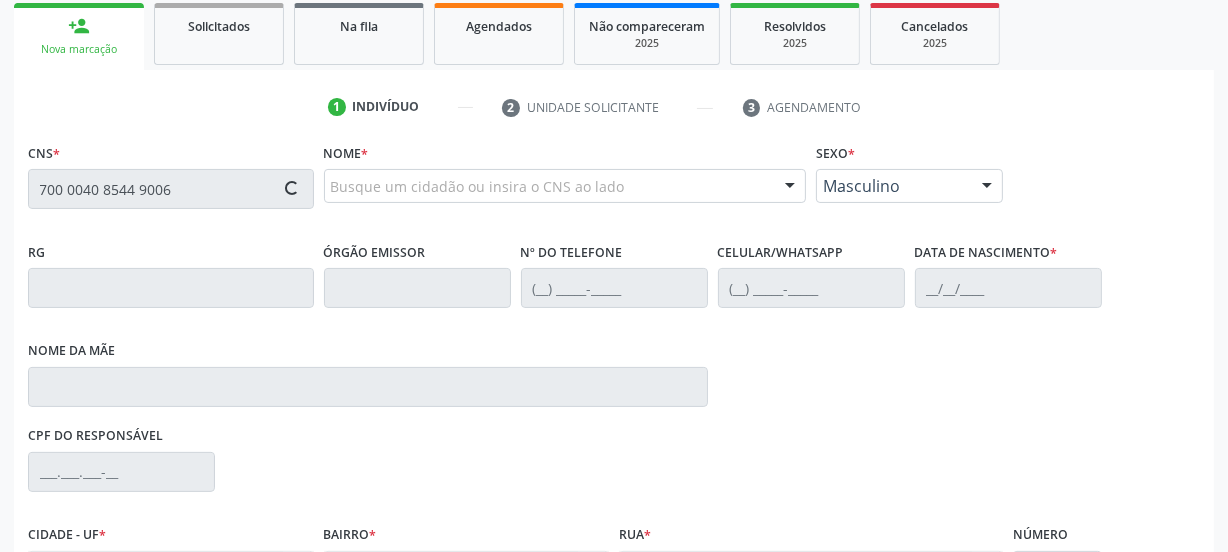 type on "700 0040 8544 9006" 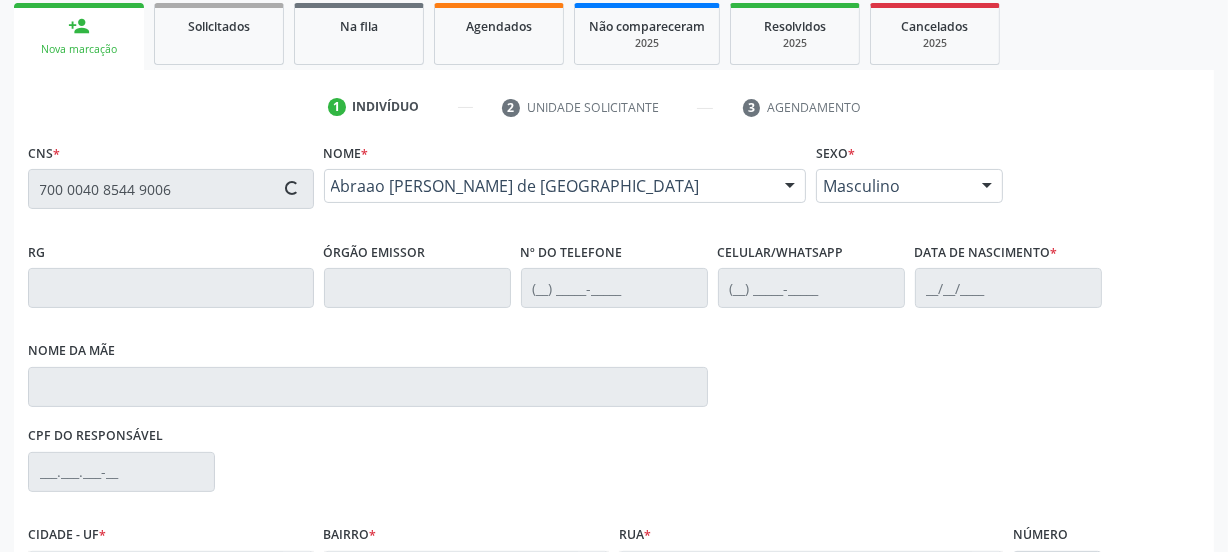 type on "(87) 99641-7148" 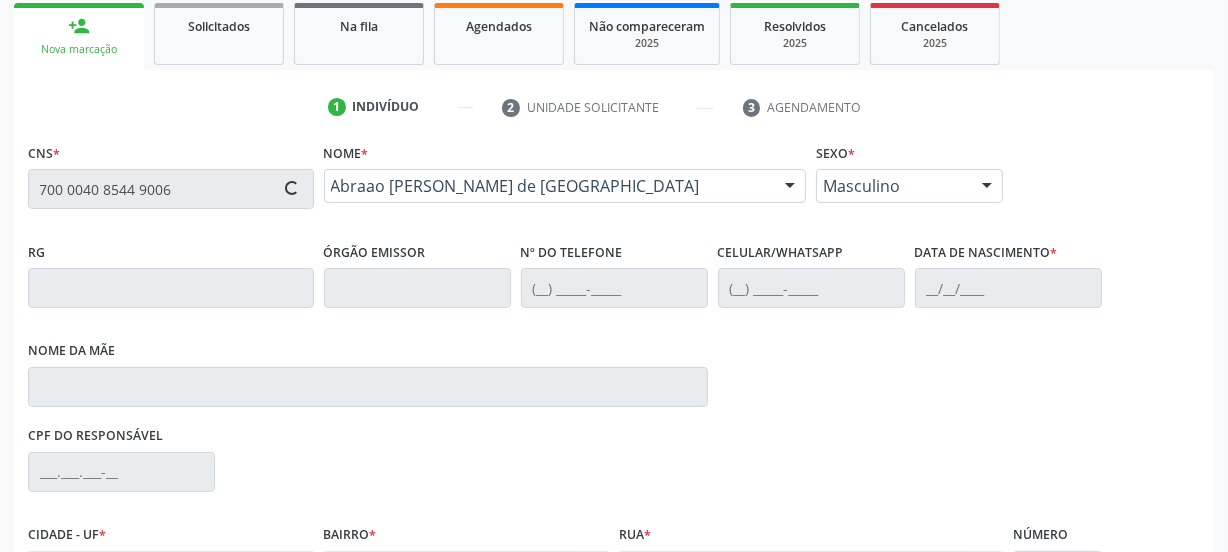 type on "Ada Florencio Santana de Lima" 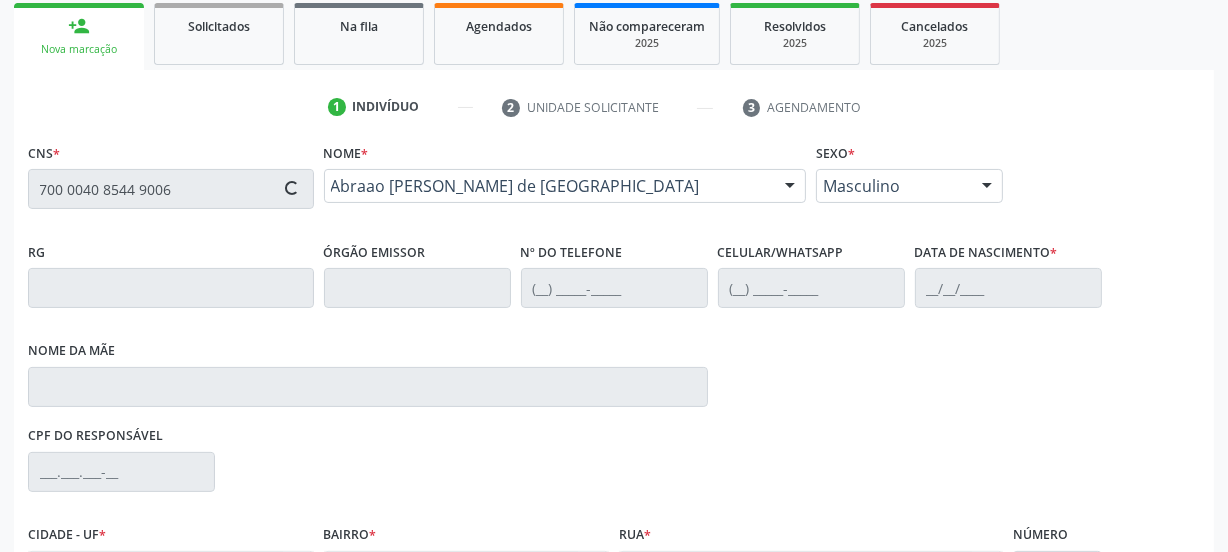 type on "119.135.754-62" 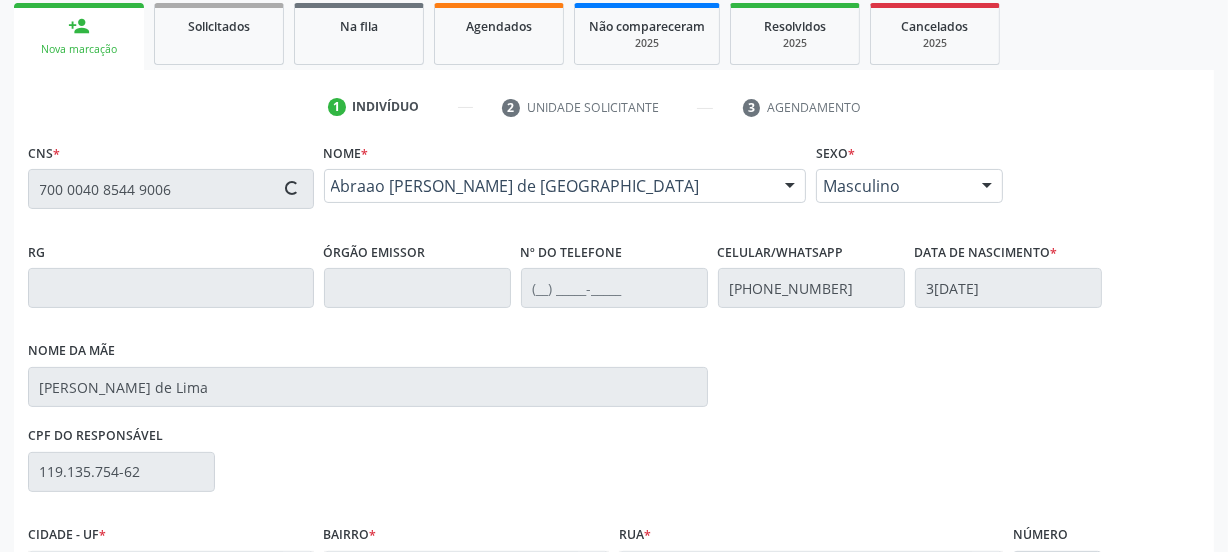type on "172" 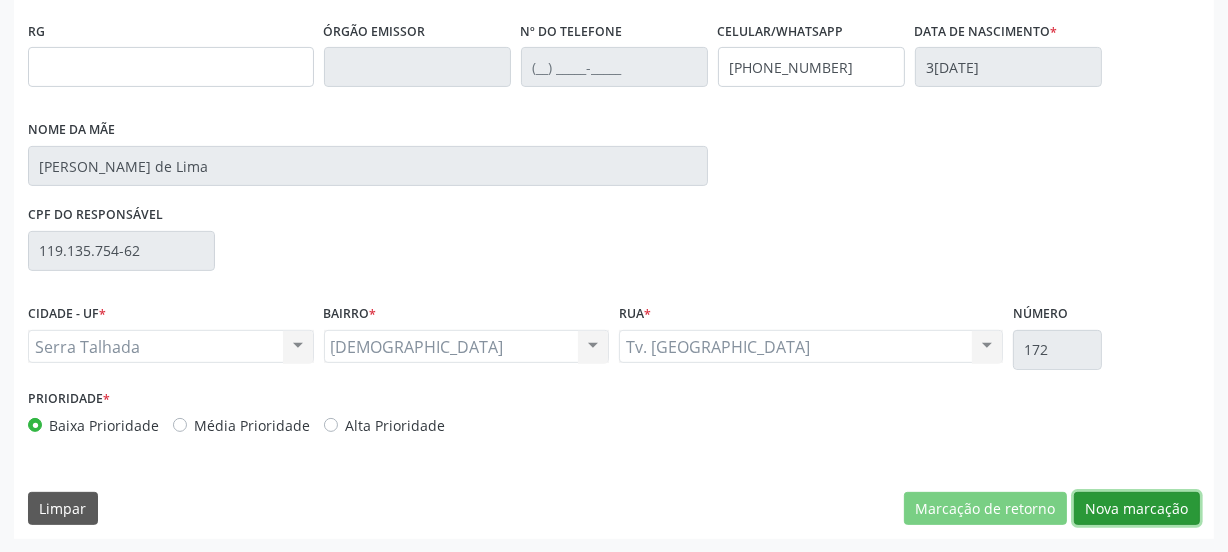 click on "Nova marcação" at bounding box center (1137, 509) 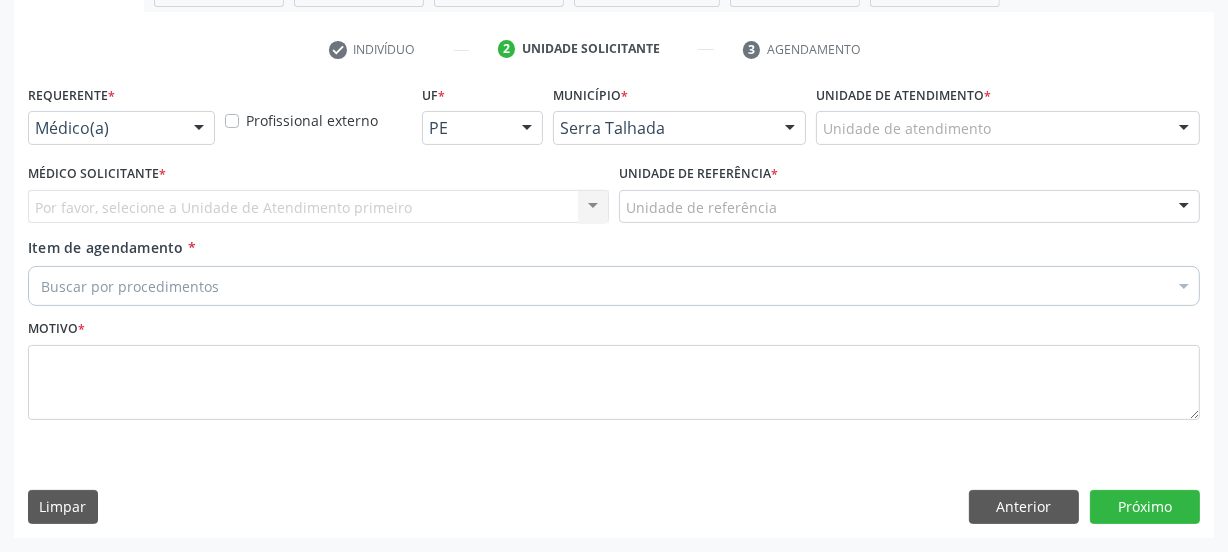 scroll, scrollTop: 352, scrollLeft: 0, axis: vertical 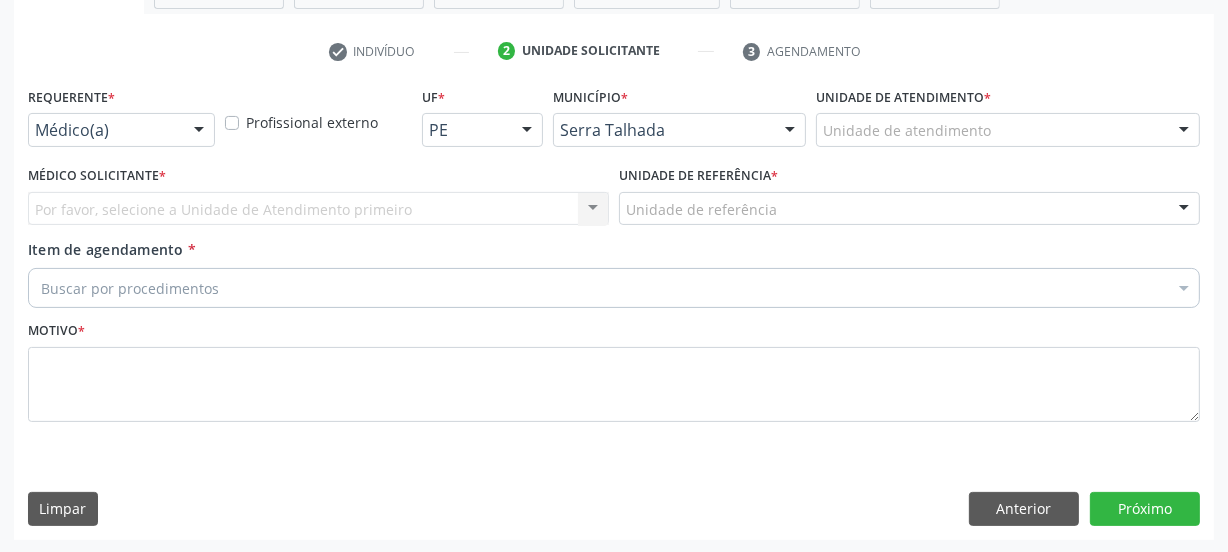 click on "Buscar por procedimentos" at bounding box center (614, 288) 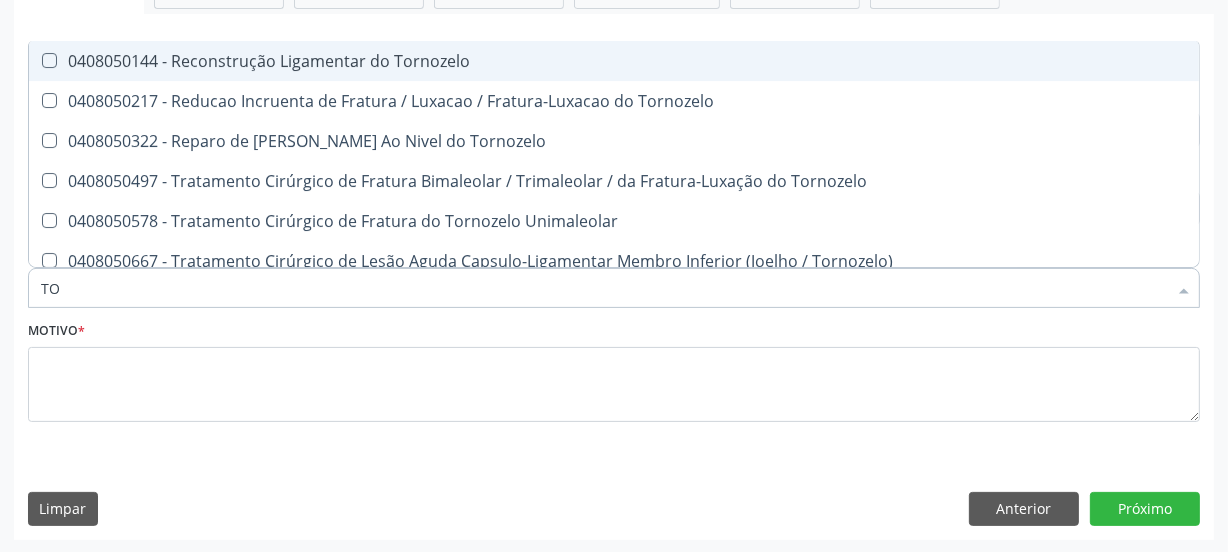 type on "T" 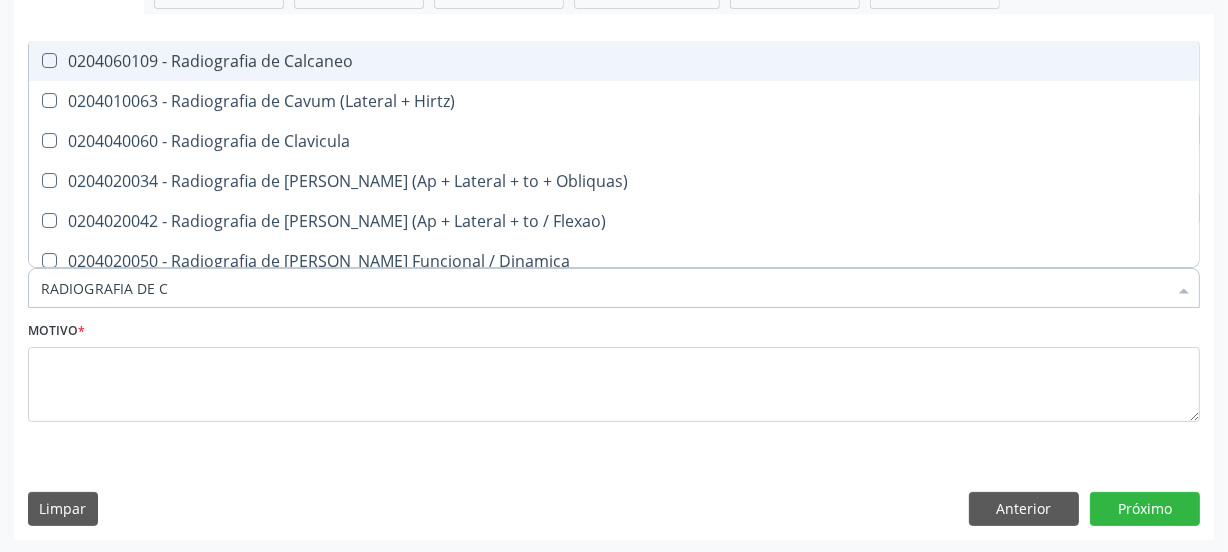 type on "RADIOGRAFIA DE CA" 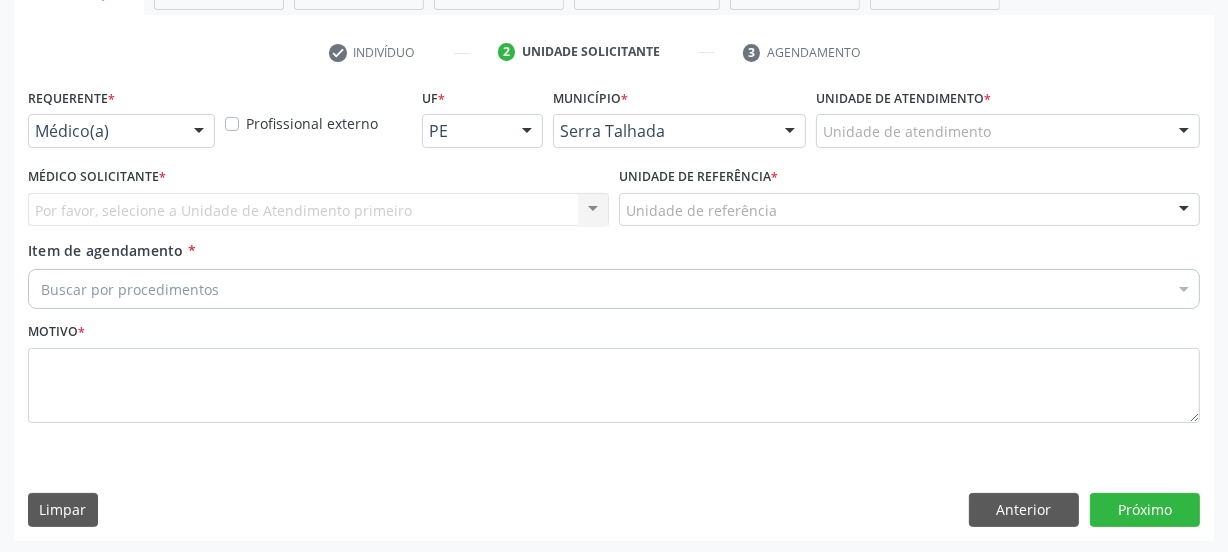 scroll, scrollTop: 352, scrollLeft: 0, axis: vertical 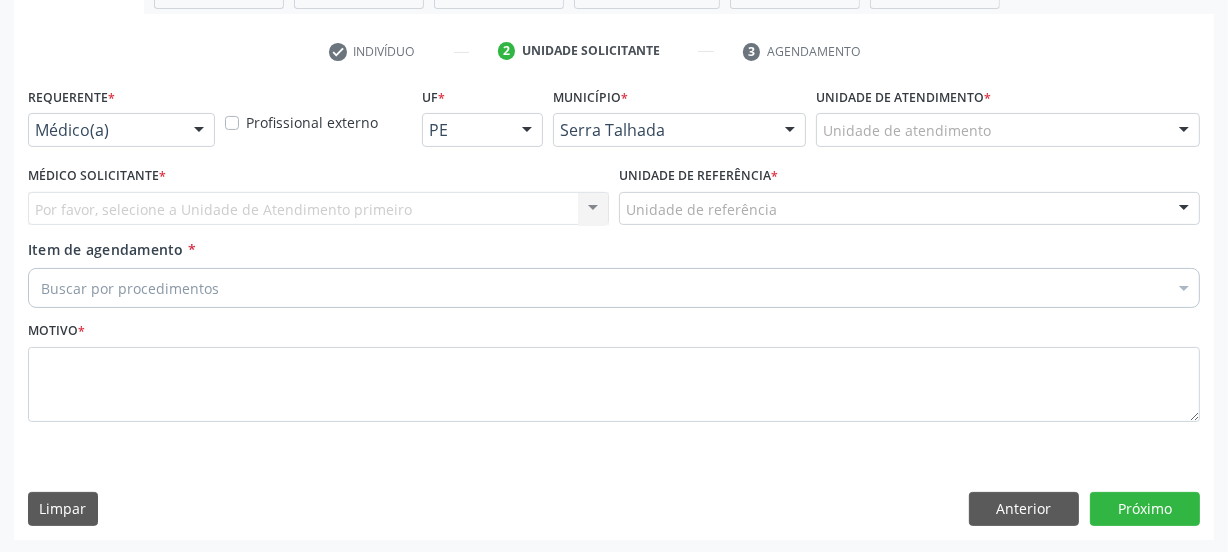 click on "Requerente
*
Médico(a)         Médico(a)   Enfermeiro(a)   Paciente
Nenhum resultado encontrado para: "   "
Não há nenhuma opção para ser exibida.
Profissional externo
UF
*
PE         AC   AL   AM   AP   BA   CE   DF   ES   GO   MA   MG   MS   MT   PA   PB   PE   PI   PR   RJ   RN   RO   RR   RS   SC   SE   SL   SP   SV   TO
Nenhum resultado encontrado para: "   "
Não há nenhuma opção para ser exibida.
Município
*
Serra Talhada         Abreu e Lima   Afogados da Ingazeira   Afrânio   Agrestina   Água Preta   Águas Belas   Alagoinha   Aliança   Altinho   Amaraji   Angelim   Araçoiaba   Araripina   Arcoverde   Barra de Guabiraba   Barreiros   Belém de Maria   Belém do São Francisco   Belo Jardim   Betânia   Bezerros   Bodocó   Bom Conselho   Bom Jardim   Bonito   Brejão   Brejinho   Brejo da Madre de Deus   Buenos Aires   Buíque     Cabrobó" at bounding box center (614, 310) 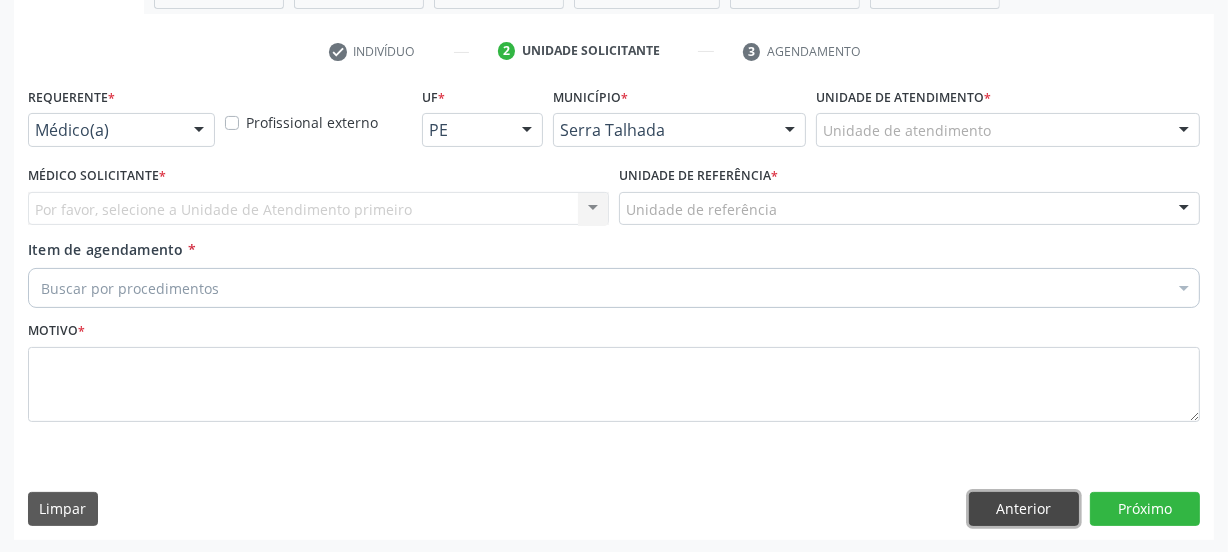 click on "Anterior" at bounding box center [1024, 509] 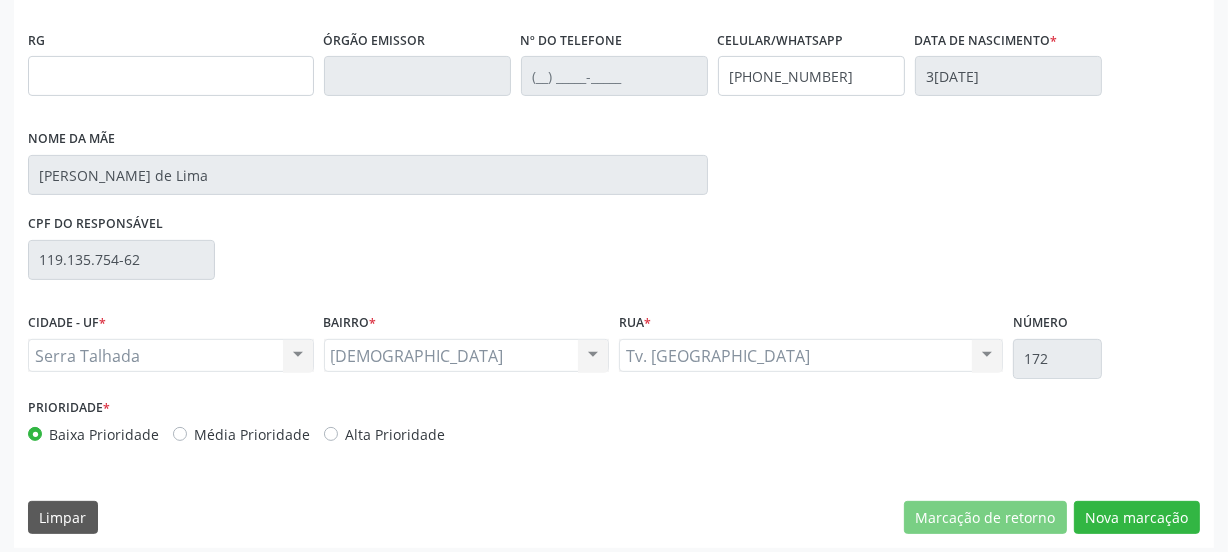 scroll, scrollTop: 517, scrollLeft: 0, axis: vertical 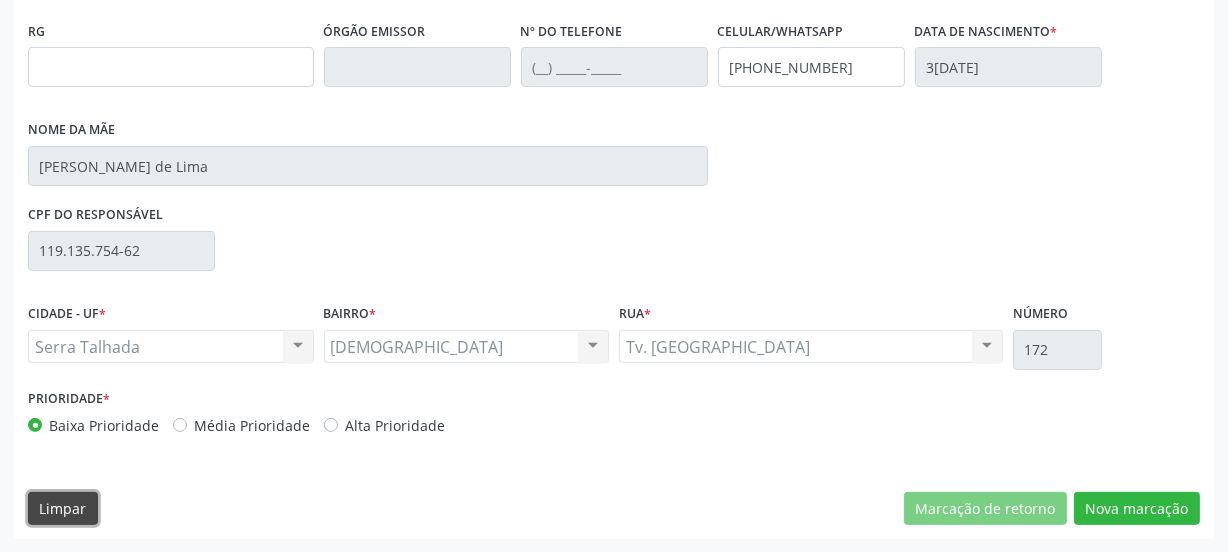 click on "Limpar" at bounding box center [63, 509] 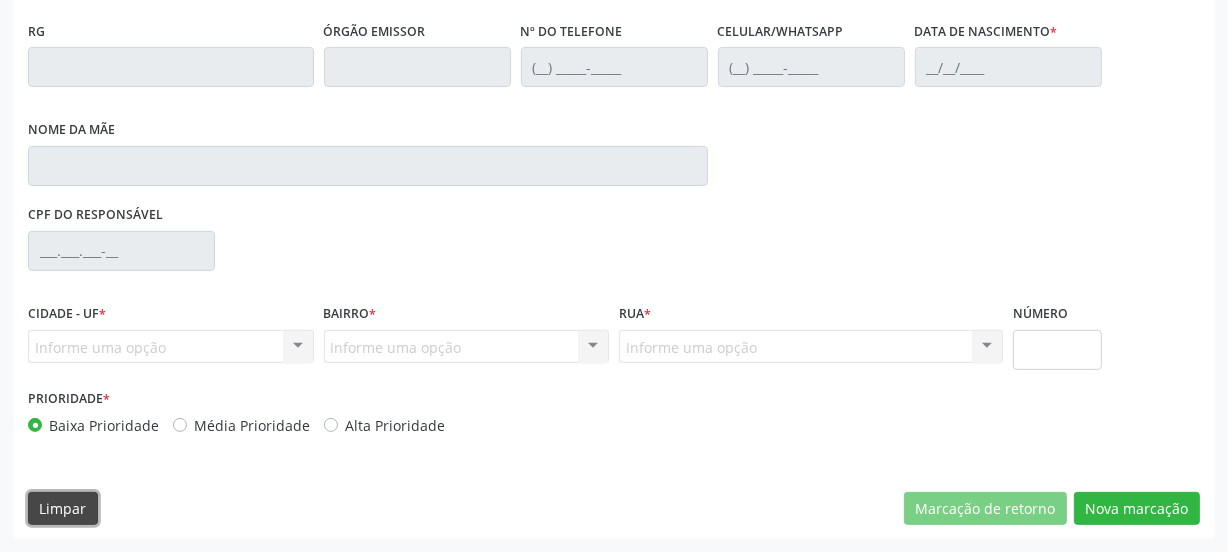 scroll, scrollTop: 244, scrollLeft: 0, axis: vertical 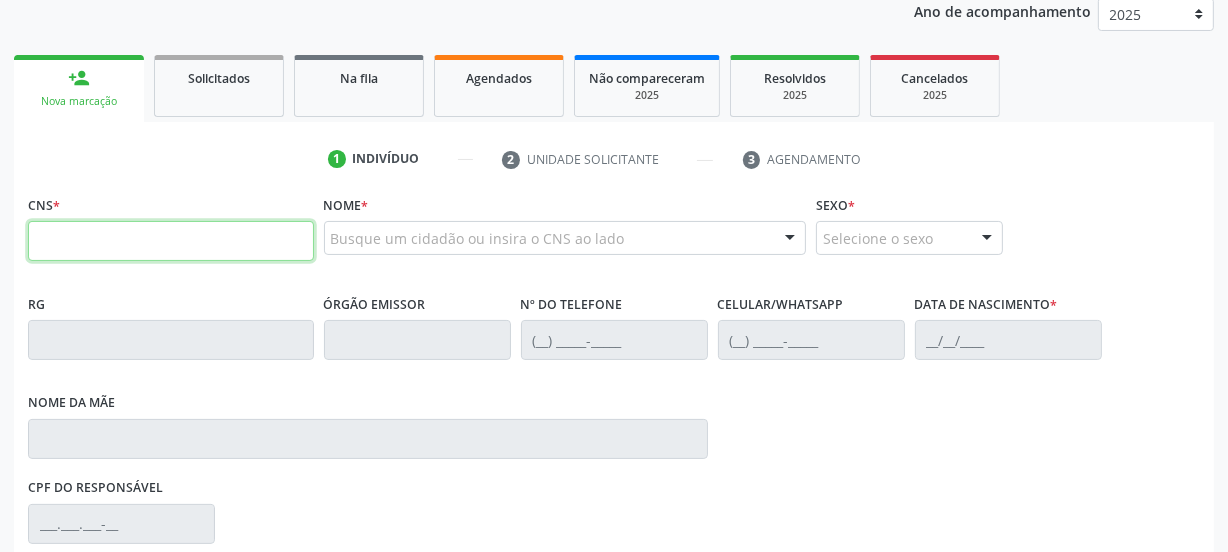drag, startPoint x: 166, startPoint y: 246, endPoint x: 291, endPoint y: 228, distance: 126.28935 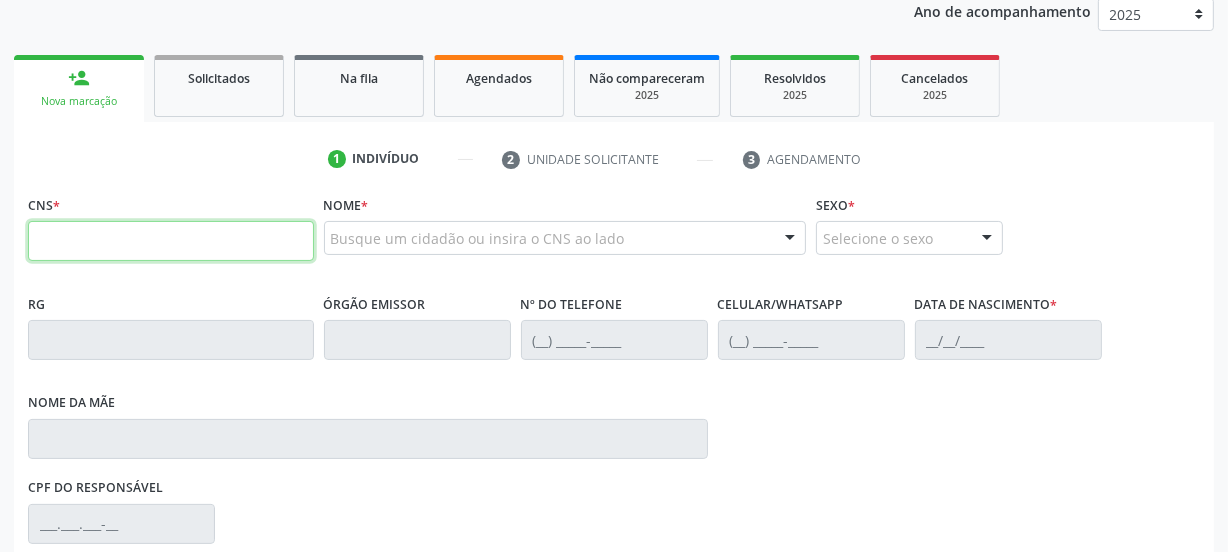 click at bounding box center (171, 241) 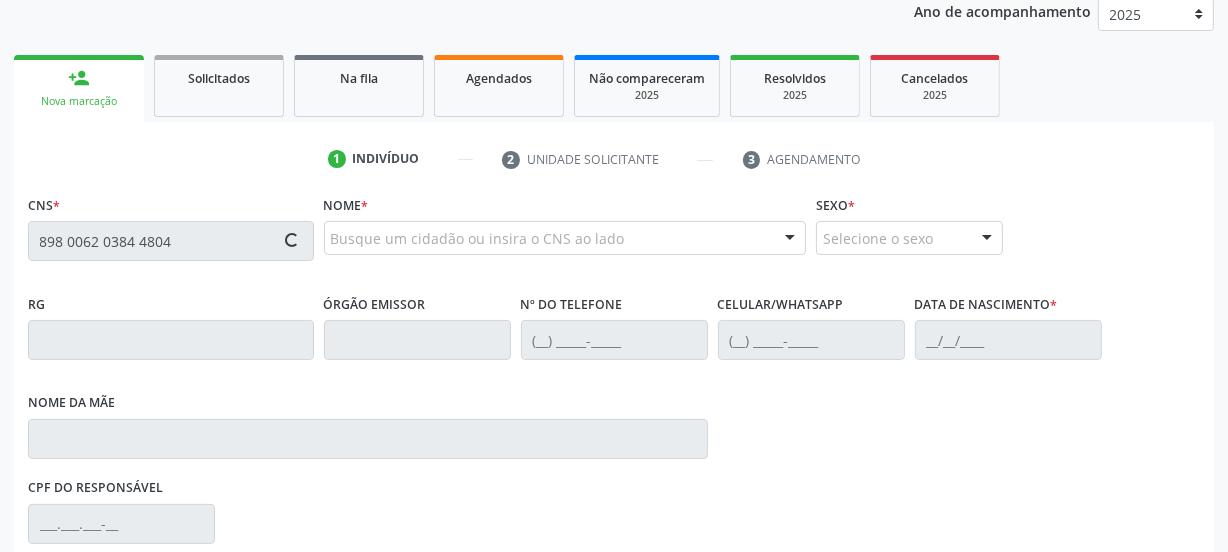 type on "898 0062 0384 4804" 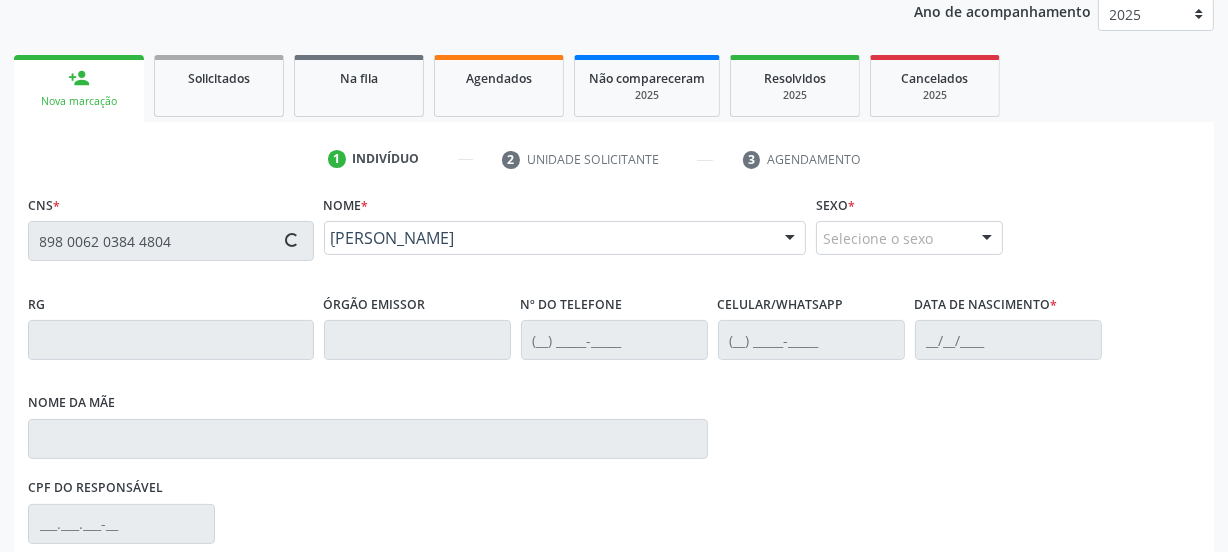 type on "(99) 99999-9999" 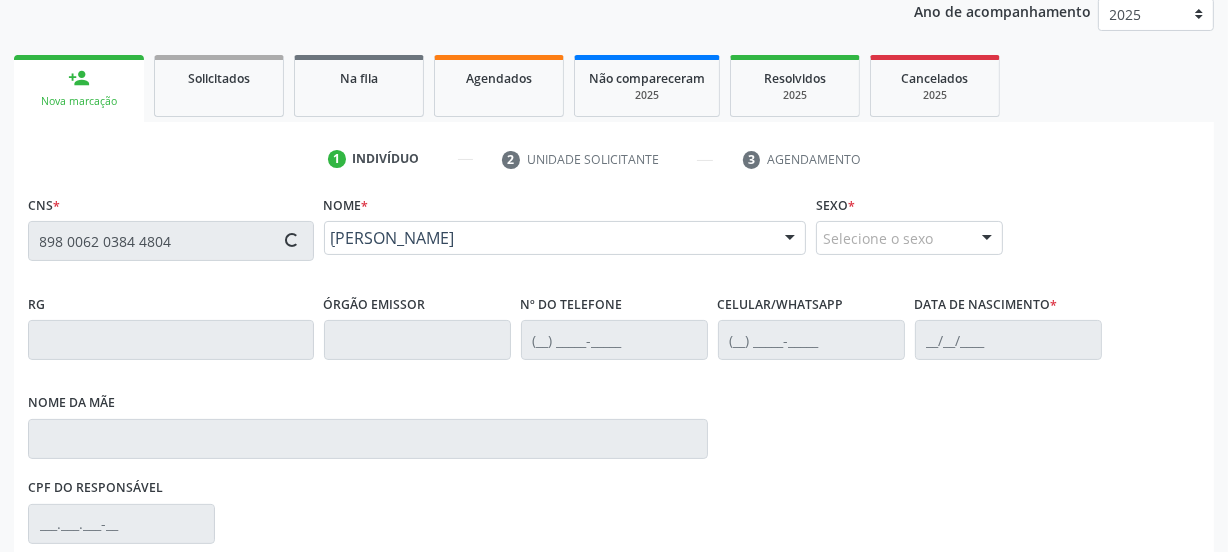 type on "16/07/2020" 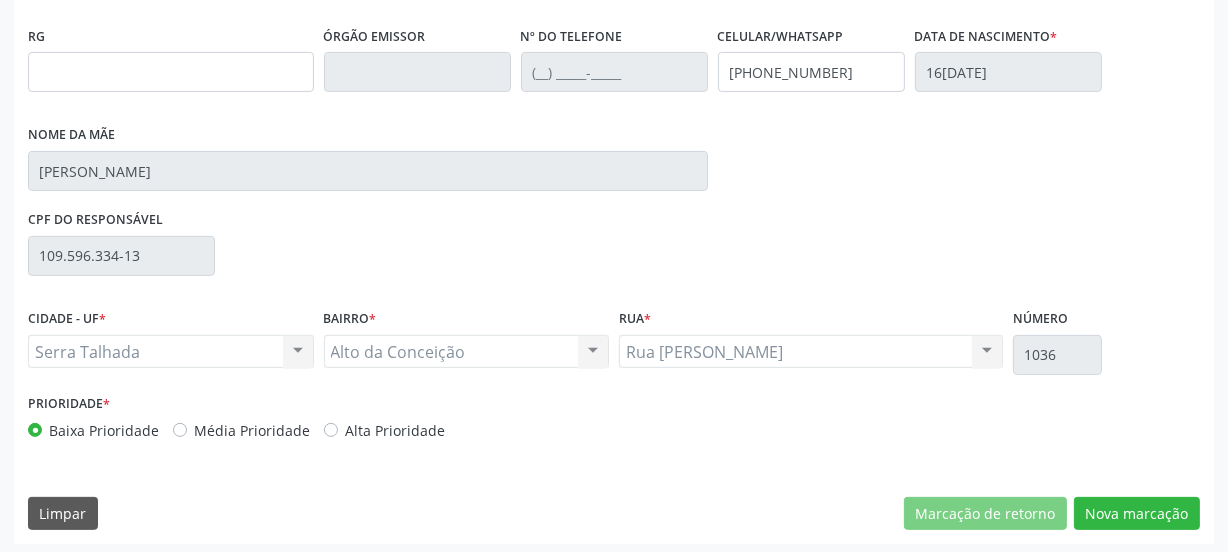 scroll, scrollTop: 517, scrollLeft: 0, axis: vertical 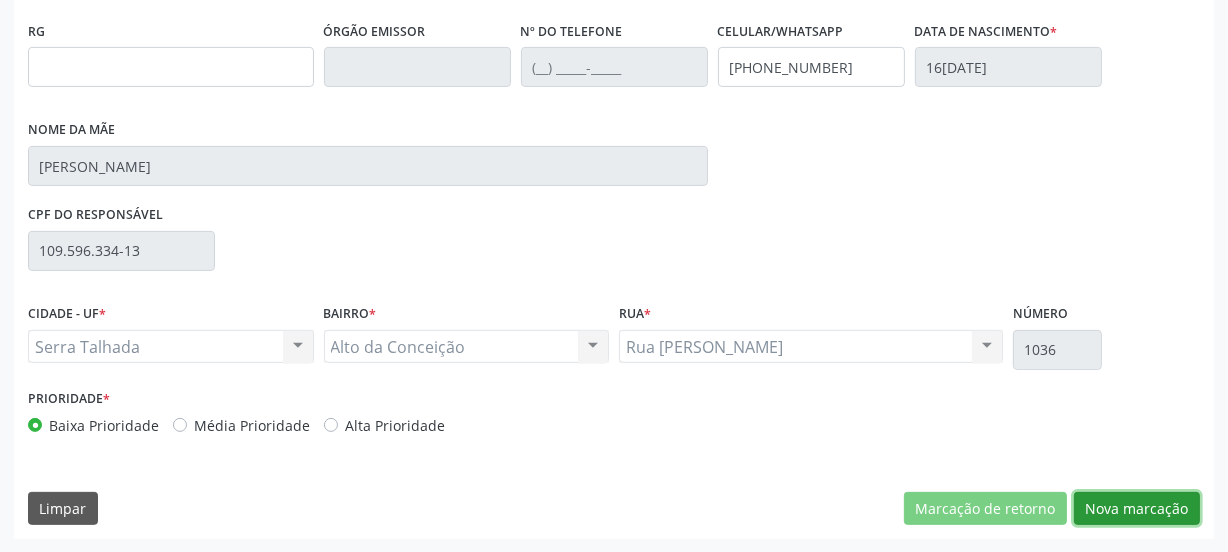 click on "Nova marcação" at bounding box center [1137, 509] 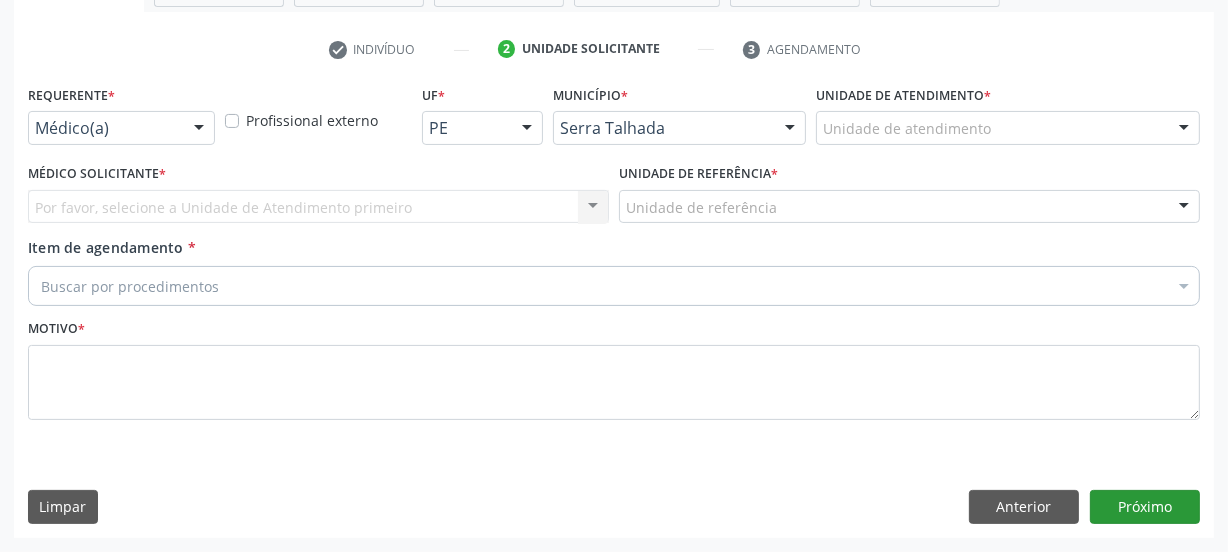 scroll, scrollTop: 352, scrollLeft: 0, axis: vertical 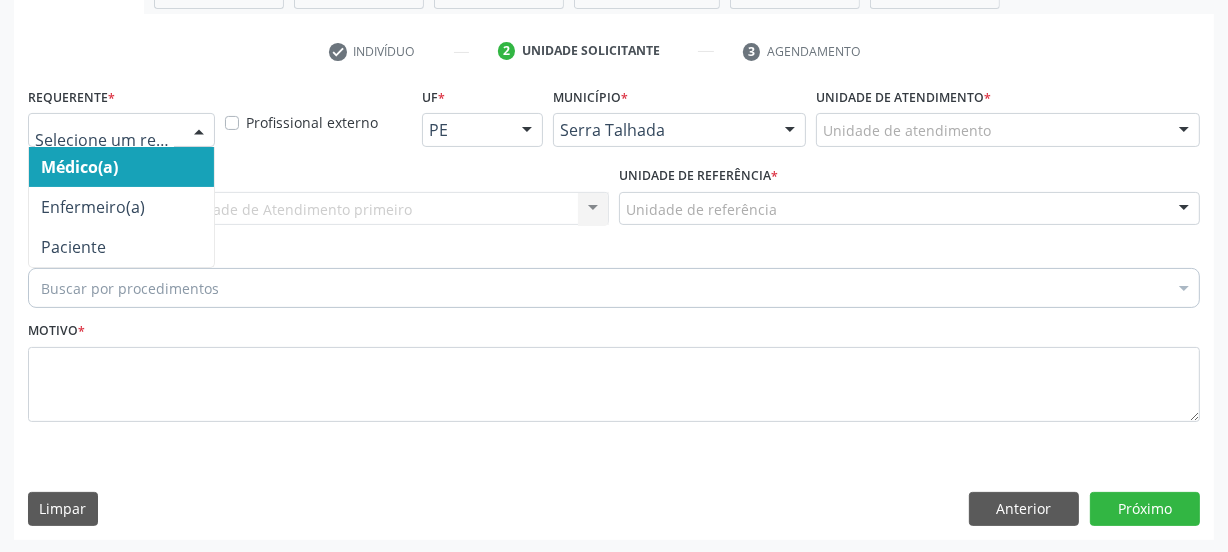 click at bounding box center [121, 130] 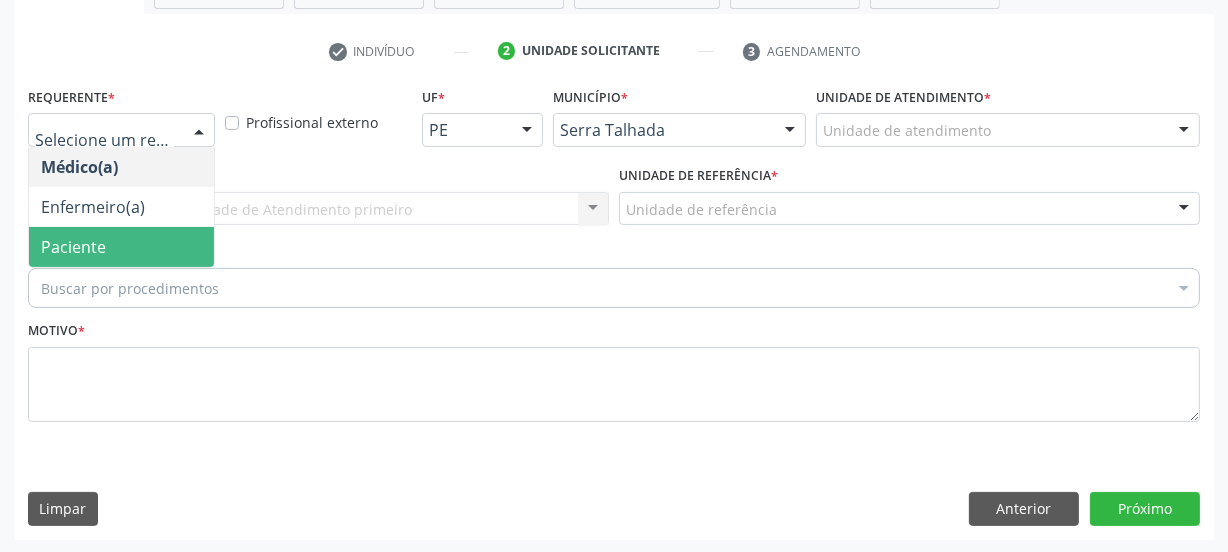 click on "Paciente" at bounding box center [121, 247] 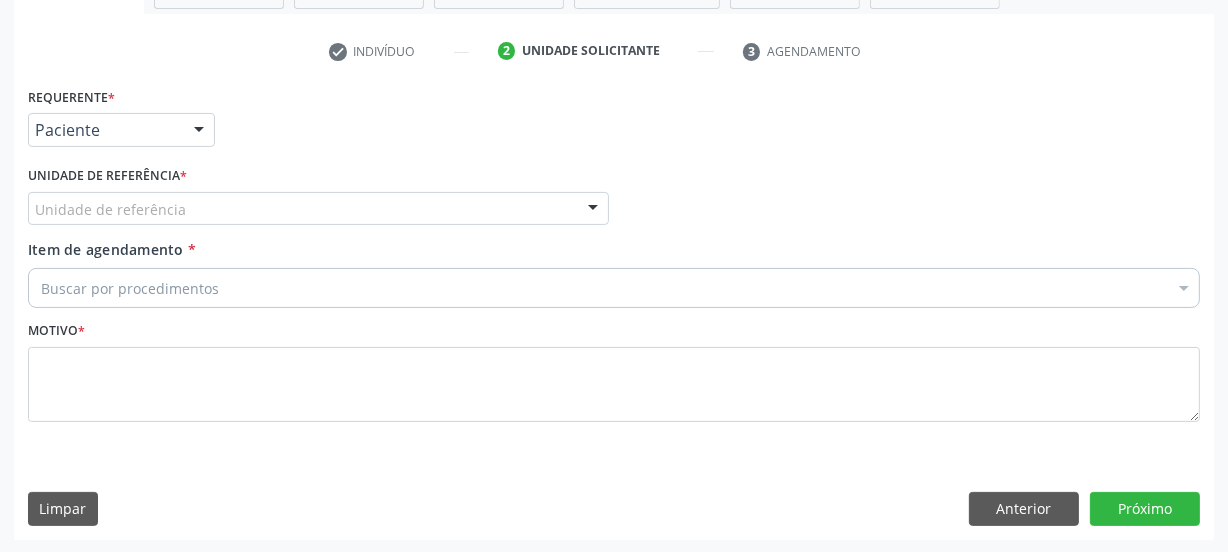 click on "Unidade de referência" at bounding box center [318, 209] 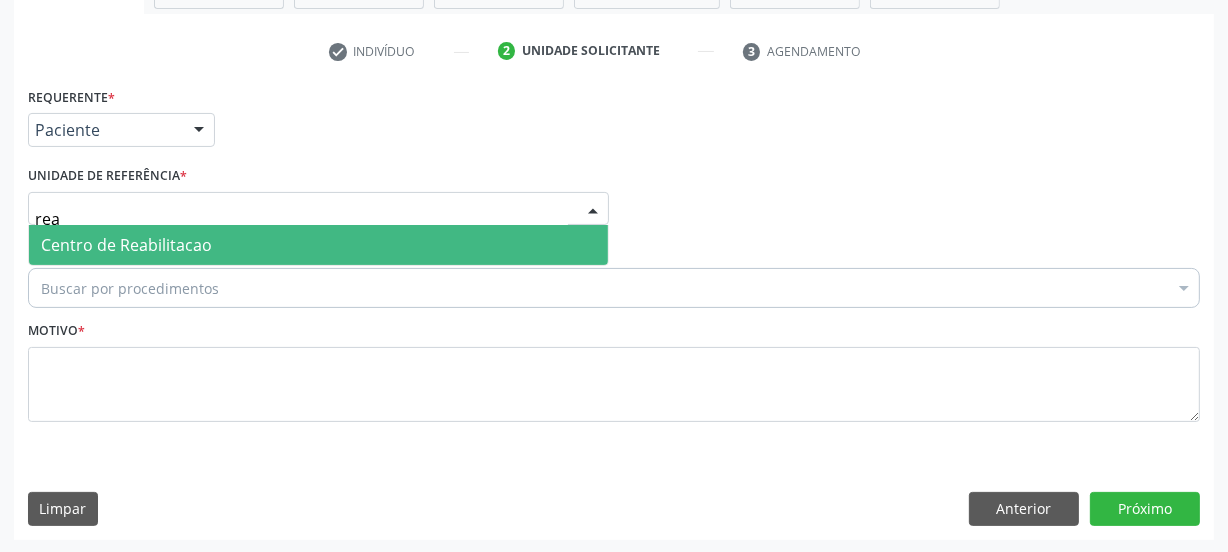 type on "reab" 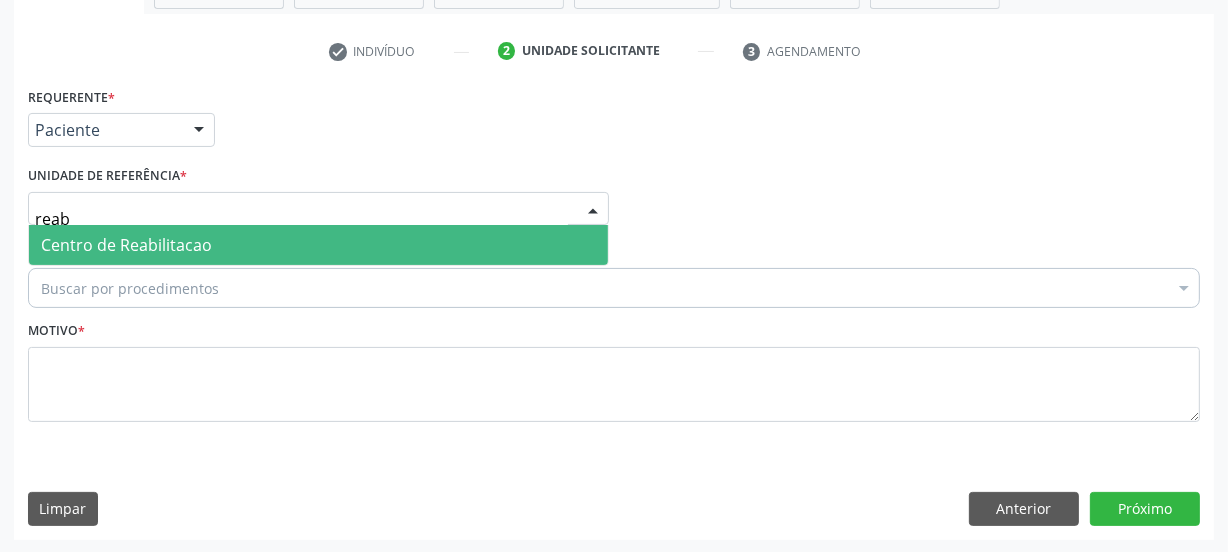 click on "Centro de Reabilitacao" at bounding box center [126, 245] 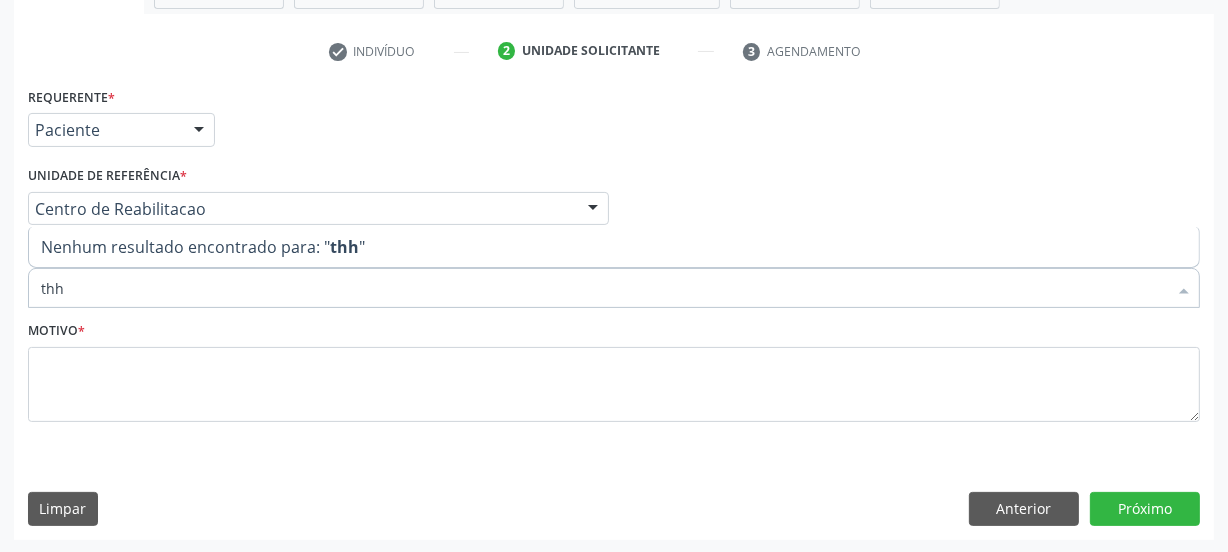 drag, startPoint x: 133, startPoint y: 291, endPoint x: 0, endPoint y: 290, distance: 133.00375 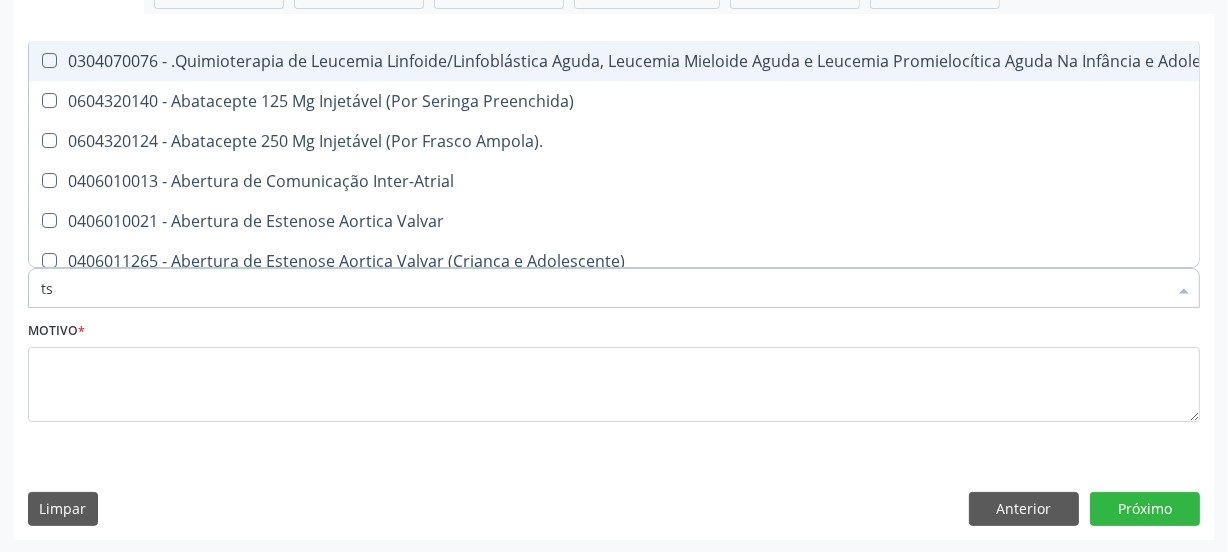 type on "tsh" 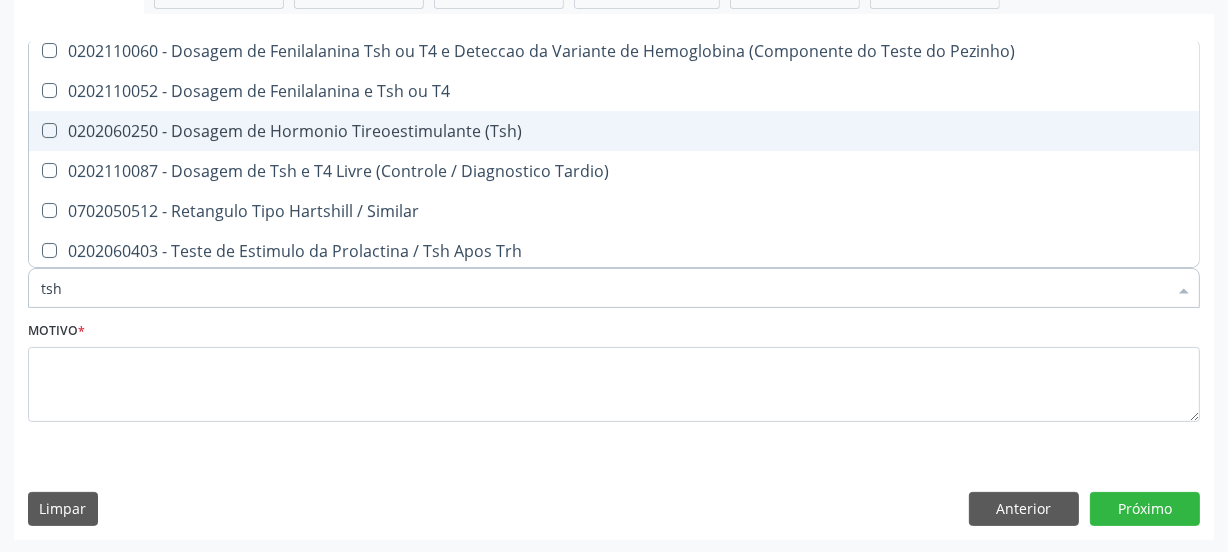 scroll, scrollTop: 14, scrollLeft: 0, axis: vertical 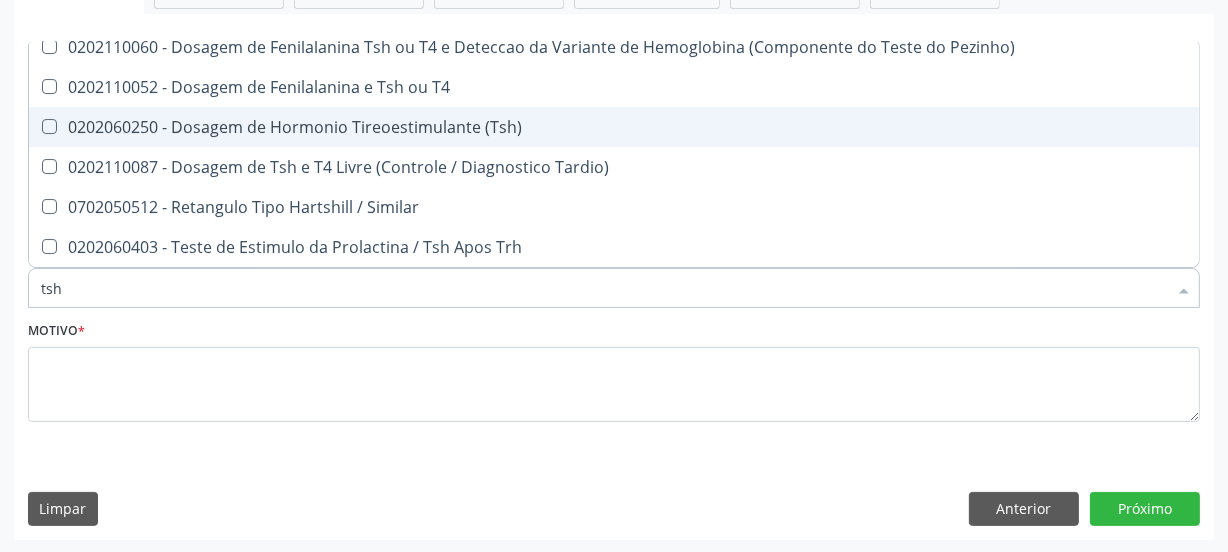 click on "0202060250 - Dosagem de Hormonio Tireoestimulante (Tsh)" at bounding box center [614, 127] 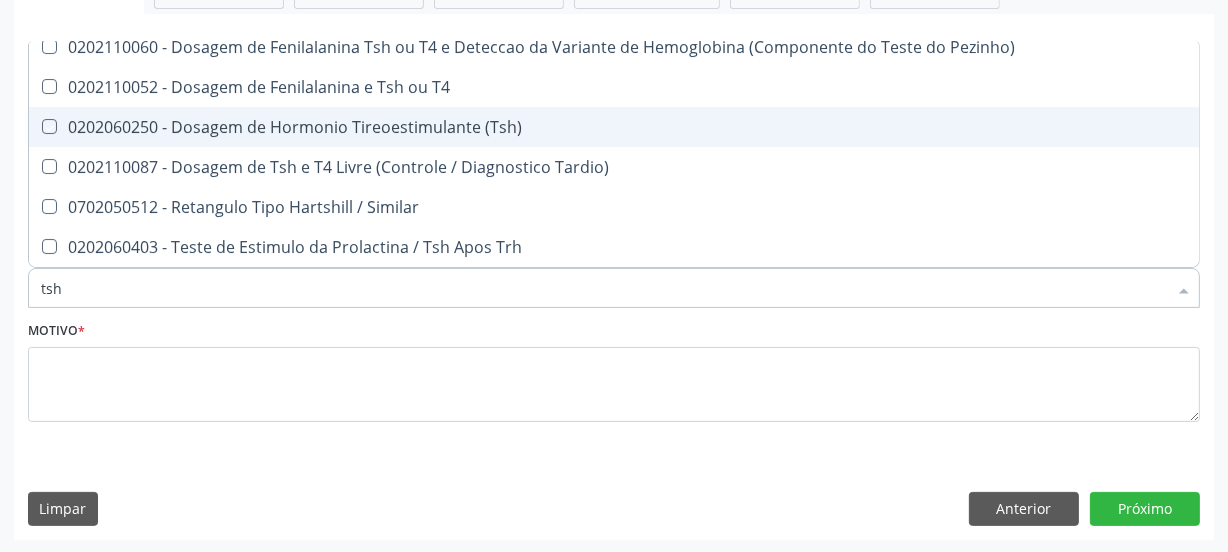 checkbox on "true" 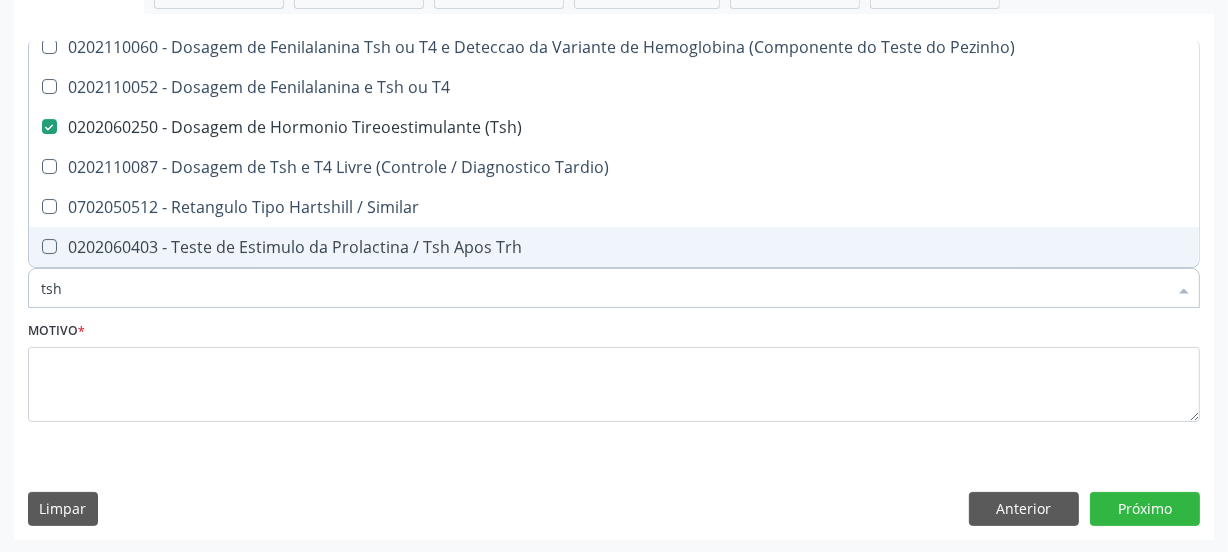 drag, startPoint x: 156, startPoint y: 296, endPoint x: 0, endPoint y: 249, distance: 162.92636 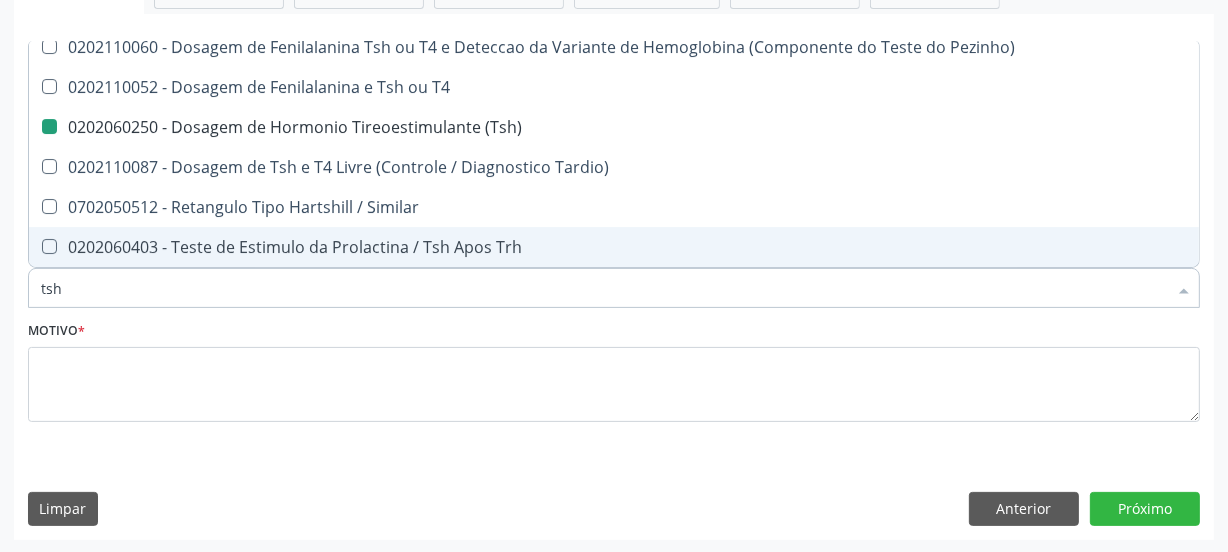 type on "t" 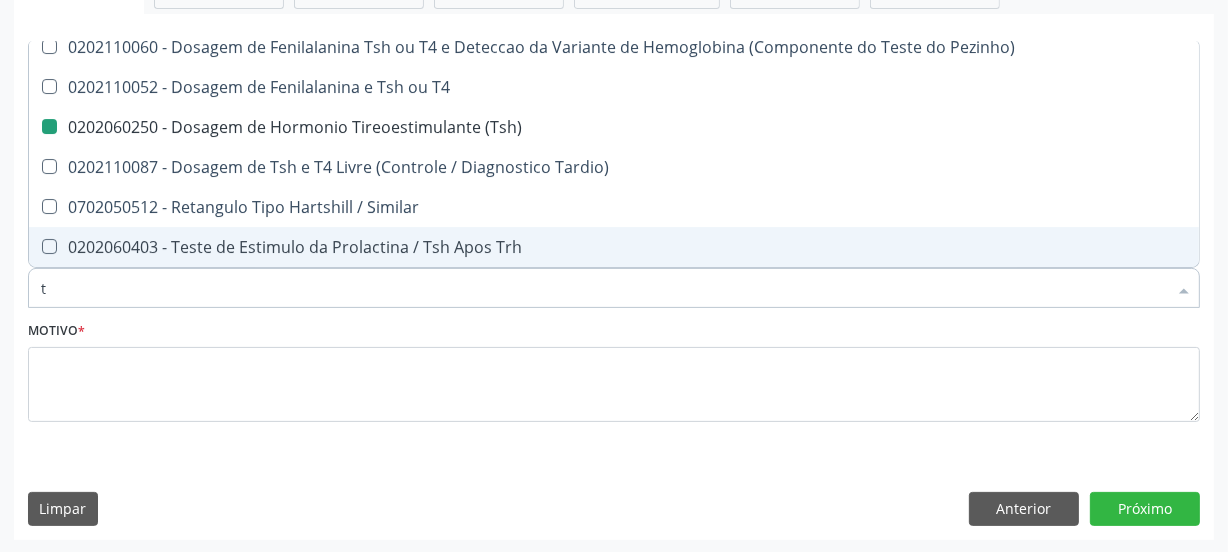 checkbox on "false" 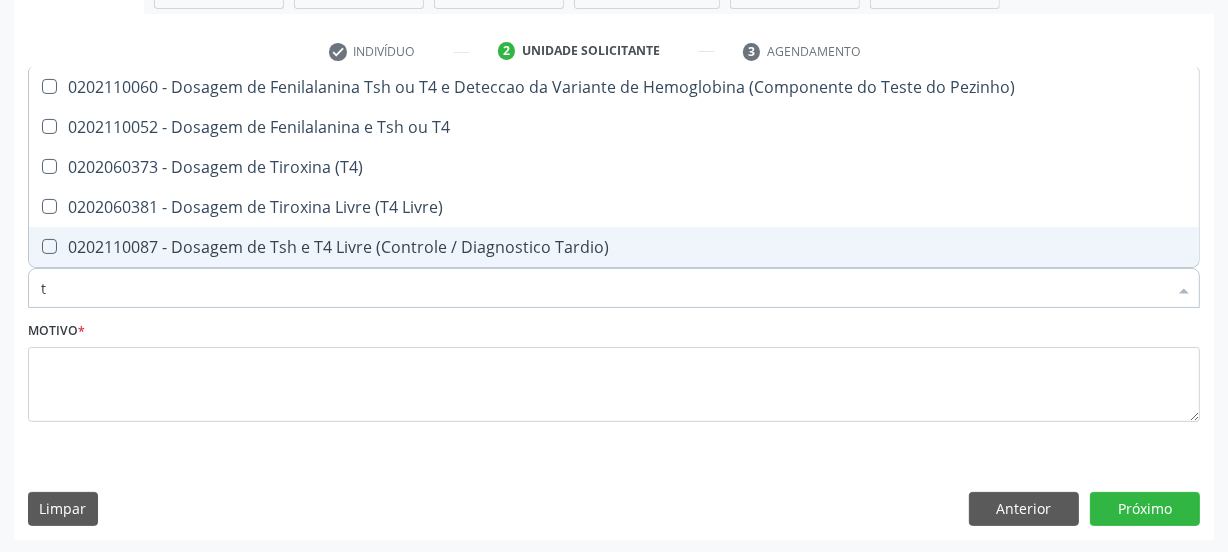 type on "t4" 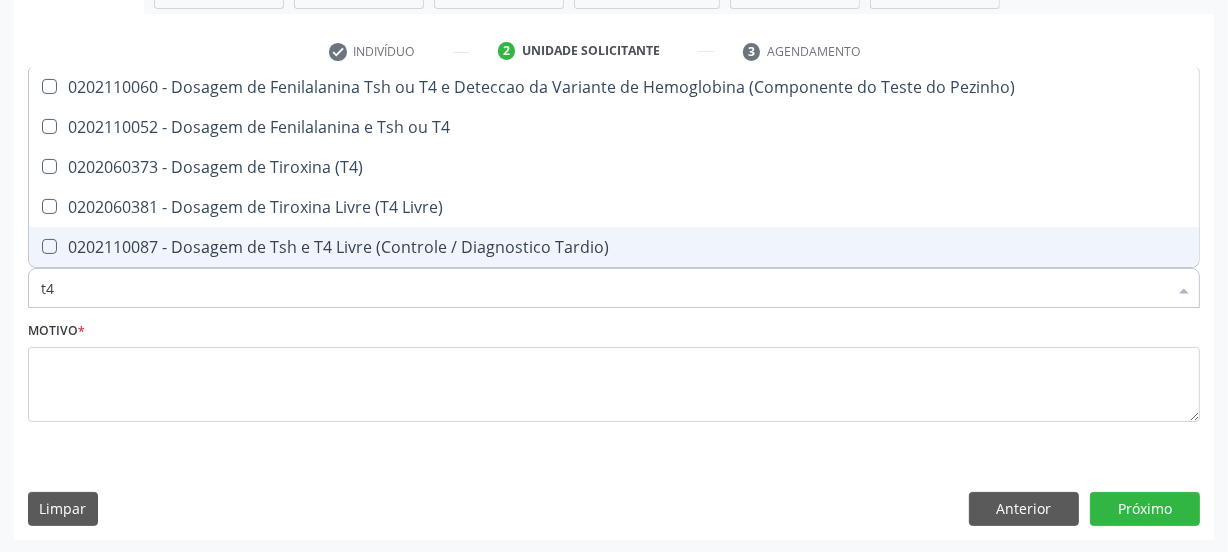 scroll, scrollTop: 0, scrollLeft: 0, axis: both 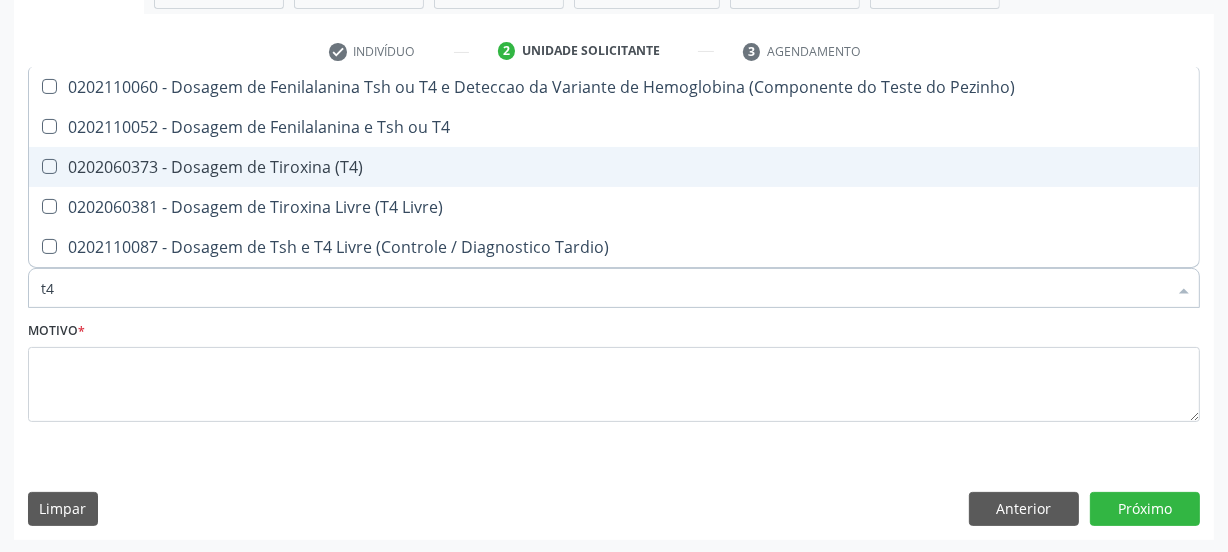 click on "0202060373 - Dosagem de Tiroxina (T4)" at bounding box center (614, 167) 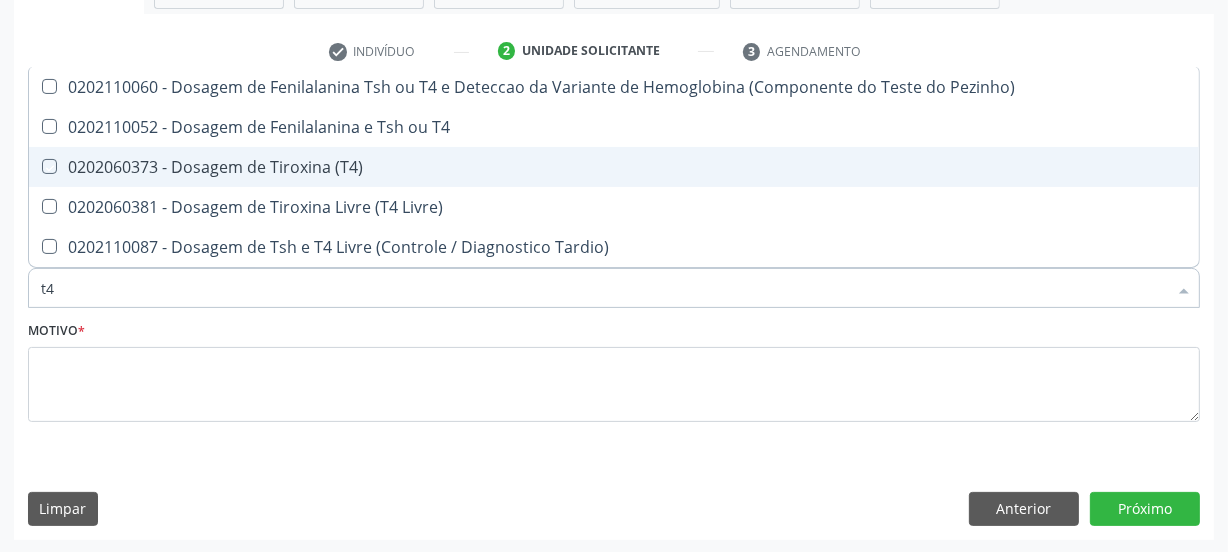 checkbox on "true" 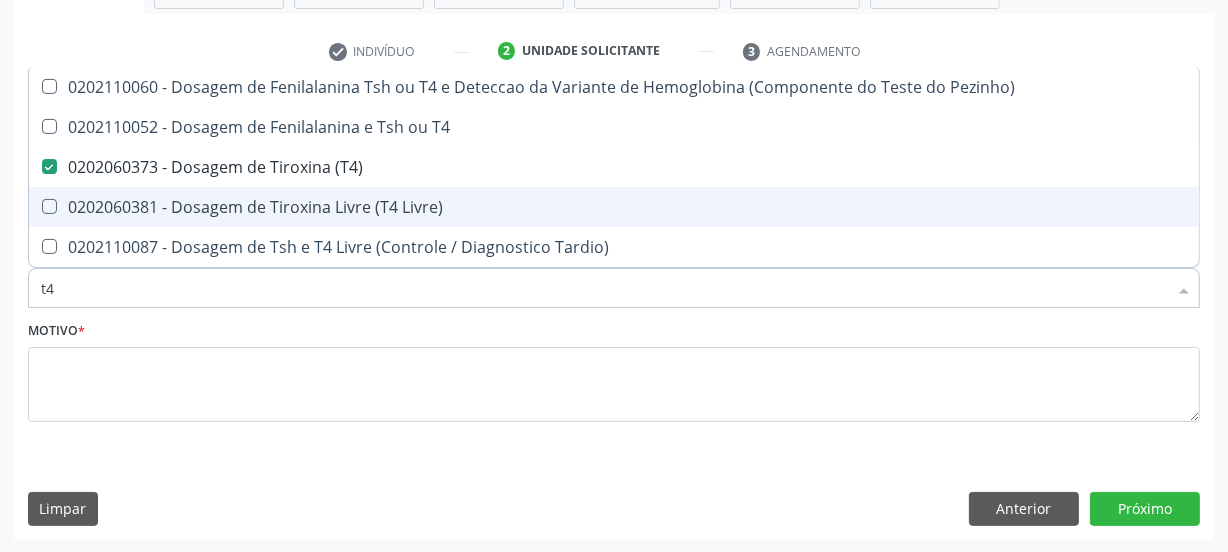 click on "0202060381 - Dosagem de Tiroxina Livre (T4 Livre)" at bounding box center [614, 207] 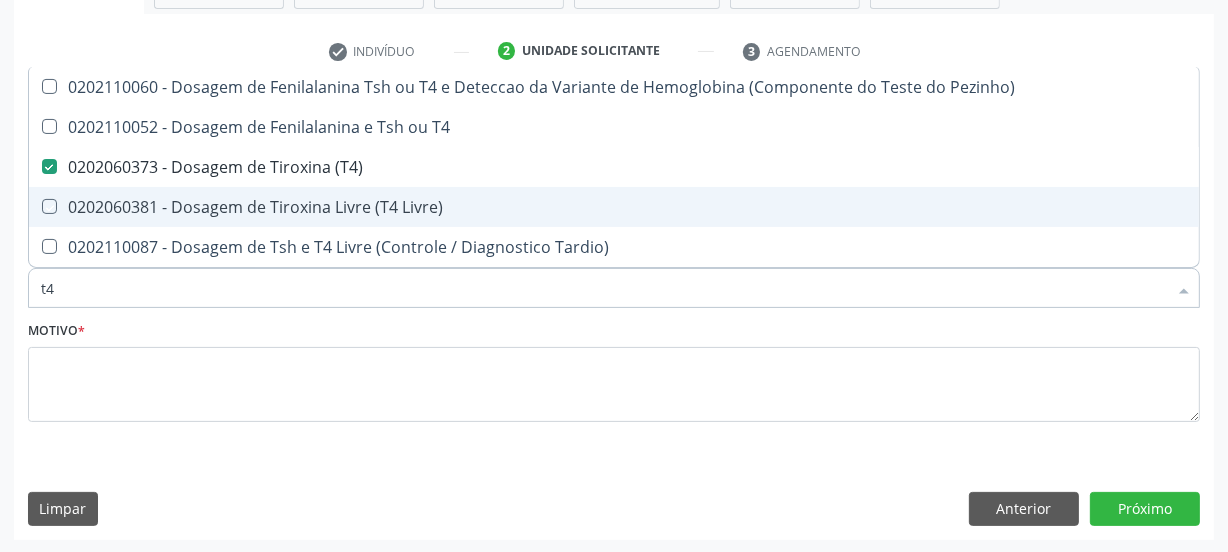 checkbox on "true" 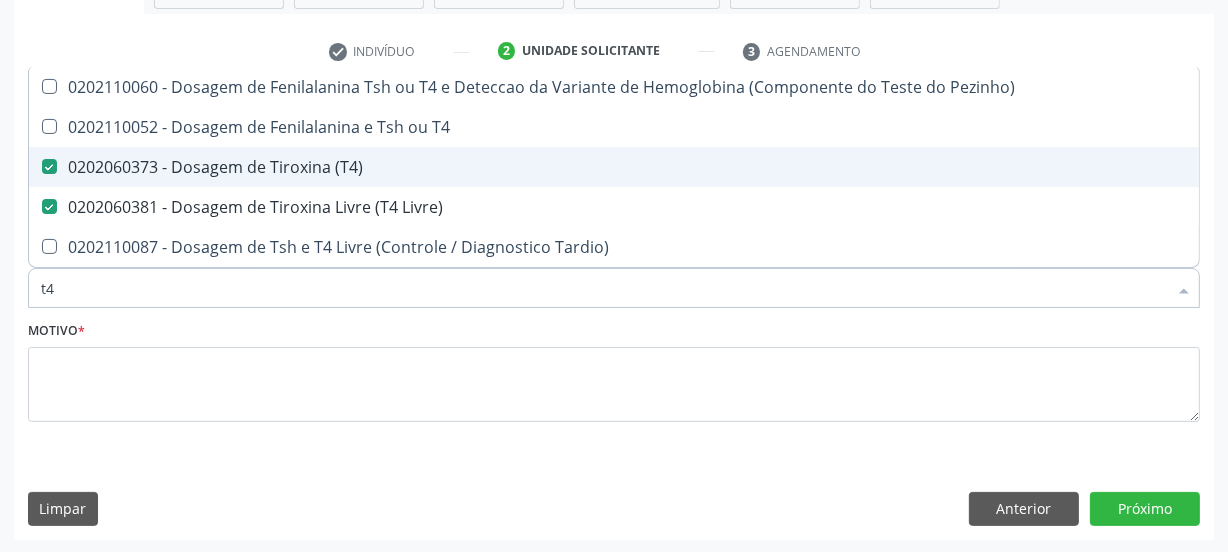 click on "0202060373 - Dosagem de Tiroxina (T4)" at bounding box center (614, 167) 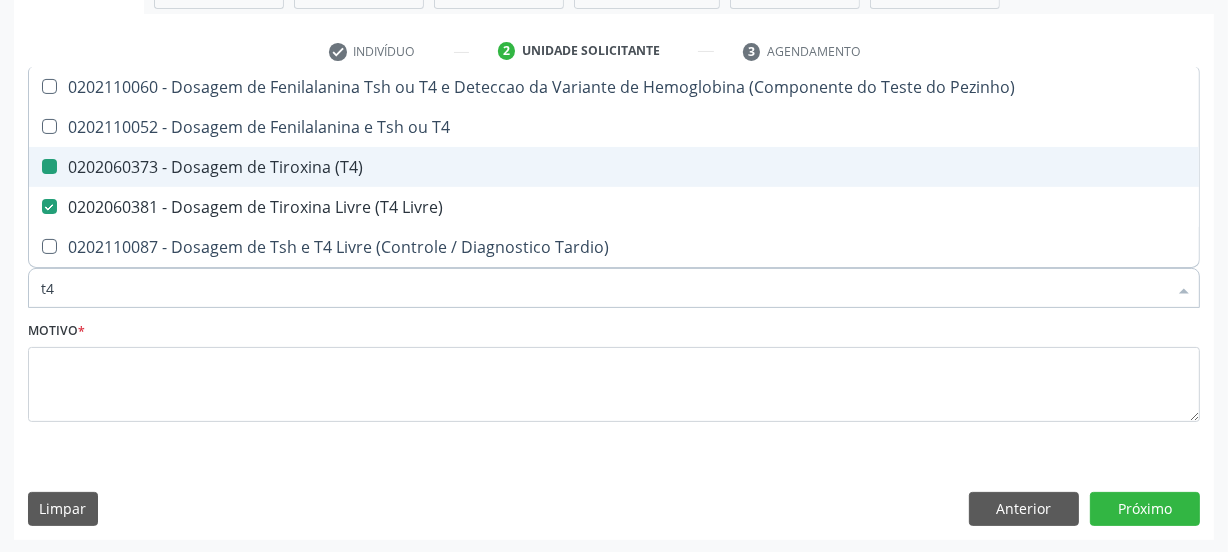 checkbox on "false" 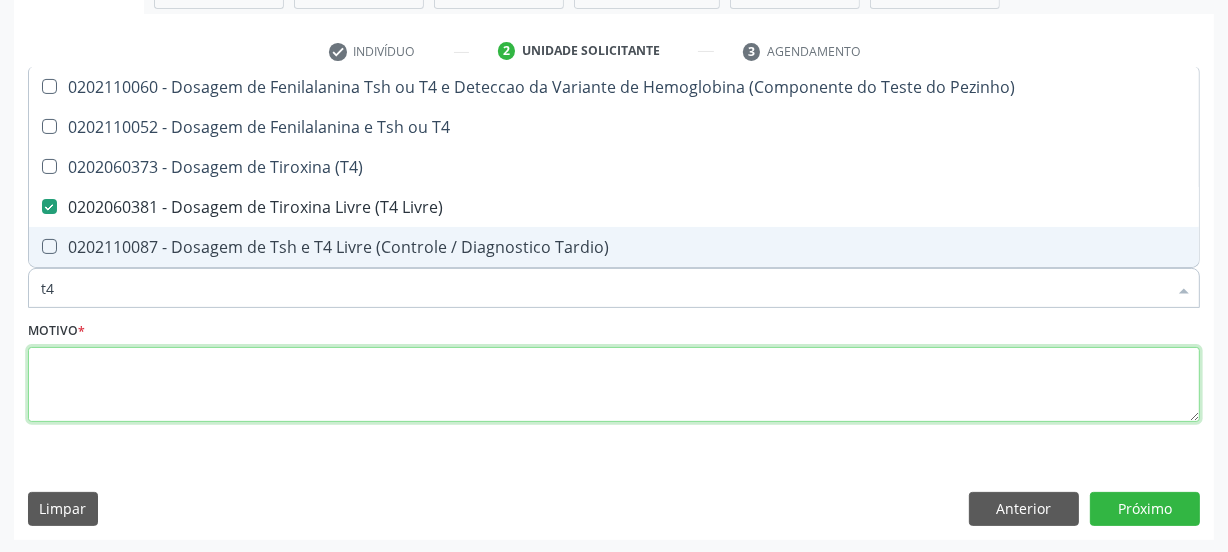 click at bounding box center (614, 385) 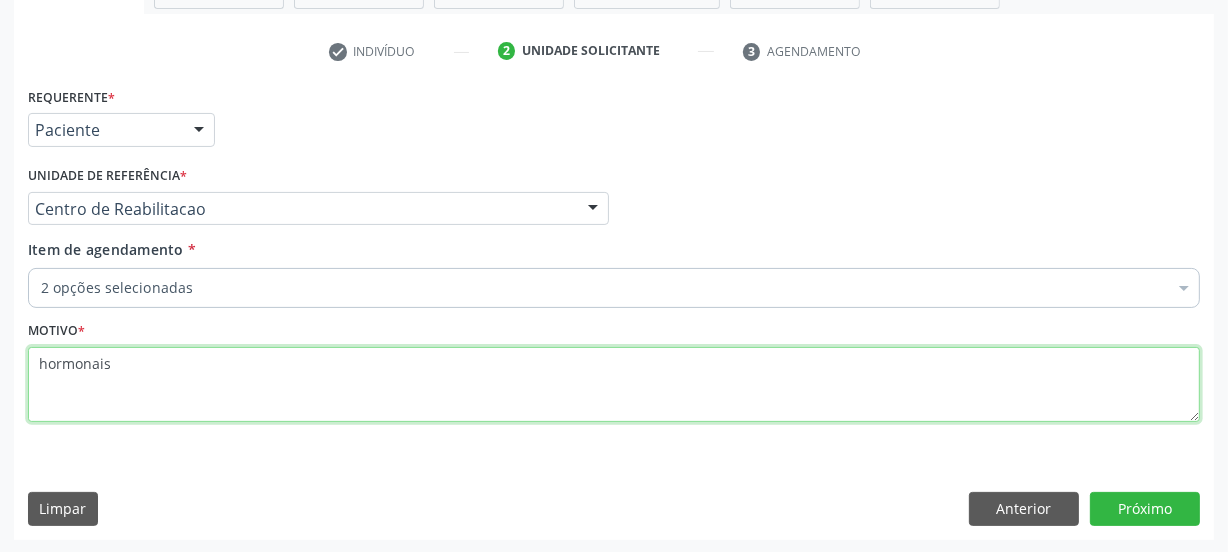 type on "hormonais" 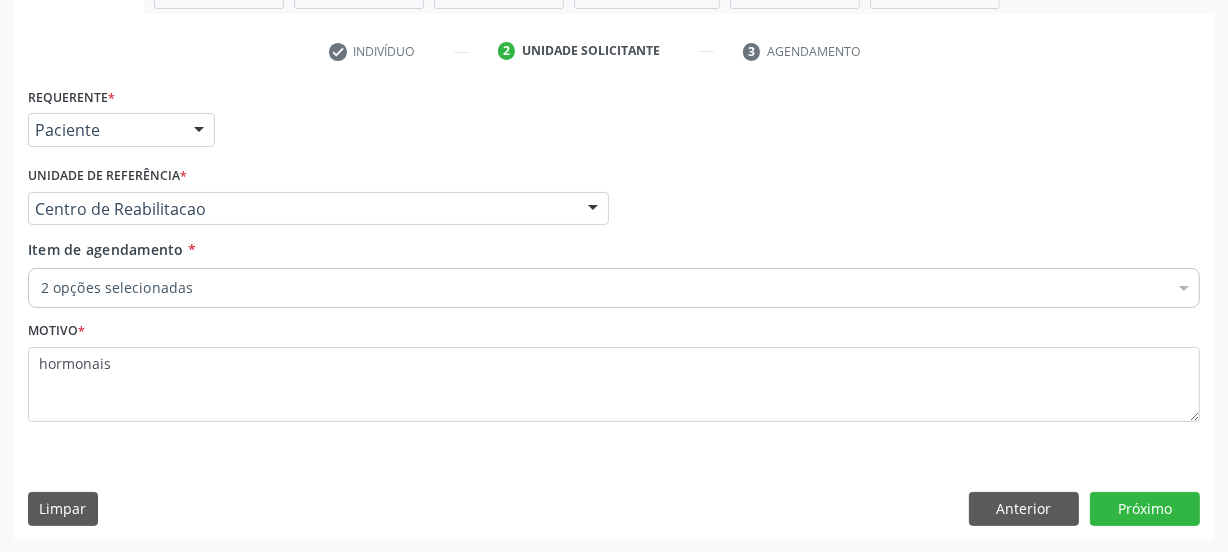 click on "Acompanhamento
Acompanhe a situação das marcações correntes e finalizadas
Relatórios
Acompanhamento
Consolidado
Agendamentos
Procedimentos realizados
Ano de acompanhamento
2025 2024
person_add
Nova marcação
Solicitados   Na fila   Agendados   Não compareceram
2025
Resolvidos
2025
Cancelados
2025
check
Indivíduo
2
Unidade solicitante
3
Agendamento
CNS
*
898 0062 0384 4804       done
Nome
*
Heitor Gabriel Ferreira Donato
Heitor Gabriel Ferreira Donato
CNS:
898 0062 0384 4804
CPF:    --   Nascimento:
16/07/2020
Nenhum resultado encontrado para: "   "
Digite o nome ou CNS para buscar um indivíduo
Sexo" at bounding box center [614, 156] 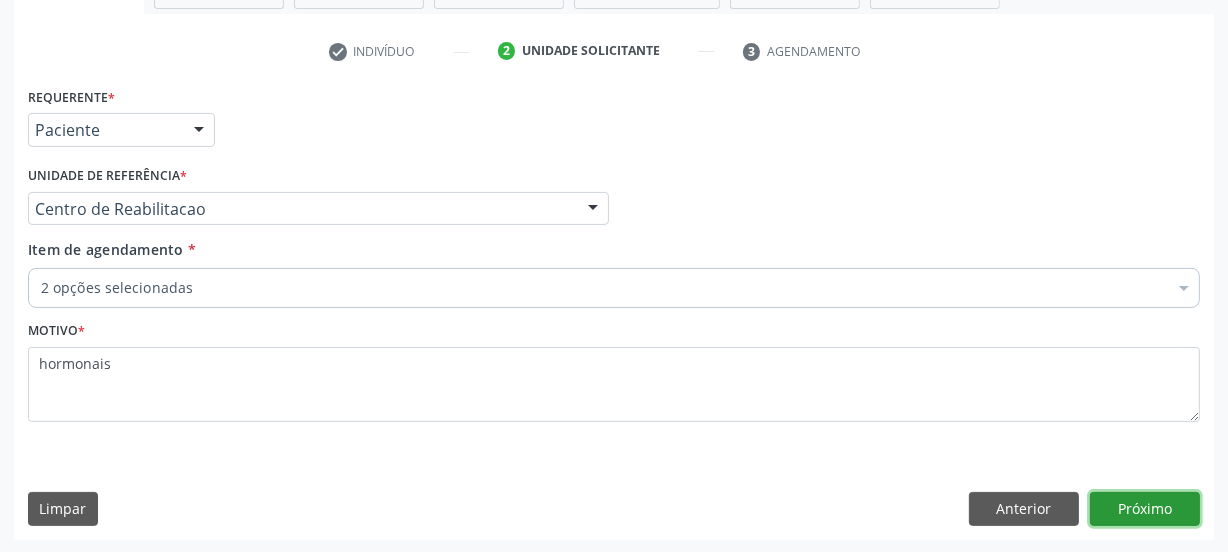 click on "Próximo" at bounding box center [1145, 509] 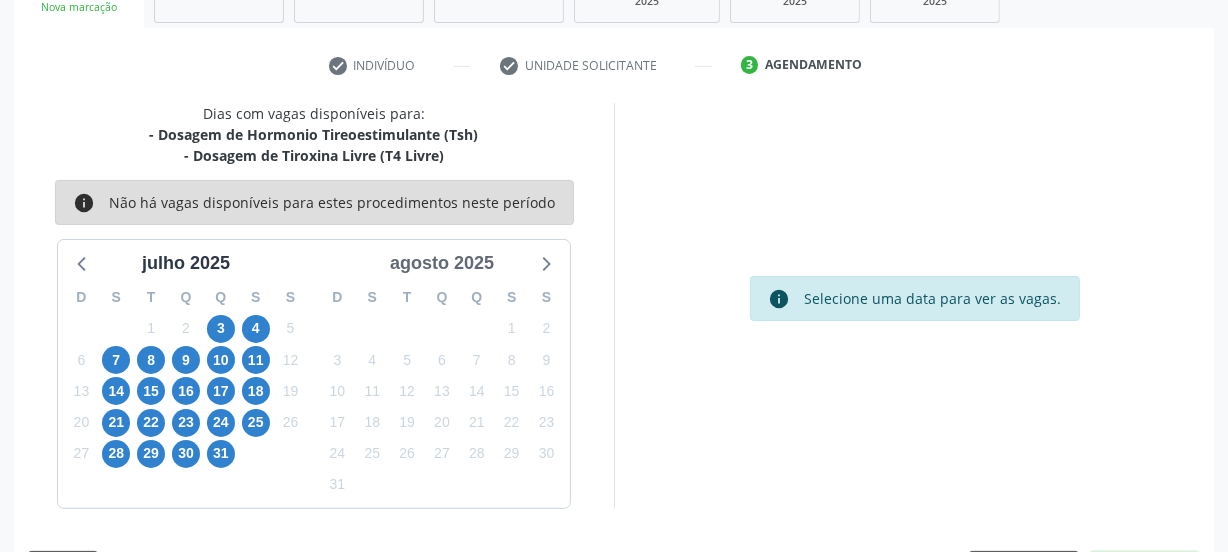 scroll, scrollTop: 338, scrollLeft: 0, axis: vertical 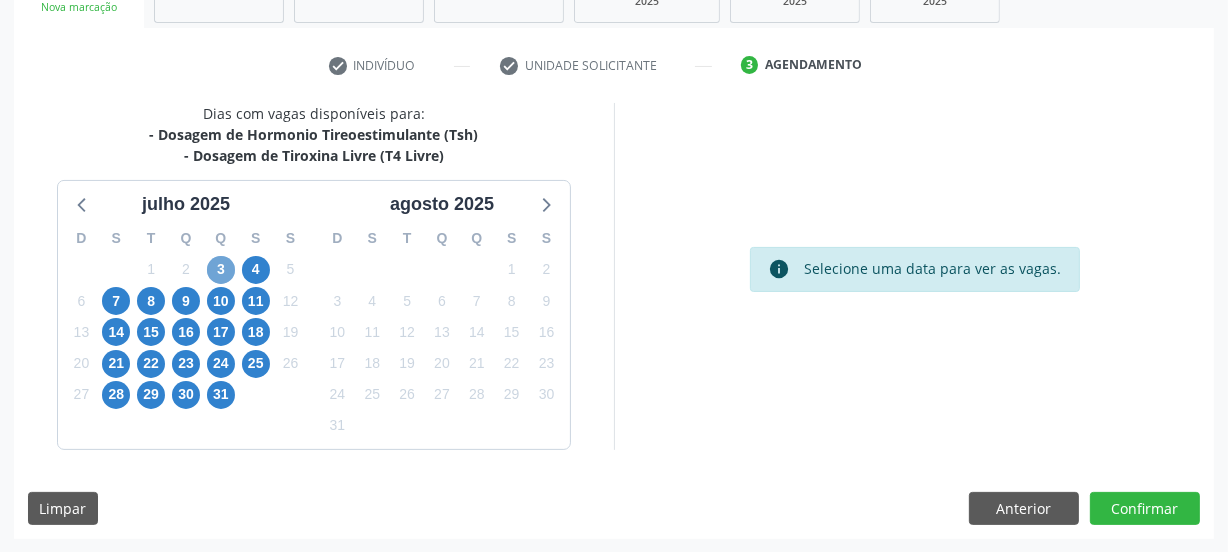 click on "3" at bounding box center [221, 270] 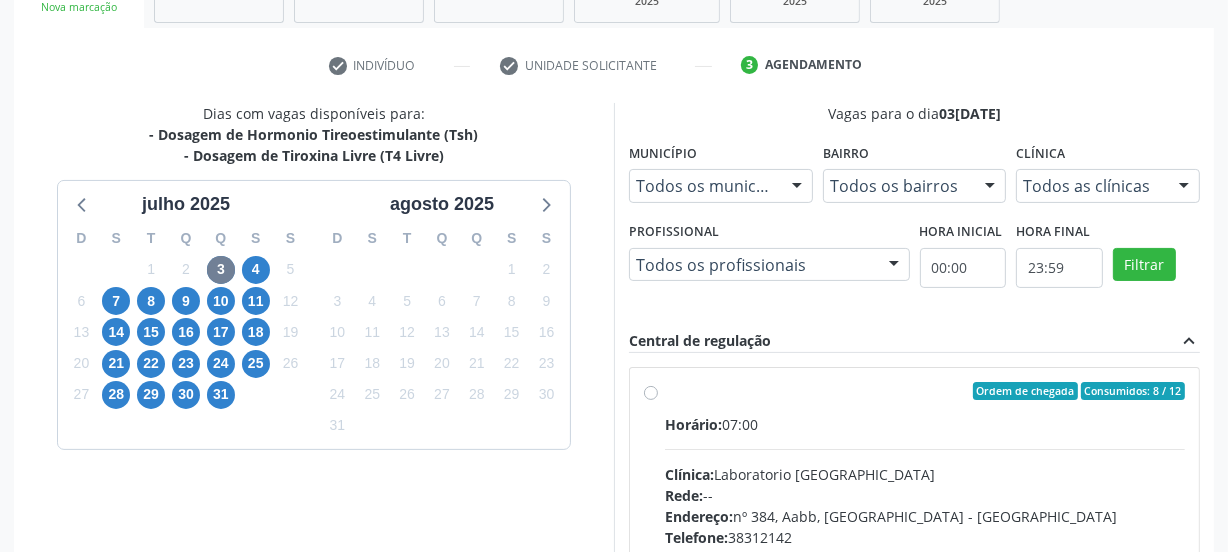 click on "Horário:   07:00" at bounding box center [925, 424] 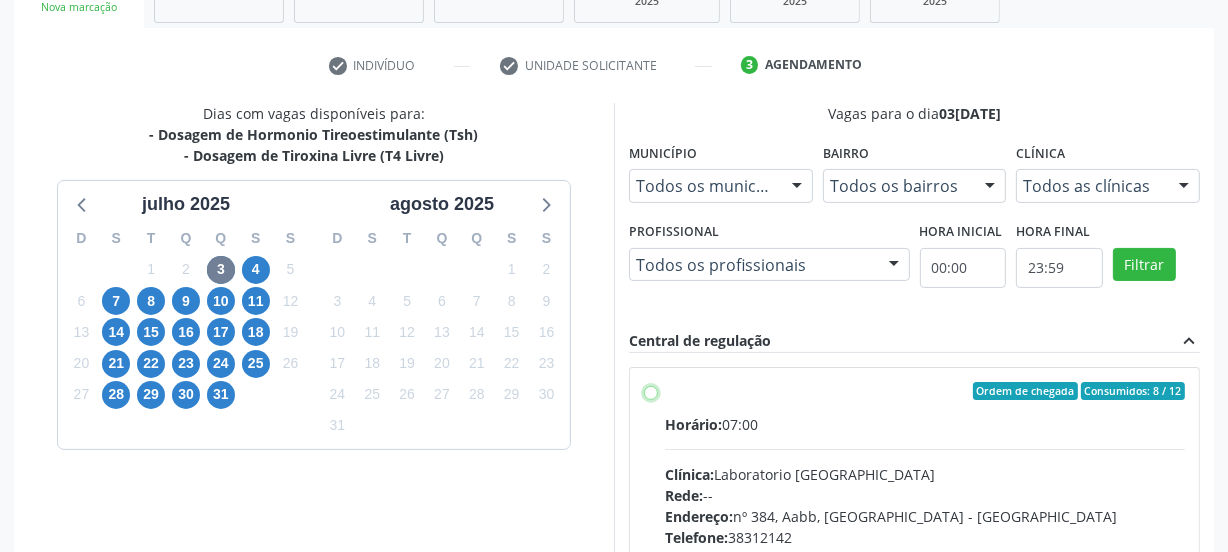 click on "Ordem de chegada
Consumidos: 8 / 12
Horário:   07:00
Clínica:  Laboratorio Sao Francisco
Rede:
--
Endereço:   nº 384, Aabb, Serra Talhada - PE
Telefone:   38312142
Profissional:
--
Informações adicionais sobre o atendimento
Idade de atendimento:
Sem restrição
Gênero(s) atendido(s):
Sem restrição
Informações adicionais:
--" at bounding box center [651, 391] 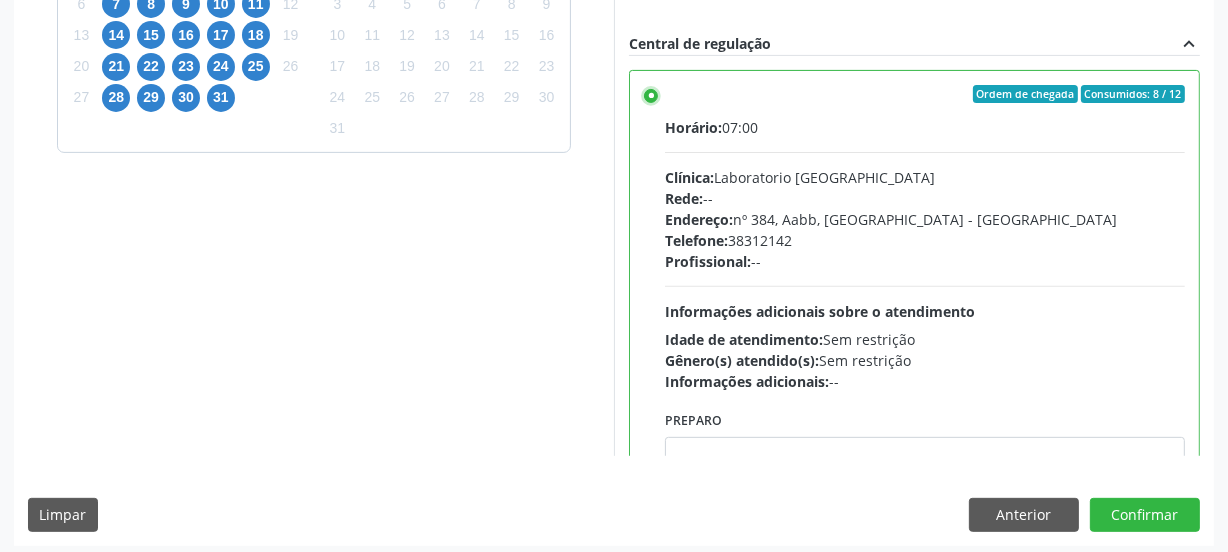 scroll, scrollTop: 641, scrollLeft: 0, axis: vertical 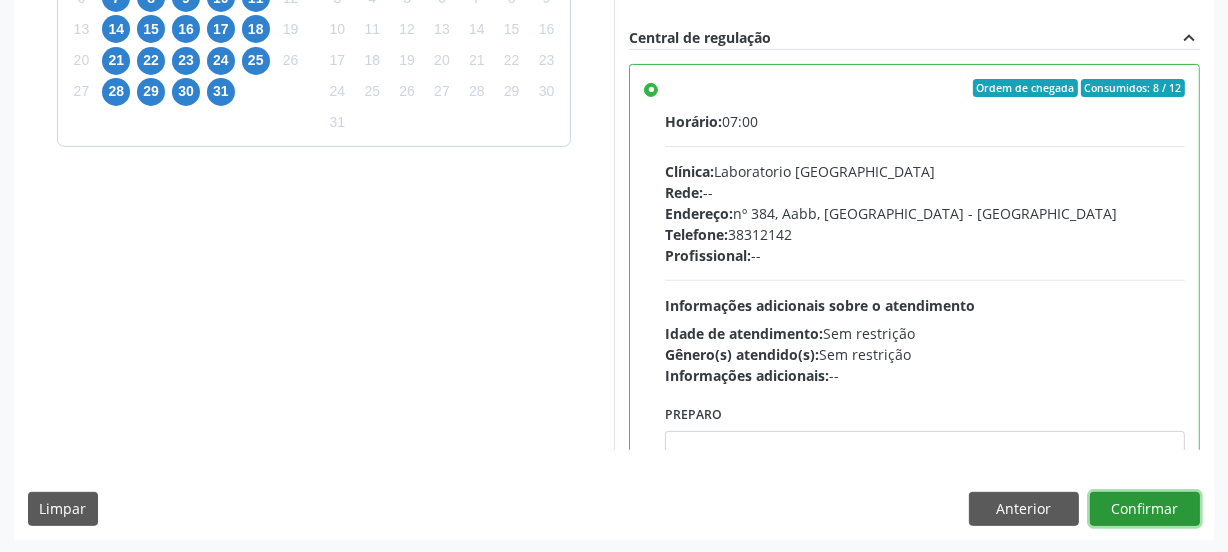 click on "Confirmar" at bounding box center (1145, 509) 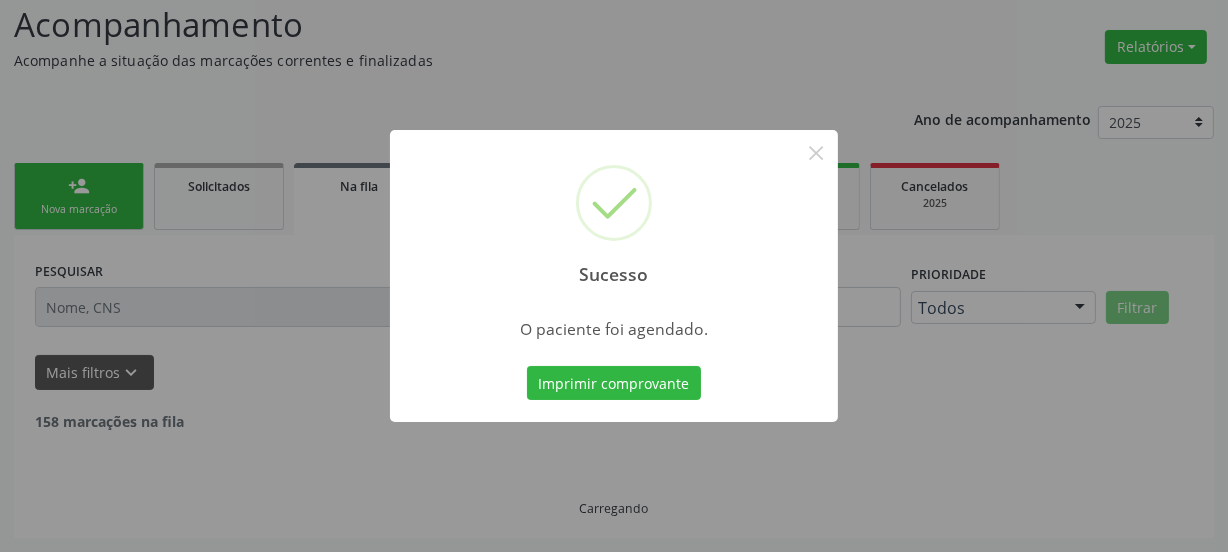 scroll, scrollTop: 114, scrollLeft: 0, axis: vertical 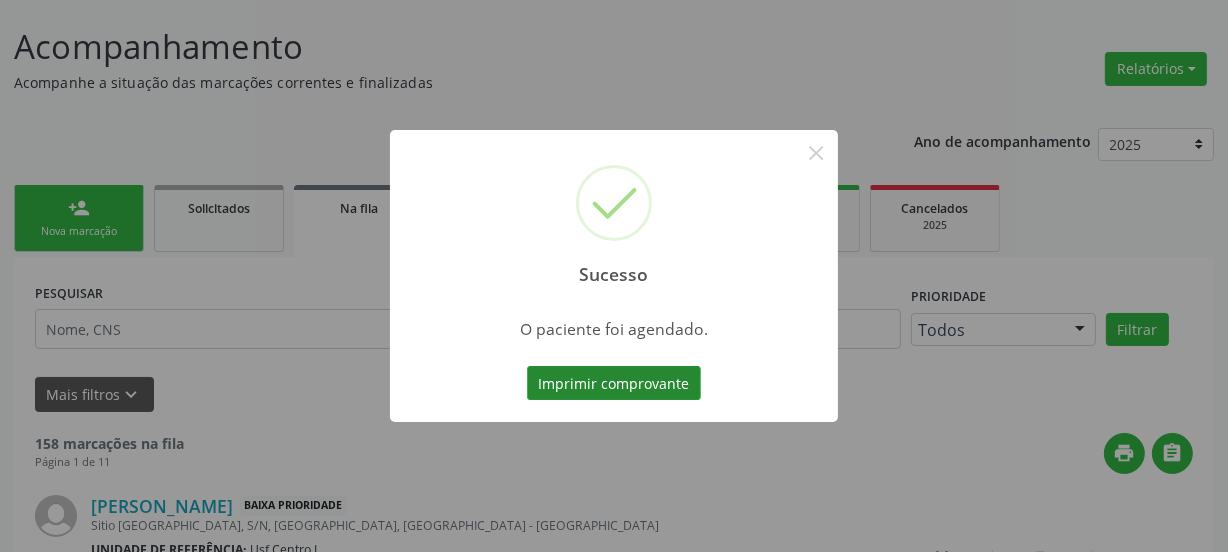 click on "Imprimir comprovante" at bounding box center (614, 383) 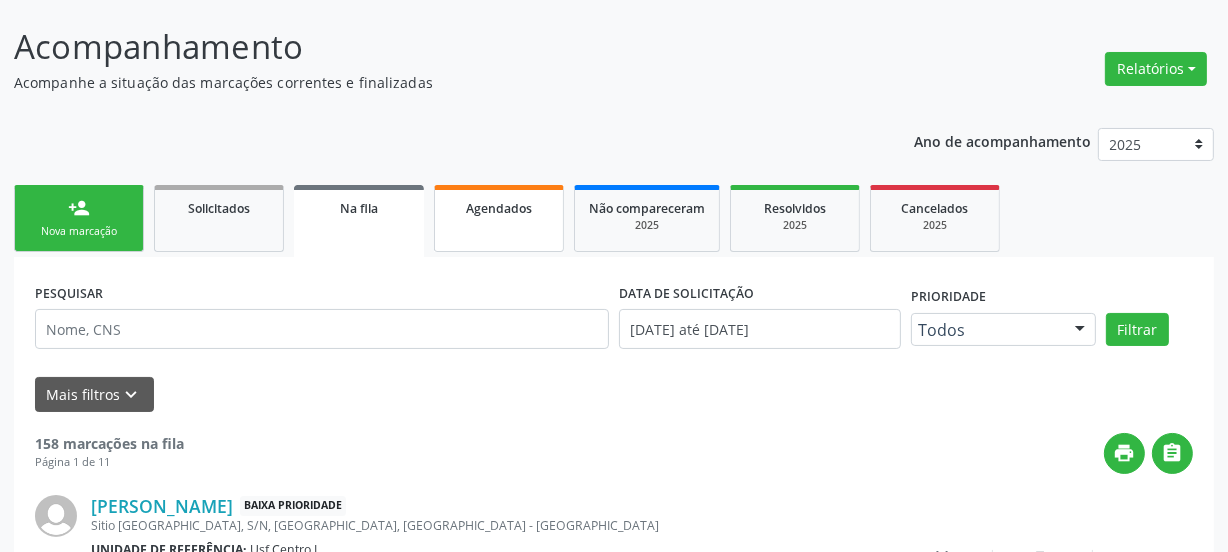 click on "Agendados" at bounding box center [499, 208] 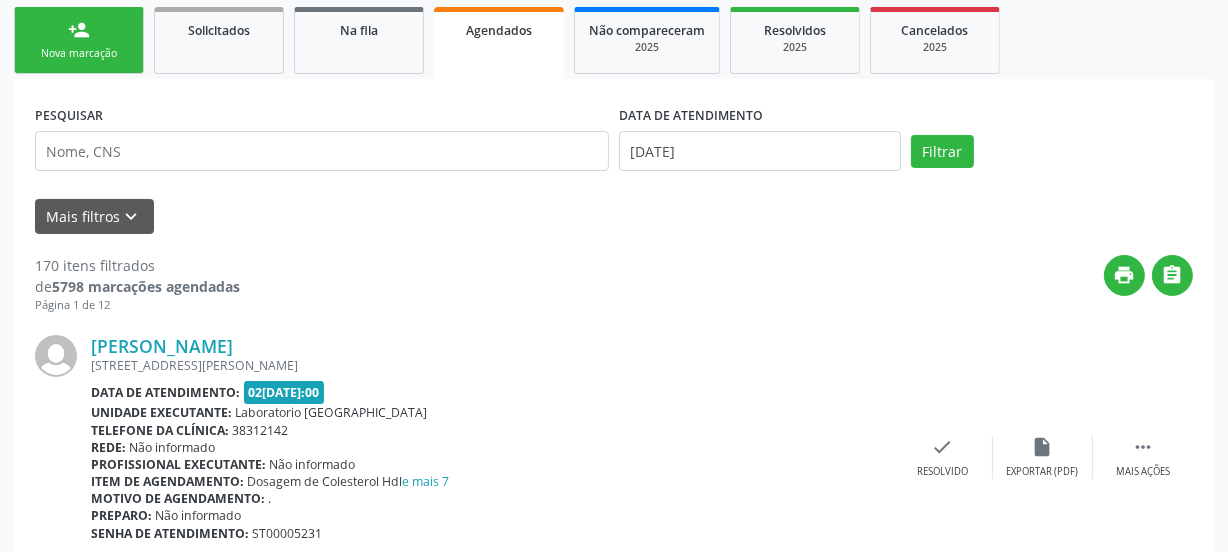 scroll, scrollTop: 296, scrollLeft: 0, axis: vertical 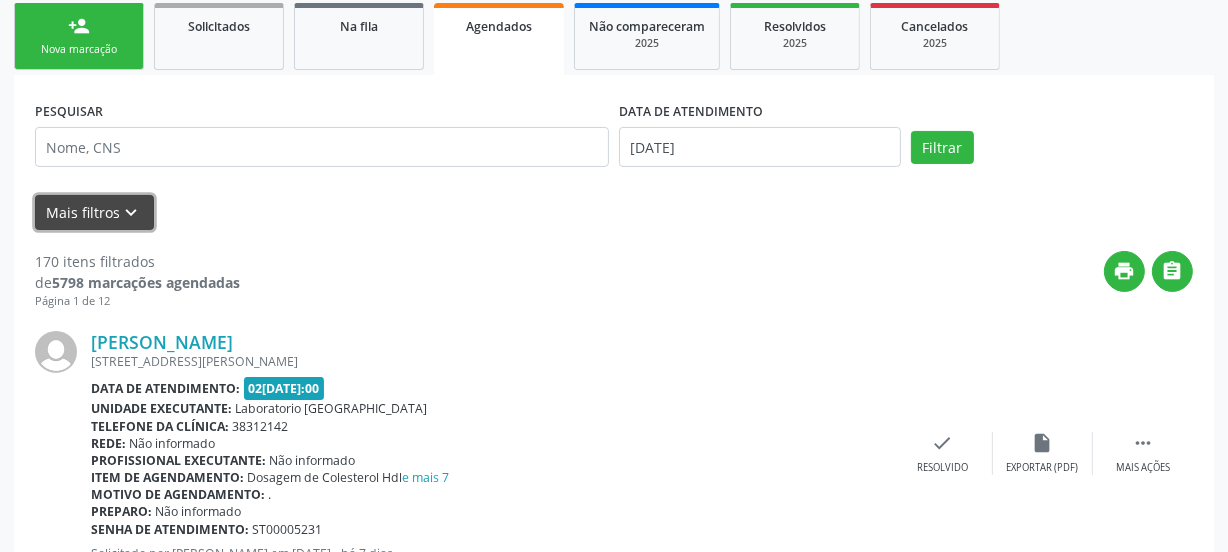 click on "keyboard_arrow_down" at bounding box center [132, 213] 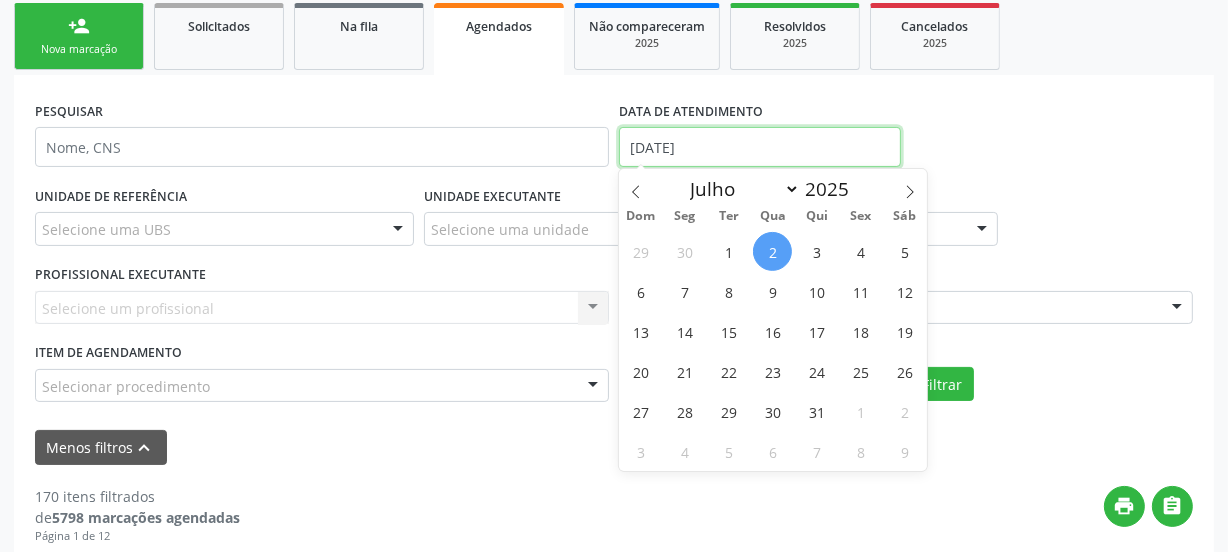 click on "[DATE]" at bounding box center (760, 147) 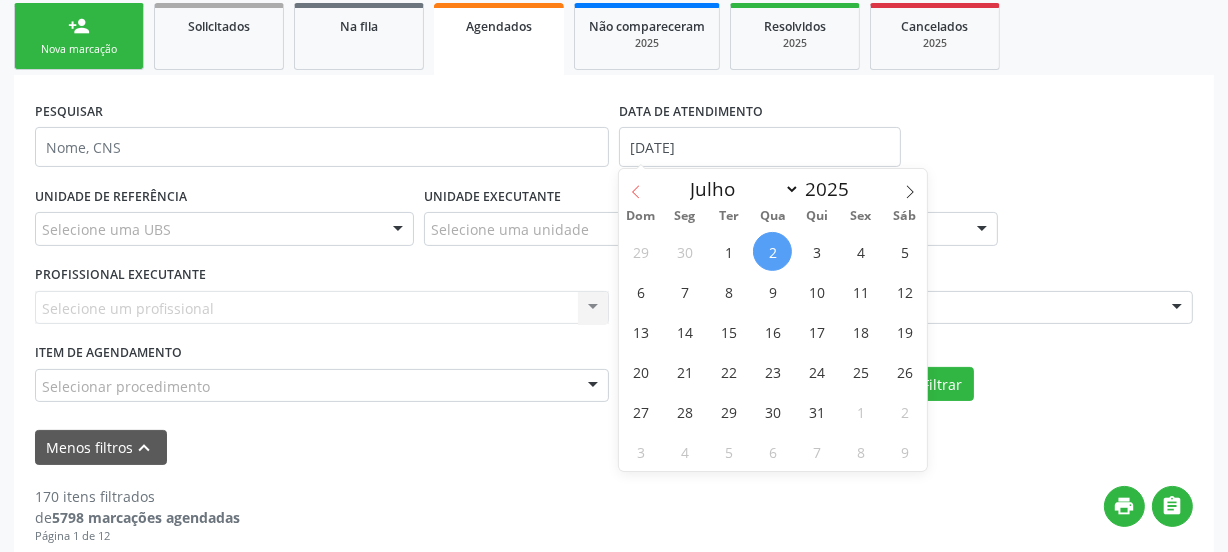 click 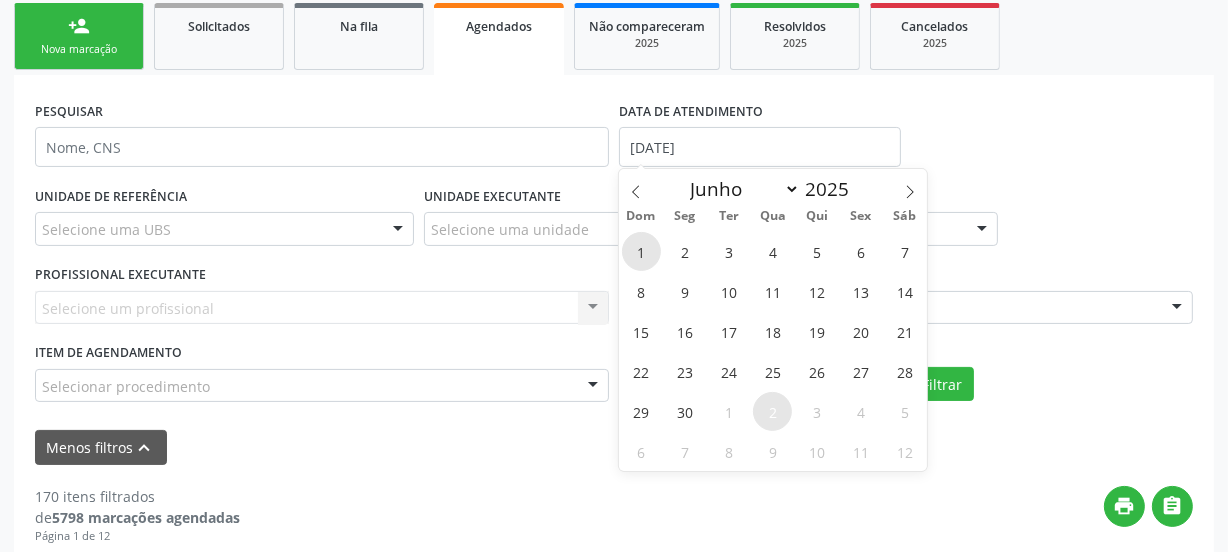 click on "1" at bounding box center (641, 251) 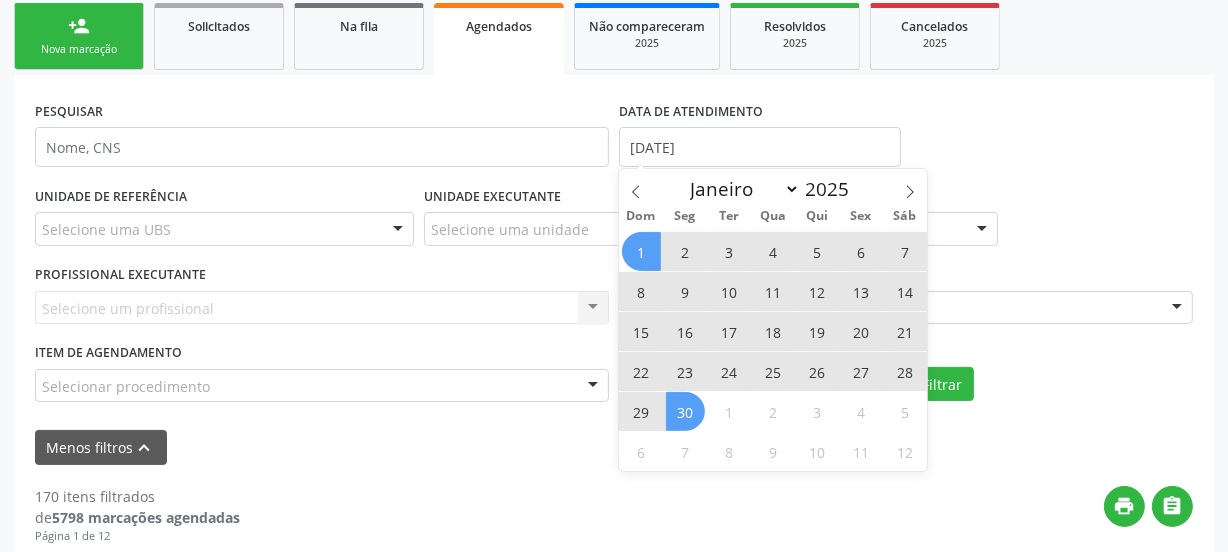 click on "30" at bounding box center (685, 411) 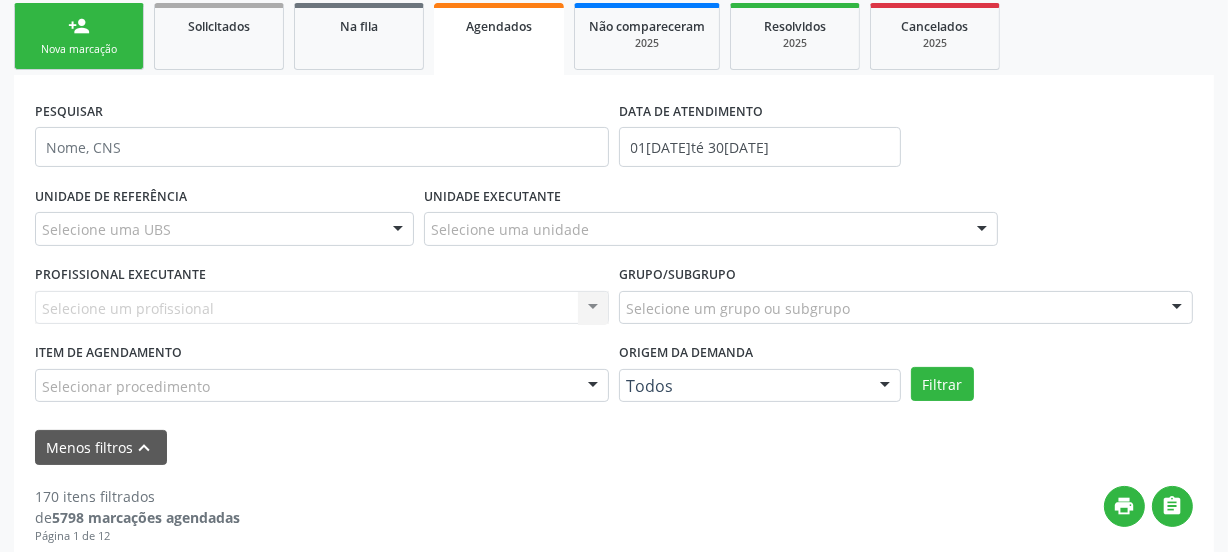 click on "UNIDADE DE REFERÊNCIA
Selecione uma UBS
Todas as UBS   Usf do Mutirao   Usf Cohab   Usf Caicarinha da Penha Tauapiranga   Posto de Saude Bernardo Vieira   Usf Borborema   Usf Bom Jesus I   Usf Ipsep   Usf Sao Cristovao   Usf Santa Rita Bernardo Vieira   Usf Cagep   Usf Caxixola   Usf Bom Jesus II   Usf Malhada Cortada   Usf Alto da Conceicao   Usf Varzea Aabb   Usf Ipsep II   Usf Cohab II   Usf Varzinha   Usf Ipa Faz Nova   Usf Centro I   Usf Vila Bela   Usf Centro II   Usf Luanda Jardim   Usf Ipsep III   Posto de Saude Logradouro   Posto de Saude Poco da Cerca   Posto de Saude de Juazeirinho   Central Regional de Rede de Frio Xi Geres   Hospital Eduardo Campos   Rede de Atencao Ao Covid 19 Leitos de Retaguarda Municipal   Posto de Saude Malhada da Areia   Posto de Saude Malhada do Jua   Vigilancia Epidemiologica   Central de Regulacao Medica das Urgencias Serra Talhada Pe   Usb Base Samu Serra Talhada   Usa Base Samu Serra Talhada" at bounding box center [224, 220] 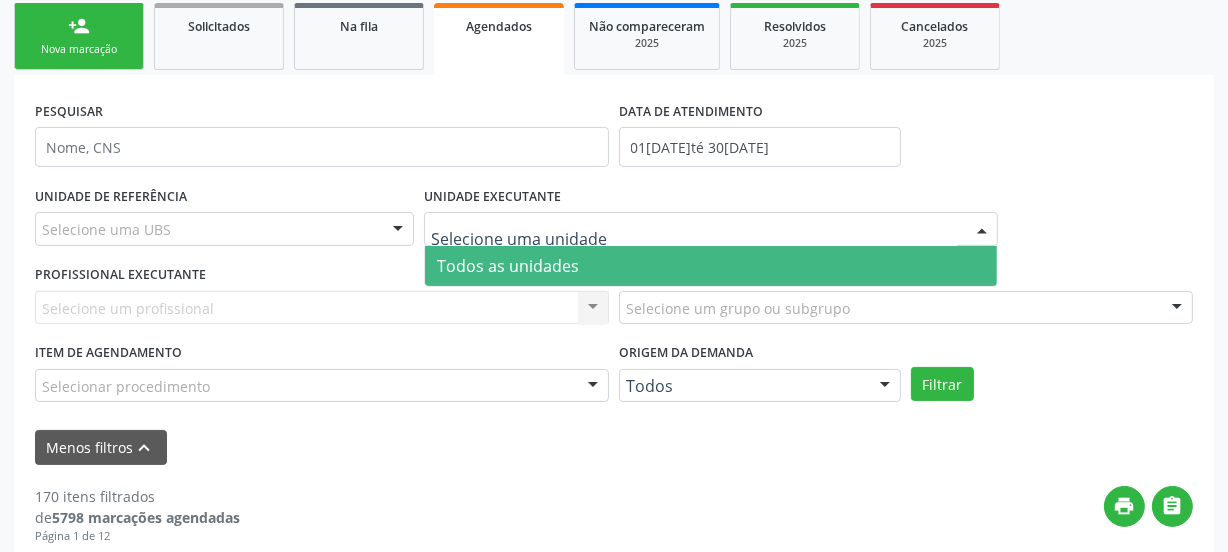 click on "PROFISSIONAL EXECUTANTE
Selecione um profissional
Nenhum resultado encontrado para: "   "
Não há nenhuma opção para ser exibida." at bounding box center [322, 299] 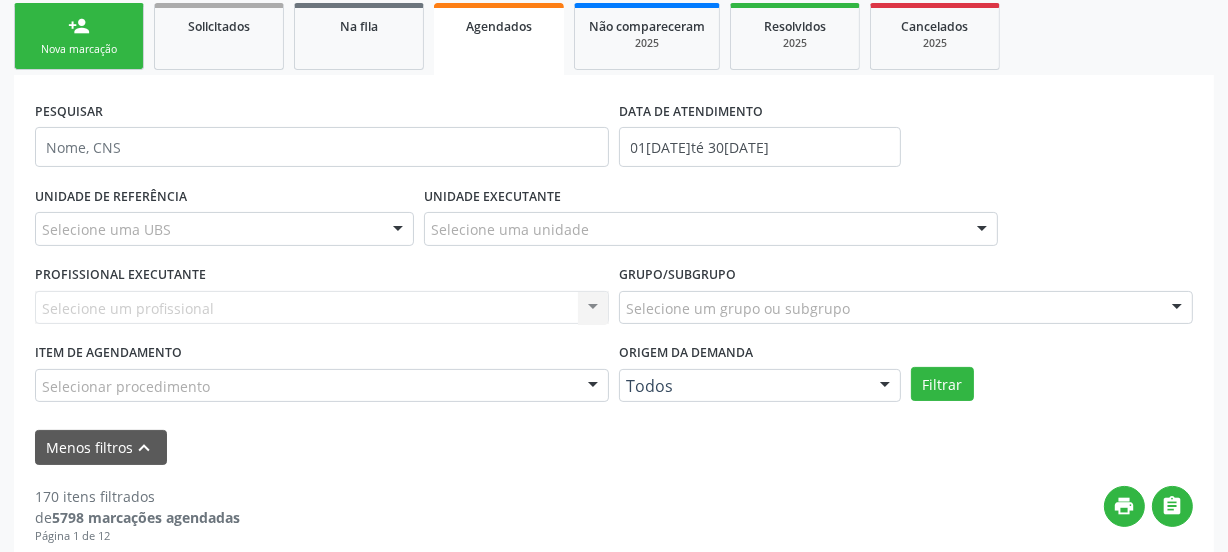 click on "Selecione um profissional
Nenhum resultado encontrado para: "   "
Não há nenhuma opção para ser exibida." at bounding box center (322, 308) 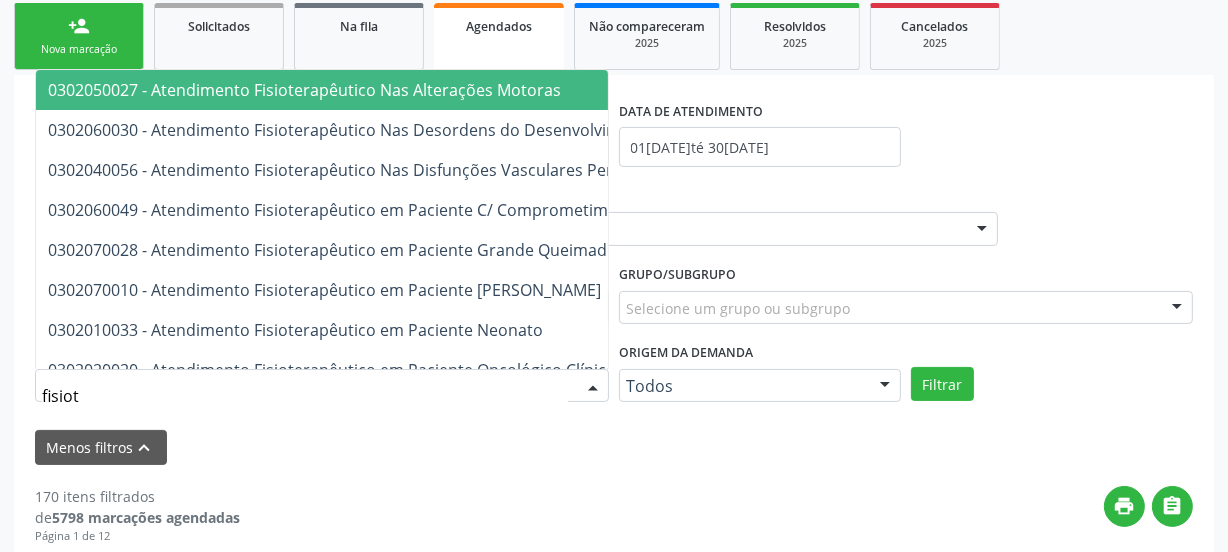 type on "fisiote" 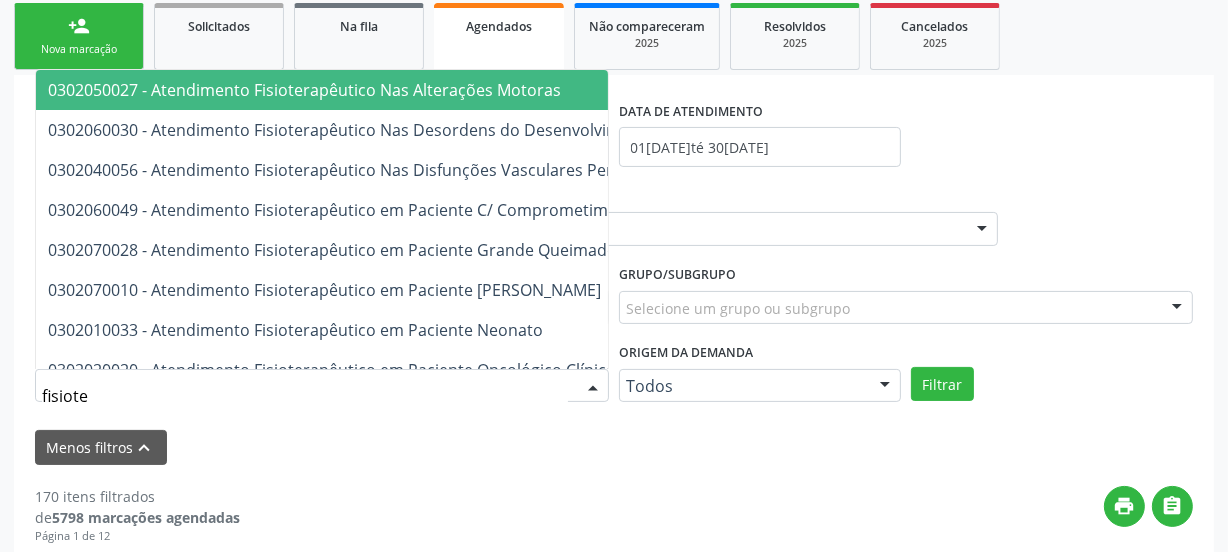 click on "0302050027 - Atendimento Fisioterapêutico Nas Alterações Motoras" at bounding box center (304, 90) 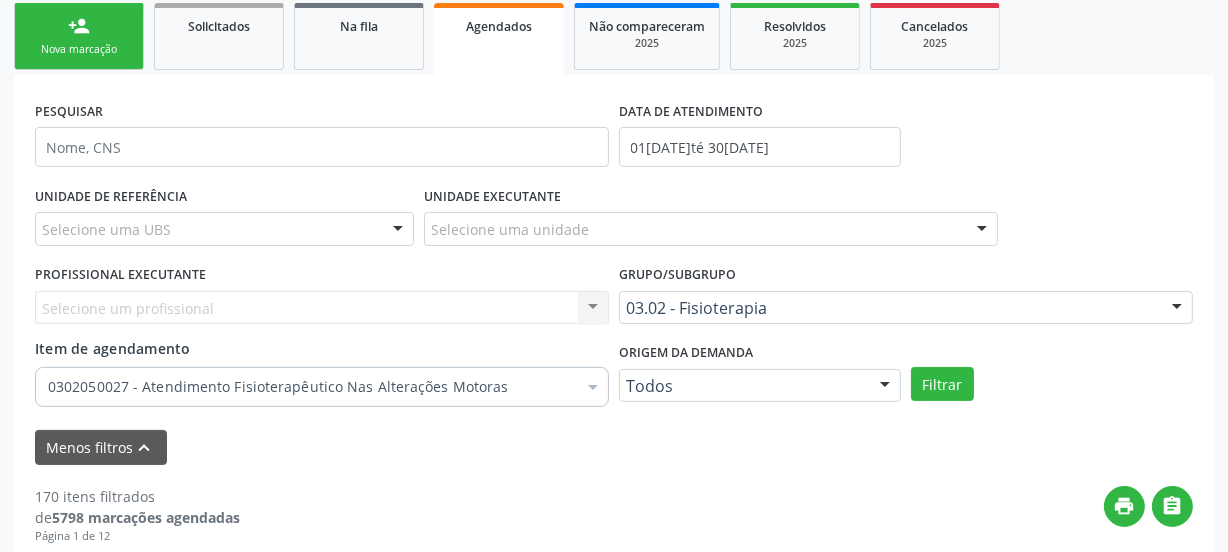 click on "Selecione um profissional
Nenhum resultado encontrado para: "   "
Não há nenhuma opção para ser exibida." at bounding box center [322, 308] 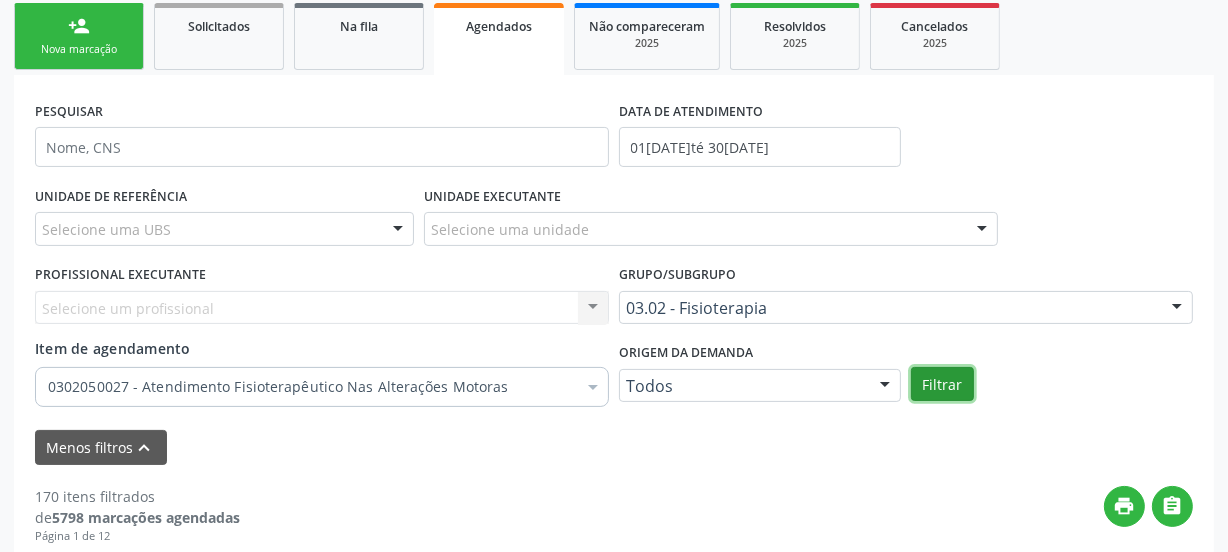 click on "Filtrar" at bounding box center (942, 384) 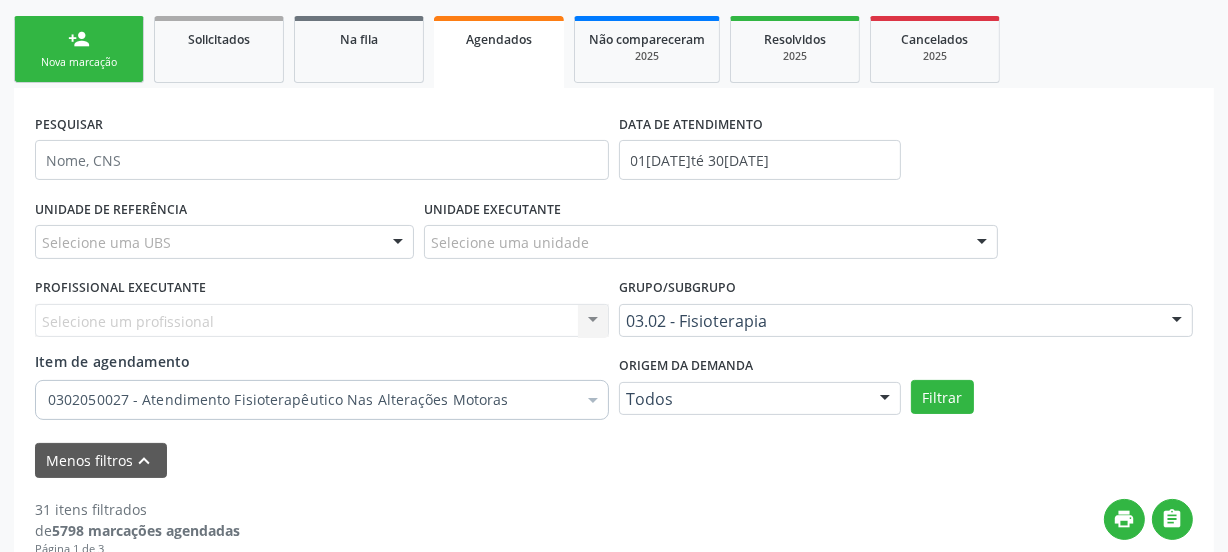 scroll, scrollTop: 205, scrollLeft: 0, axis: vertical 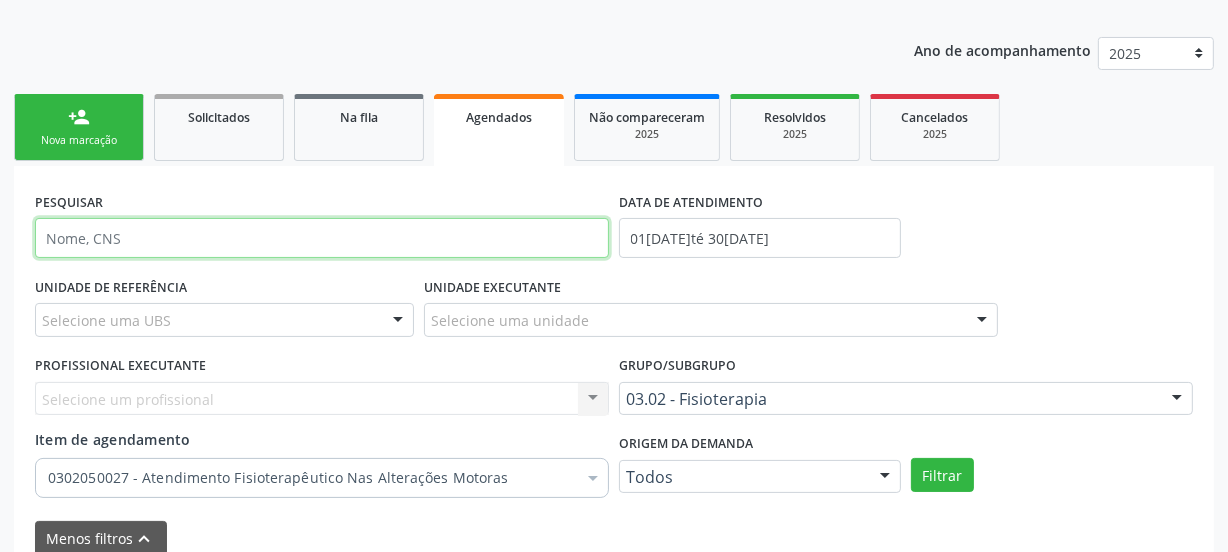 click at bounding box center [322, 238] 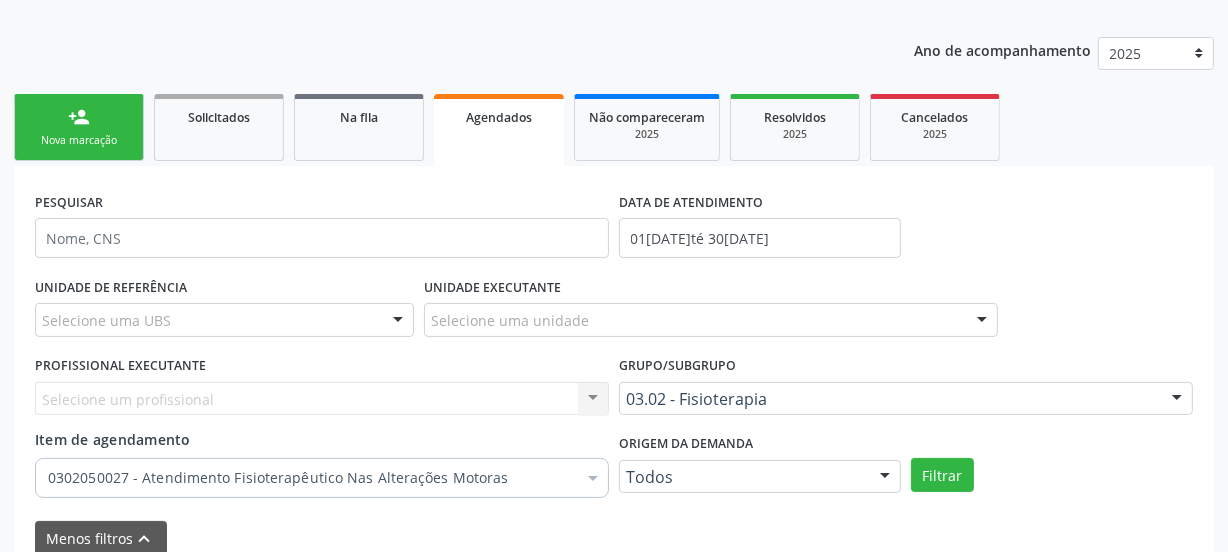 click on "UNIDADE DE REFERÊNCIA
Selecione uma UBS
Todas as UBS   Usf do Mutirao   Usf Cohab   Usf Caicarinha da Penha Tauapiranga   Posto de Saude Bernardo Vieira   Usf Borborema   Usf Bom Jesus I   Usf Ipsep   Usf Sao Cristovao   Usf Santa Rita Bernardo Vieira   Usf Cagep   Usf Caxixola   Usf Bom Jesus II   Usf Malhada Cortada   Usf Alto da Conceicao   Usf Varzea Aabb   Usf Ipsep II   Usf Cohab II   Usf Varzinha   Usf Ipa Faz Nova   Usf Centro I   Usf Vila Bela   Usf Centro II   Usf Luanda Jardim   Usf Ipsep III   Posto de Saude Logradouro   Posto de Saude Poco da Cerca   Posto de Saude de Juazeirinho   Central Regional de Rede de Frio Xi Geres   Hospital Eduardo Campos   Rede de Atencao Ao Covid 19 Leitos de Retaguarda Municipal   Posto de Saude Malhada da Areia   Posto de Saude Malhada do Jua   Vigilancia Epidemiologica   Central de Regulacao Medica das Urgencias Serra Talhada Pe   Usb Base Samu Serra Talhada   Usa Base Samu Serra Talhada" at bounding box center (224, 311) 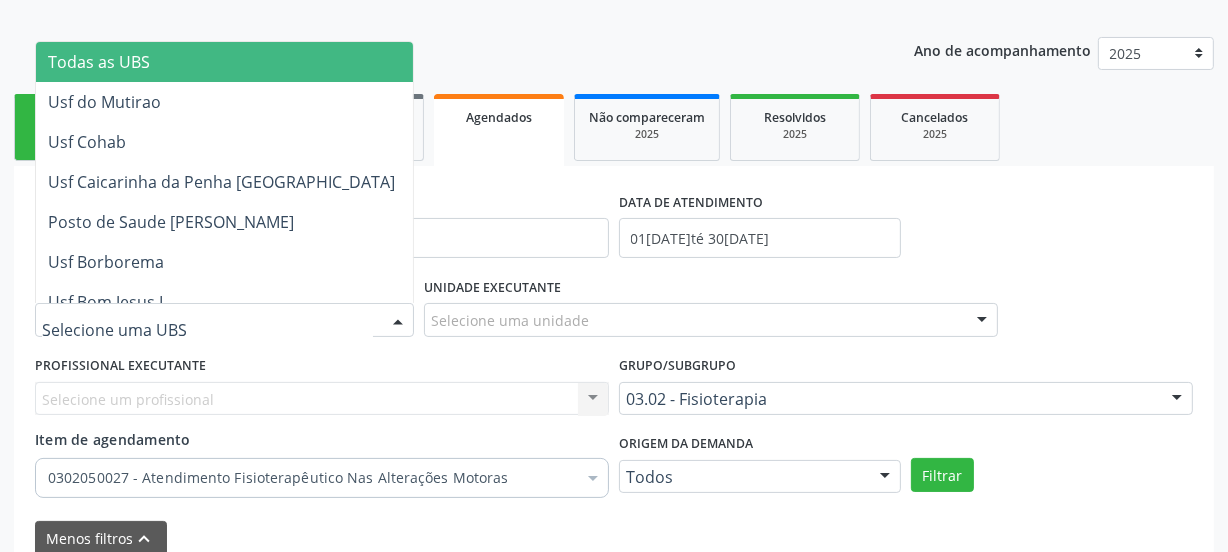 click at bounding box center [224, 320] 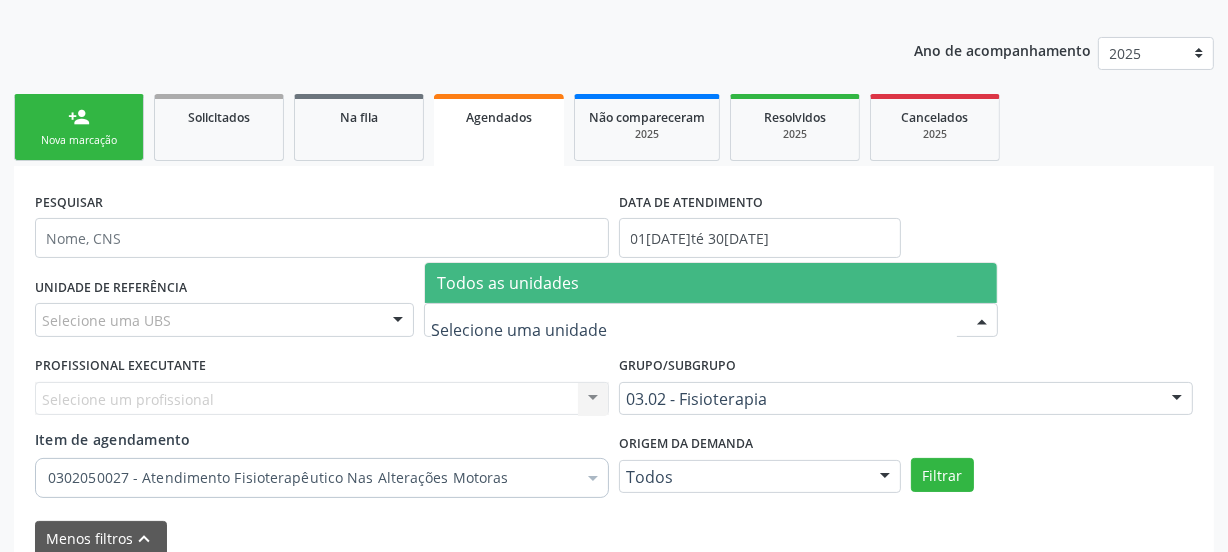 click on "Todos as unidades" at bounding box center (711, 283) 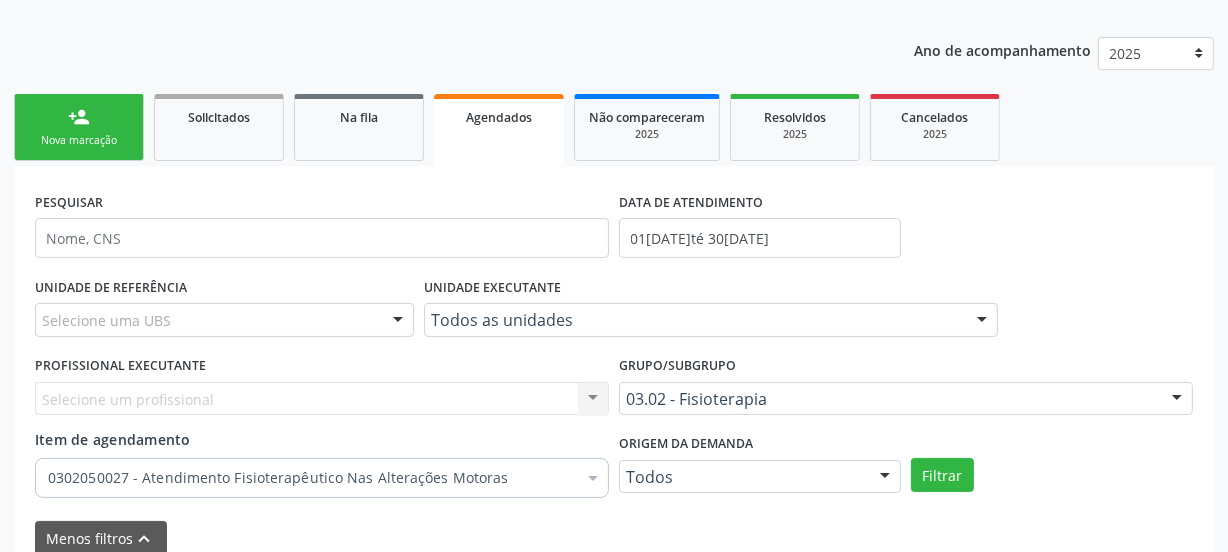 click on "PESQUISAR
DATA DE ATENDIMENTO
01/06/2025 até 30/06/2025" at bounding box center [614, 229] 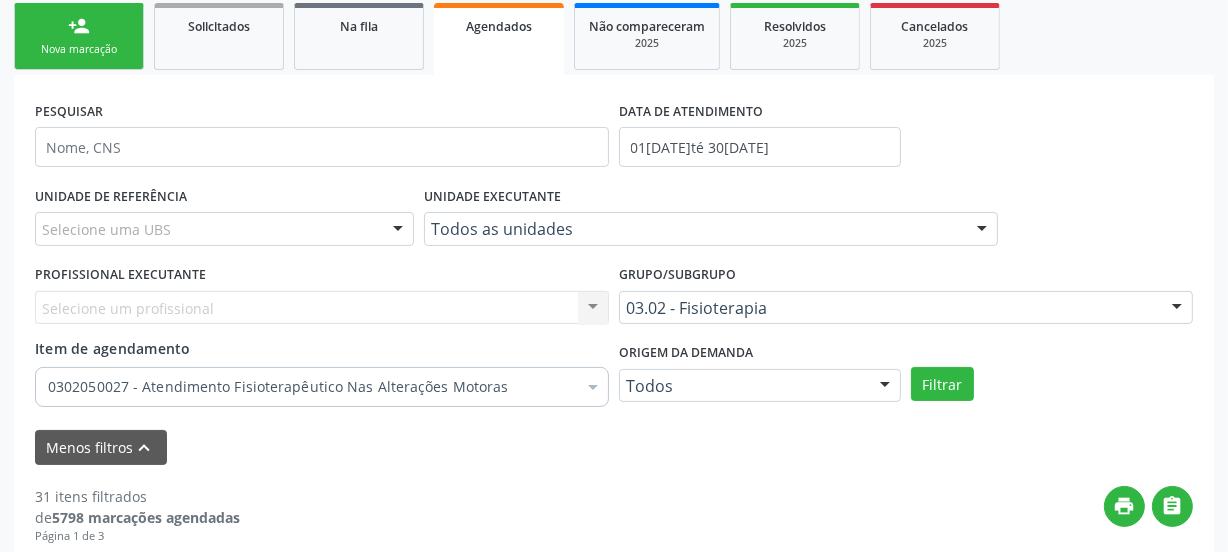 click on "PROFISSIONAL EXECUTANTE
Selecione um profissional
Nenhum resultado encontrado para: "   "
Não há nenhuma opção para ser exibida." at bounding box center (322, 299) 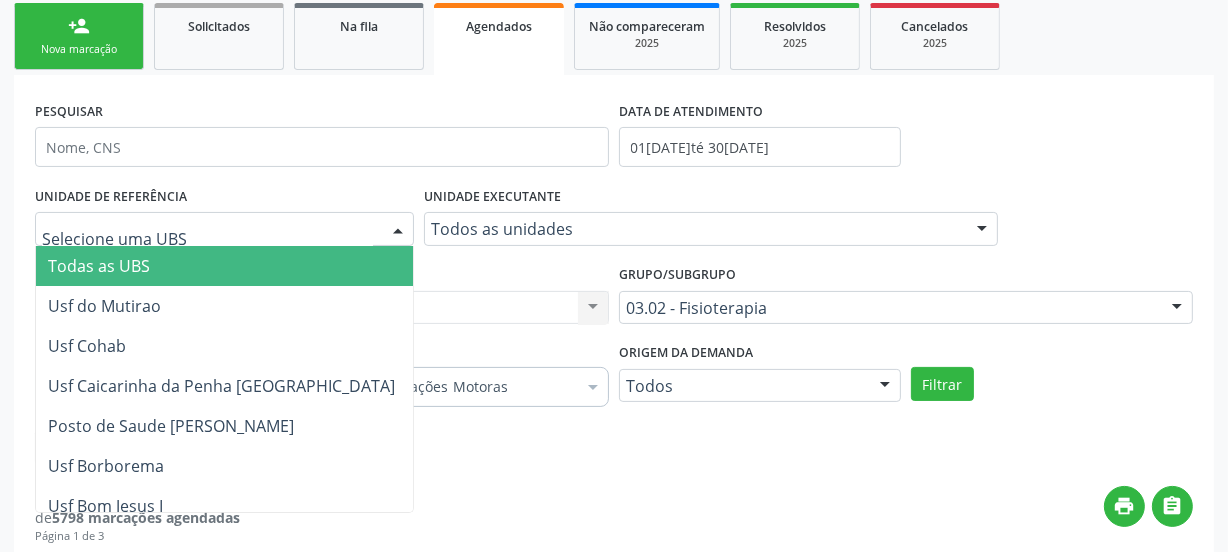 click on "UNIDADE DE REFERÊNCIA
Todas as UBS   Usf do Mutirao   Usf Cohab   Usf Caicarinha da Penha Tauapiranga   Posto de Saude Bernardo Vieira   Usf Borborema   Usf Bom Jesus I   Usf Ipsep   Usf Sao Cristovao   Usf Santa Rita Bernardo Vieira   Usf Cagep   Usf Caxixola   Usf Bom Jesus II   Usf Malhada Cortada   Usf Alto da Conceicao   Usf Varzea Aabb   Usf Ipsep II   Usf Cohab II   Usf Varzinha   Usf Ipa Faz Nova   Usf Centro I   Usf Vila Bela   Usf Centro II   Usf Luanda Jardim   Usf Ipsep III   Posto de Saude Logradouro   Posto de Saude Poco da Cerca   Posto de Saude de Juazeirinho   Central Regional de Rede de Frio Xi Geres   Hospital Eduardo Campos   Rede de Atencao Ao Covid 19 Leitos de Retaguarda Municipal   Posto de Saude Malhada da Areia   Posto de Saude Malhada do Jua   Vigilancia Epidemiologica   Central de Regulacao Medica das Urgencias Serra Talhada Pe   Usb Base Samu Serra Talhada   Usa Base Samu Serra Talhada   3 Grupamento de Bombeiros     Centro de Reabilitacao" at bounding box center [224, 220] 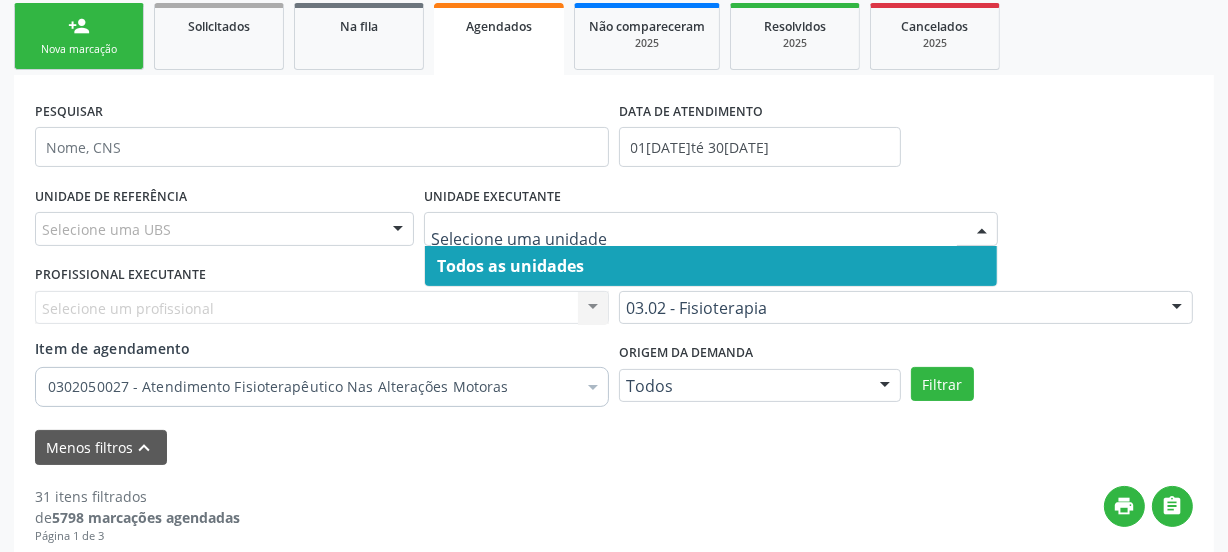 click on "Selecione um profissional
Nenhum resultado encontrado para: "   "
Não há nenhuma opção para ser exibida." at bounding box center (322, 308) 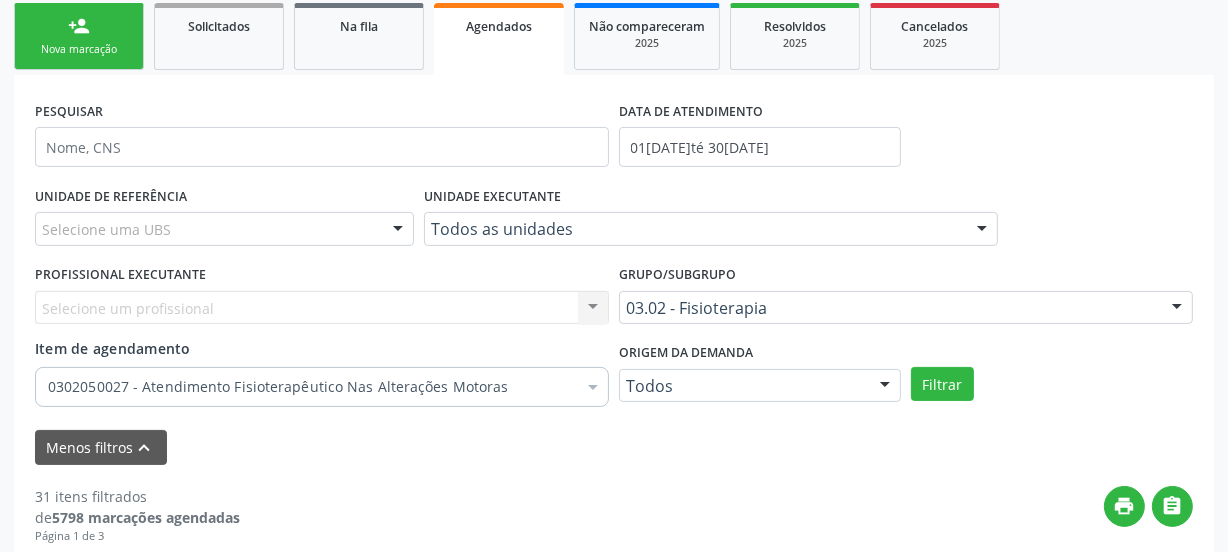 click on "Selecione um profissional
Nenhum resultado encontrado para: "   "
Não há nenhuma opção para ser exibida." at bounding box center (322, 308) 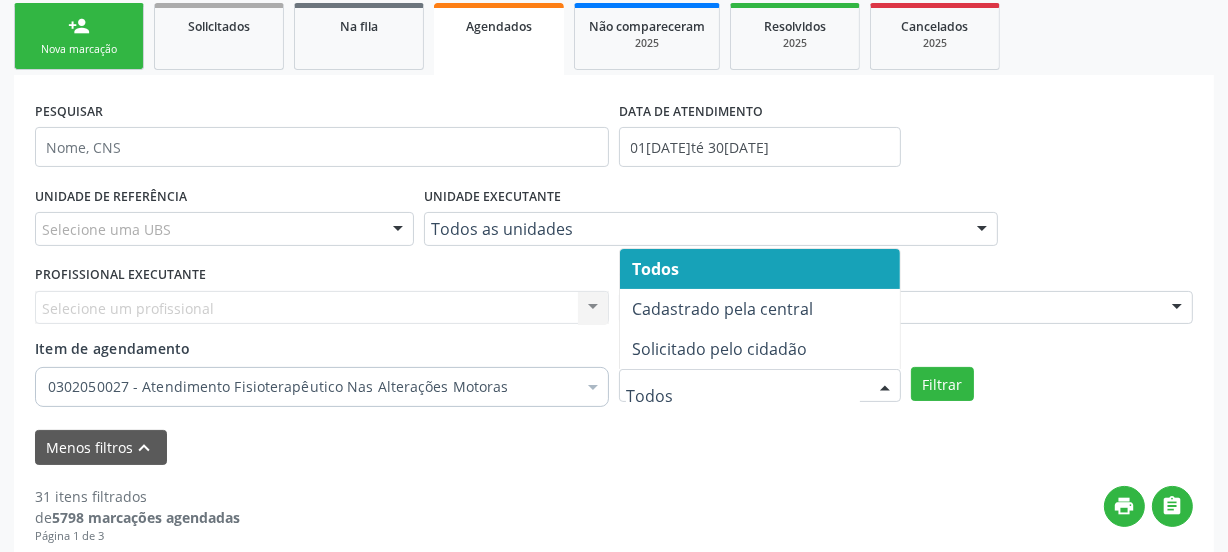 click at bounding box center (885, 387) 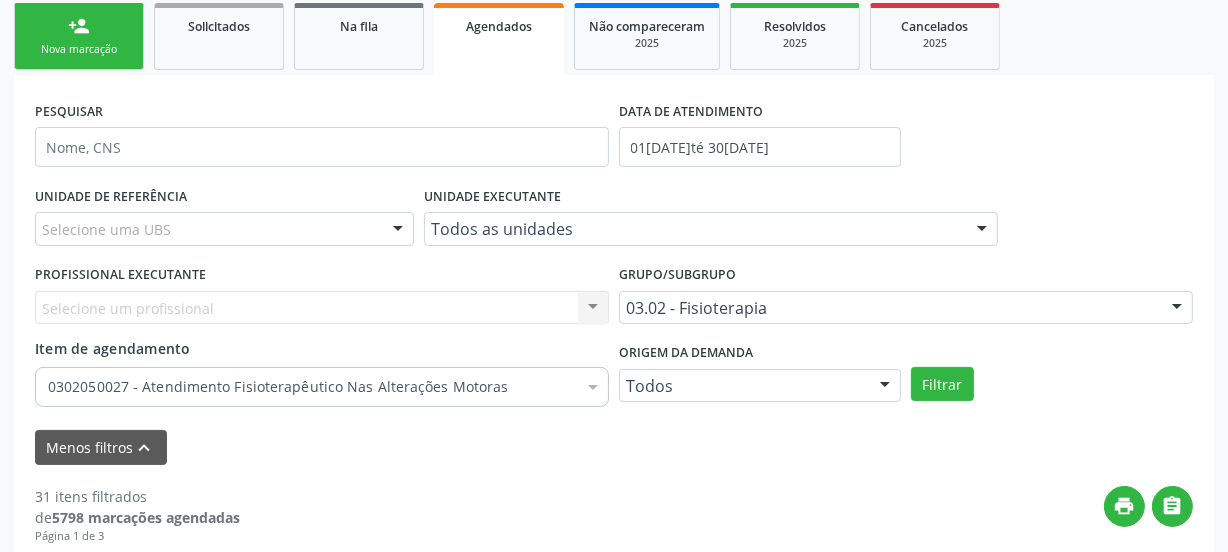 click on "PESQUISAR
DATA DE ATENDIMENTO
01/06/2025 até 30/06/2025" at bounding box center (614, 138) 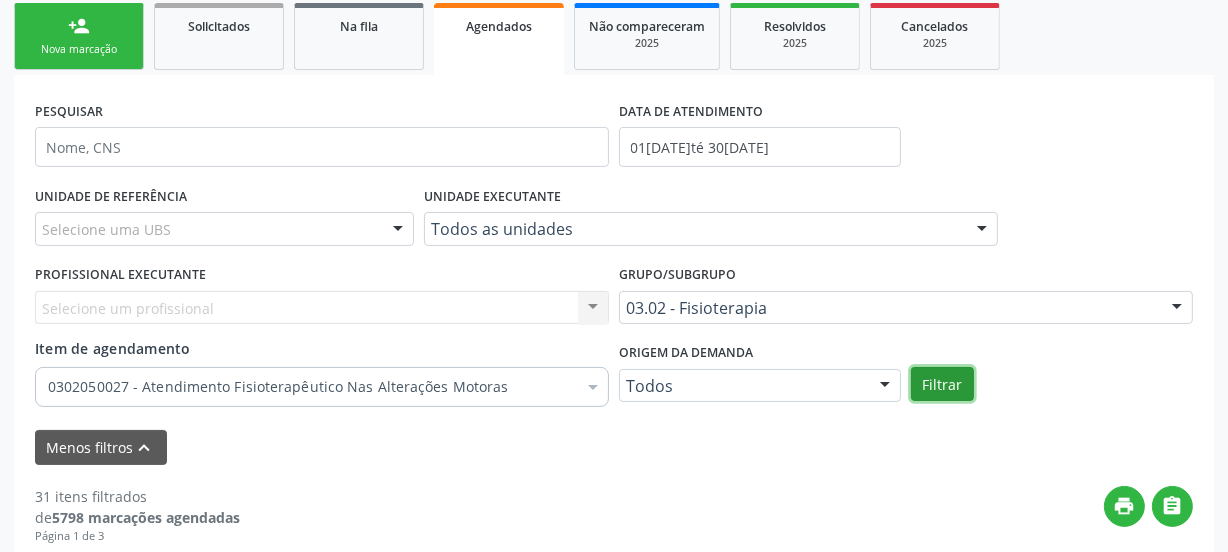 click on "Filtrar" at bounding box center (942, 384) 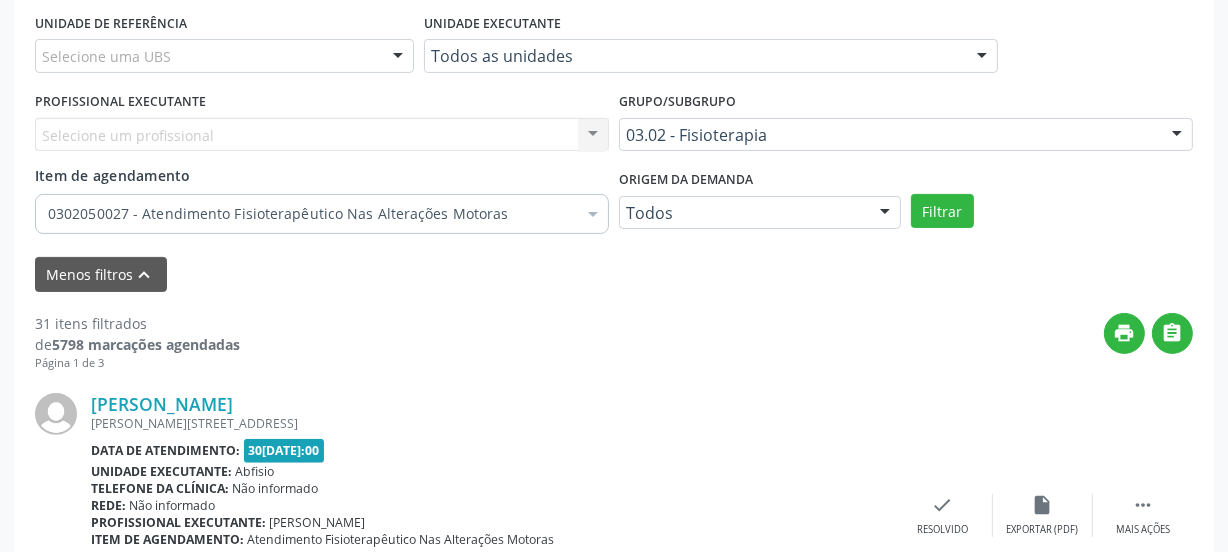 scroll, scrollTop: 454, scrollLeft: 0, axis: vertical 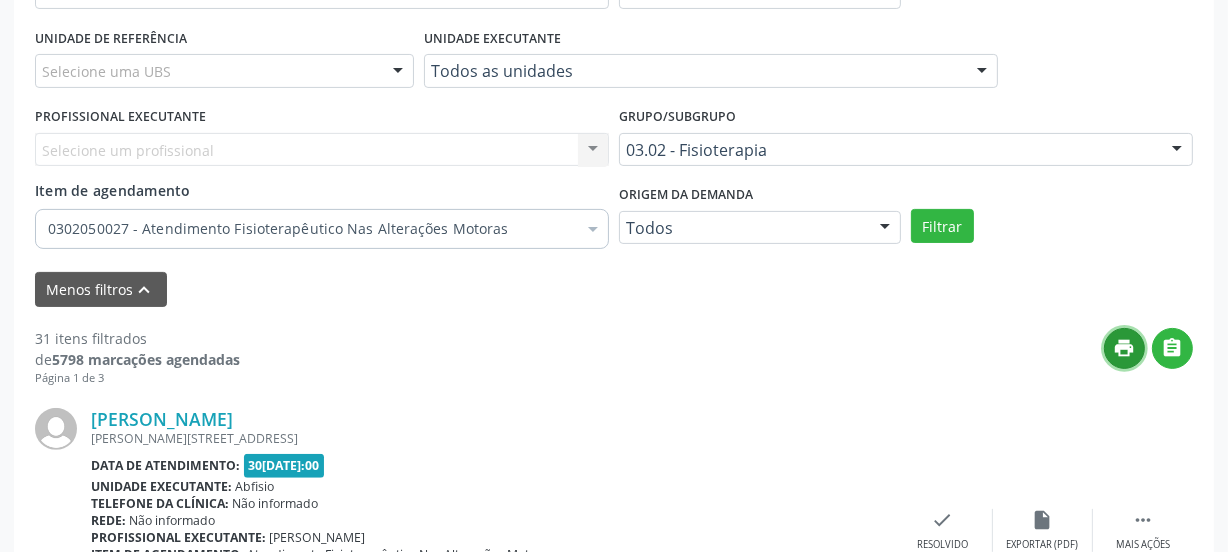 click on "print" at bounding box center (1125, 348) 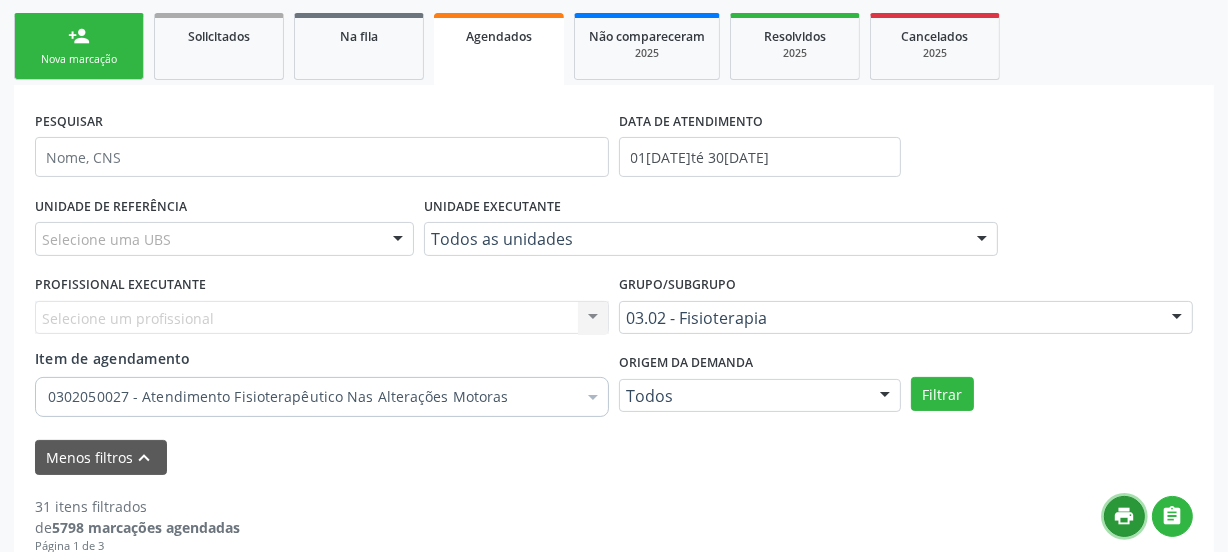scroll, scrollTop: 272, scrollLeft: 0, axis: vertical 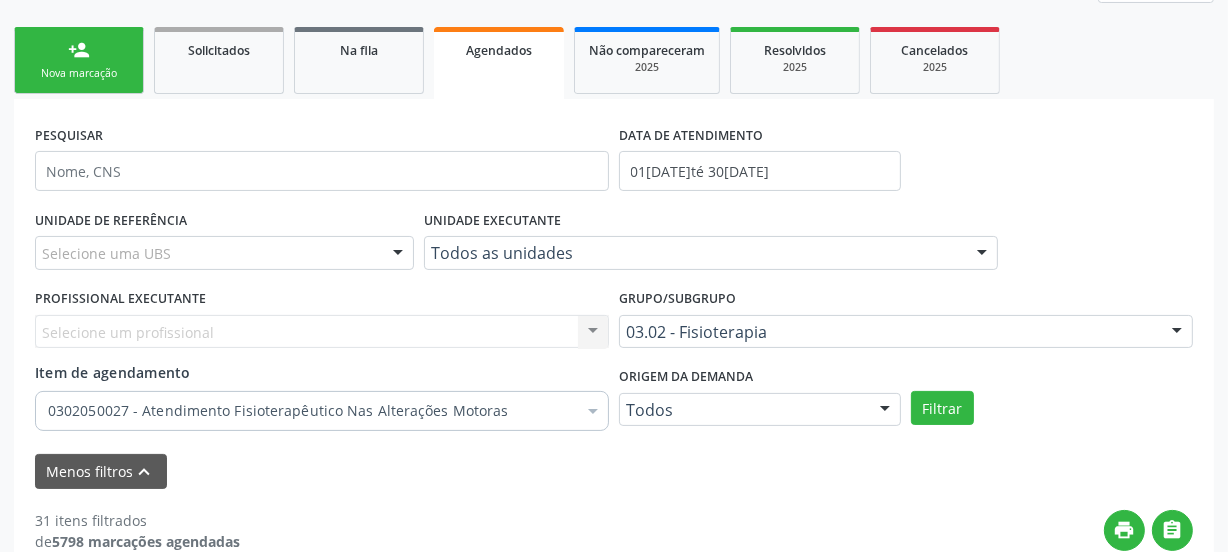 click on "person_add
Nova marcação" at bounding box center [79, 60] 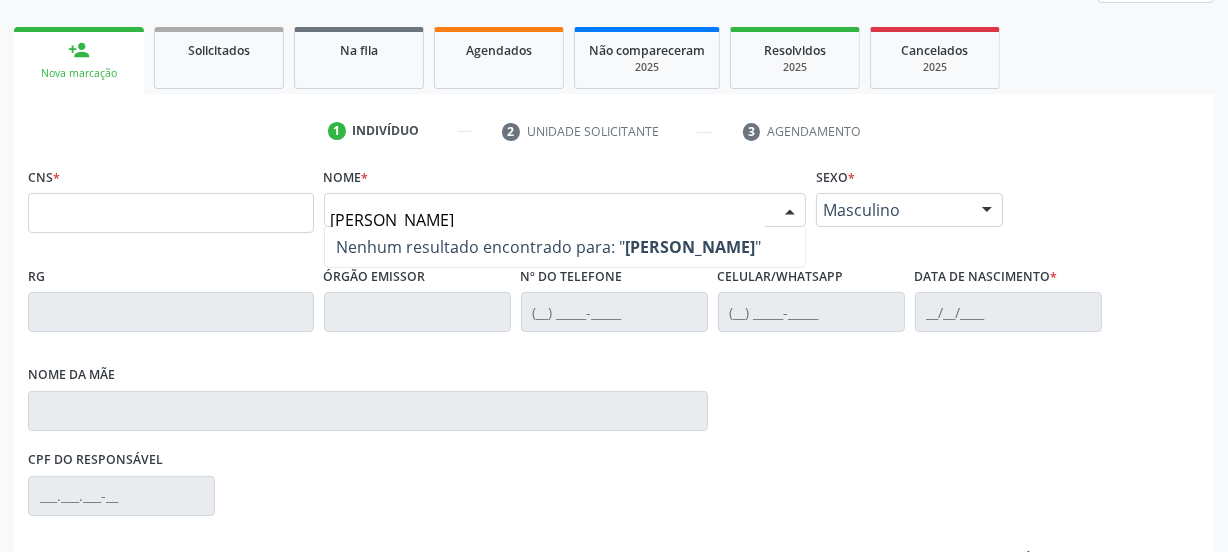 type on "maria aldenira" 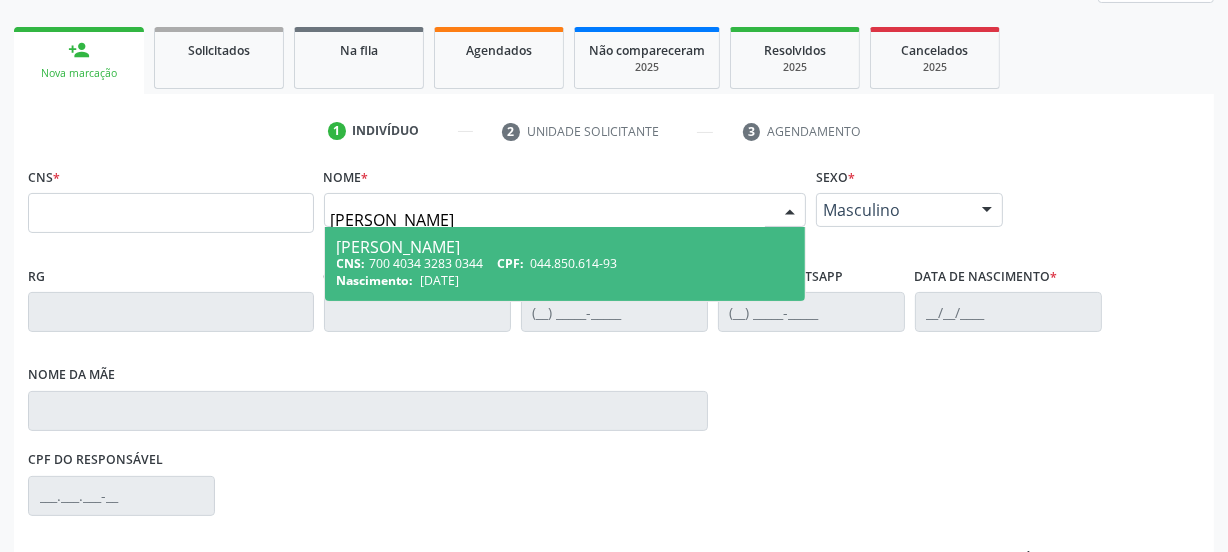 click on "CNS:
700 4034 3283 0344
CPF:
044.850.614-93" at bounding box center (565, 263) 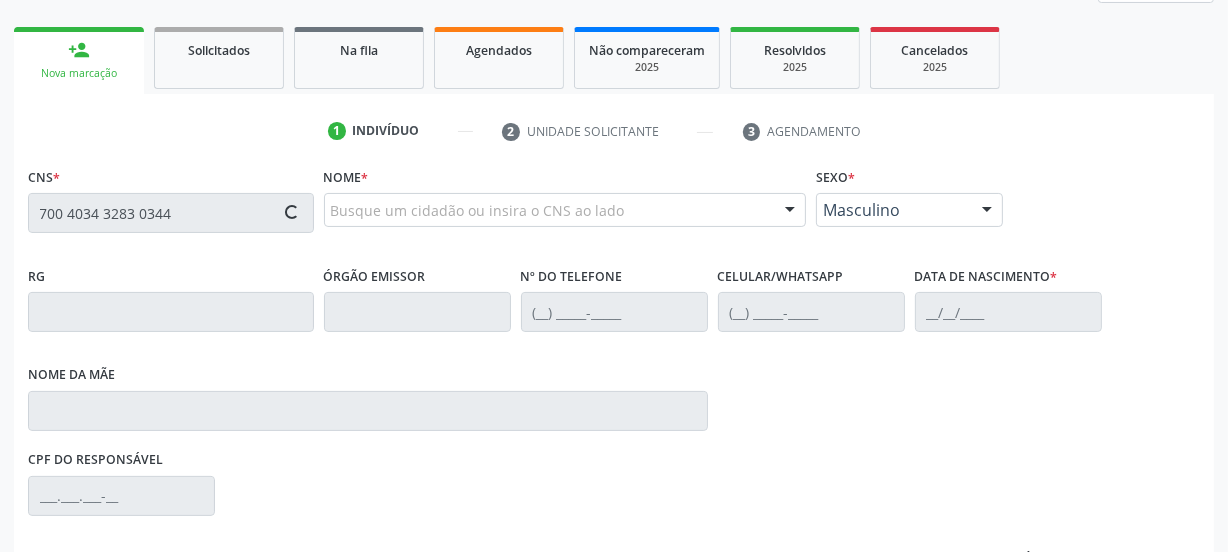 type on "700 4034 3283 0344" 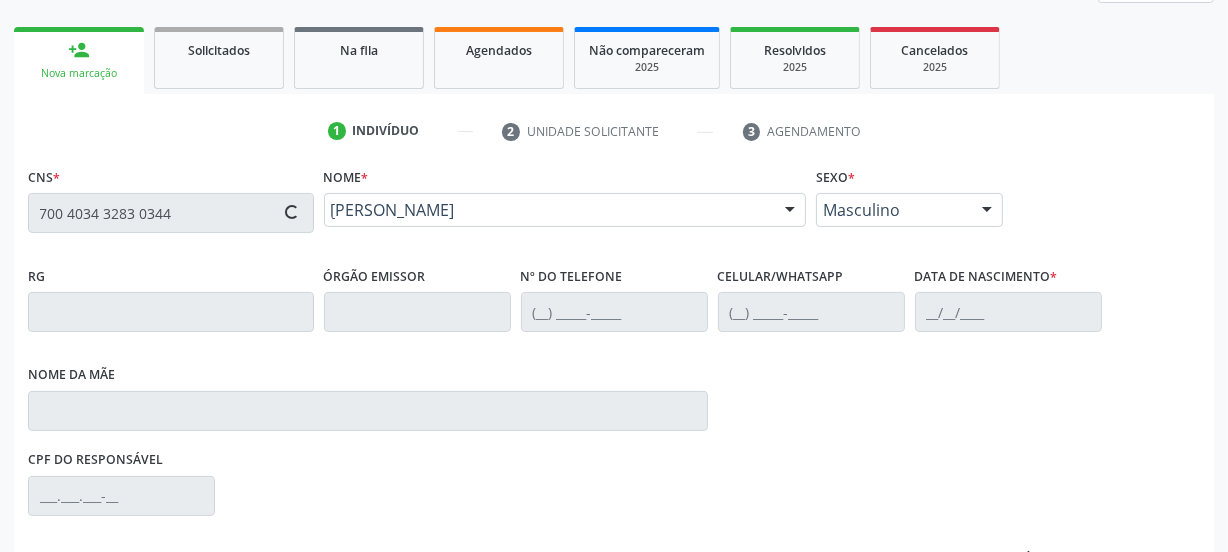 type on "(87) 99911-8357" 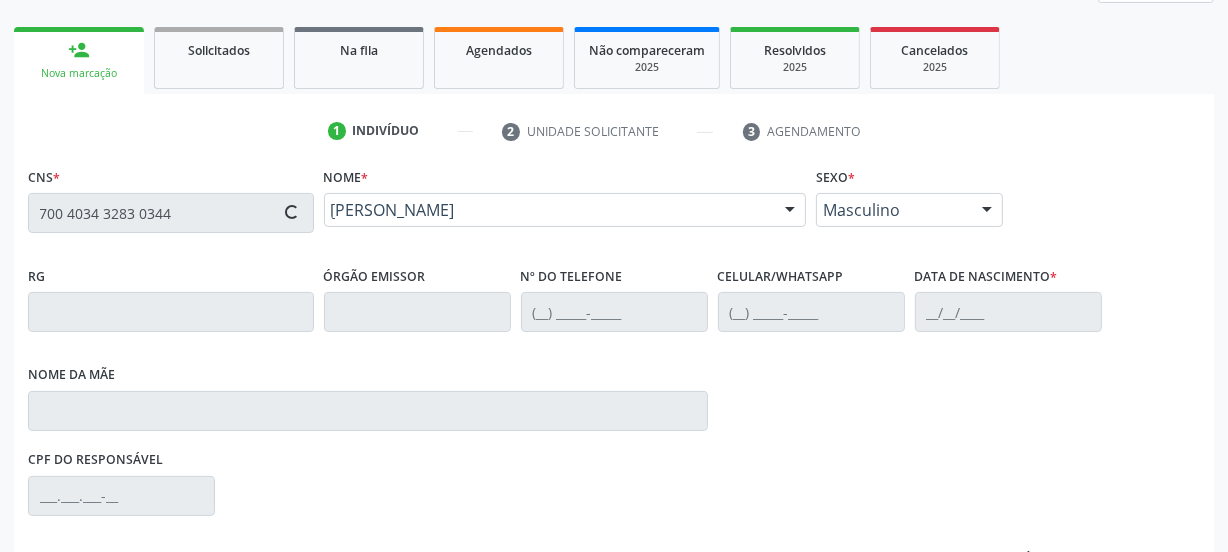 type on "26/08/1972" 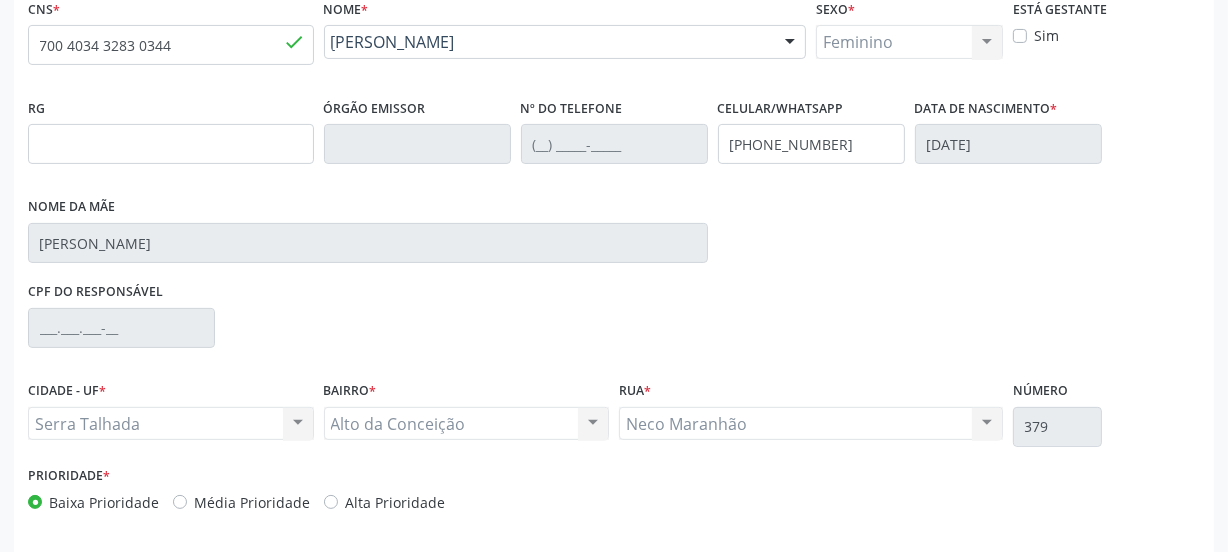 scroll, scrollTop: 517, scrollLeft: 0, axis: vertical 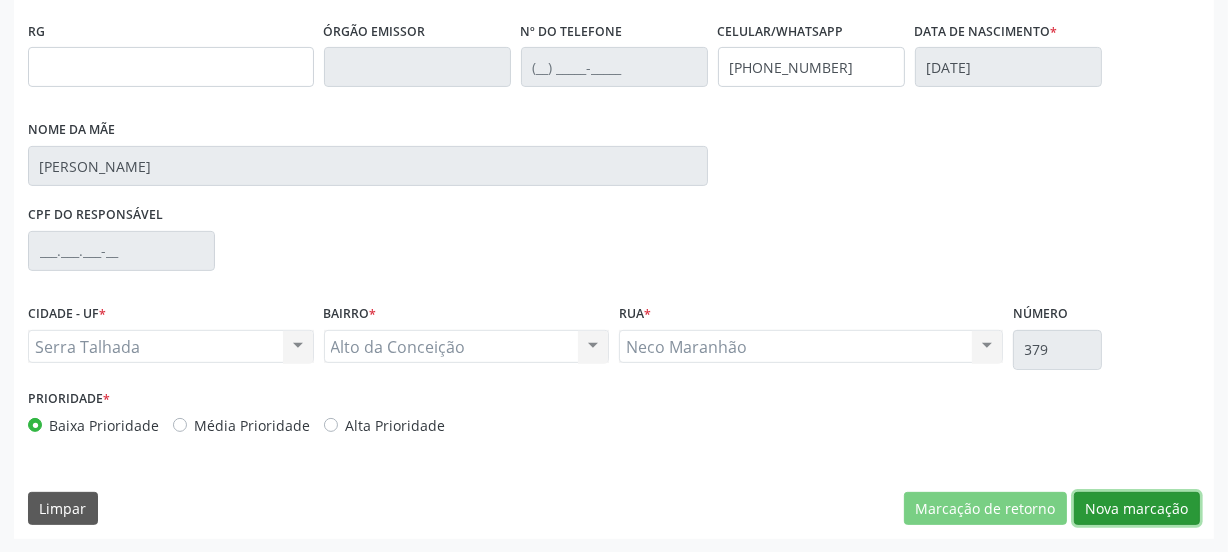 click on "Nova marcação" at bounding box center [1137, 509] 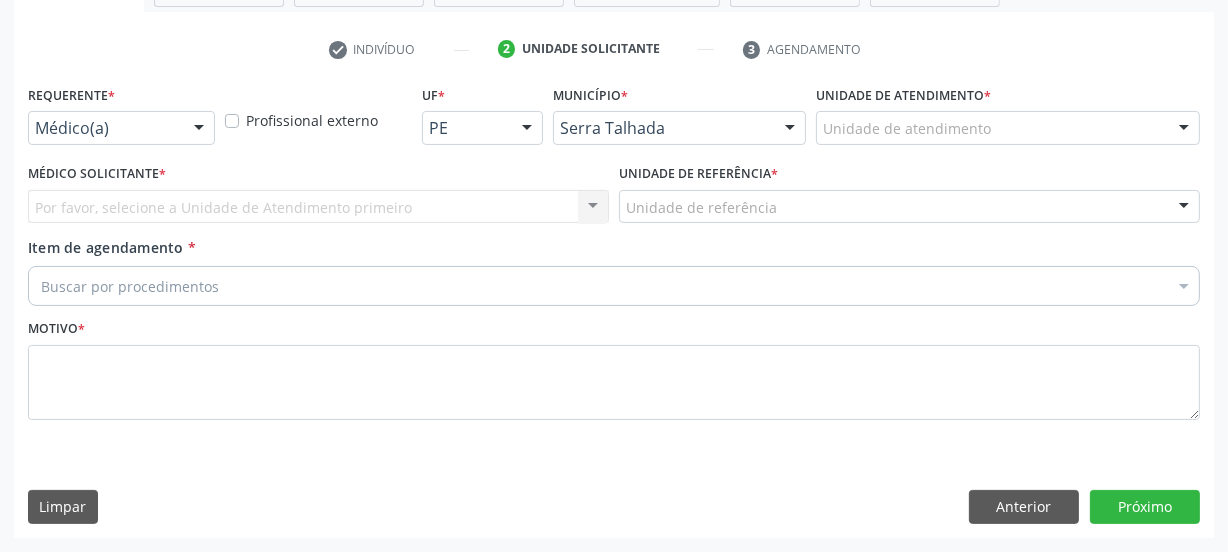 scroll, scrollTop: 352, scrollLeft: 0, axis: vertical 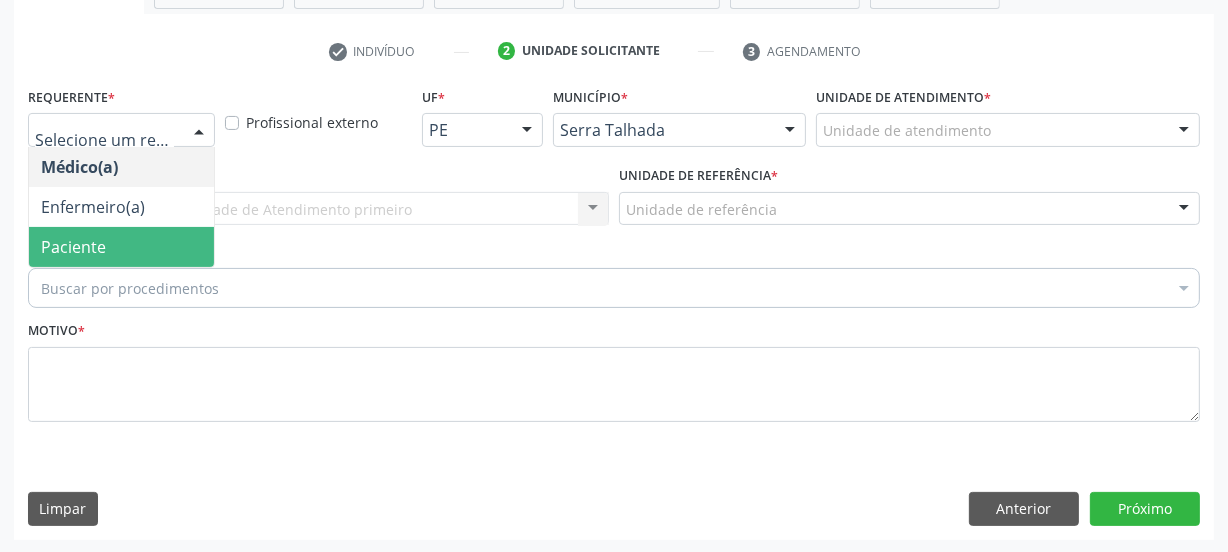 click on "Paciente" at bounding box center (73, 247) 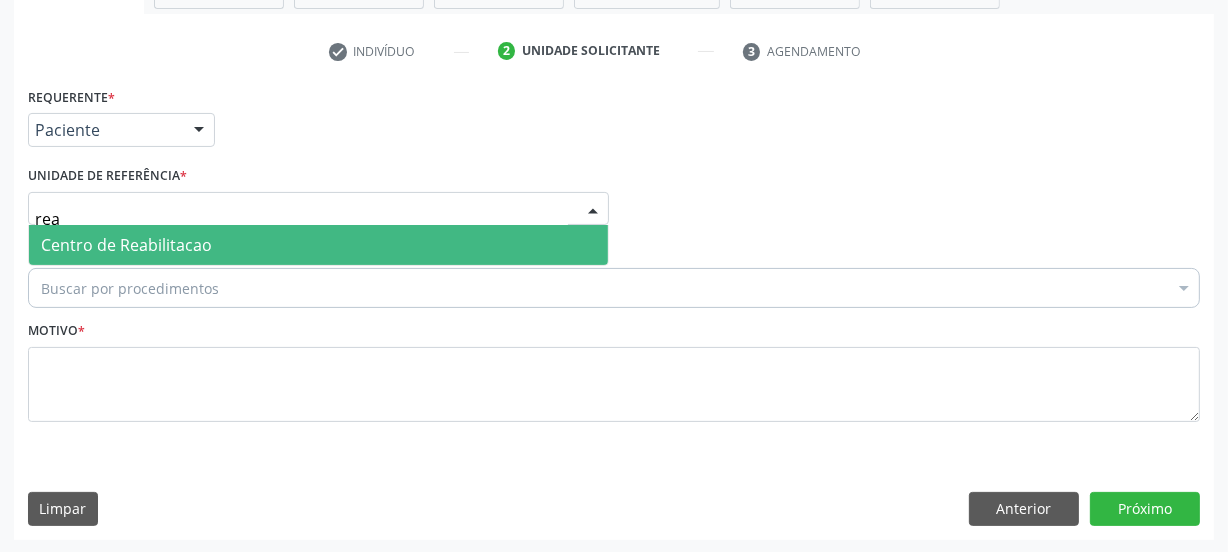 type on "reab" 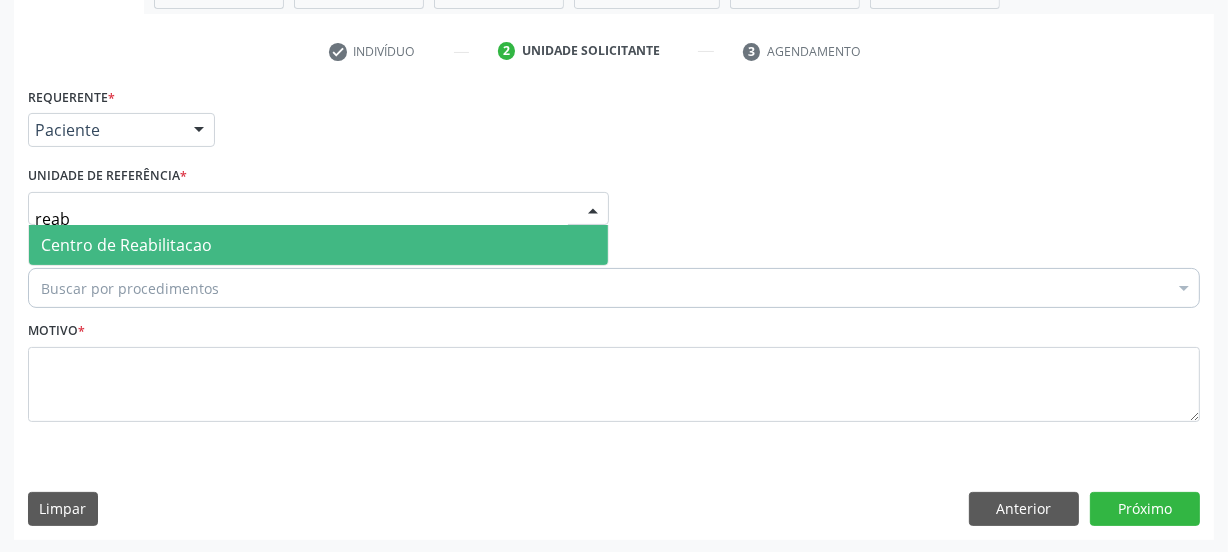 click on "Centro de Reabilitacao" at bounding box center (318, 245) 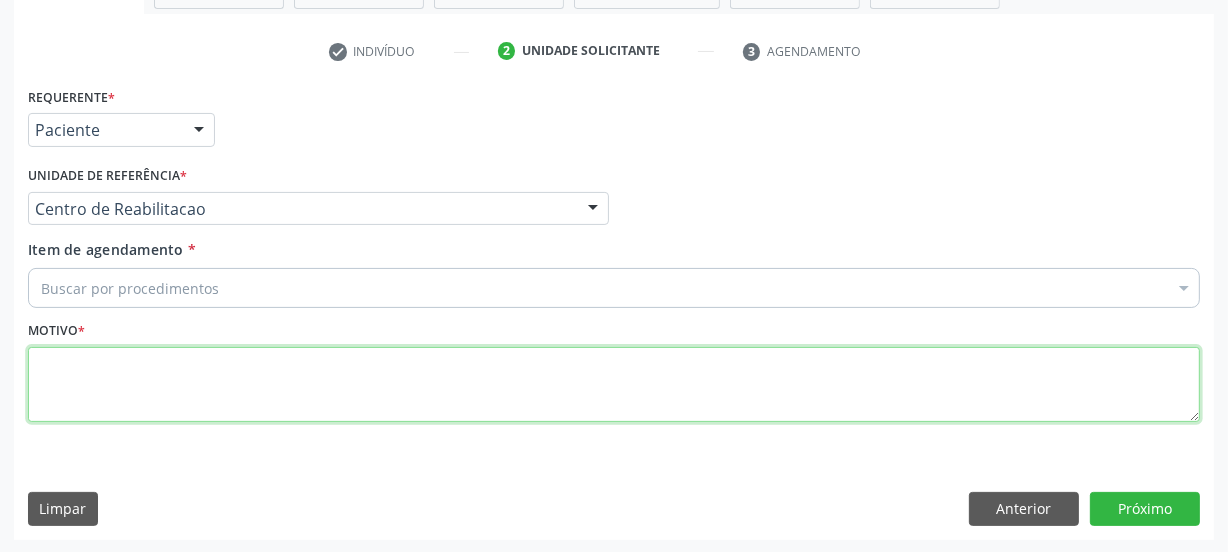 click at bounding box center [614, 385] 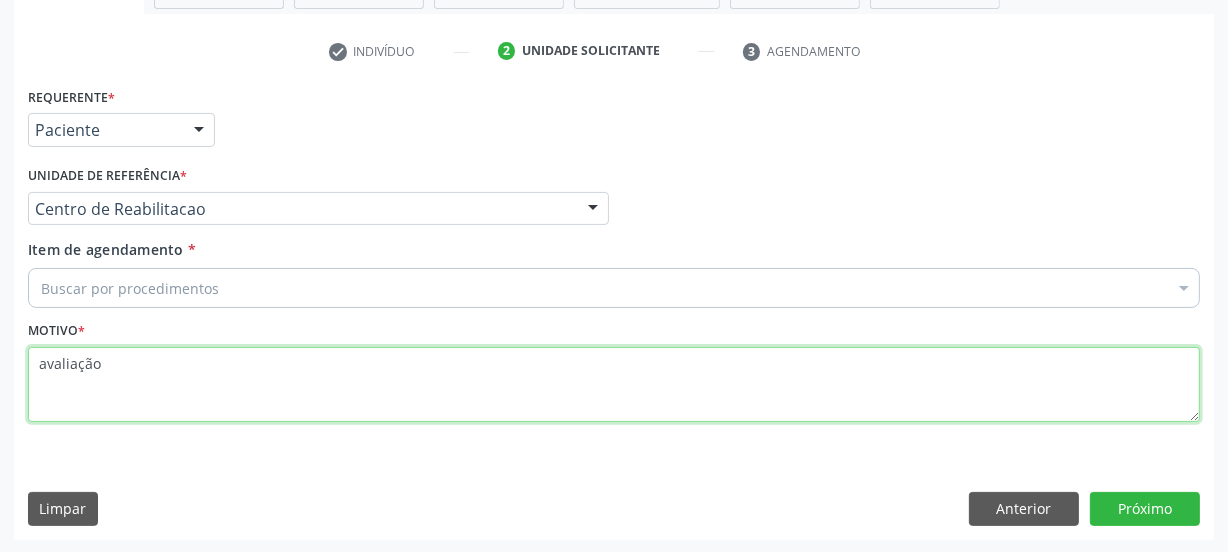 type on "avaliação" 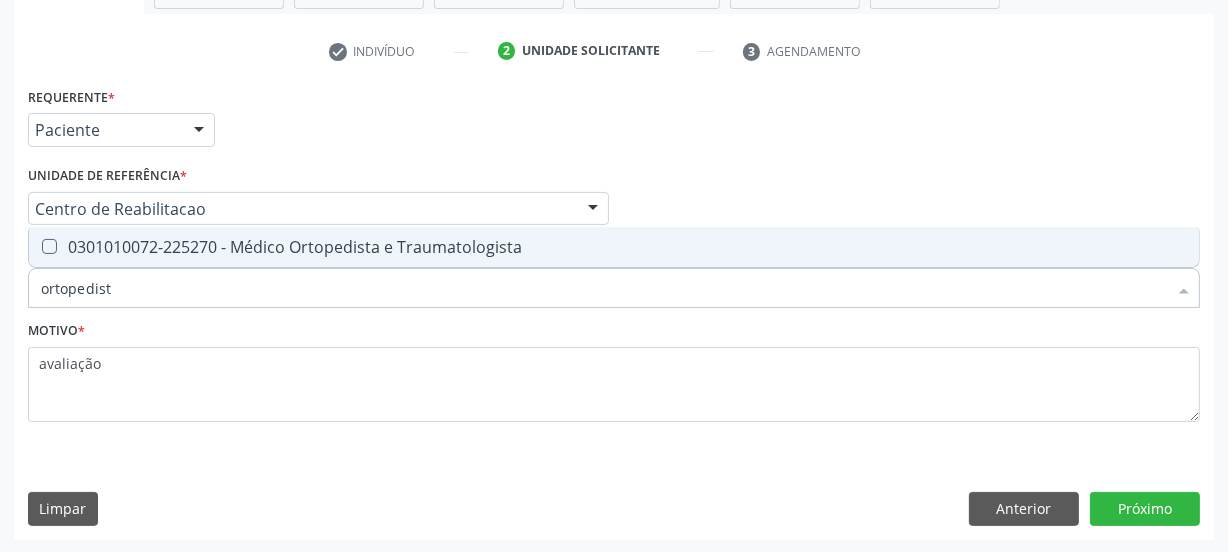 type on "ortopedista" 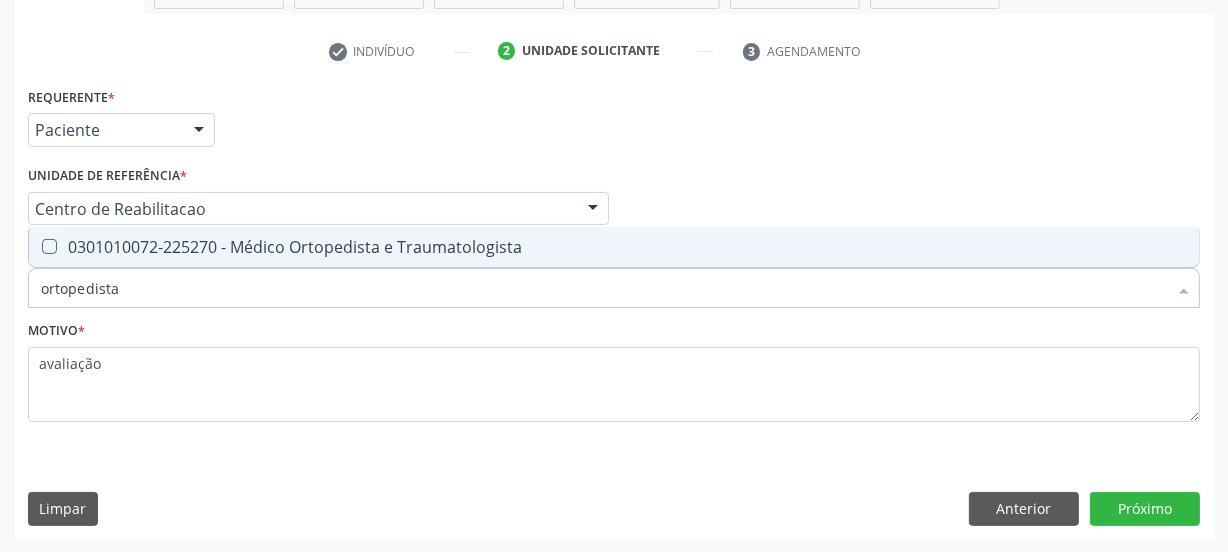 click on "0301010072-225270 - Médico Ortopedista e Traumatologista" at bounding box center [614, 247] 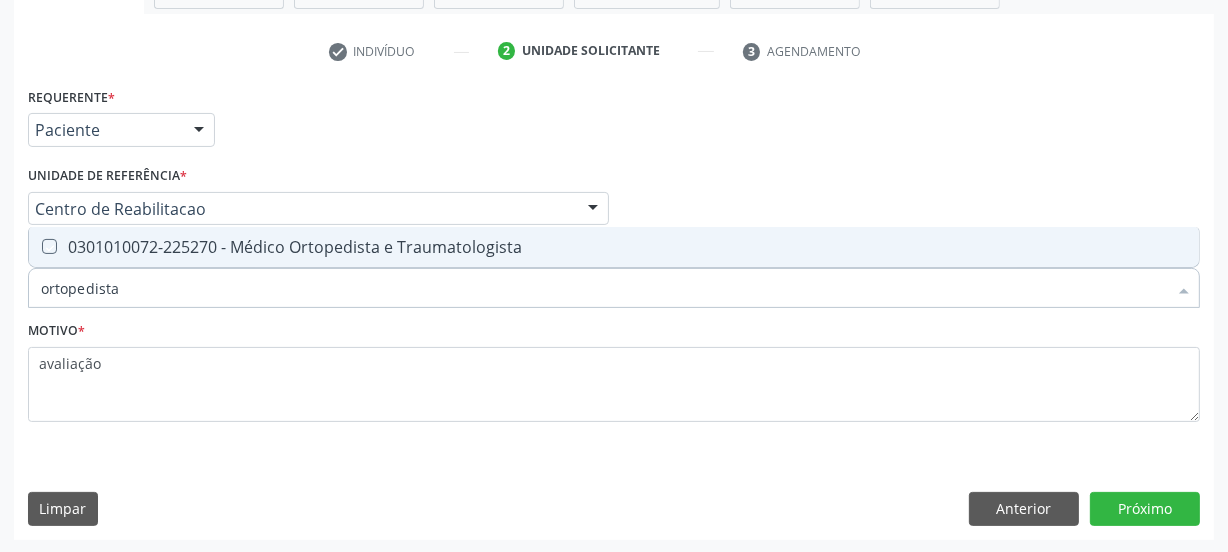checkbox on "true" 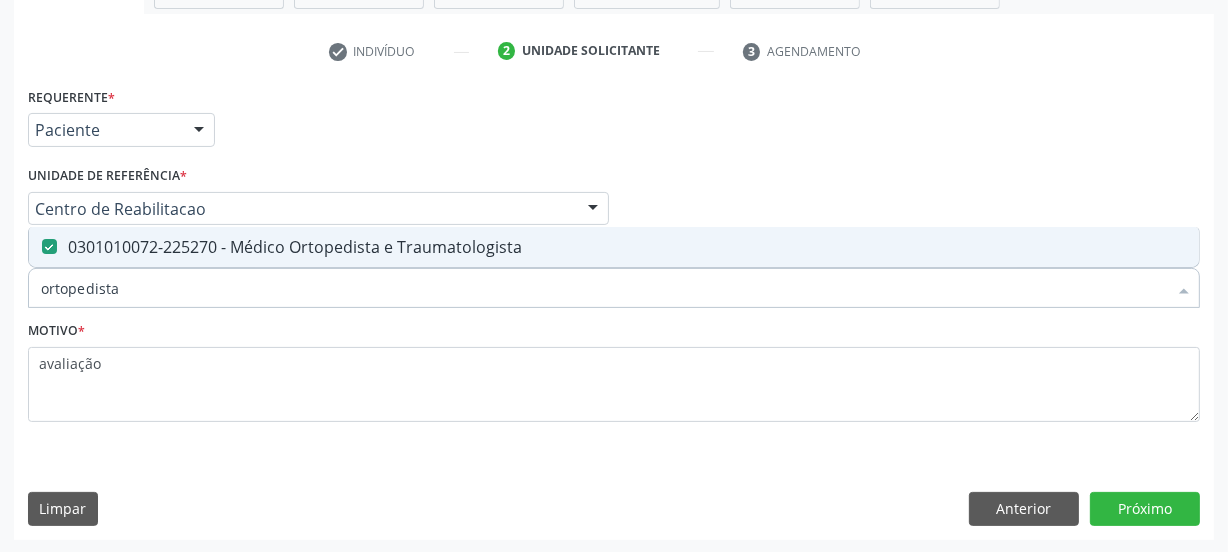 click on "Acompanhamento
Acompanhe a situação das marcações correntes e finalizadas
Relatórios
Acompanhamento
Consolidado
Agendamentos
Procedimentos realizados
Ano de acompanhamento
2025 2024
person_add
Nova marcação
Solicitados   Na fila   Agendados   Não compareceram
2025
Resolvidos
2025
Cancelados
2025
check
Indivíduo
2
Unidade solicitante
3
Agendamento
CNS
*
700 4034 3283 0344       done
Nome
*
Maria Aldenira de Lima Souza
Maria Aldenira de Lima Souza
CNS:
700 4034 3283 0344
CPF:    --   Nascimento:
26/08/1972
Nenhum resultado encontrado para: "   "
Digite o nome ou CNS para buscar um indivíduo
Sexo" at bounding box center (614, 156) 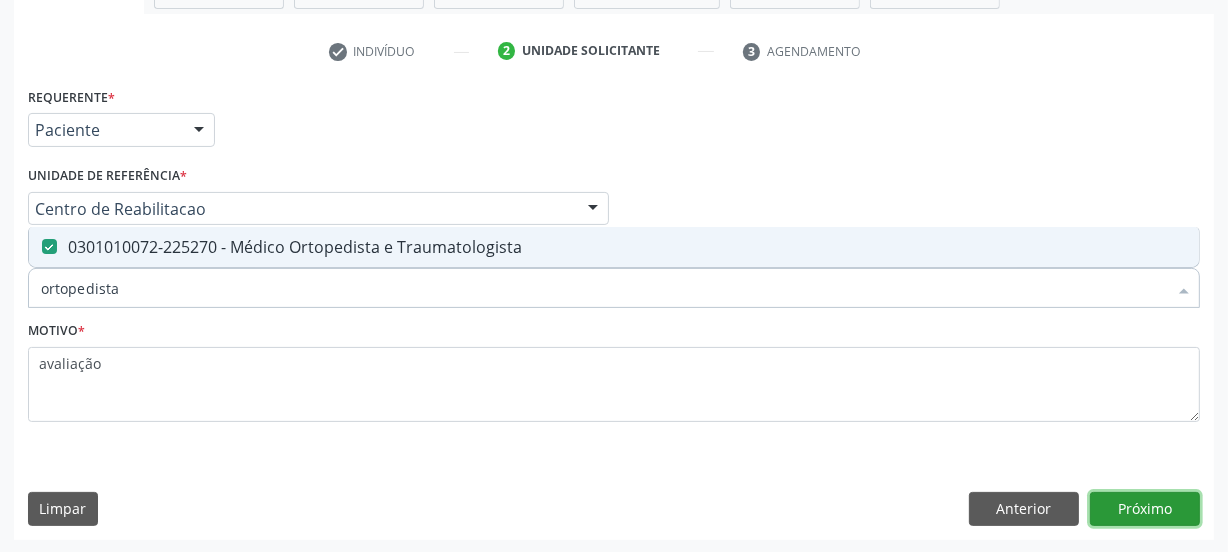 click on "Próximo" at bounding box center [1145, 509] 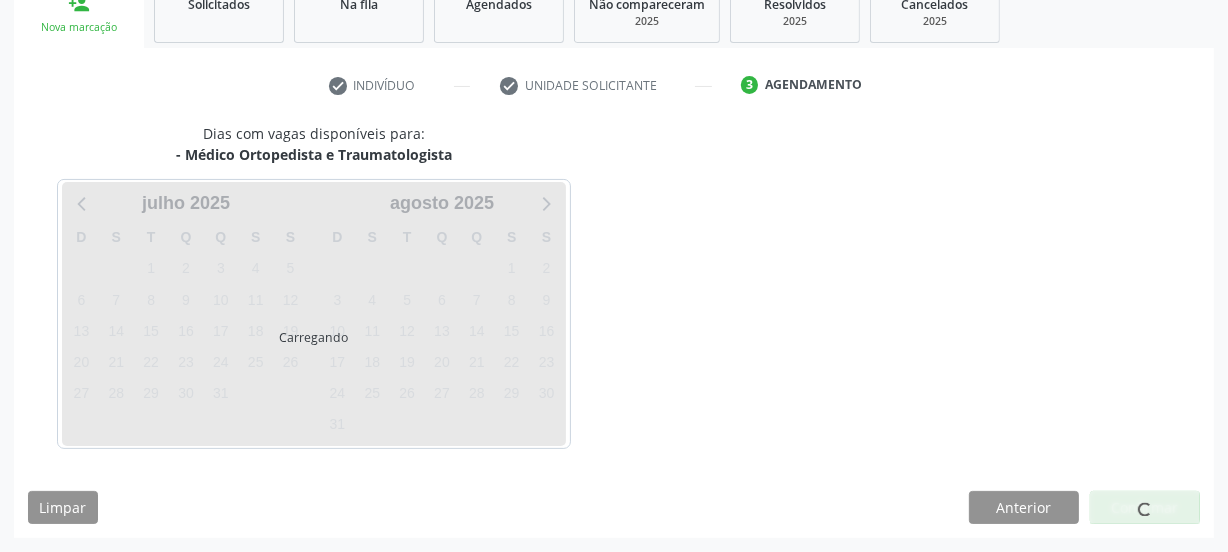 scroll, scrollTop: 317, scrollLeft: 0, axis: vertical 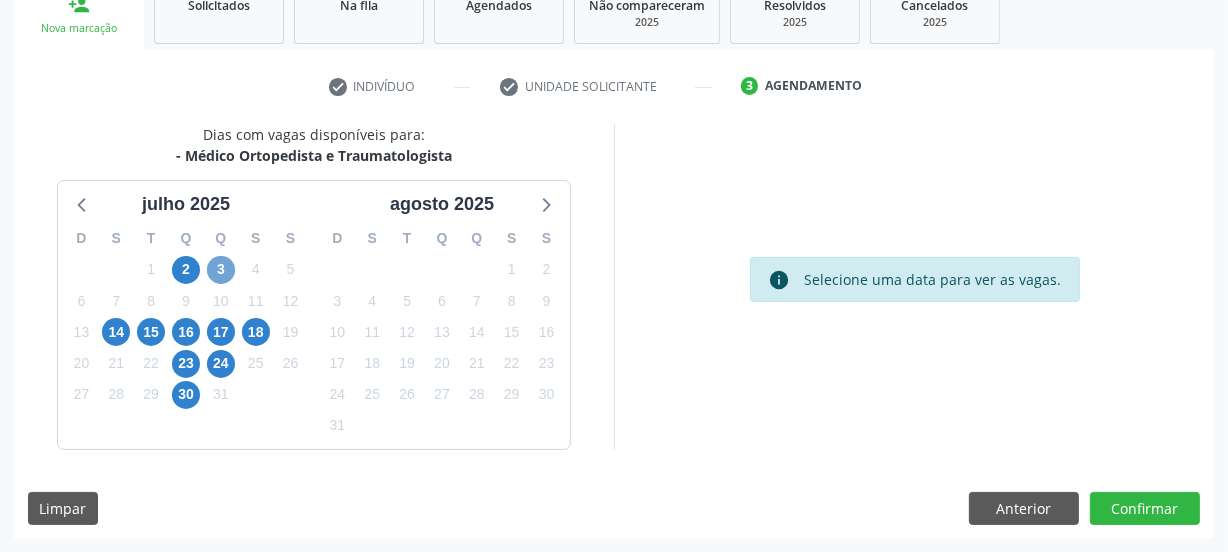 click on "3" at bounding box center [221, 270] 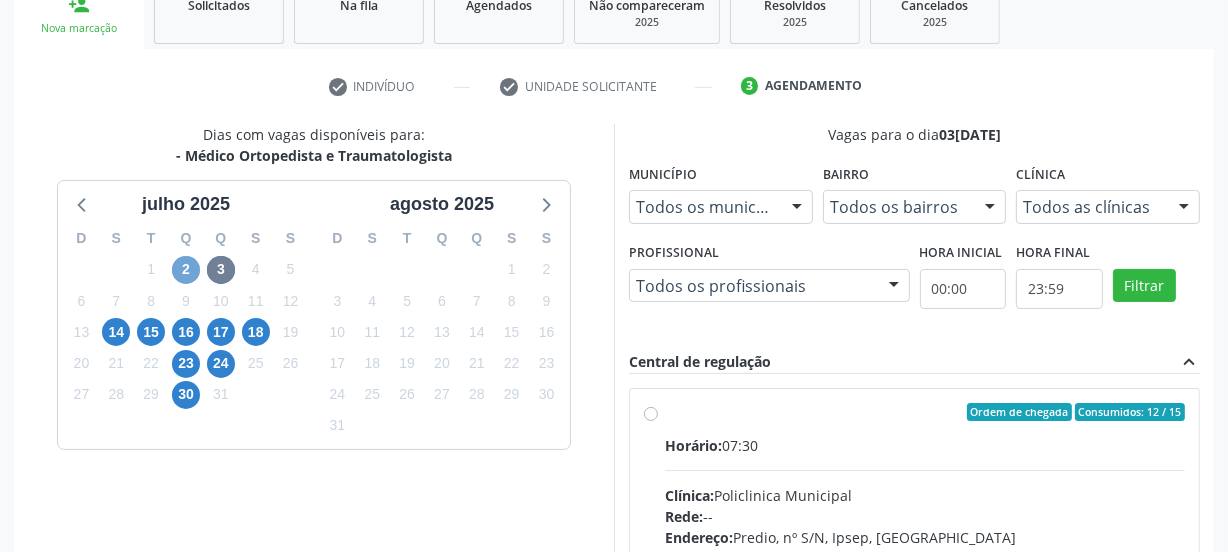 click on "2" at bounding box center [186, 270] 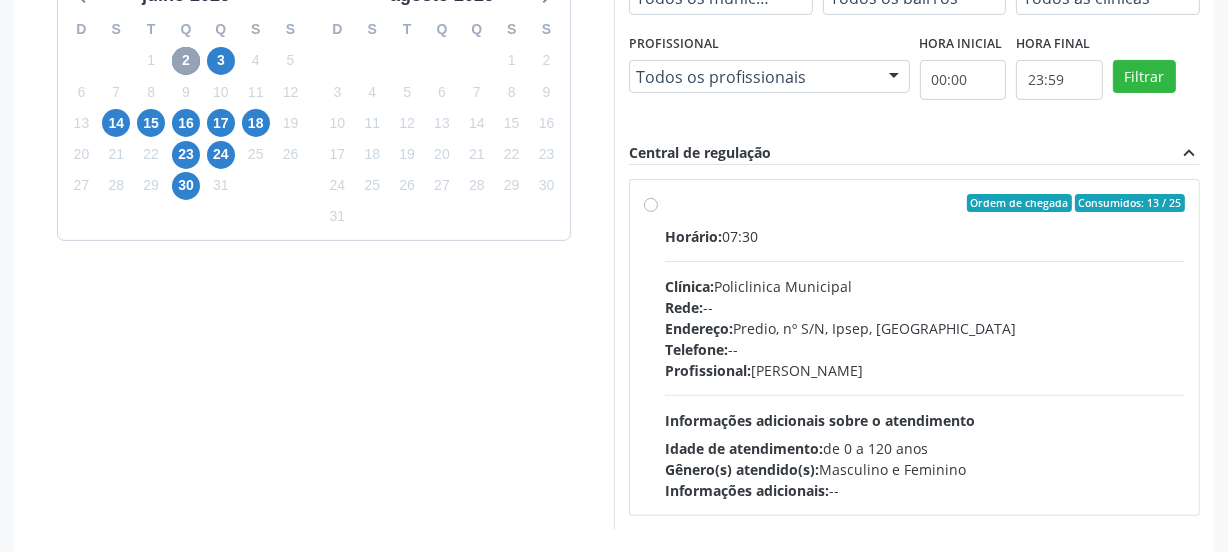 scroll, scrollTop: 499, scrollLeft: 0, axis: vertical 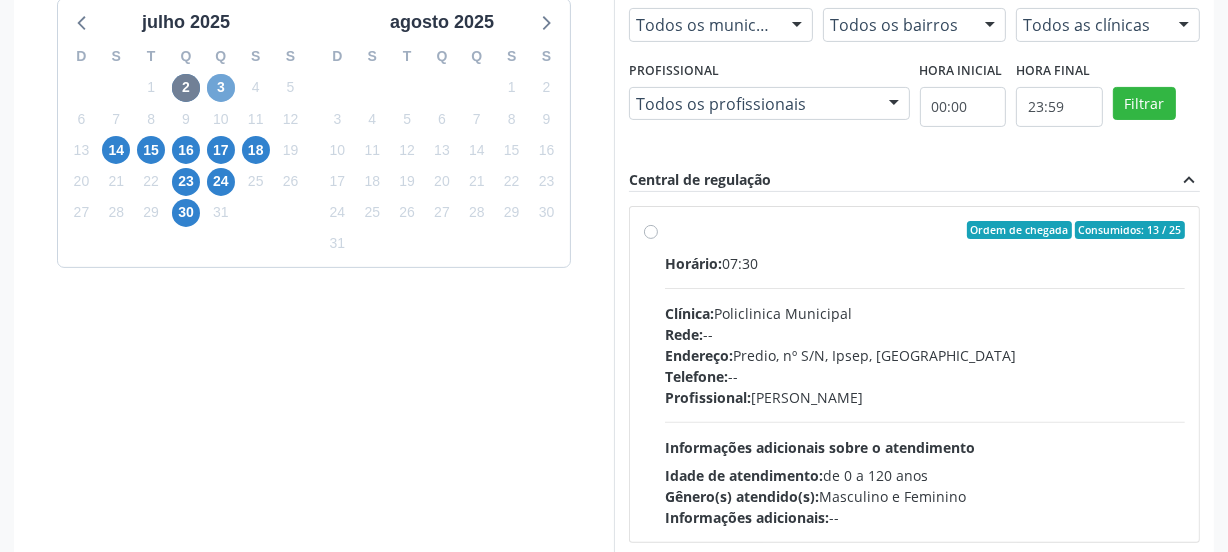 click on "3" at bounding box center [221, 88] 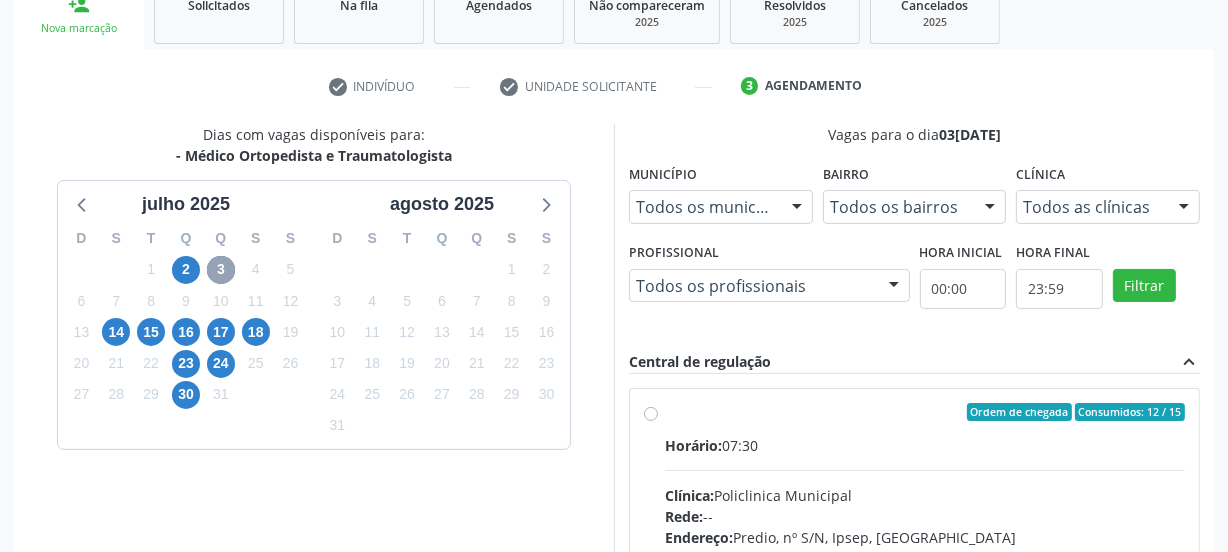 scroll, scrollTop: 499, scrollLeft: 0, axis: vertical 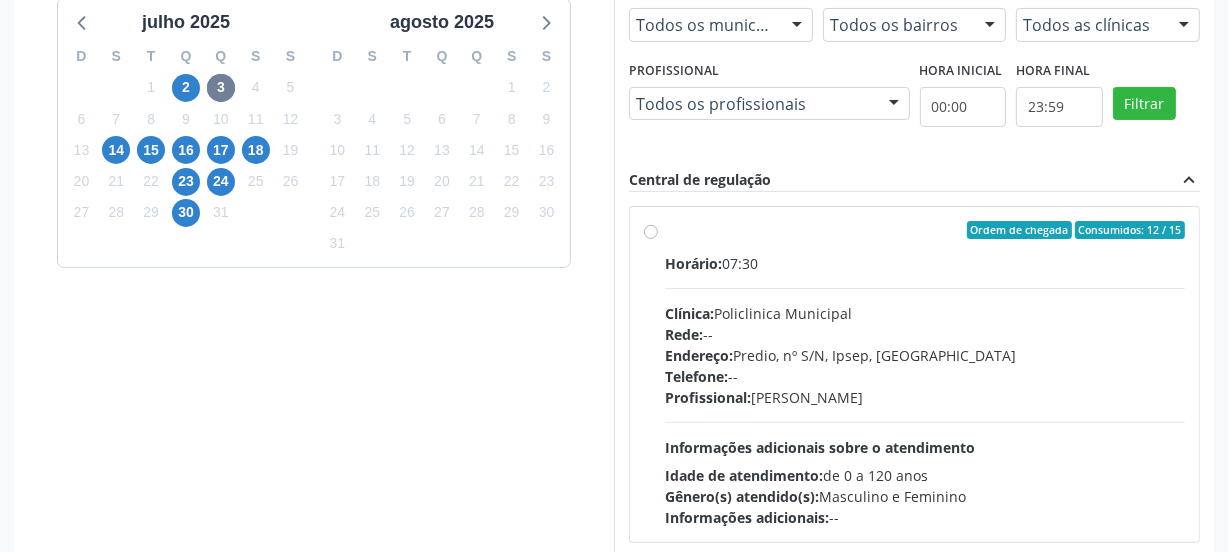 click on "Horário:   07:30
Clínica:  Policlinica Municipal
Rede:
--
Endereço:   Predio, nº S/N, Ipsep, Serra Talhada - PE
Telefone:   --
Profissional:
Eugenio Pericles Muniz Ferreira
Informações adicionais sobre o atendimento
Idade de atendimento:
de 0 a 120 anos
Gênero(s) atendido(s):
Masculino e Feminino
Informações adicionais:
--" at bounding box center (925, 390) 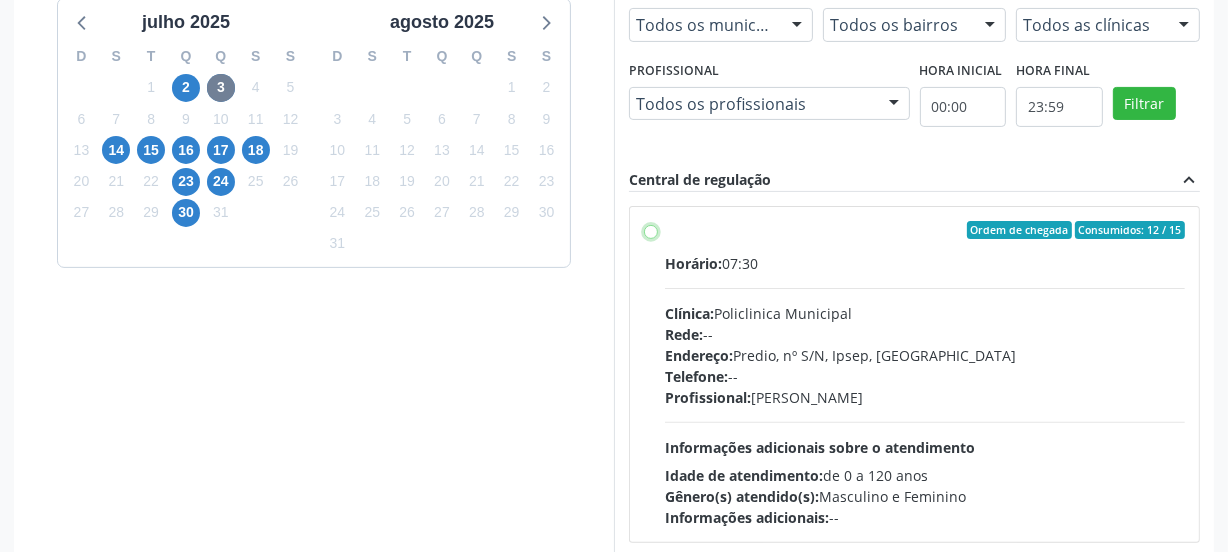 click on "Ordem de chegada
Consumidos: 12 / 15
Horário:   07:30
Clínica:  Policlinica Municipal
Rede:
--
Endereço:   Predio, nº S/N, Ipsep, Serra Talhada - PE
Telefone:   --
Profissional:
Eugenio Pericles Muniz Ferreira
Informações adicionais sobre o atendimento
Idade de atendimento:
de 0 a 120 anos
Gênero(s) atendido(s):
Masculino e Feminino
Informações adicionais:
--" at bounding box center [651, 230] 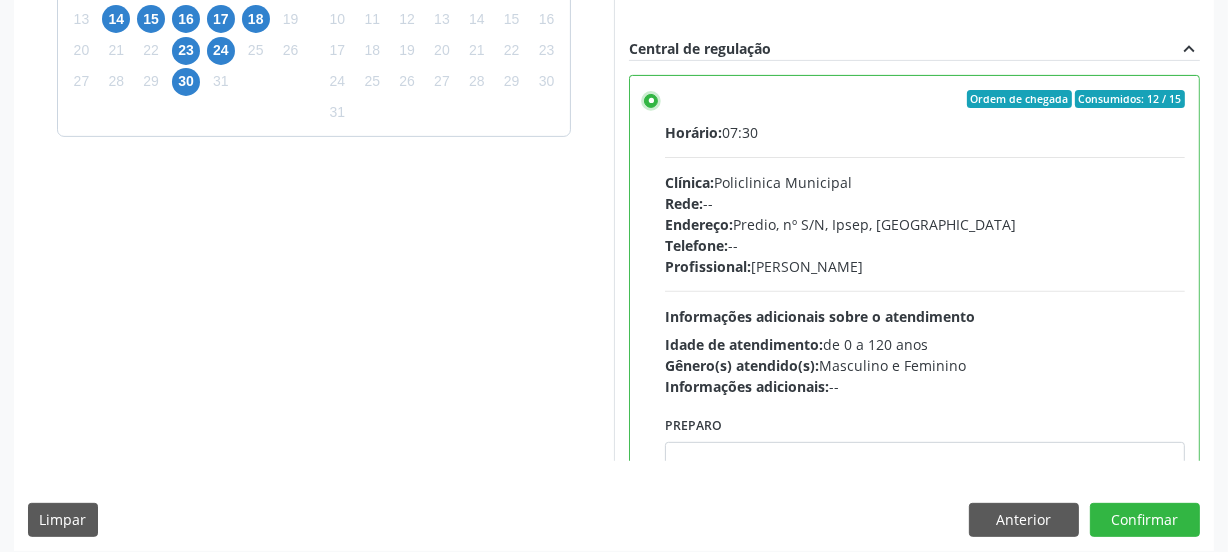 scroll, scrollTop: 641, scrollLeft: 0, axis: vertical 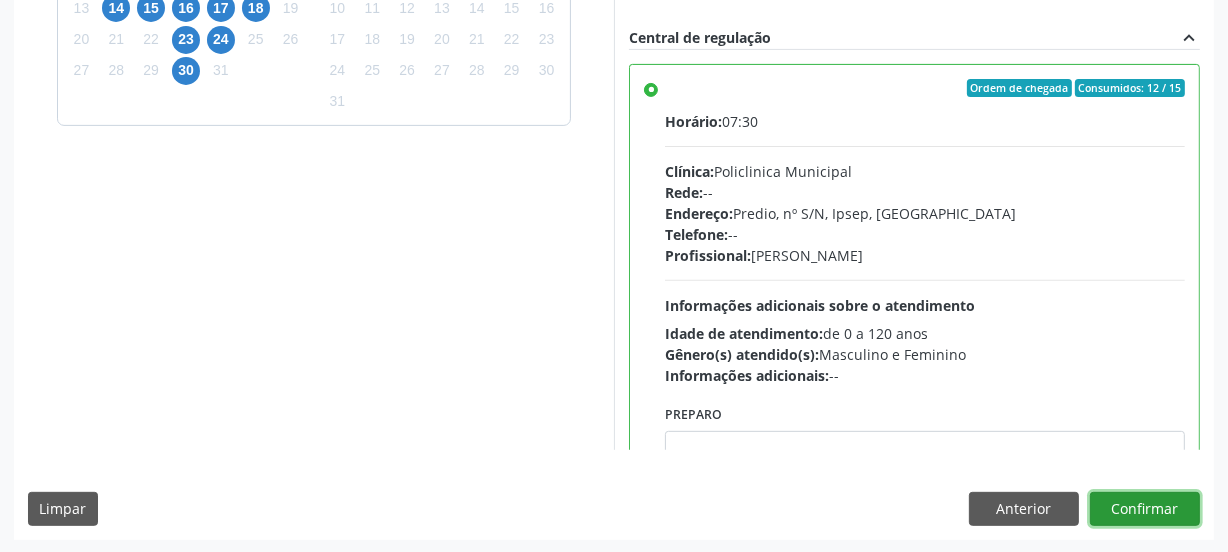 click on "Confirmar" at bounding box center (1145, 509) 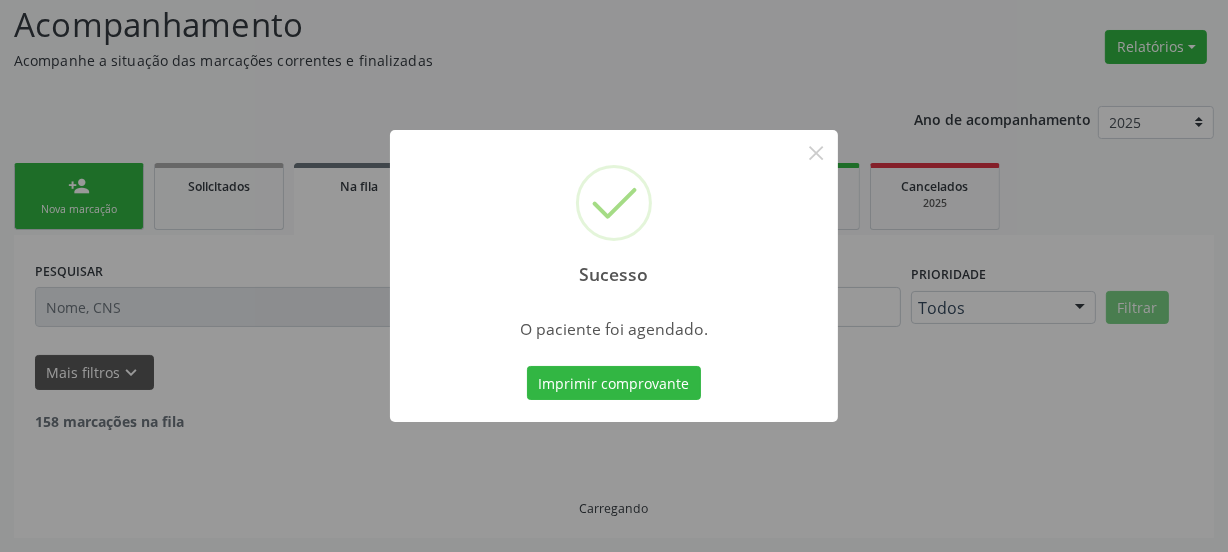 scroll, scrollTop: 114, scrollLeft: 0, axis: vertical 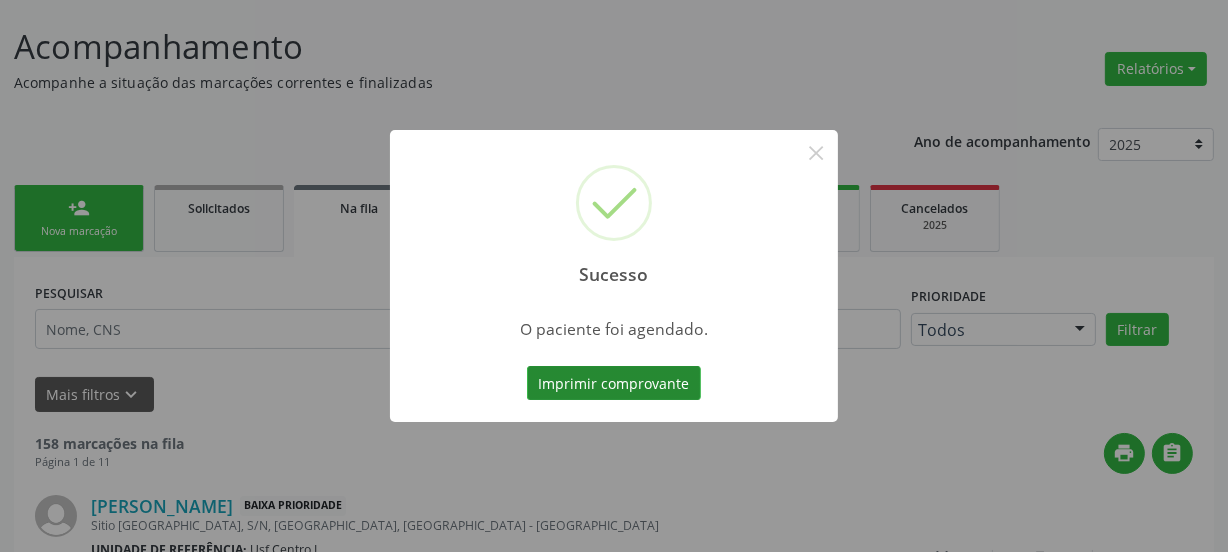 click on "Imprimir comprovante" at bounding box center [614, 383] 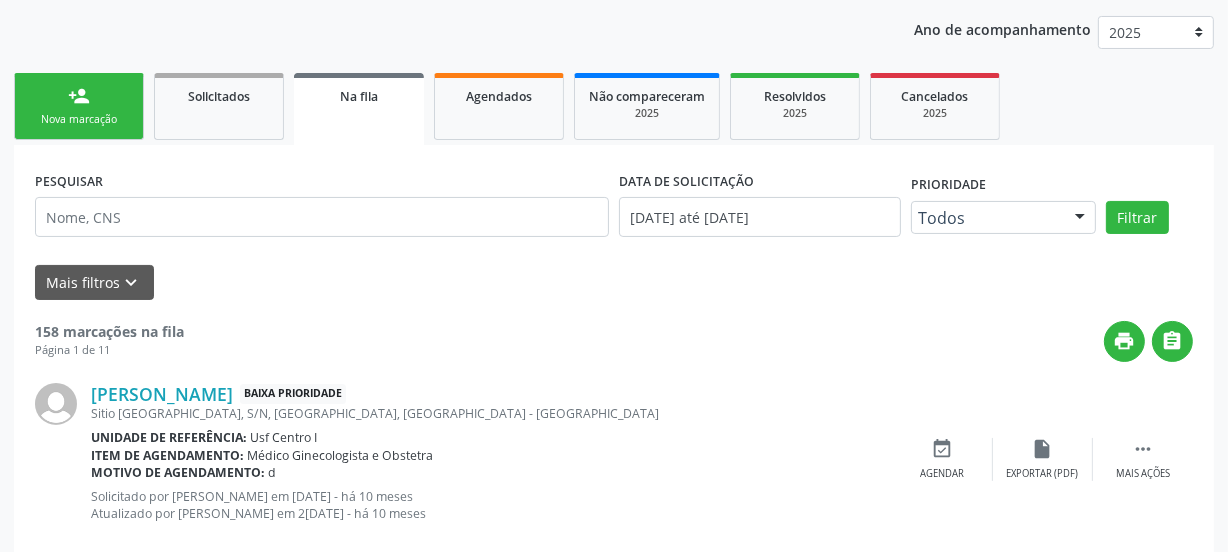 scroll, scrollTop: 296, scrollLeft: 0, axis: vertical 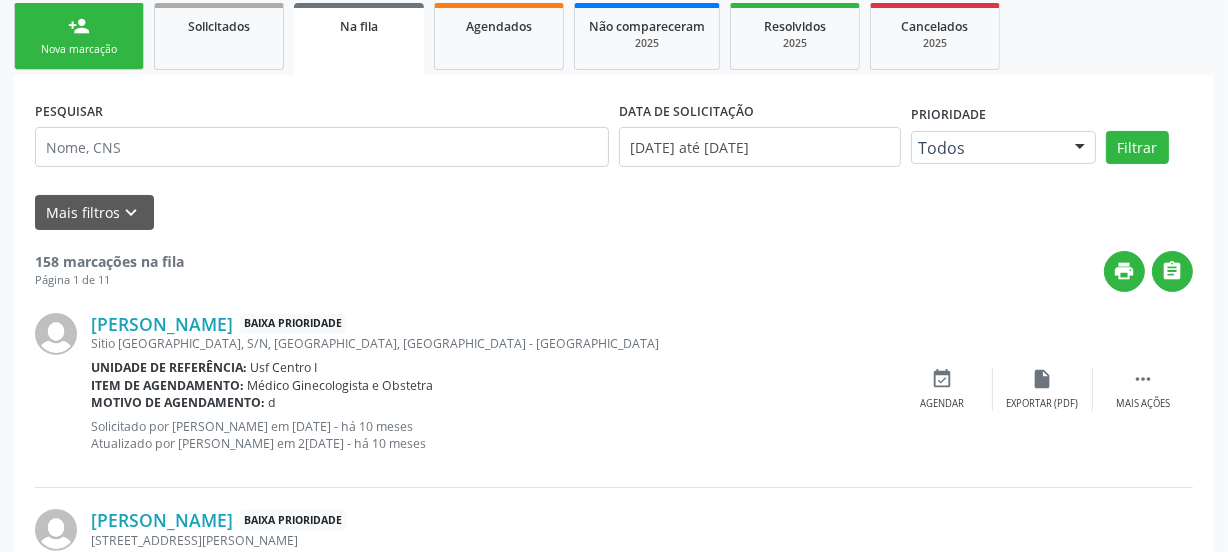 click on "person_add
Nova marcação
Solicitados   Na fila   Agendados   Não compareceram
2025
Resolvidos
2025
Cancelados
2025" at bounding box center (614, 36) 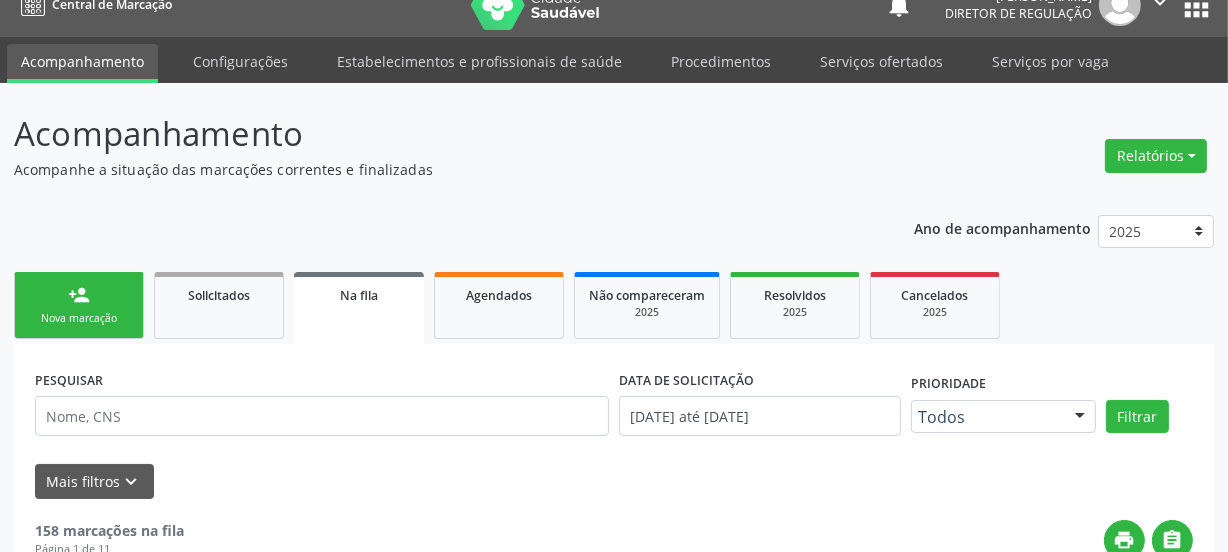 scroll, scrollTop: 23, scrollLeft: 0, axis: vertical 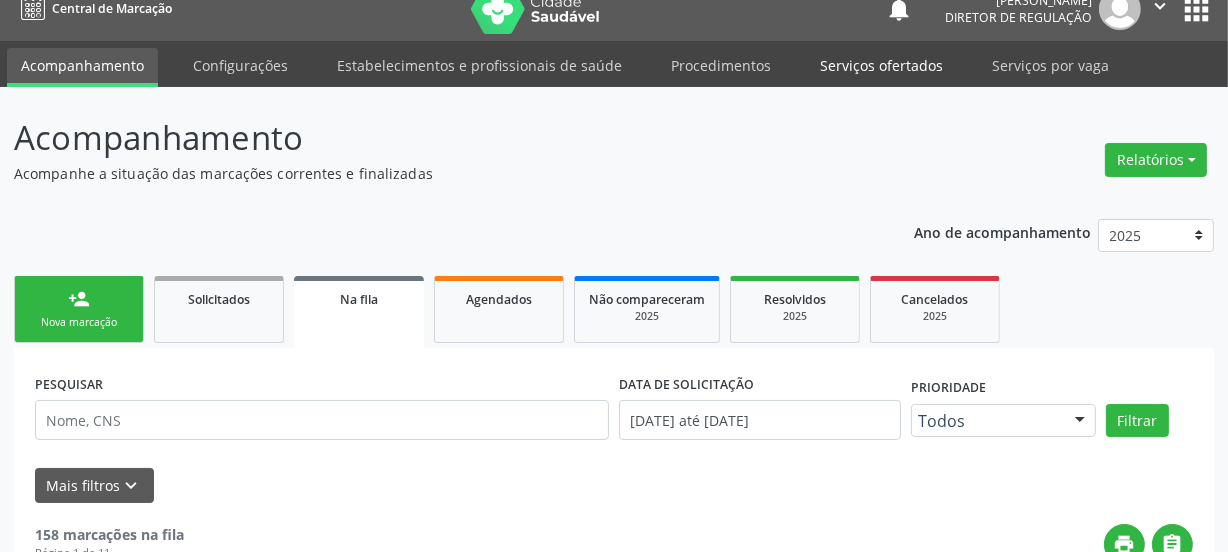 click on "Serviços ofertados" at bounding box center [881, 65] 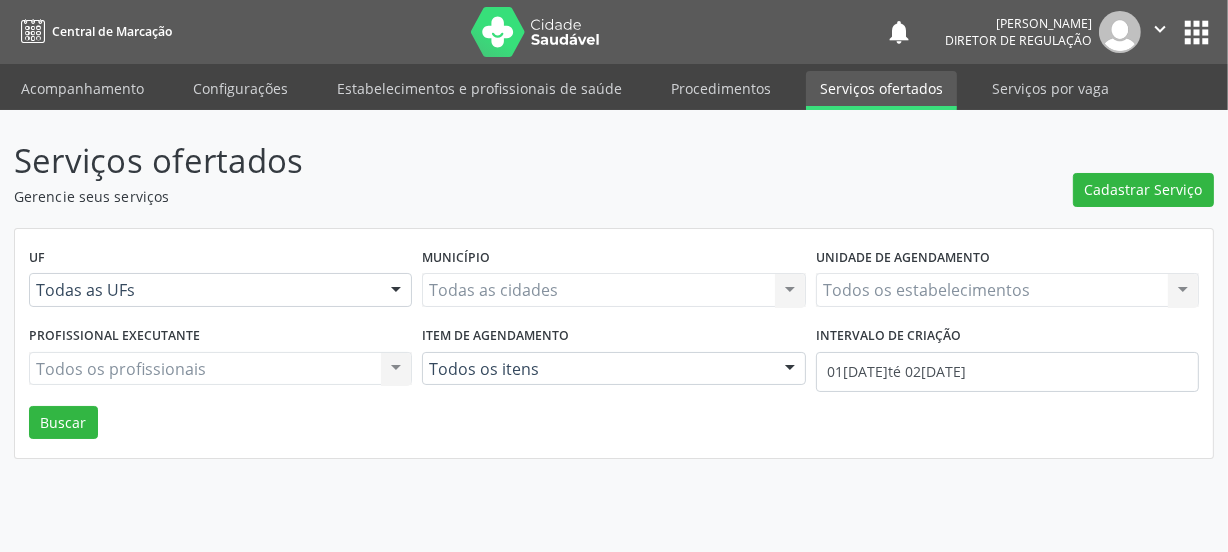 scroll, scrollTop: 0, scrollLeft: 0, axis: both 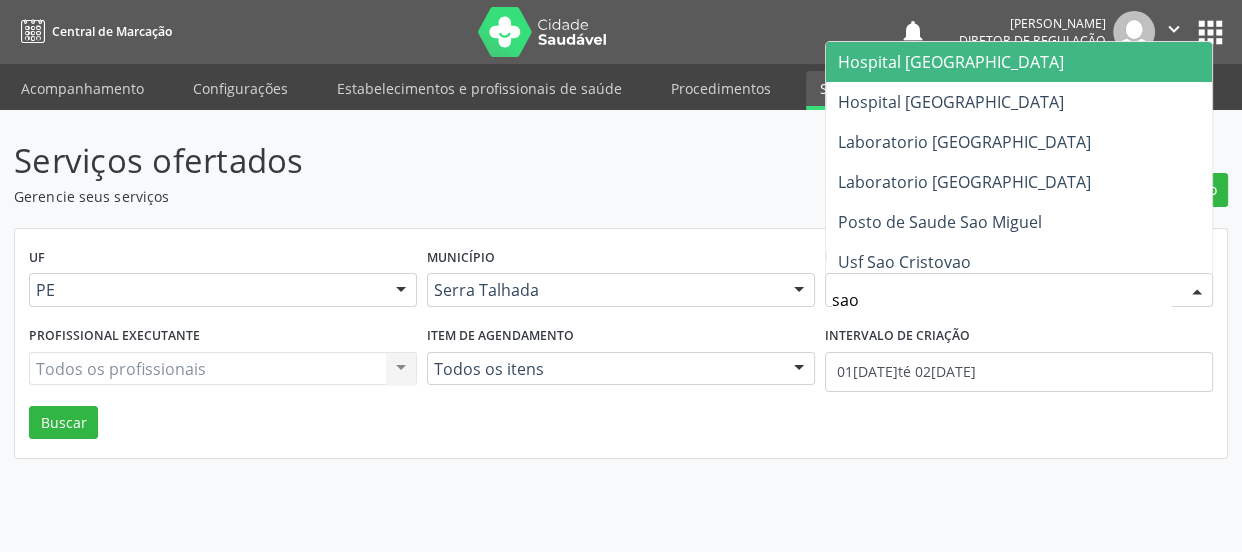 type on "sao f" 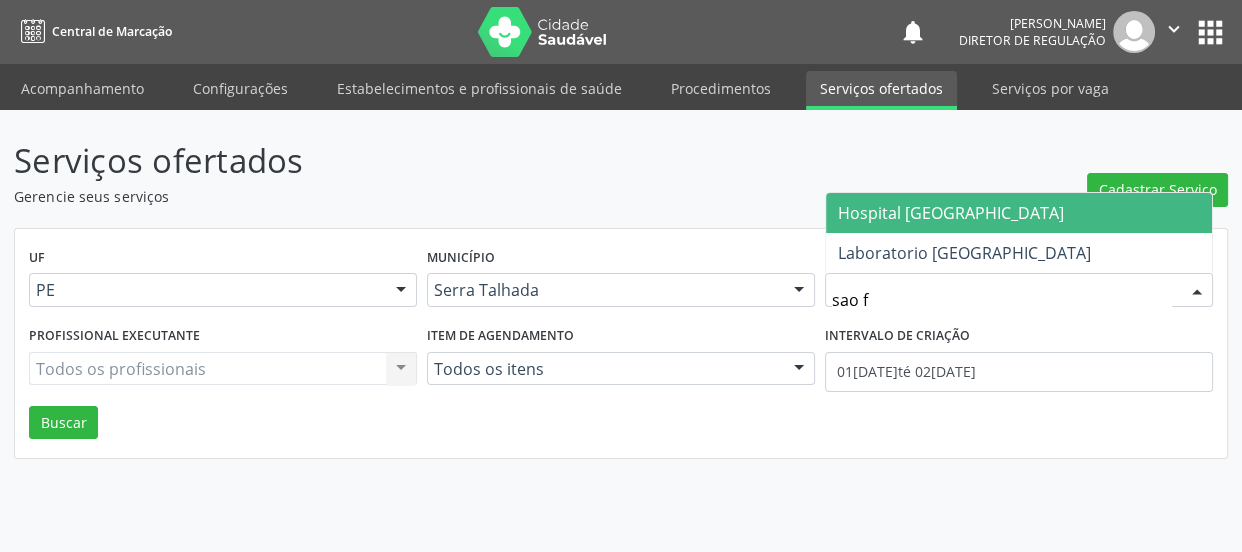 click on "Hospital [GEOGRAPHIC_DATA]" at bounding box center (1019, 213) 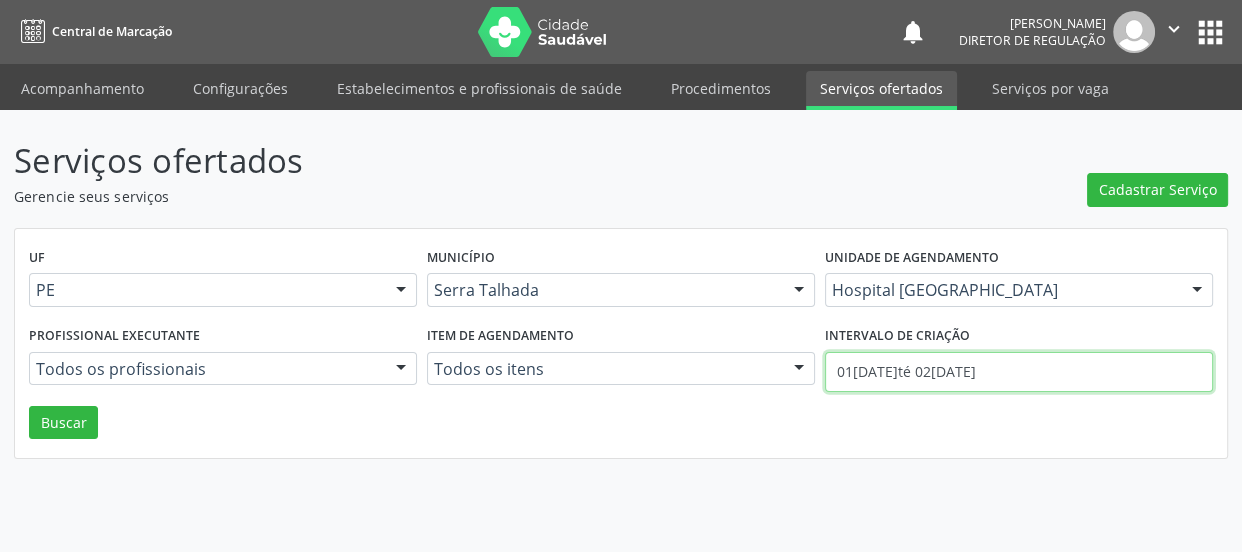 click on "01/07/2025 até 02/07/2025" at bounding box center [1019, 372] 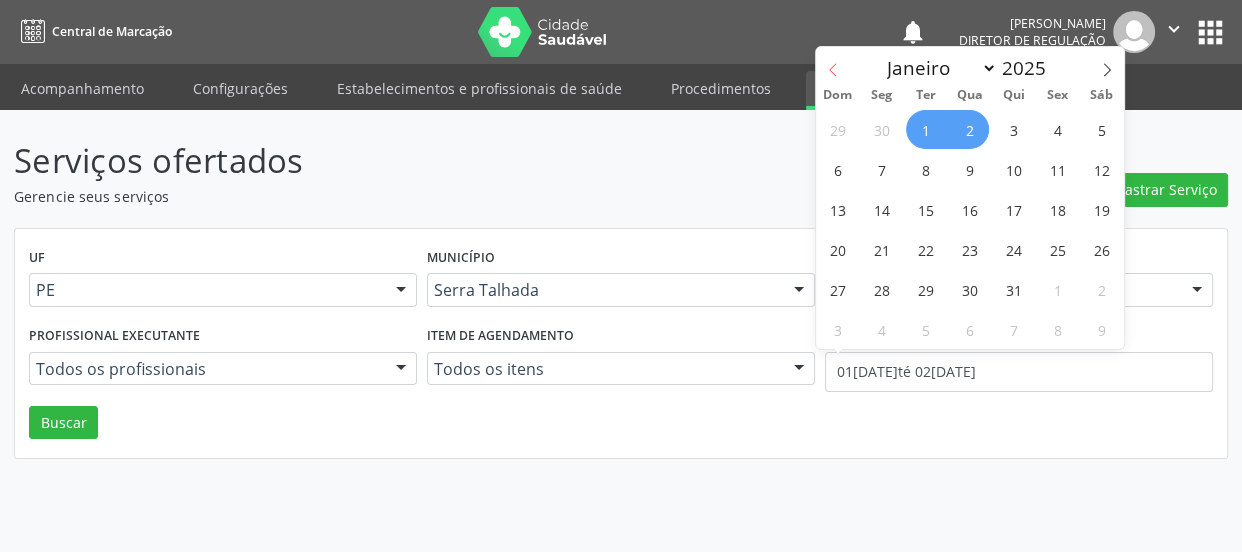 click 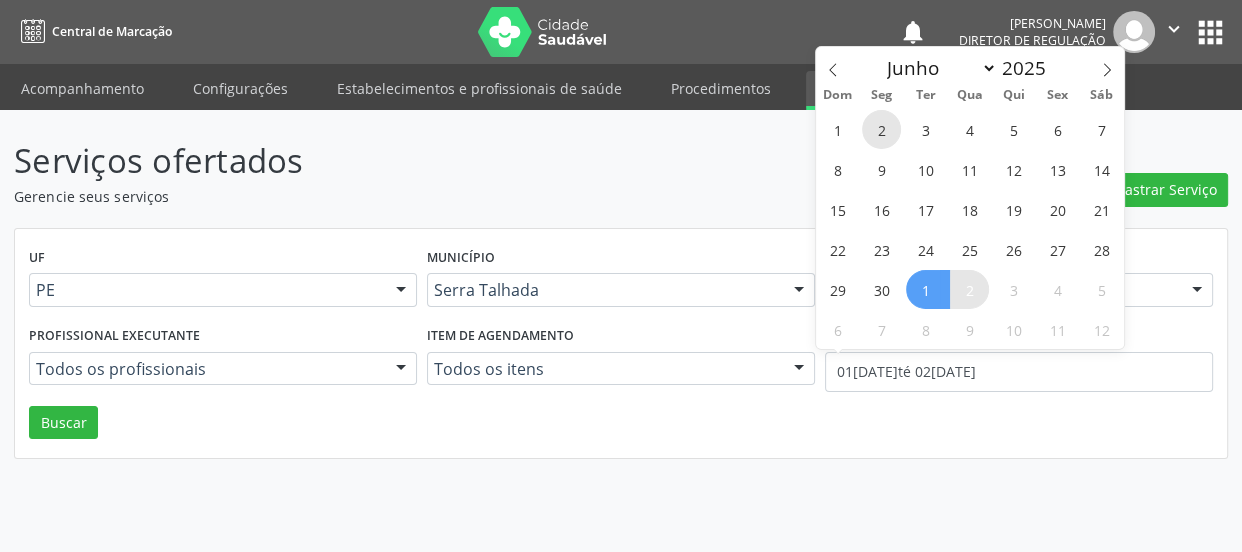 click on "2" at bounding box center [881, 129] 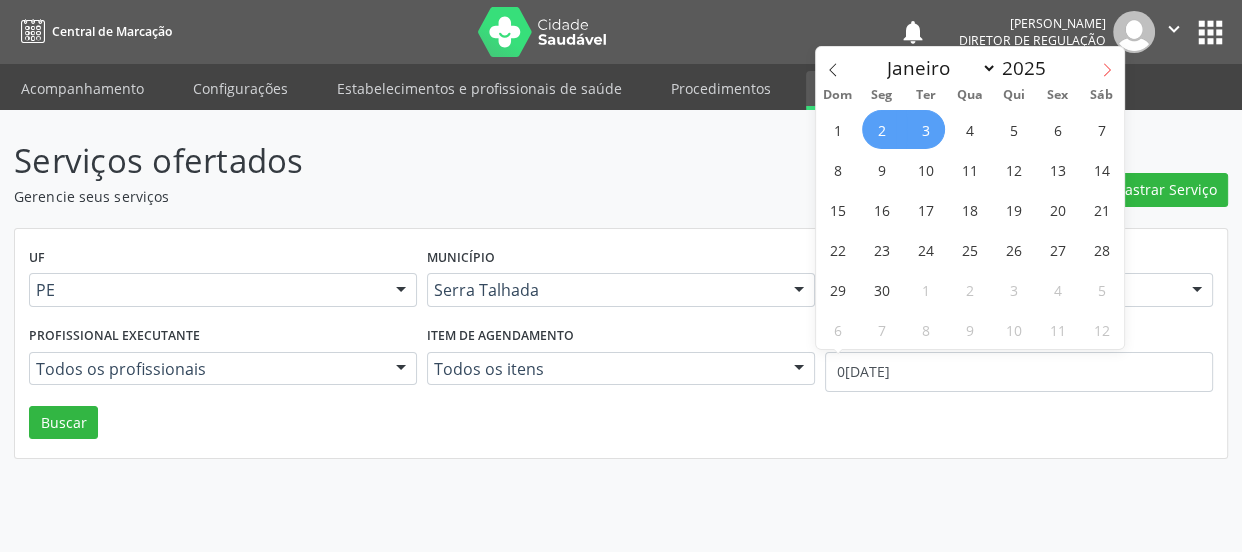 click 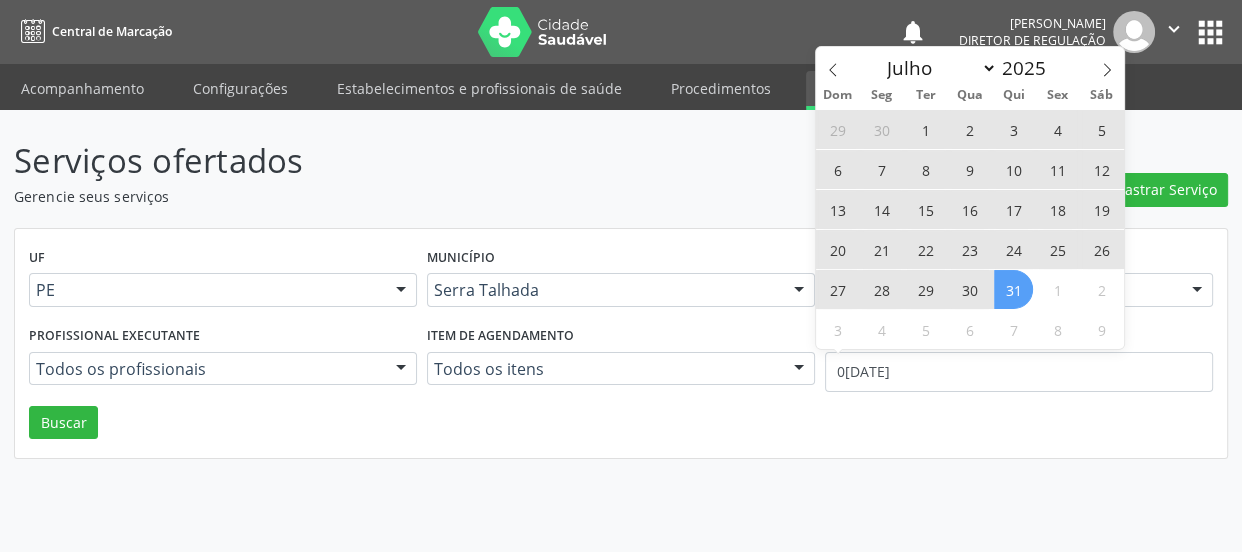 click on "31" at bounding box center [1013, 289] 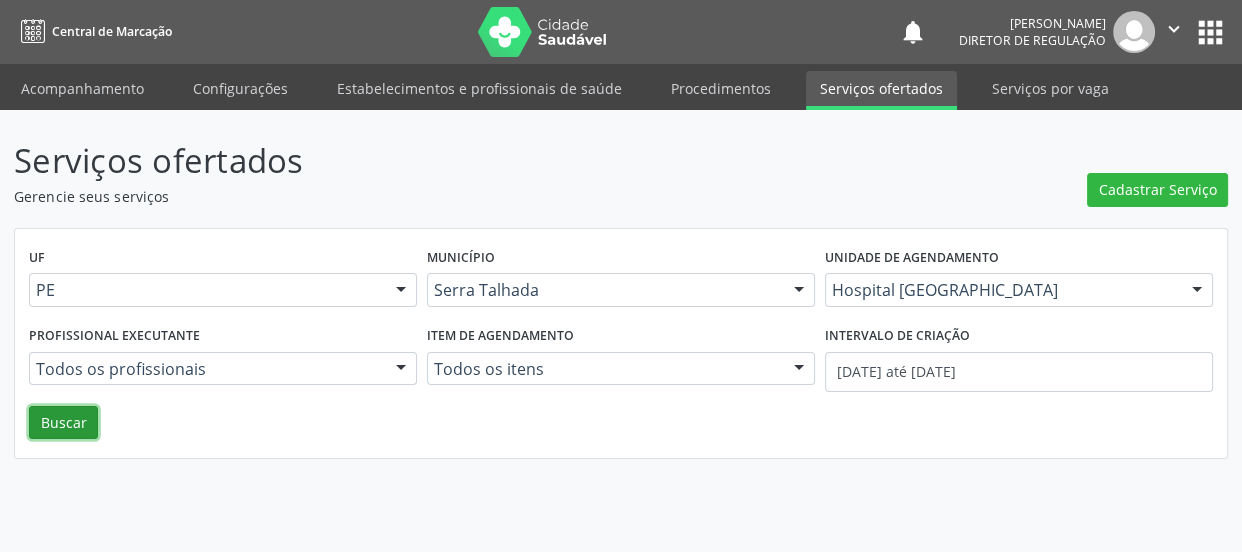 click on "Buscar" at bounding box center [63, 423] 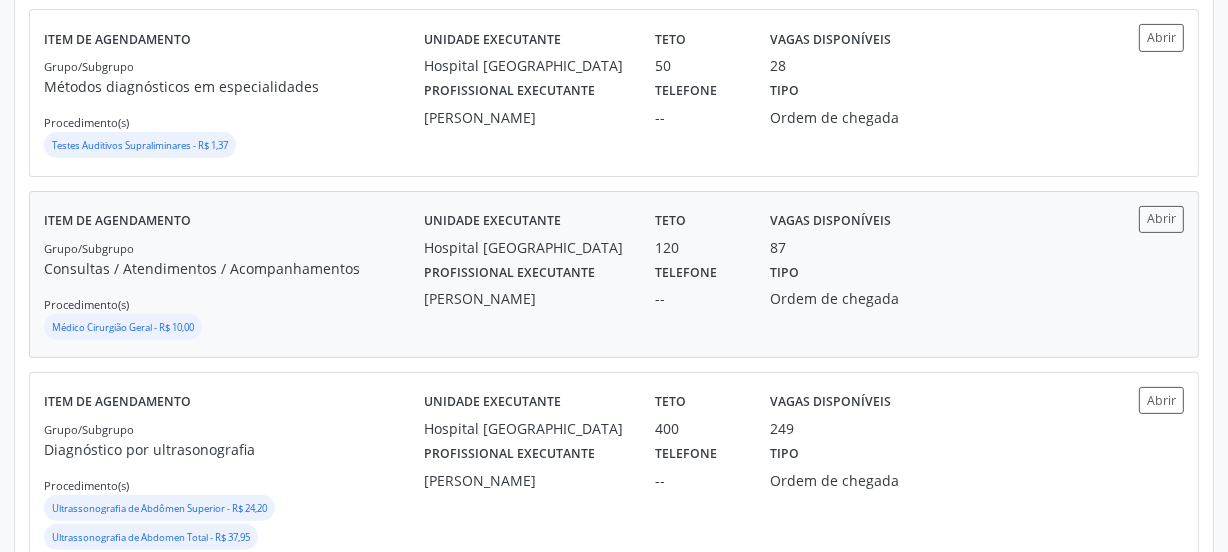 scroll, scrollTop: 167, scrollLeft: 0, axis: vertical 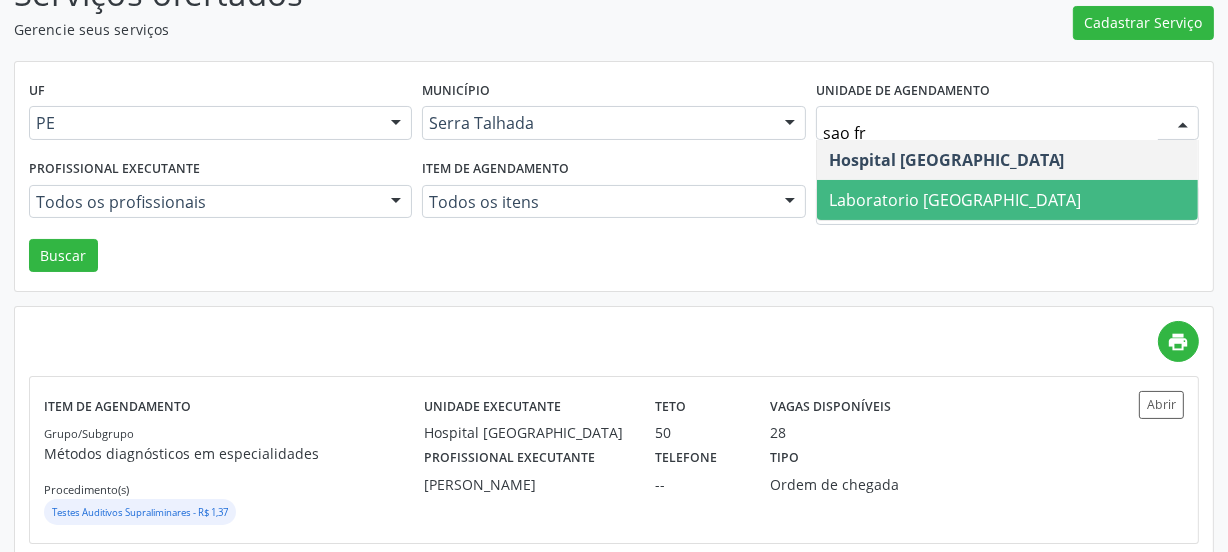type on "sao fra" 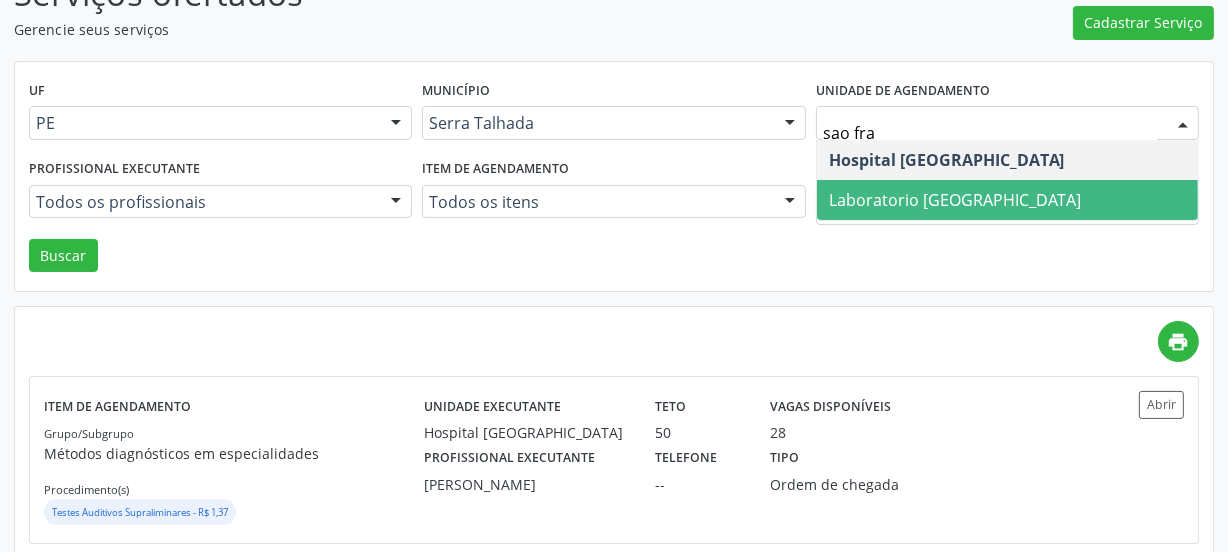 click on "Laboratorio [GEOGRAPHIC_DATA]" at bounding box center (955, 200) 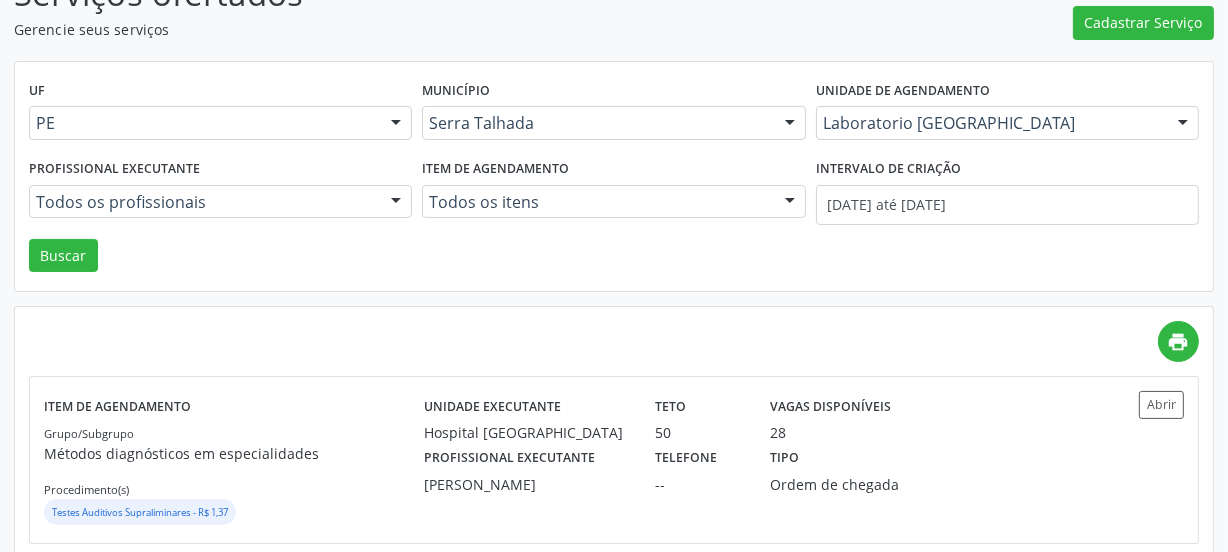 click on "UF
PE         Todas as UFs   AC   AL   AM   AP   BA   CE   DF   ES   GO   MA   MG   MS   MT   PA   PB   PE   PI   PR   RJ   RN   RO   RR   RS   SC   SE   SL   SP   SV   TO
Nenhum resultado encontrado para: "   "
Não há nenhuma opção para ser exibida.
Município
Serra Talhada         Todas as cidades   Abreu e Lima   Afogados da Ingazeira   Afrânio   Agrestina   Água Preta   Águas Belas   Alagoinha   Aliança   Altinho   Amaraji   Angelim   Araçoiaba   Araripina   Arcoverde   Barra de Guabiraba   Barreiros   Belém de Maria   Belém do São Francisco   Belo Jardim   Betânia   Bezerros   Bodocó   Bom Conselho   Bom Jardim   Bonito   Brejão   Brejinho   Brejo da Madre de Deus   Buenos Aires   Buíque   Cabo de Santo Agostinho   Cabrobó   Cachoeirinha   Caetés   Calçado   Calumbi   Camaragibe   Camocim de São Félix   Camutanga   Canhotinho   Capoeiras   Carnaíba   Carnaubeira da Penha   Carpina   Caruaru   Casinhas" at bounding box center (614, 177) 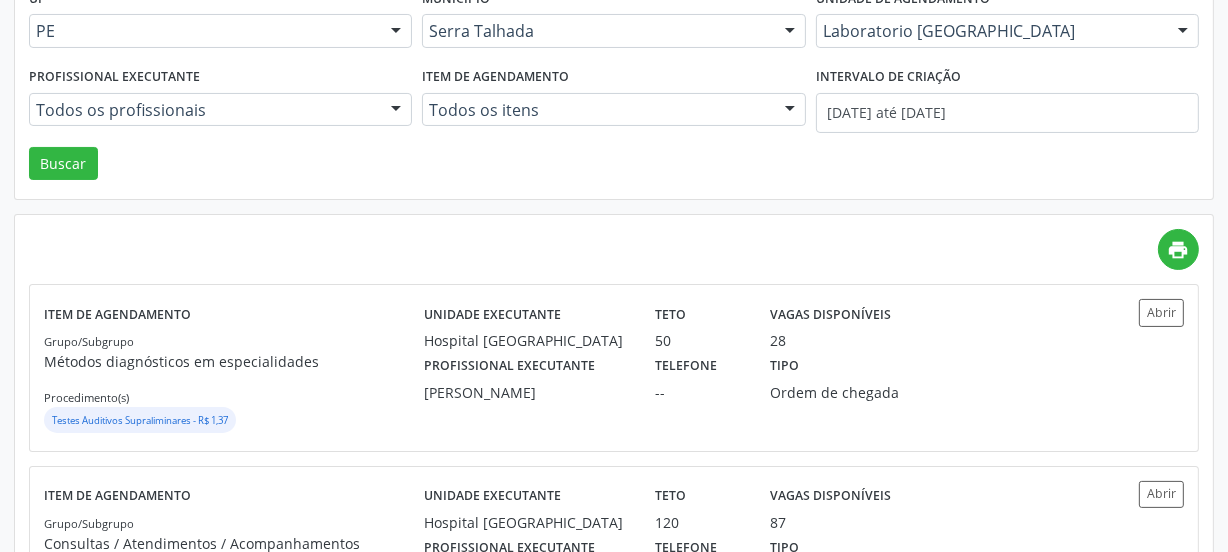 scroll, scrollTop: 258, scrollLeft: 0, axis: vertical 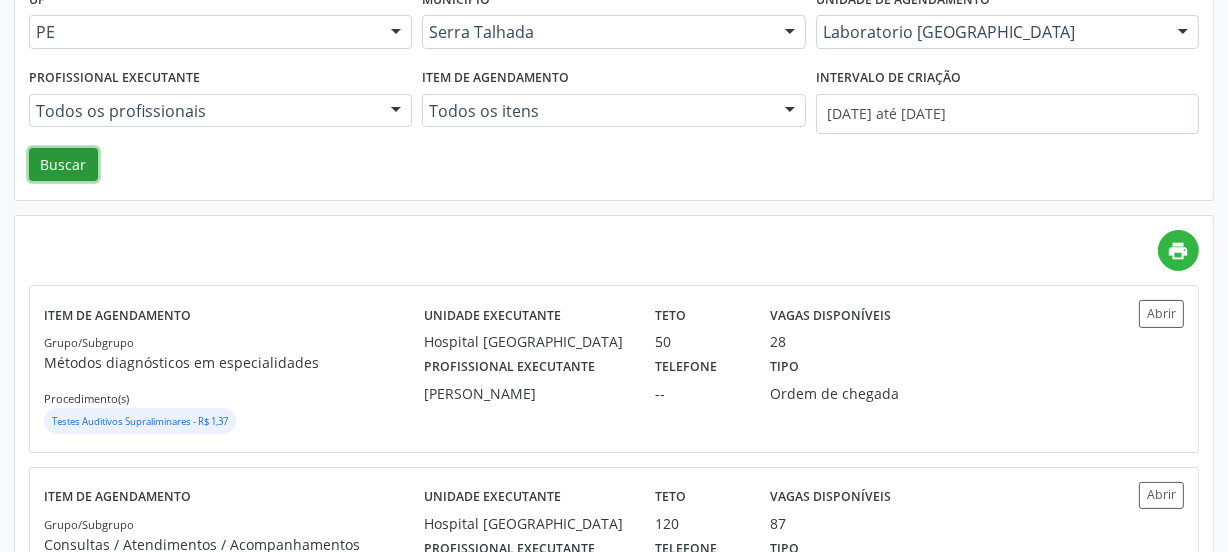 click on "Buscar" at bounding box center (63, 165) 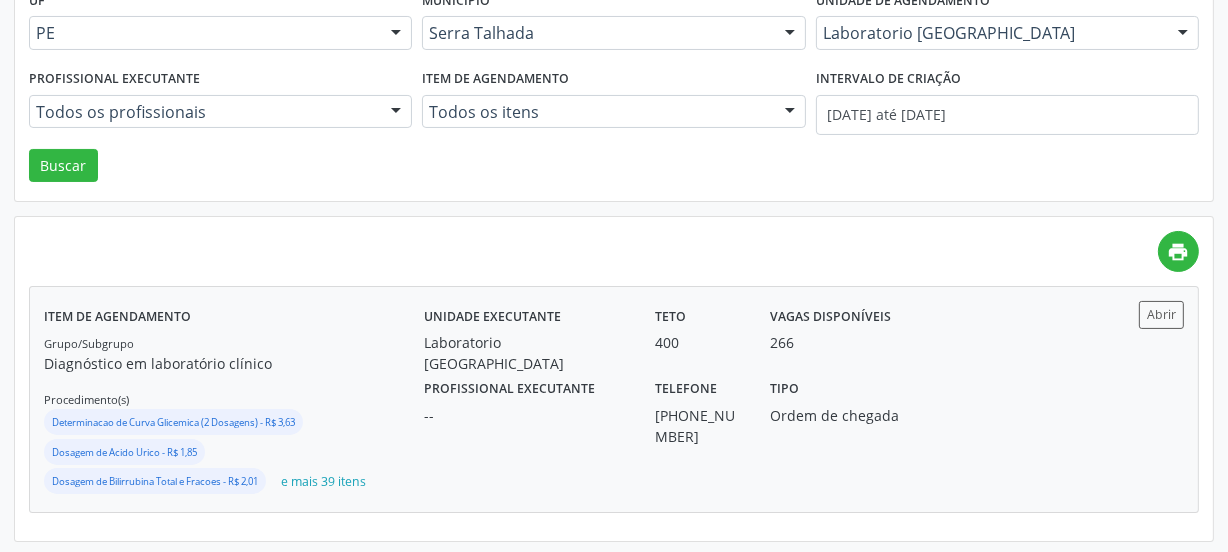 scroll, scrollTop: 259, scrollLeft: 0, axis: vertical 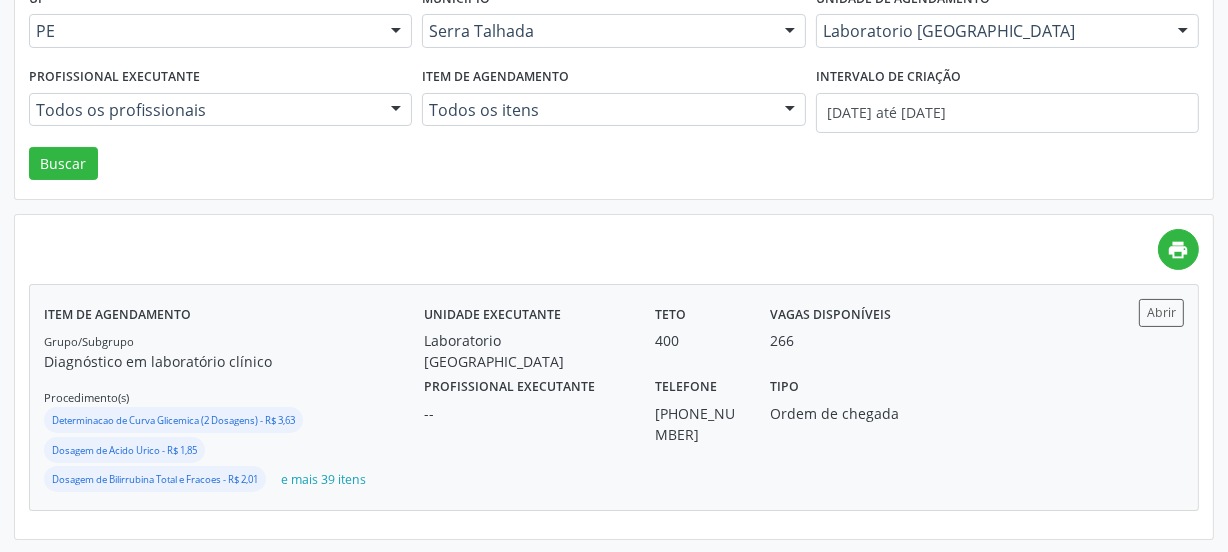 click on "Profissional executante
--
Telefone
(87) 99985-0015
Tipo
Ordem de chegada" at bounding box center (756, 408) 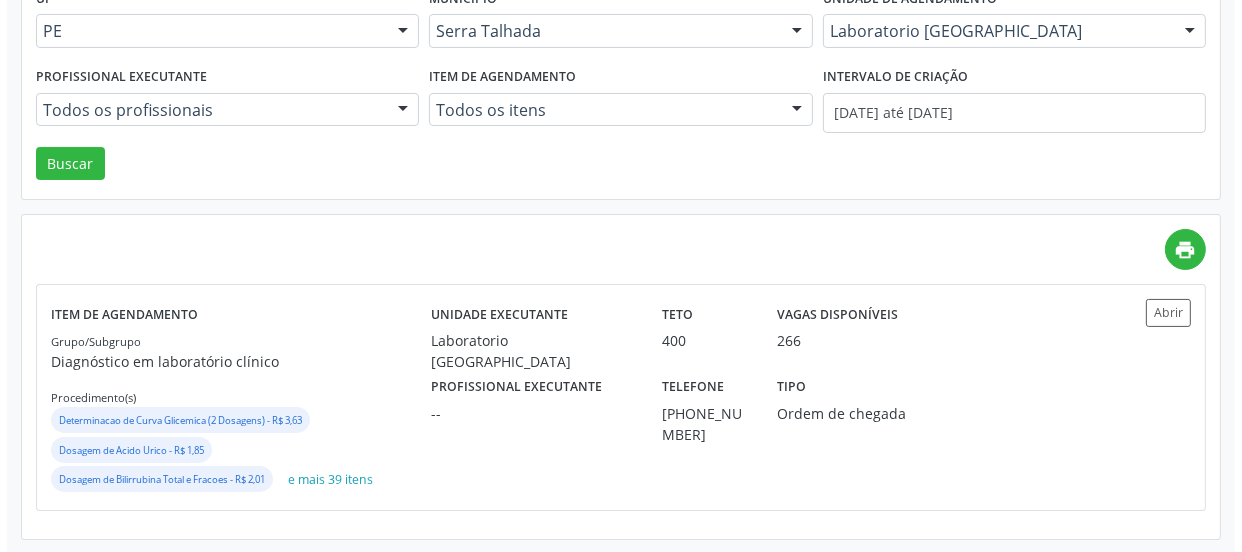 scroll, scrollTop: 0, scrollLeft: 0, axis: both 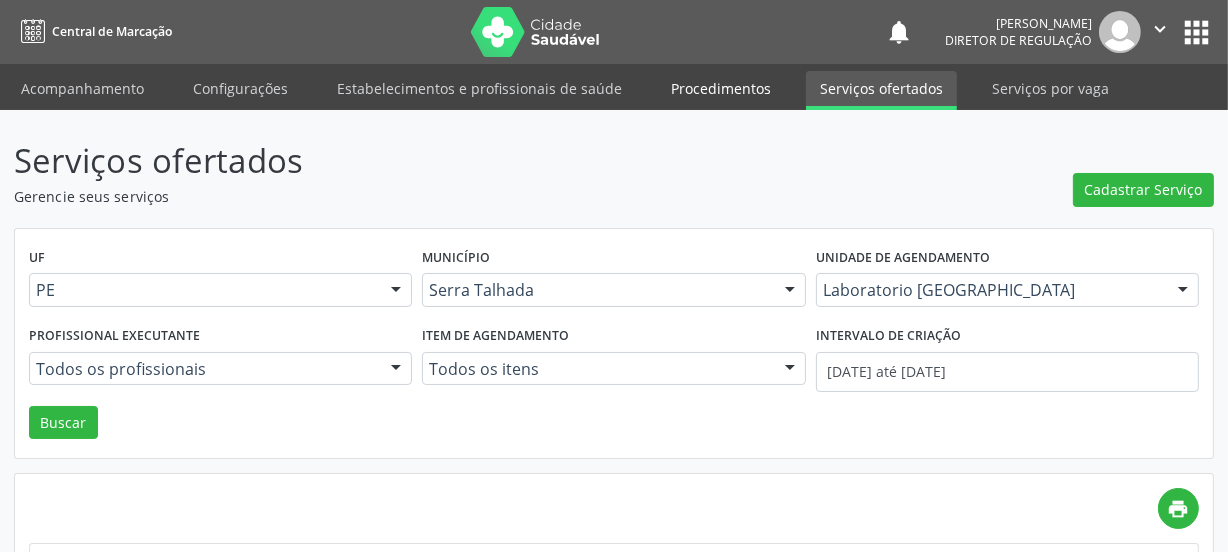 click on "Procedimentos" at bounding box center (721, 88) 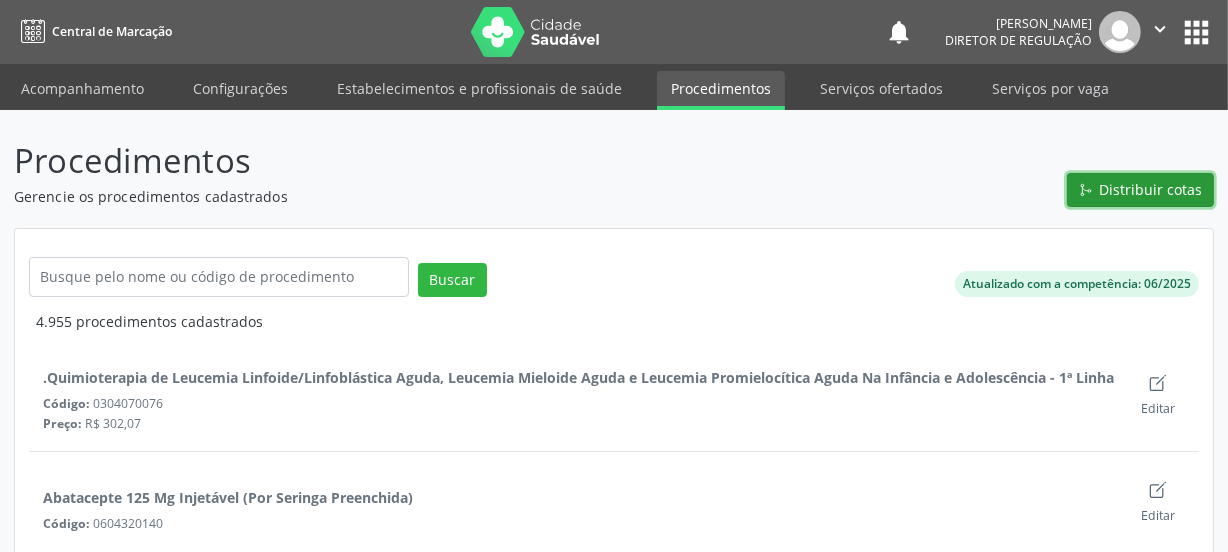 click on "Distribuir cotas" at bounding box center (1151, 189) 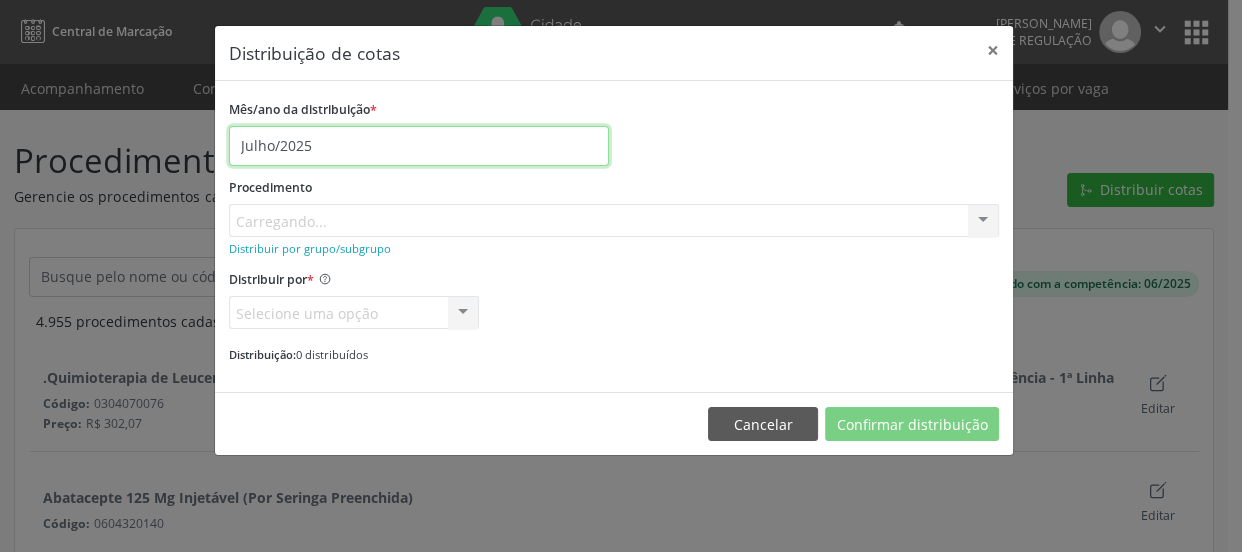 click on "Julho/2025" at bounding box center (419, 146) 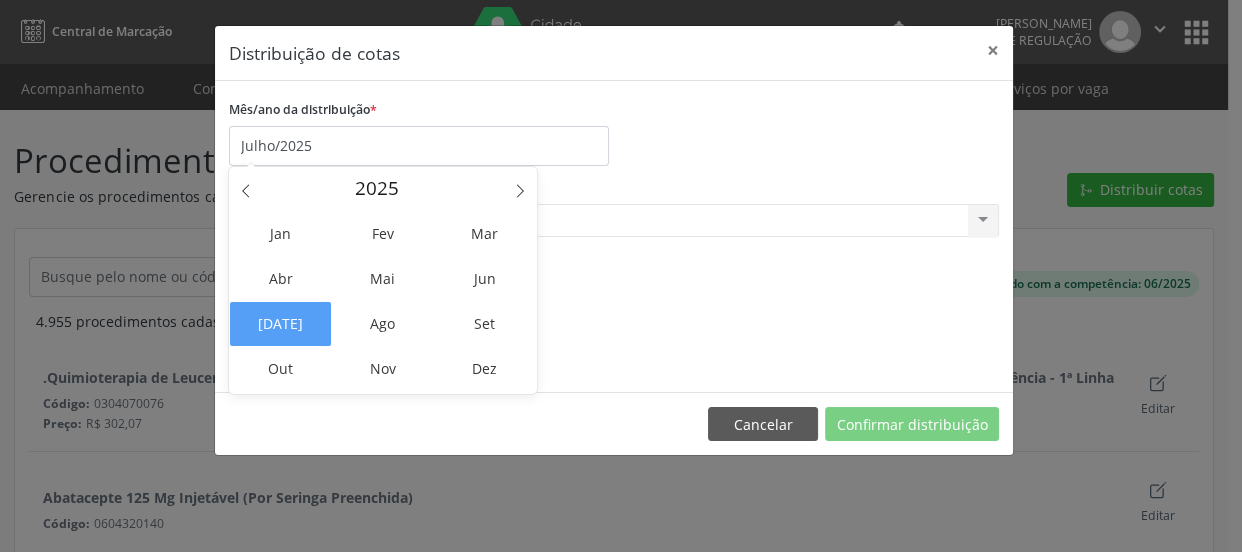 click on "Mês/ano da distribuição
*
Julho/2025" at bounding box center [614, 130] 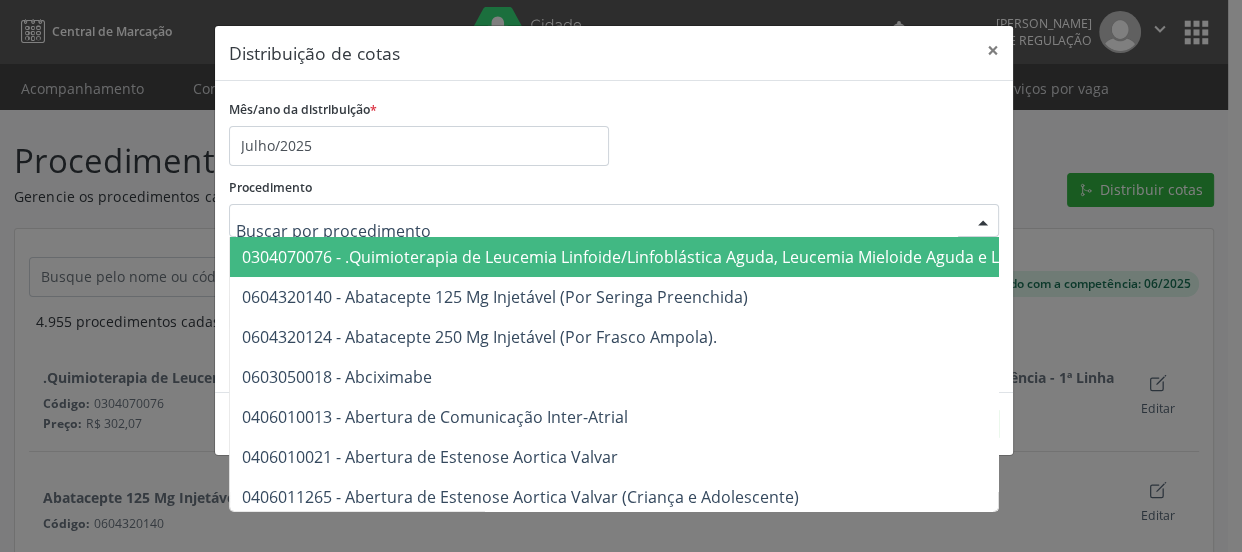 click at bounding box center [614, 221] 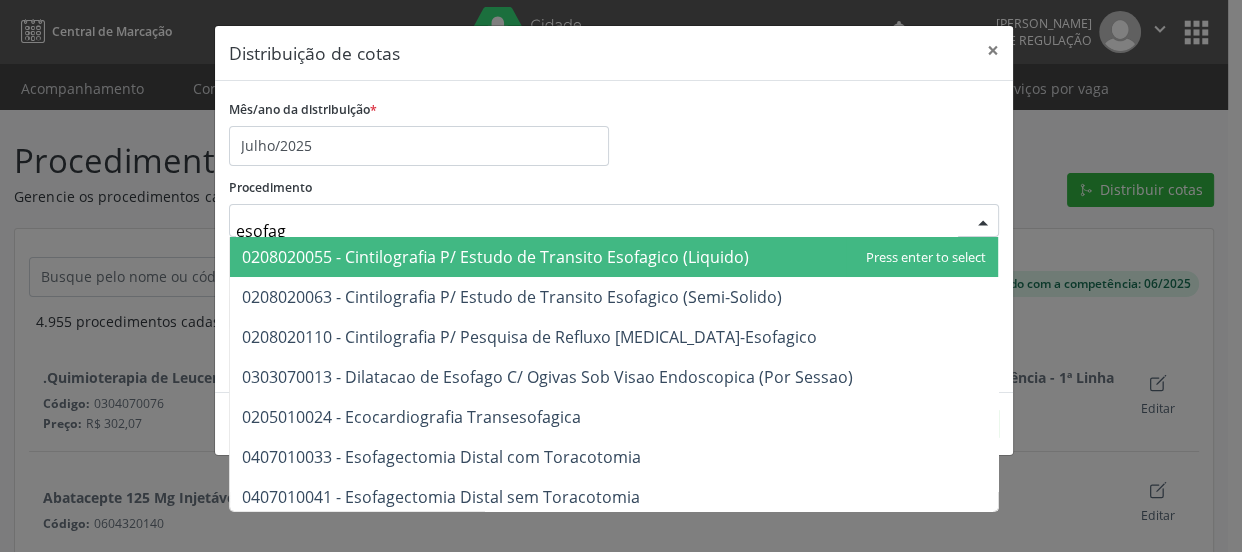 type on "esofago" 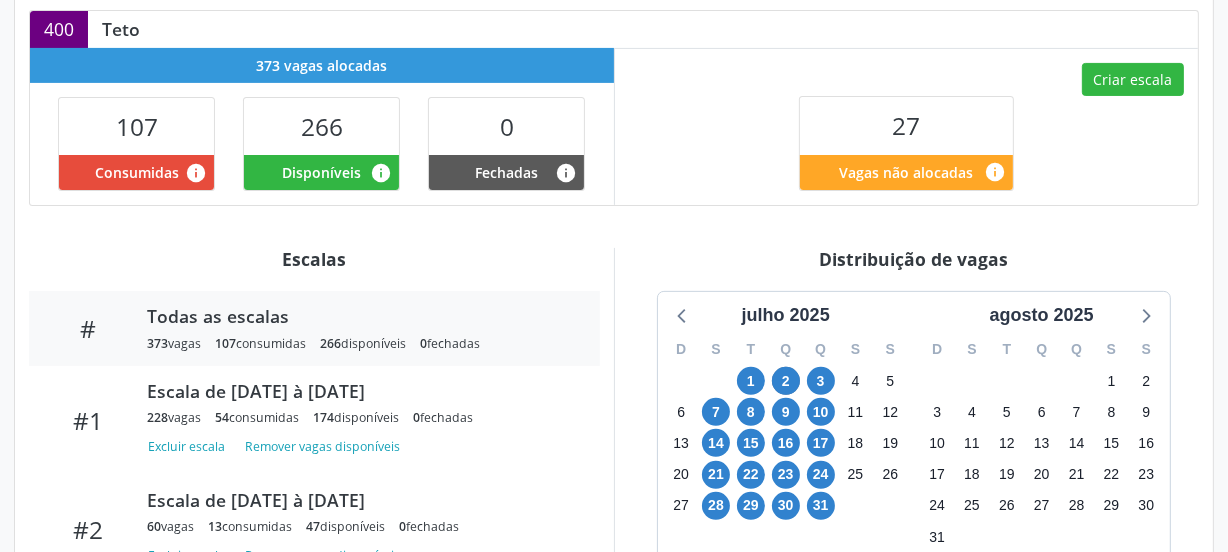 scroll, scrollTop: 636, scrollLeft: 0, axis: vertical 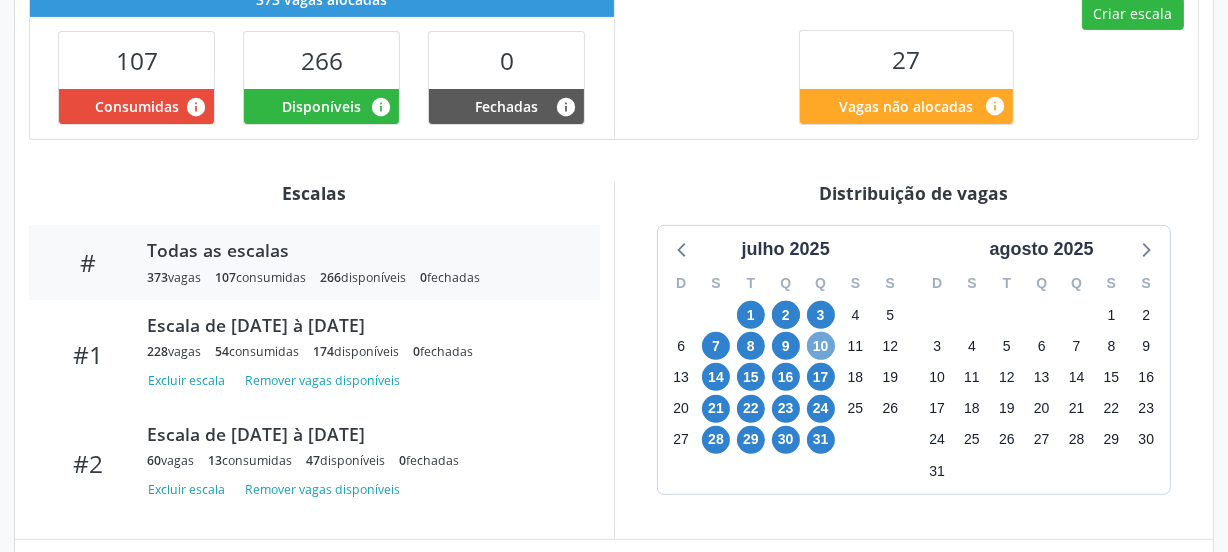 click on "10" at bounding box center [821, 346] 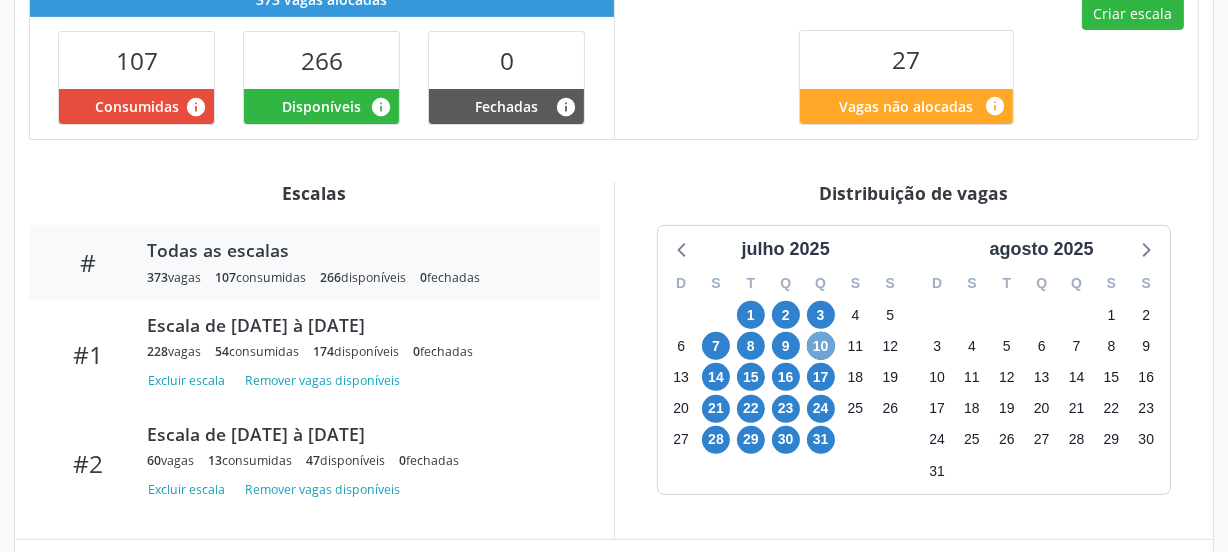 click on "10" at bounding box center [821, 346] 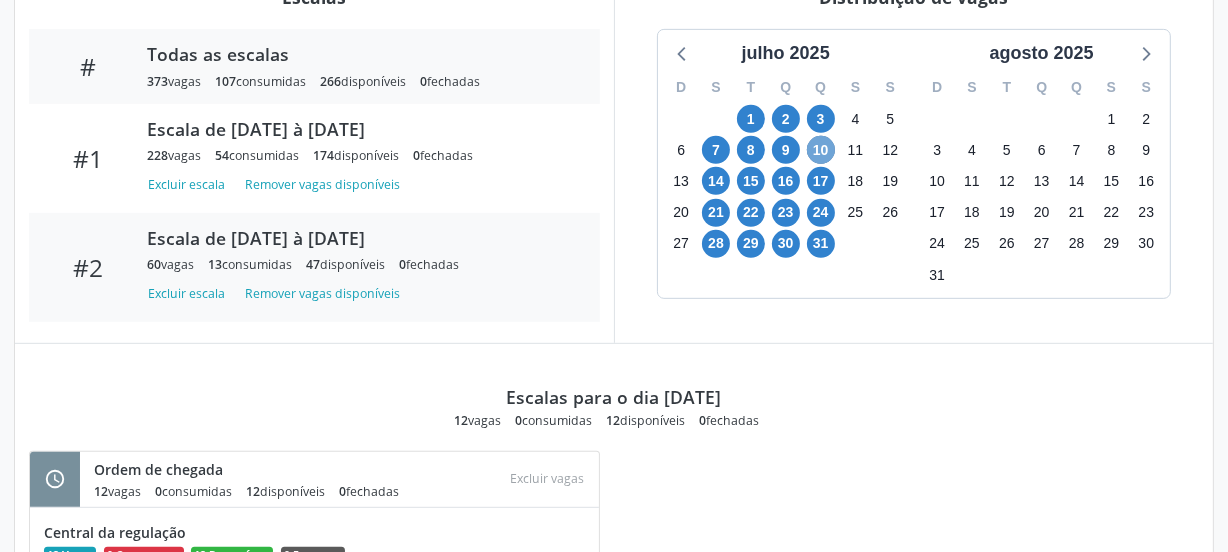scroll, scrollTop: 841, scrollLeft: 0, axis: vertical 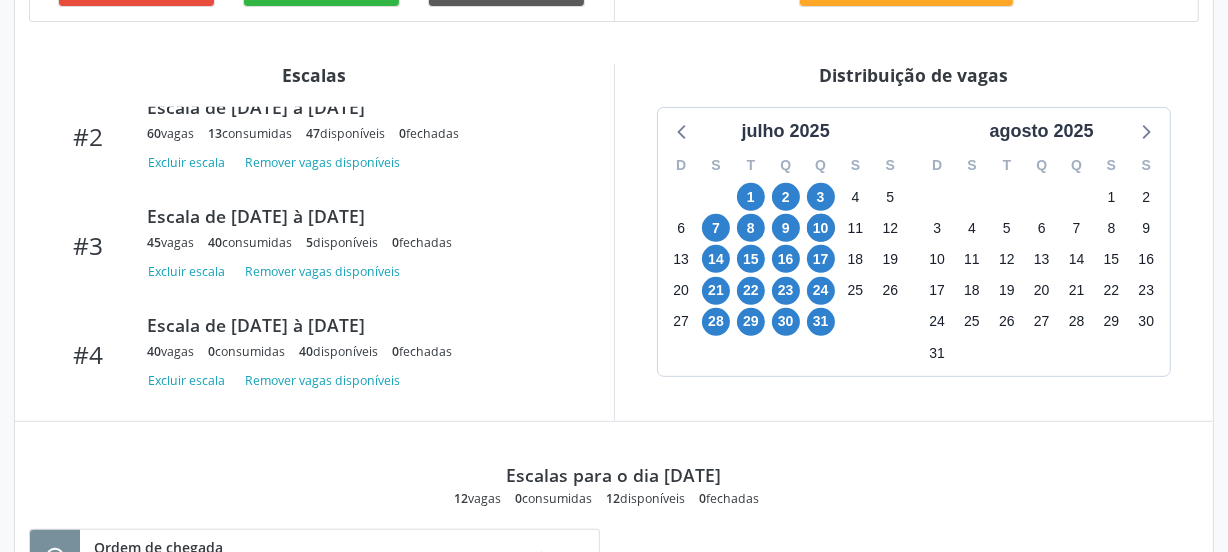 click on "Escalas
#
Todas as escalas
373
vagas
107
consumidas
266
disponíveis
0
fechadas
#1
Escala de 01/07/2025 à 31/07/2025
228
vagas
54
consumidas
174
disponíveis
0
fechadas
Excluir escala
Remover vagas disponíveis
#2
Escala de 02/07/2025 à 30/07/2025
60
vagas
13
consumidas
47
disponíveis
0
fechadas
Excluir escala
Remover vagas disponíveis
#3
Escala de 07/07/2025 à 09/07/2025
45
vagas
40
consumidas
5
disponíveis
0" at bounding box center [314, 242] 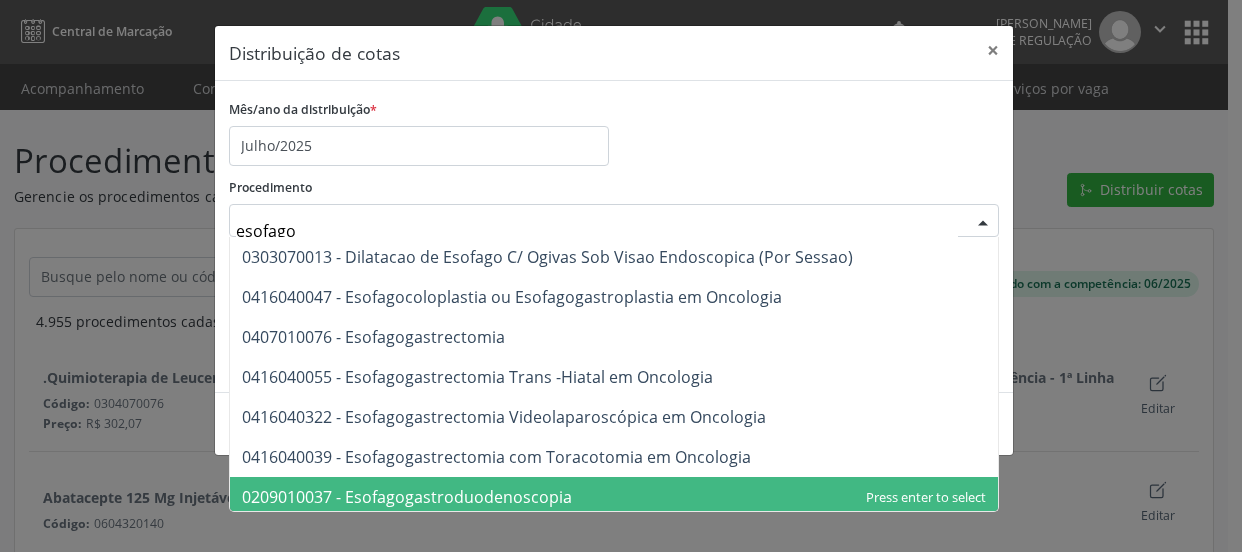 scroll, scrollTop: 0, scrollLeft: 0, axis: both 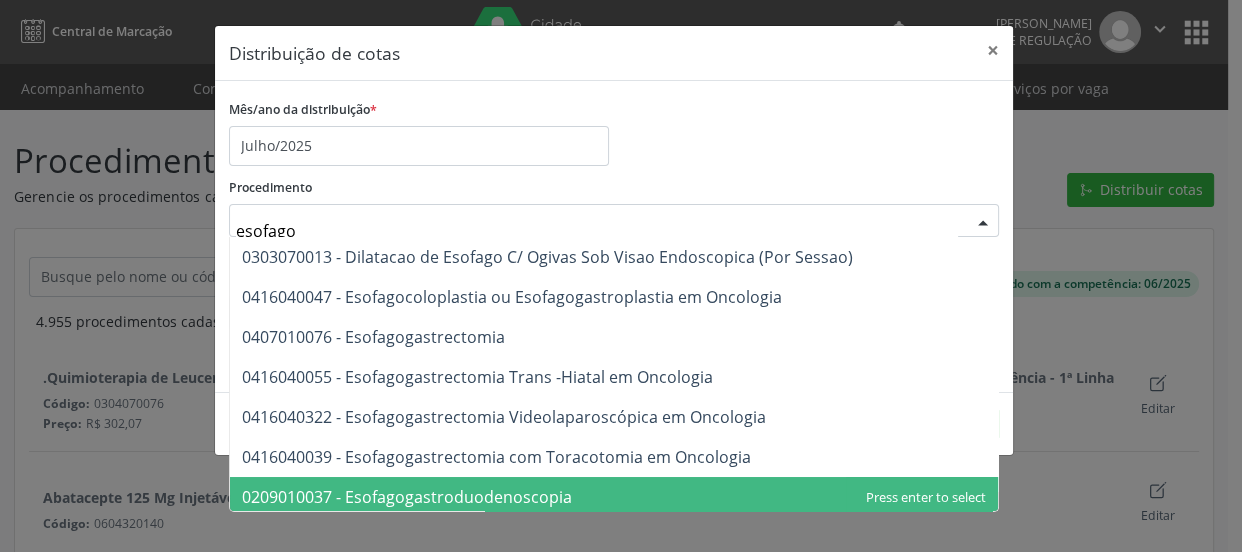 click on "0209010037 - Esofagogastroduodenoscopia" at bounding box center [614, 497] 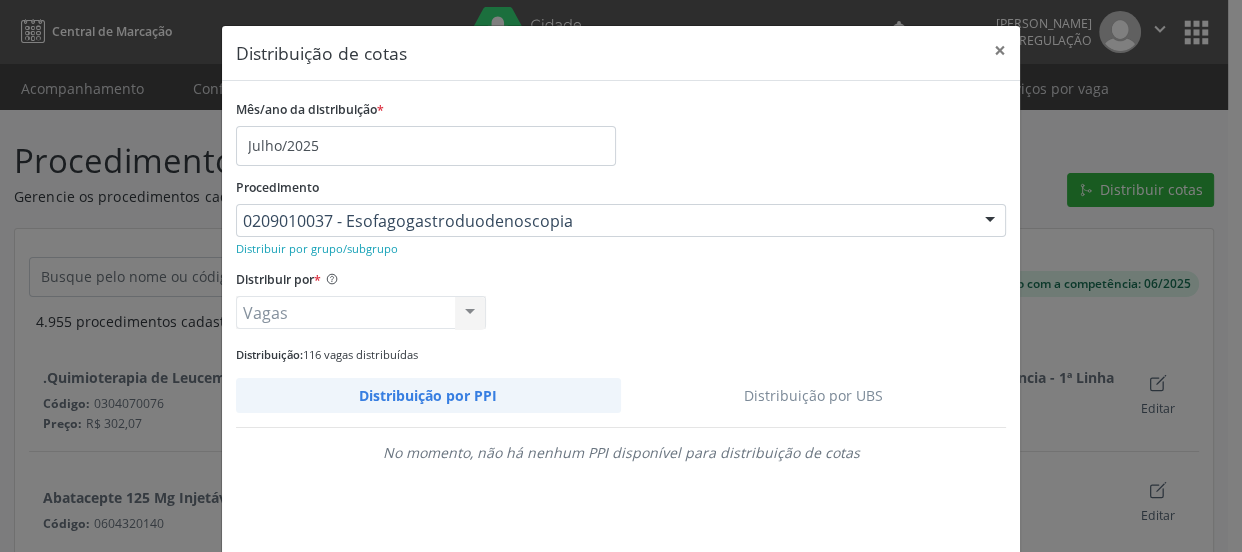 click on "Distribuição por UBS" at bounding box center [814, 395] 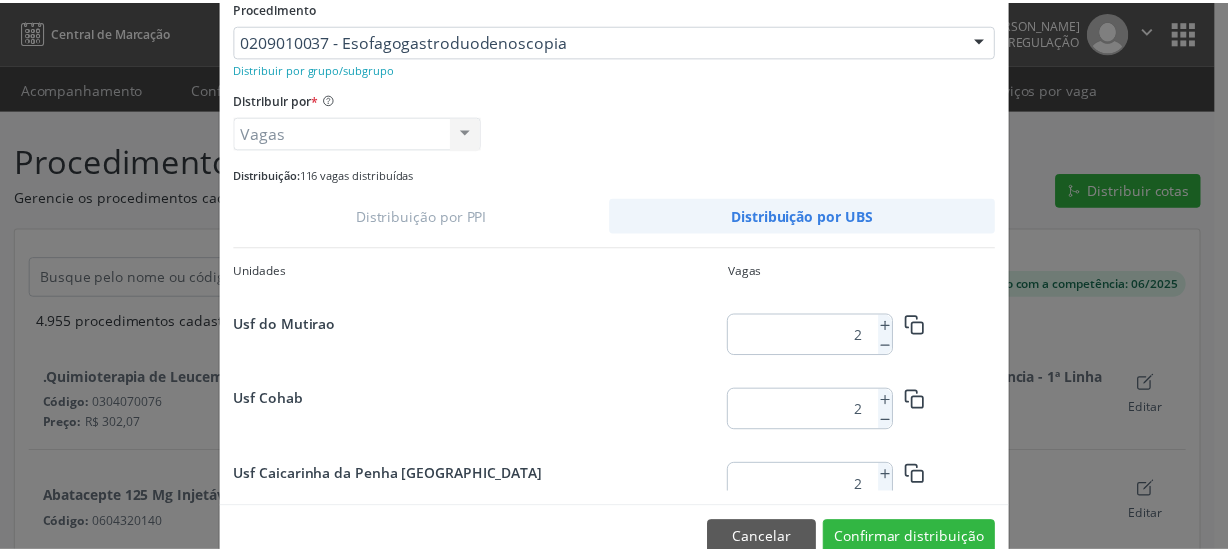 scroll, scrollTop: 181, scrollLeft: 0, axis: vertical 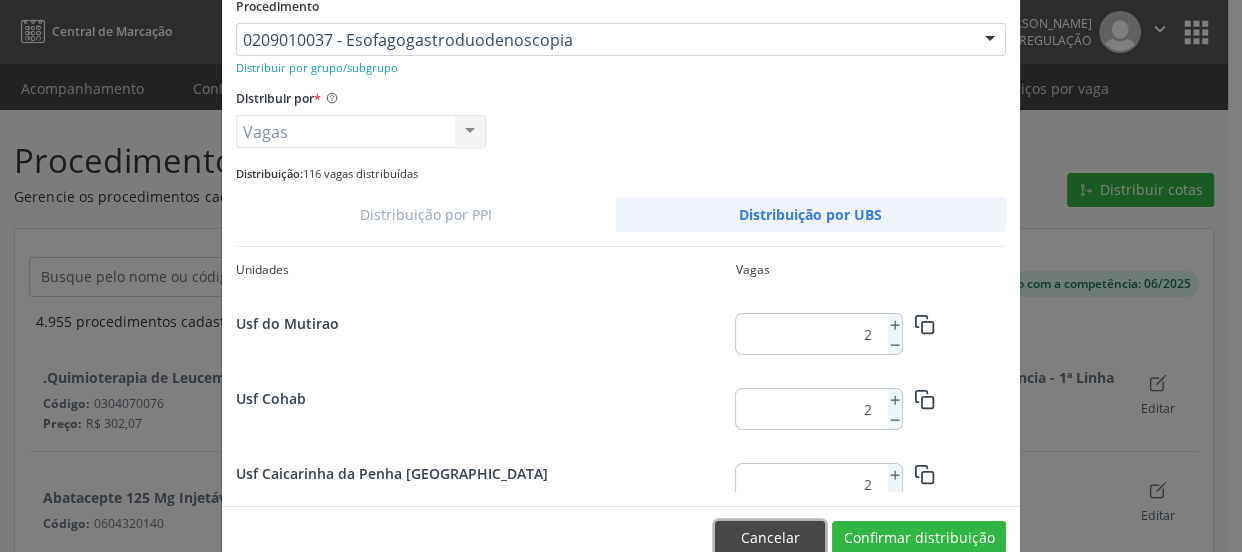 click on "Cancelar" at bounding box center (770, 538) 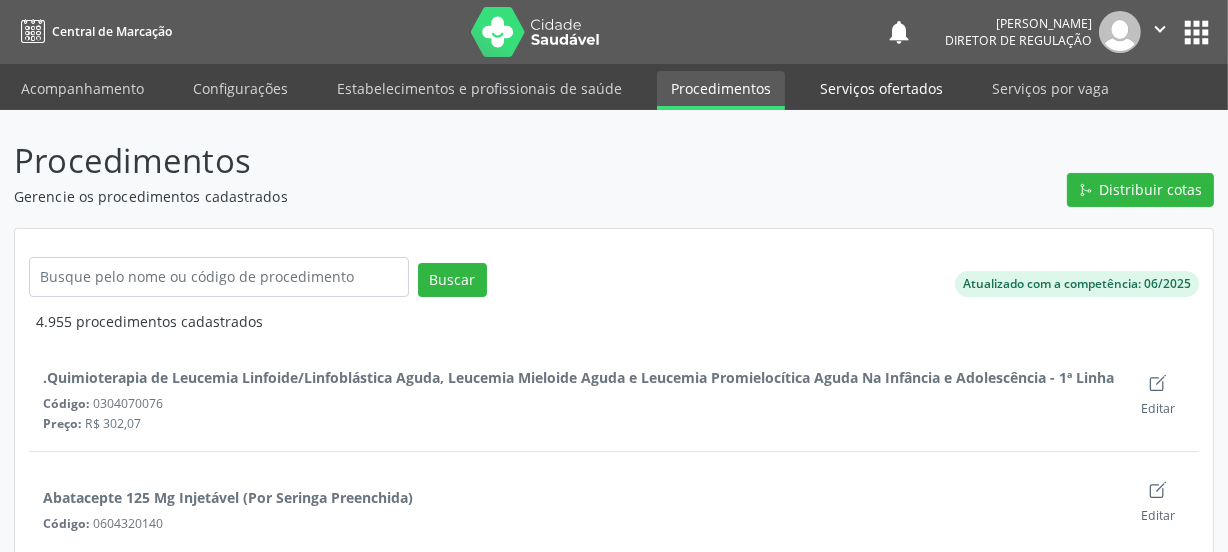 click on "Serviços ofertados" at bounding box center (881, 88) 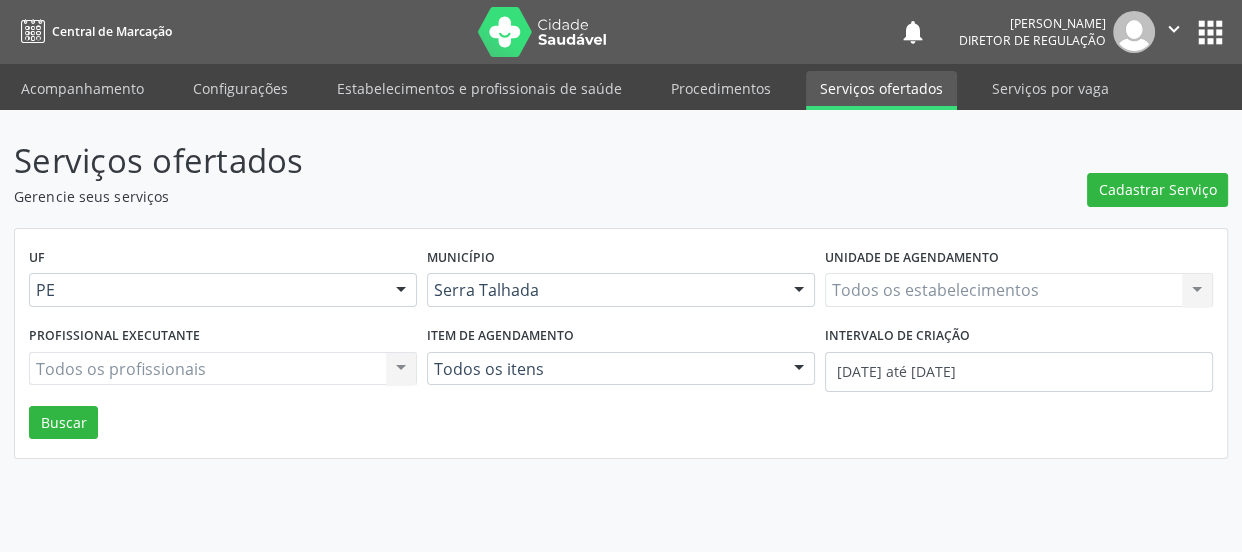 click on "Todos os estabelecimentos         Todos os estabelecimentos
Nenhum resultado encontrado para: "   "
Não há nenhuma opção para ser exibida." at bounding box center (1019, 290) 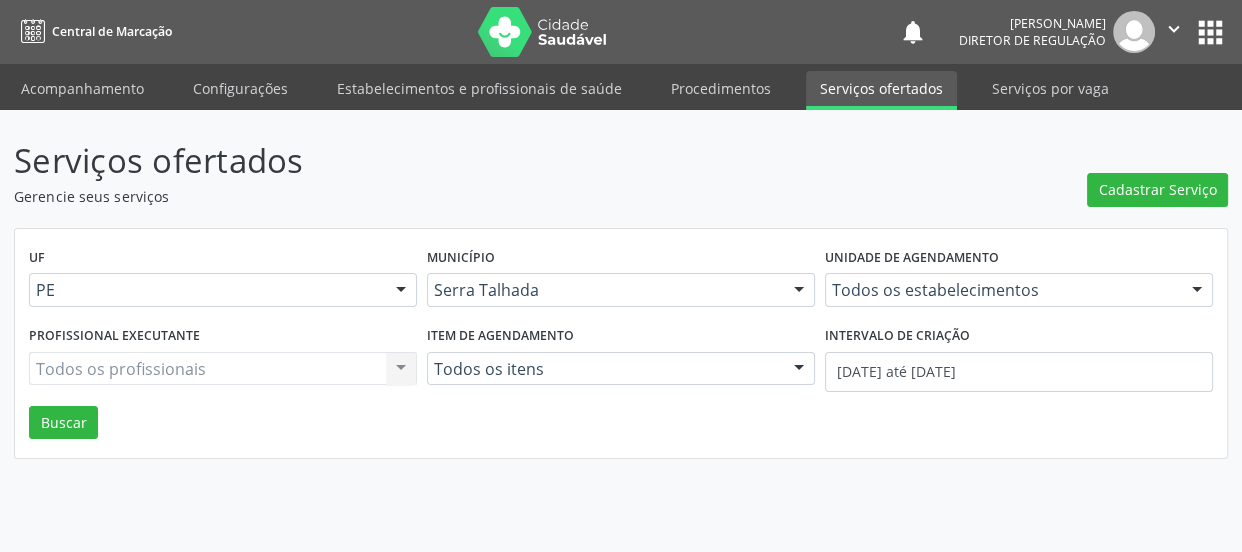 click on "Serviços ofertados
Gerencie seus serviços
Cadastrar Serviço
UF
PE         Todas as UFs   AC   AL   AM   AP   BA   CE   DF   ES   GO   MA   MG   MS   MT   PA   PB   PE   PI   PR   RJ   RN   RO   RR   RS   SC   SE   SL   SP   SV   TO
Nenhum resultado encontrado para: "   "
Não há nenhuma opção para ser exibida.
Município
Serra Talhada         Todas as cidades   Abreu e Lima   Afogados da Ingazeira   Afrânio   Agrestina   Água Preta   Águas Belas   Alagoinha   Aliança   Altinho   Amaraji   Angelim   Araçoiaba   Araripina   Arcoverde   Barra de Guabiraba   Barreiros   Belém de Maria   Belém do São Francisco   Belo Jardim   Betânia   Bezerros   Bodocó   Bom Conselho   Bom Jardim   Bonito   Brejão   Brejinho   Brejo da Madre de Deus   Buenos Aires   Buíque   Cabo de Santo Agostinho   Cabrobó   Cachoeirinha   Caetés   Calçado   Calumbi   Camaragibe   Camocim de São Félix   Camutanga" at bounding box center [621, 297] 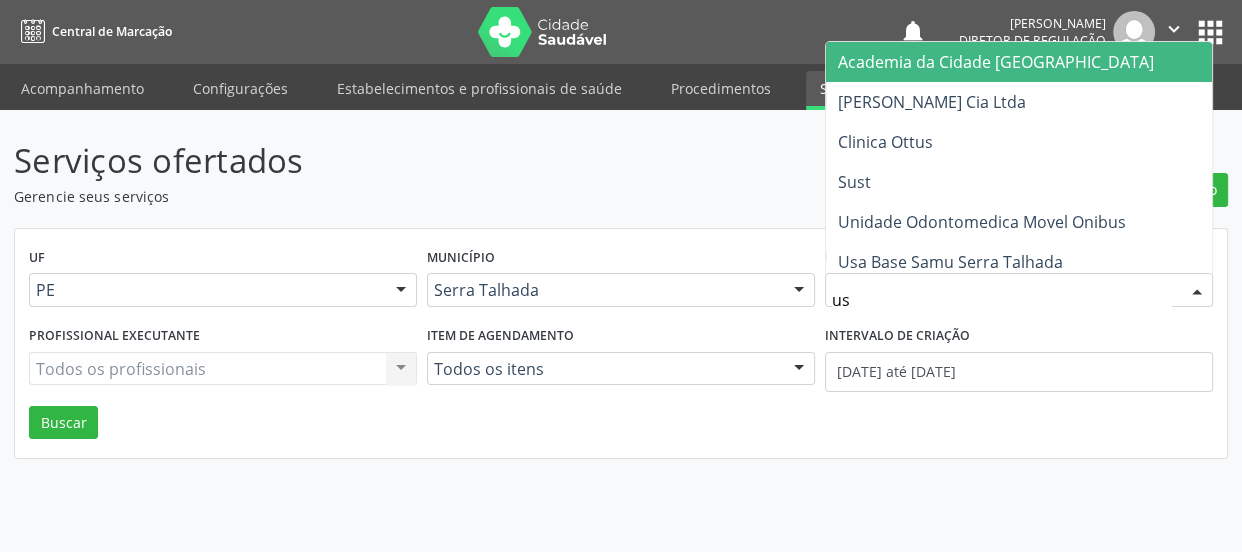 type on "usc" 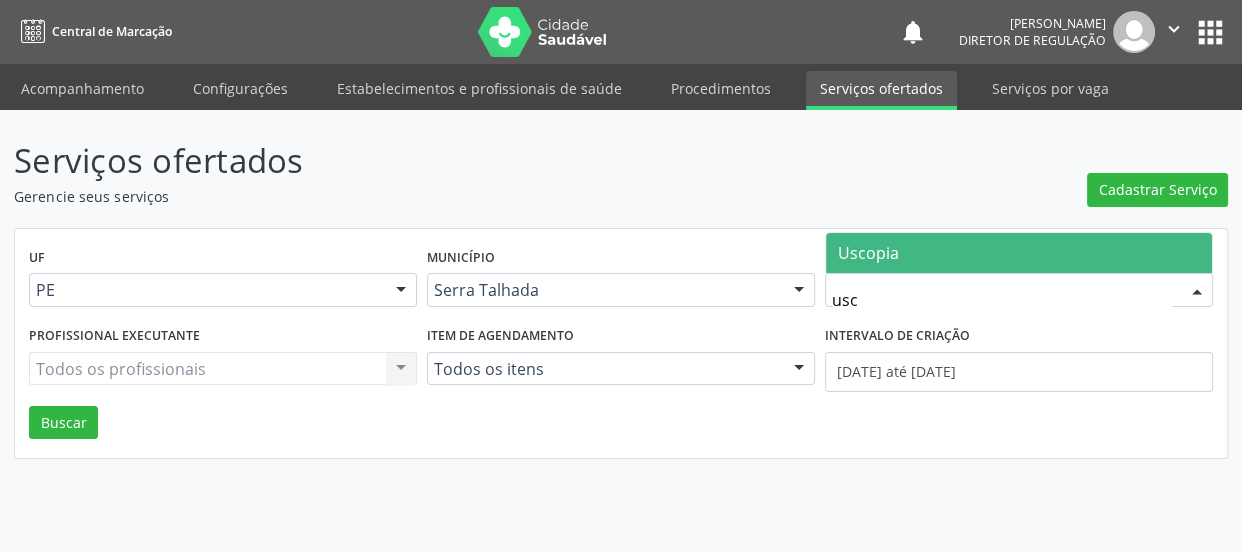 click on "Uscopia" at bounding box center [1019, 253] 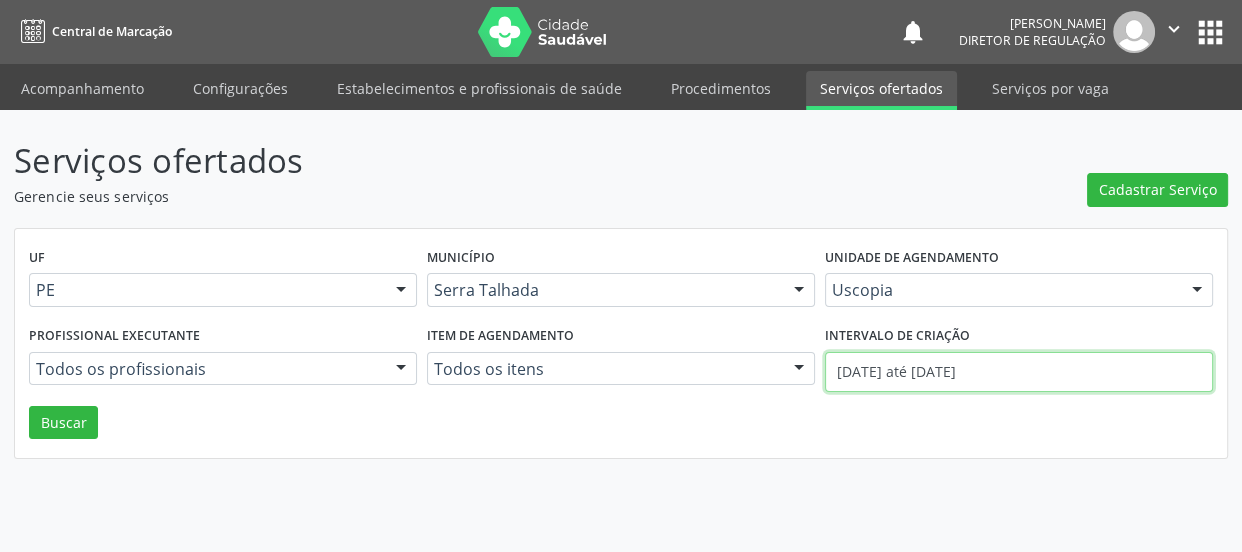 click on "01/07/2025 até 02/07/2025" at bounding box center (1019, 372) 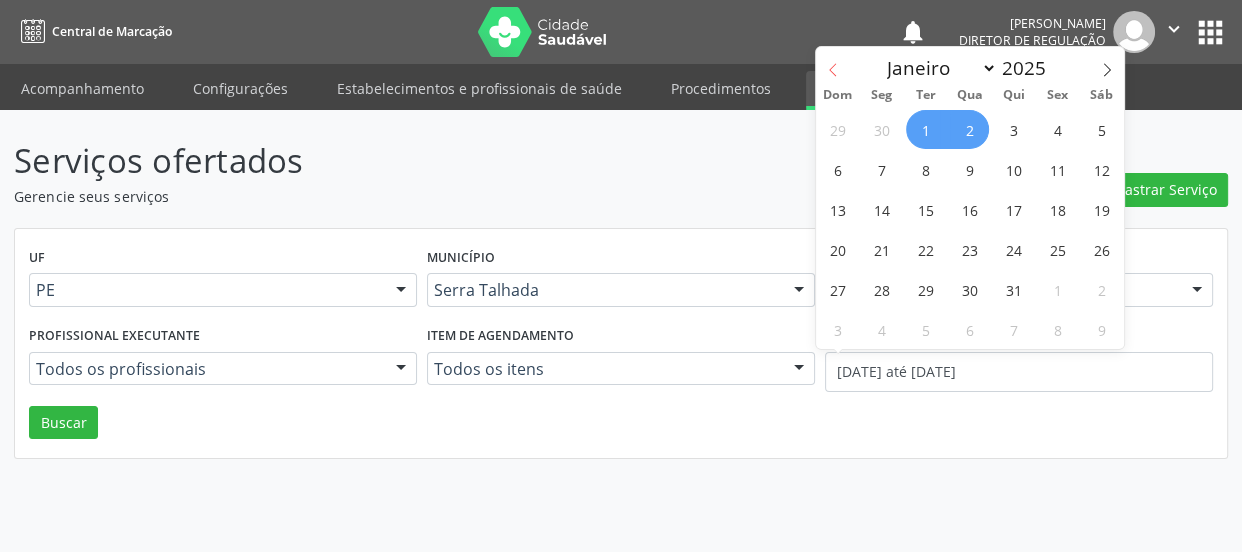 click at bounding box center (833, 64) 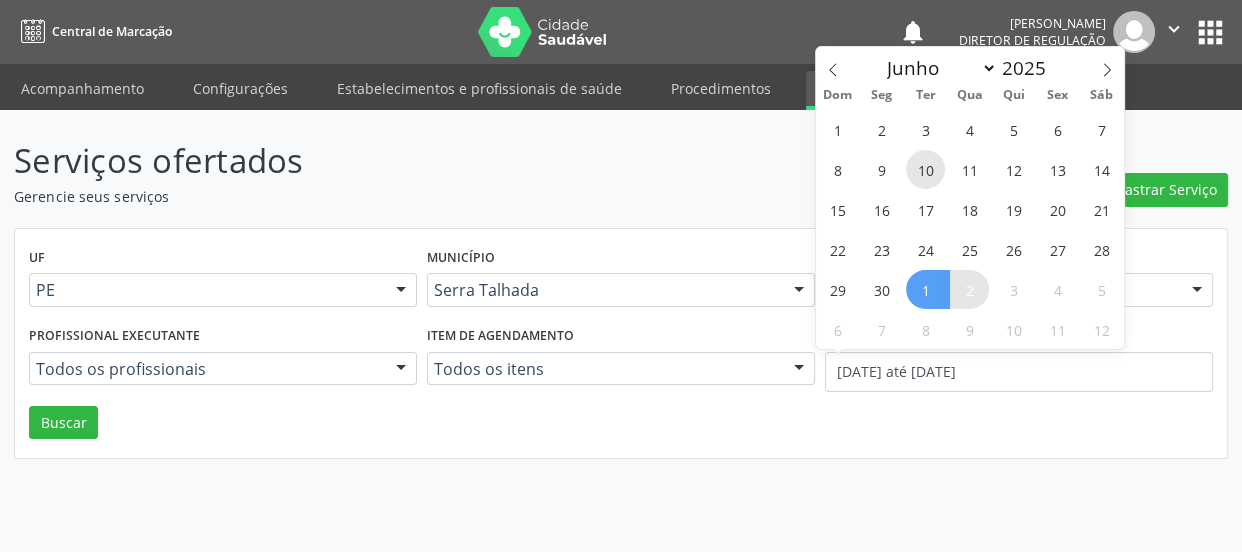 click on "10" at bounding box center (925, 169) 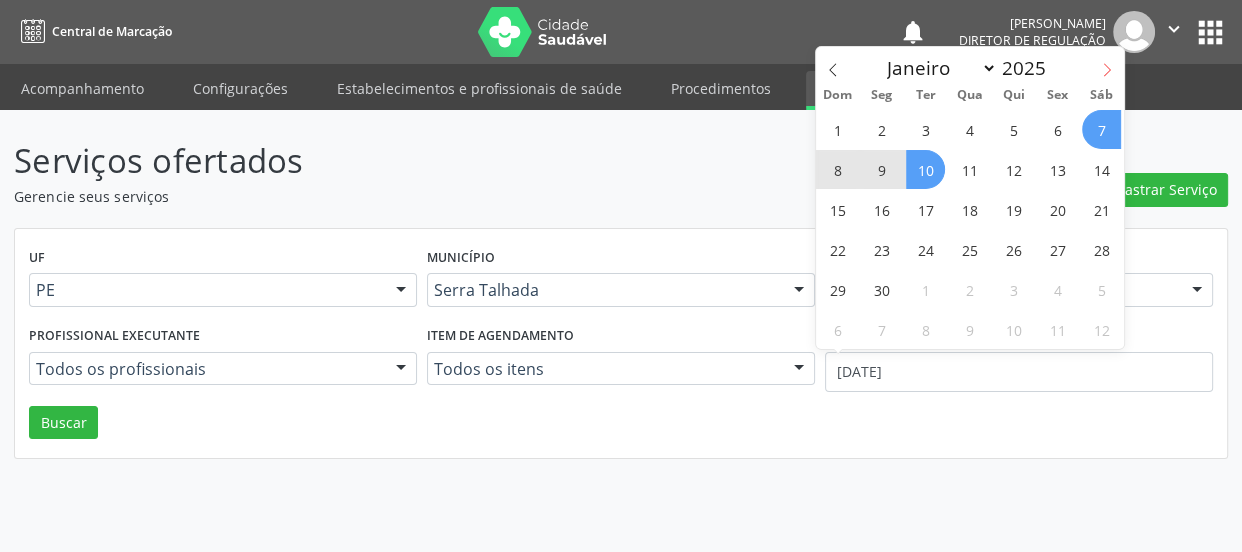 click 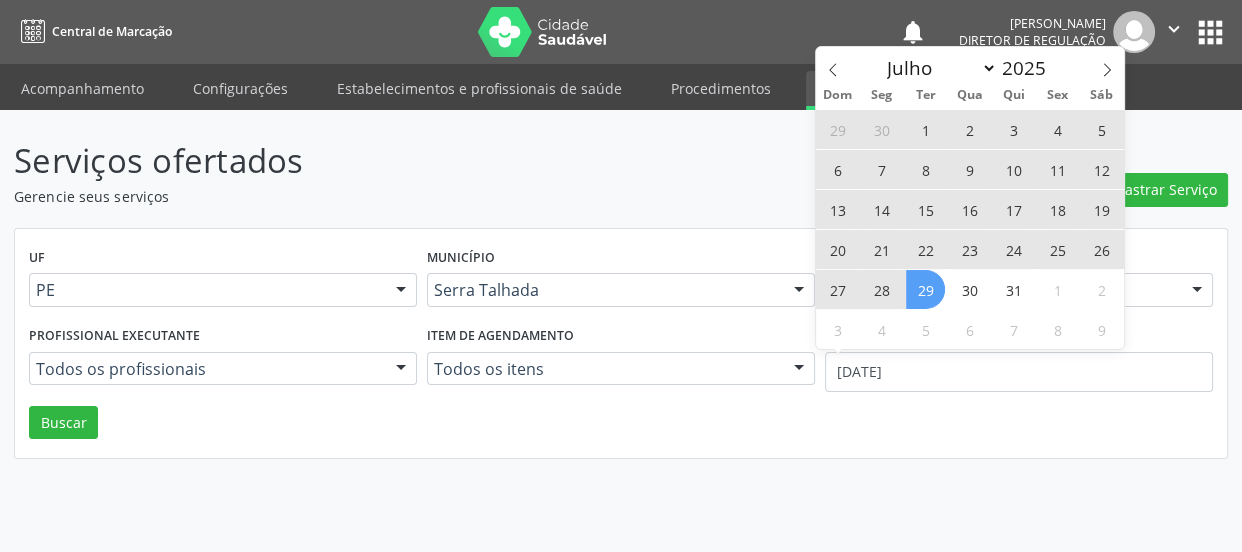 click on "29" at bounding box center (925, 289) 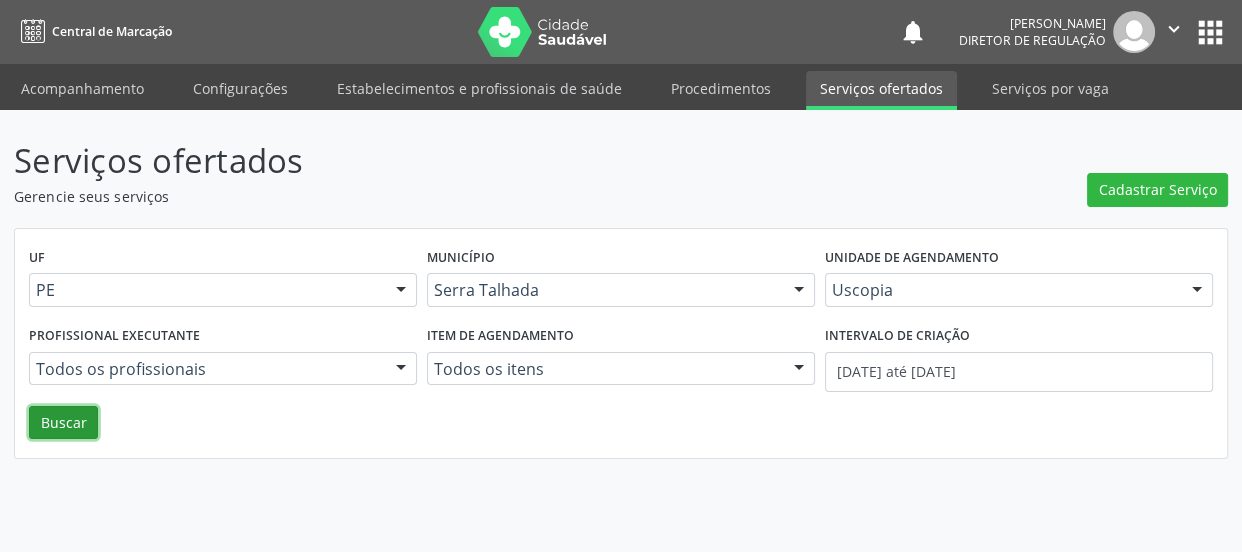 click on "Buscar" at bounding box center (63, 423) 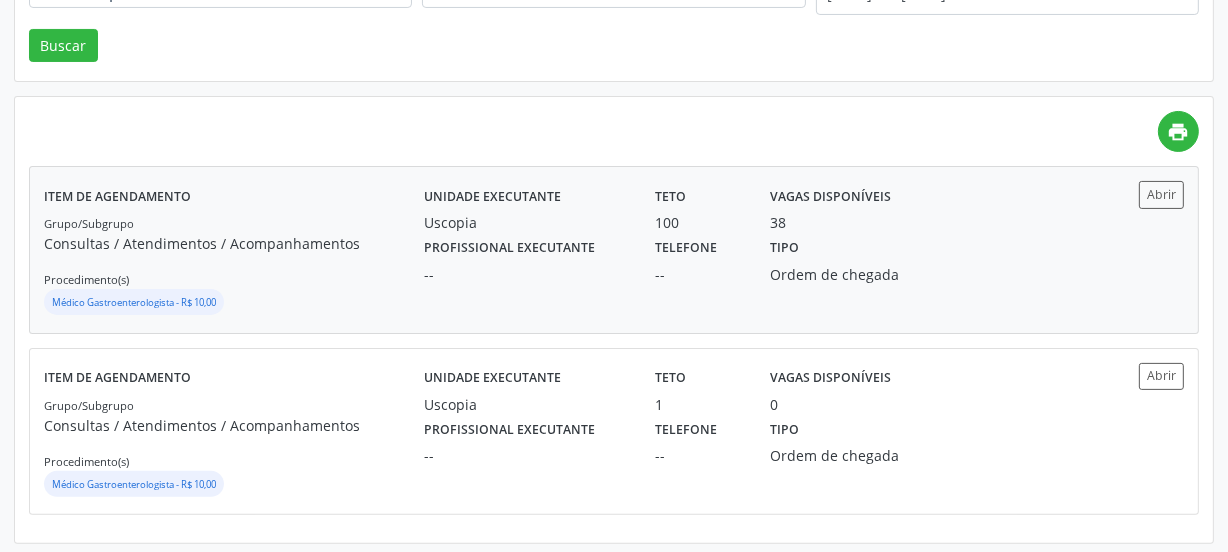 scroll, scrollTop: 381, scrollLeft: 0, axis: vertical 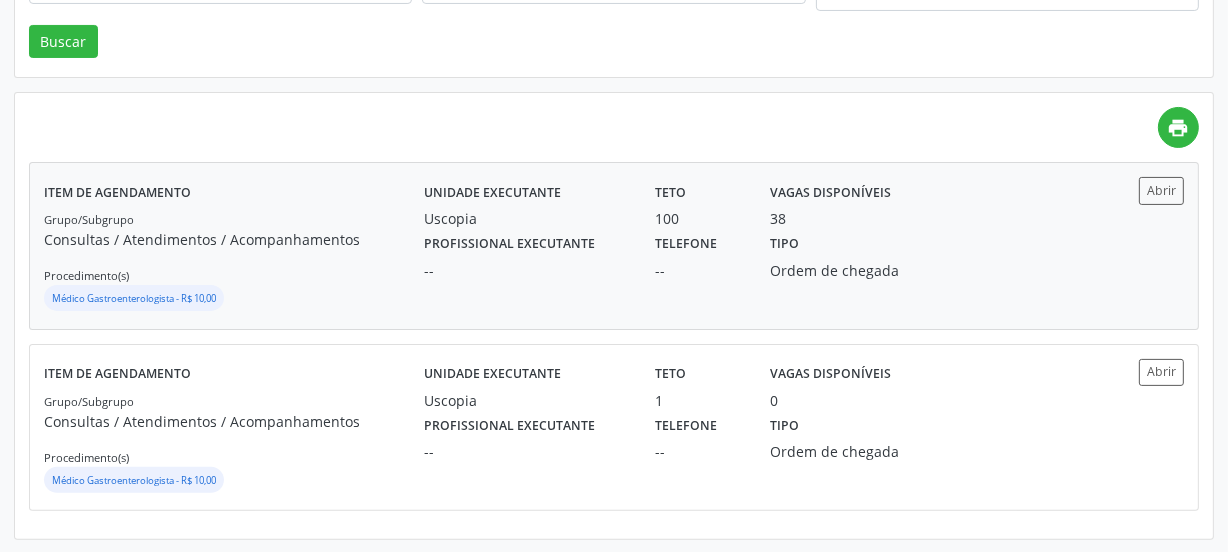 click on "Unidade executante
Uscopia
Teto
100
Vagas disponíveis
38
Profissional executante
--
Telefone
--
Tipo
Ordem de chegada" at bounding box center (756, 245) 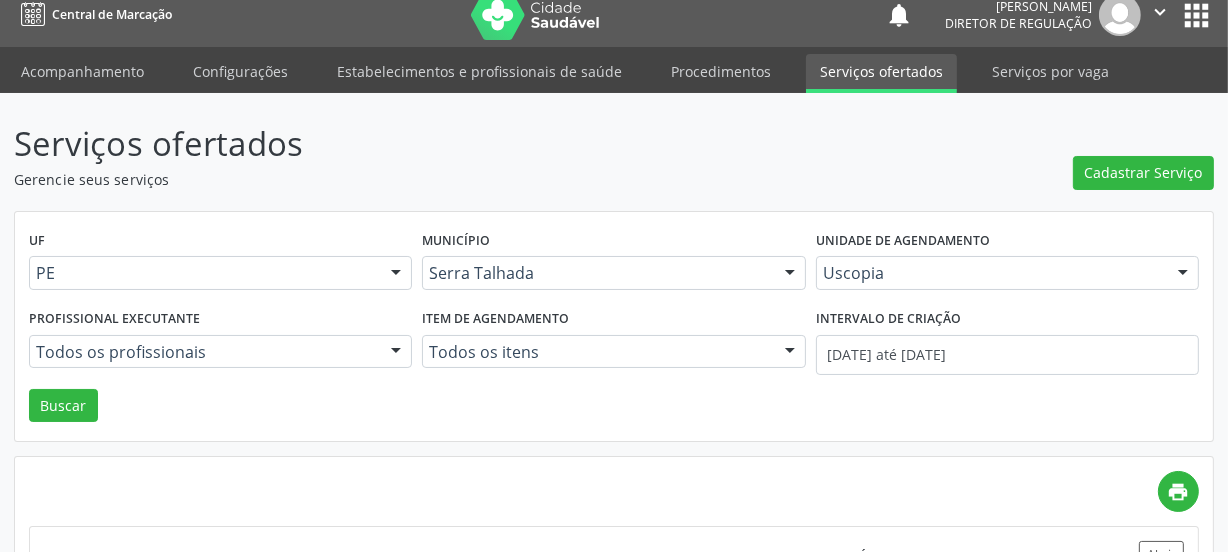 scroll, scrollTop: 0, scrollLeft: 0, axis: both 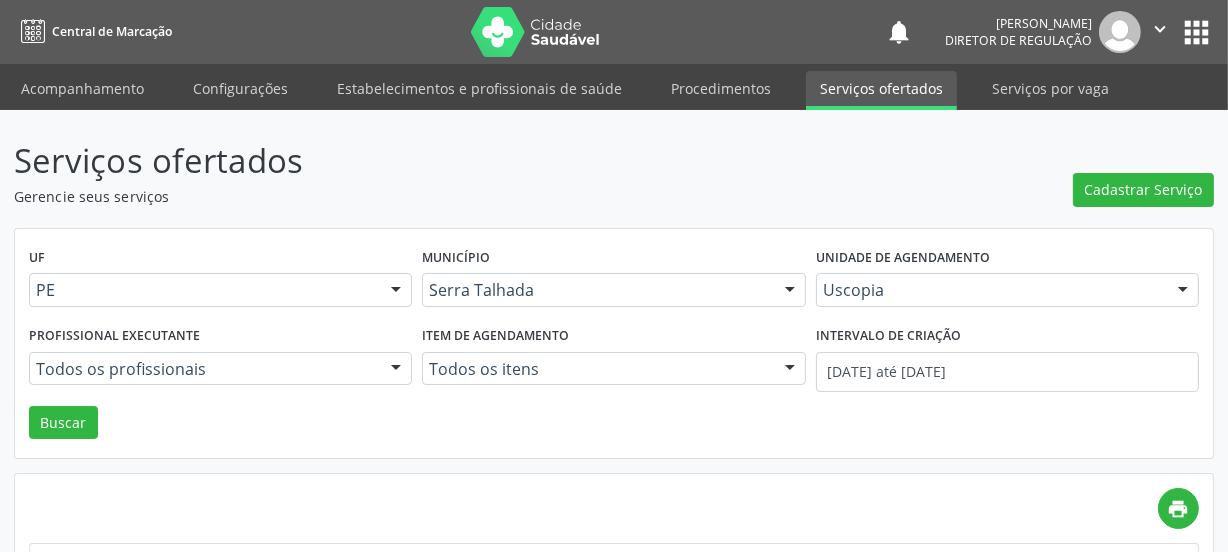 drag, startPoint x: 610, startPoint y: 185, endPoint x: 710, endPoint y: 221, distance: 106.28264 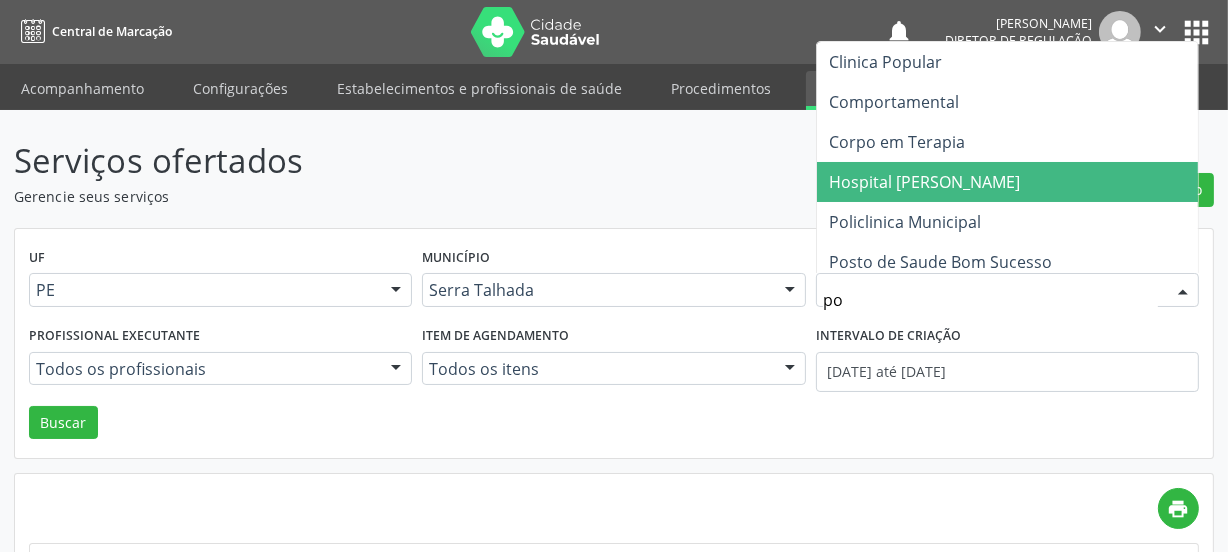type on "pol" 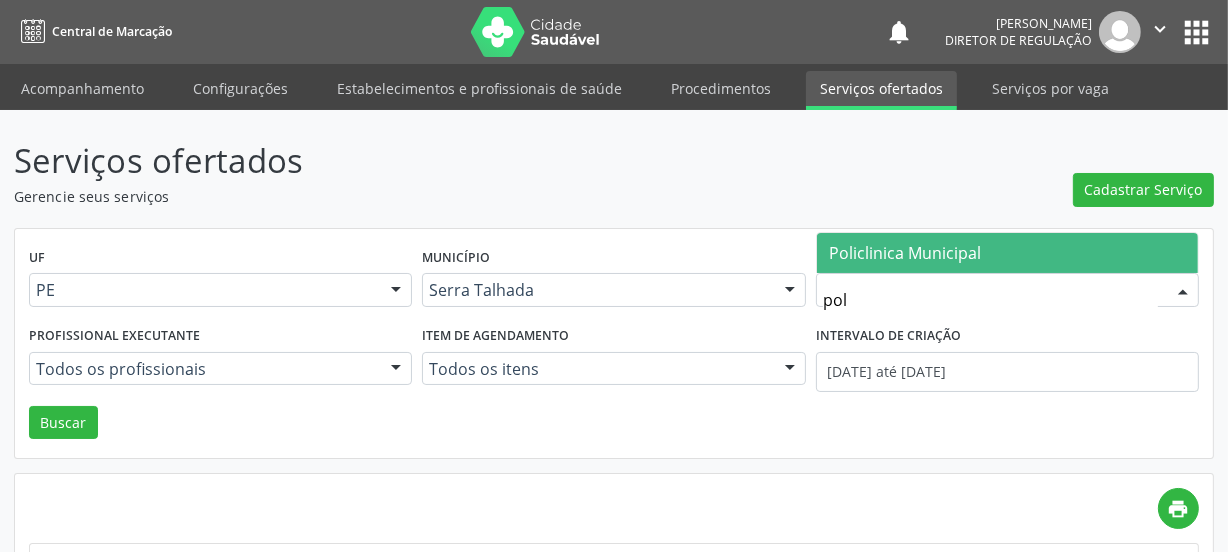 click on "Policlinica Municipal" at bounding box center [905, 253] 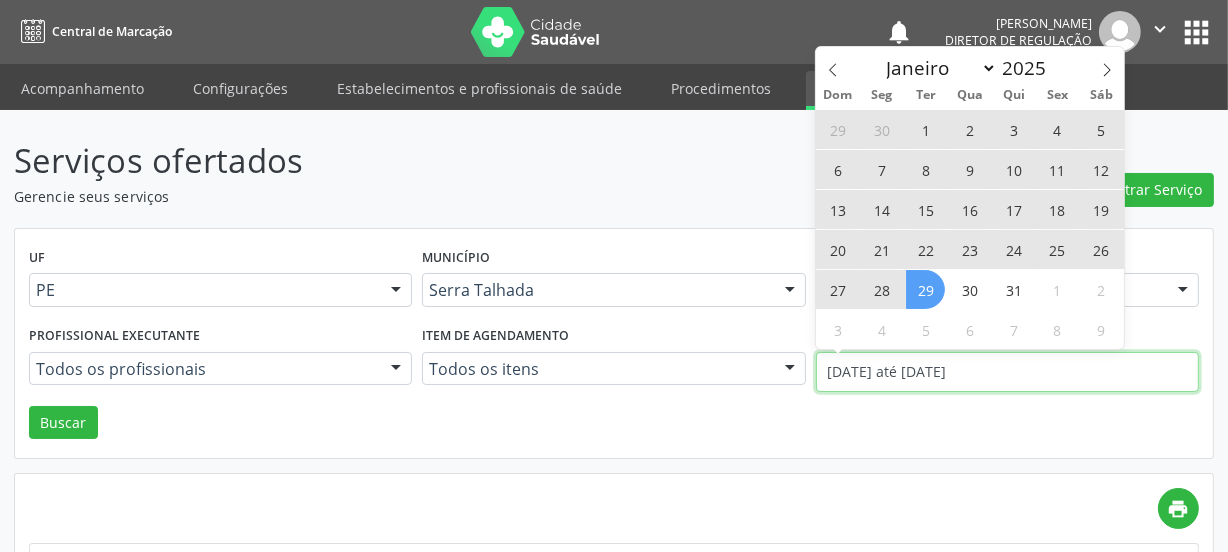 click on "10/06/2025 até 29/07/2025" at bounding box center [1007, 372] 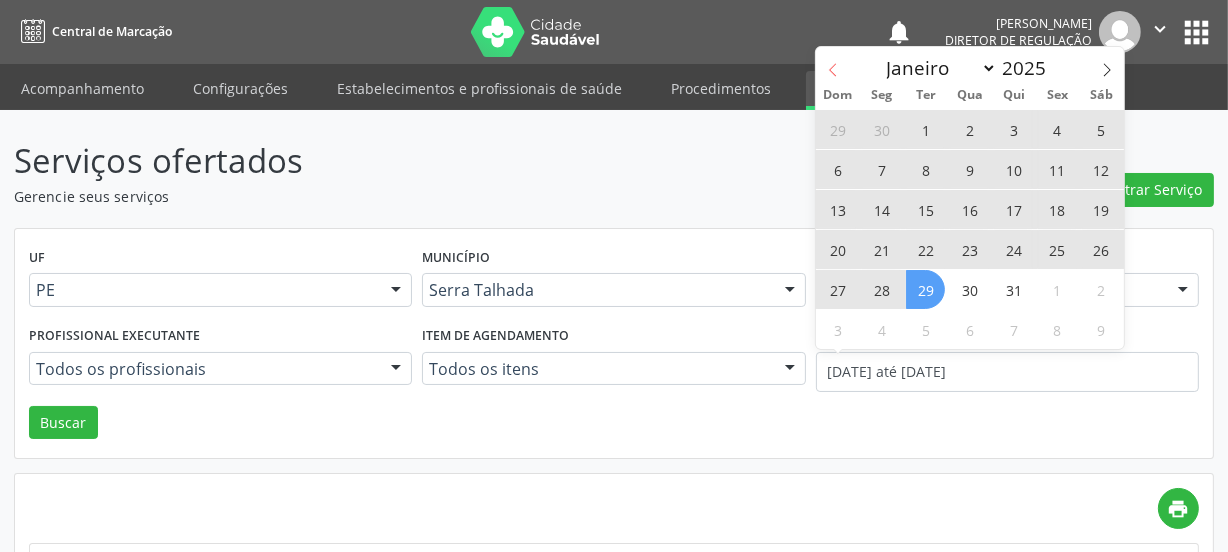 click at bounding box center [833, 64] 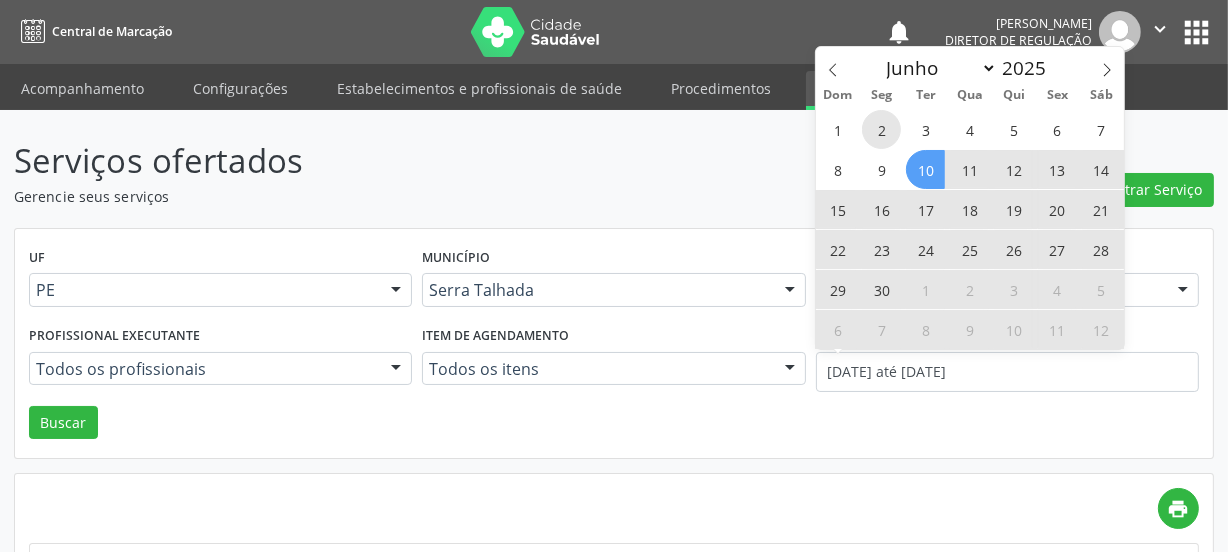 click on "2" at bounding box center (881, 129) 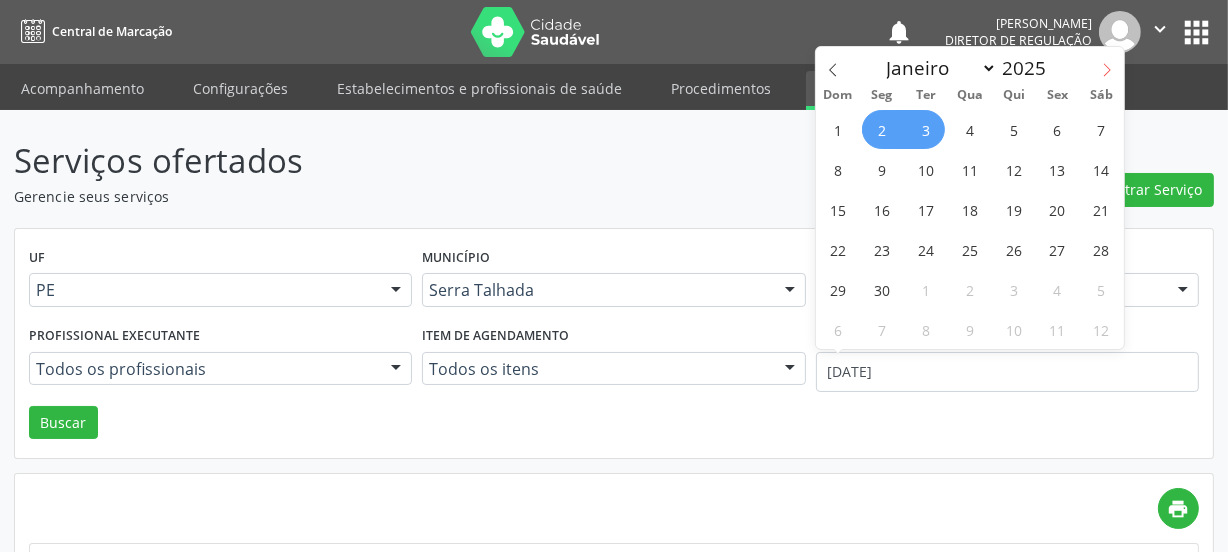click at bounding box center [1107, 64] 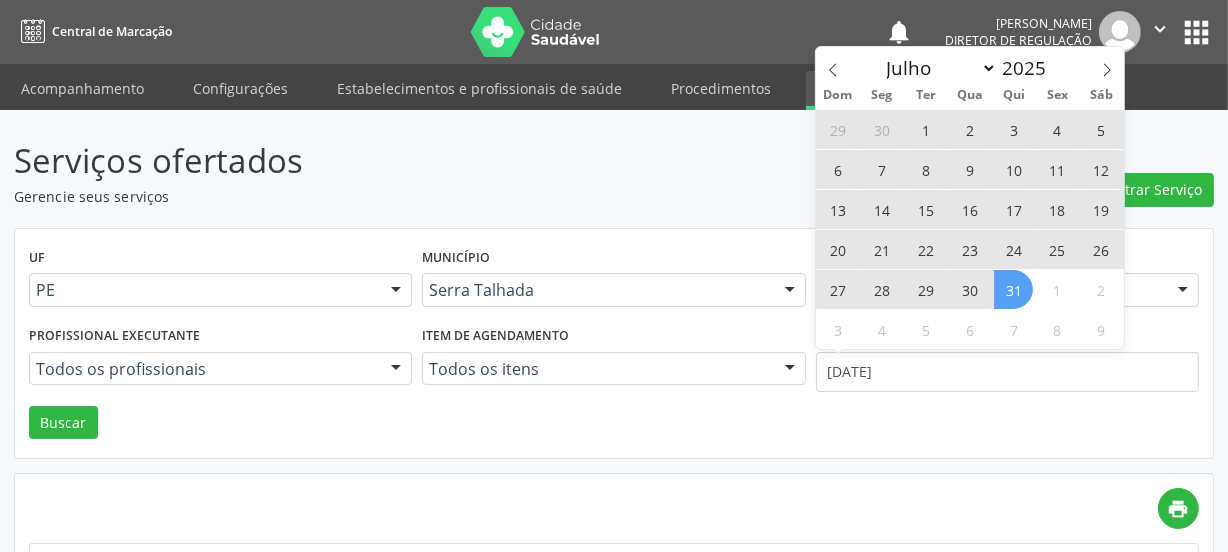 click on "31" at bounding box center (1013, 289) 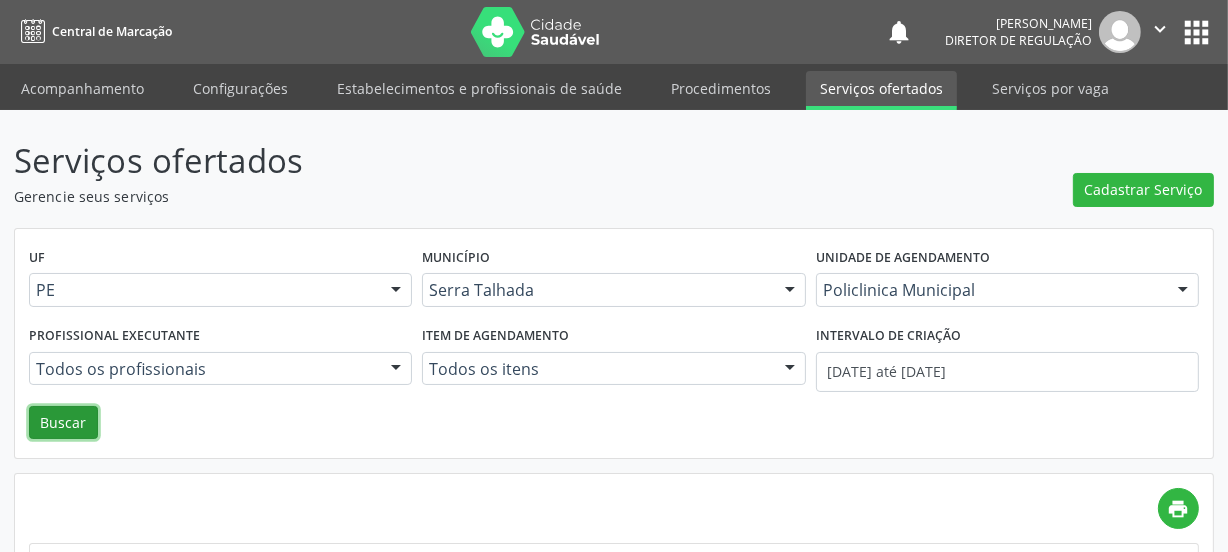click on "Buscar" at bounding box center [63, 423] 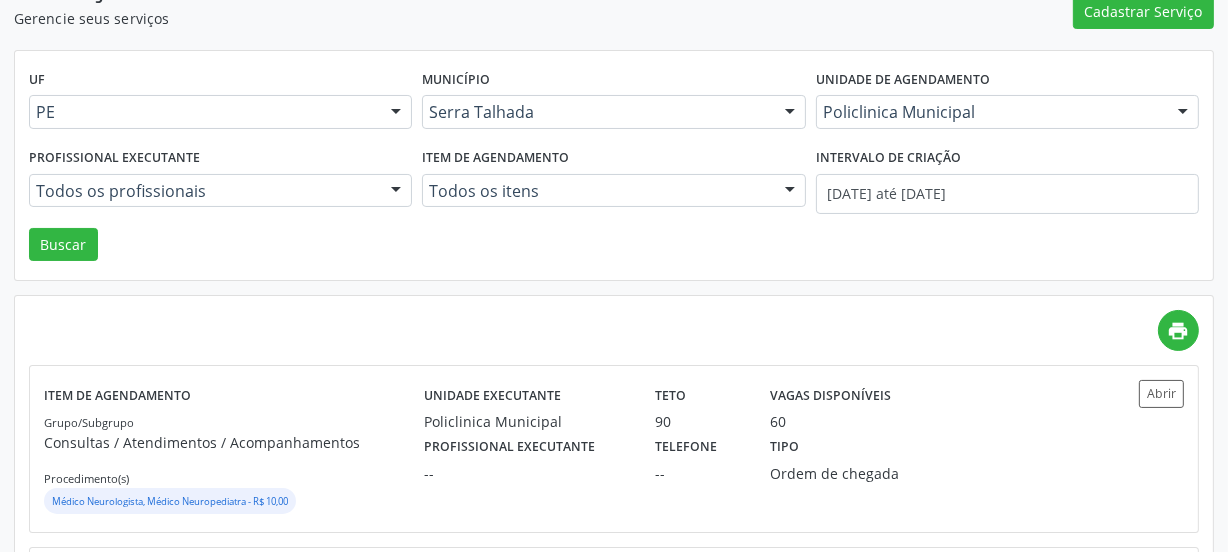 scroll, scrollTop: 210, scrollLeft: 0, axis: vertical 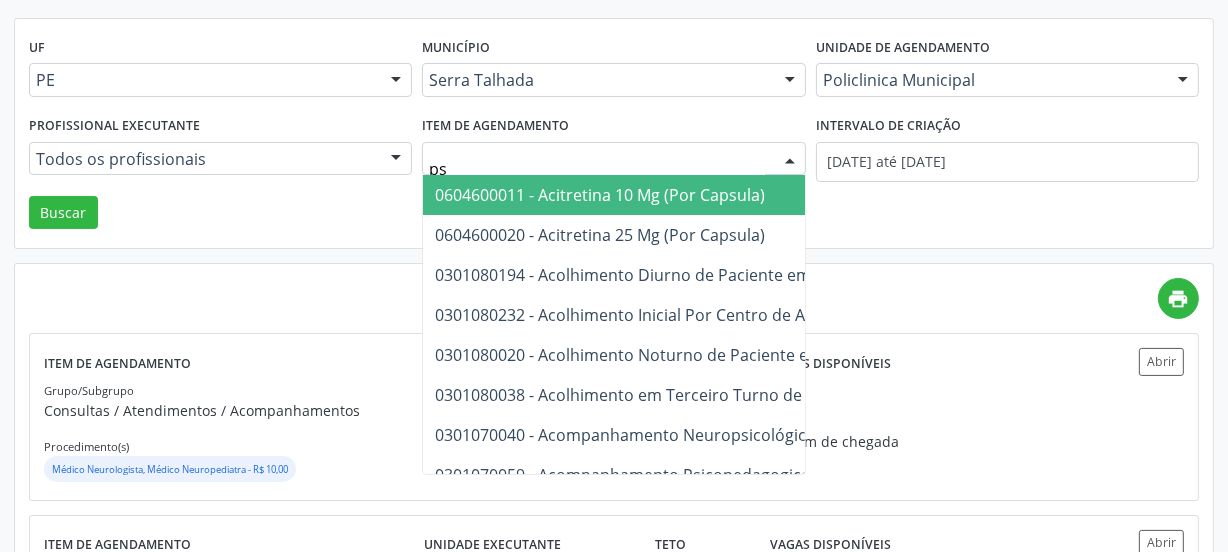 type on "p" 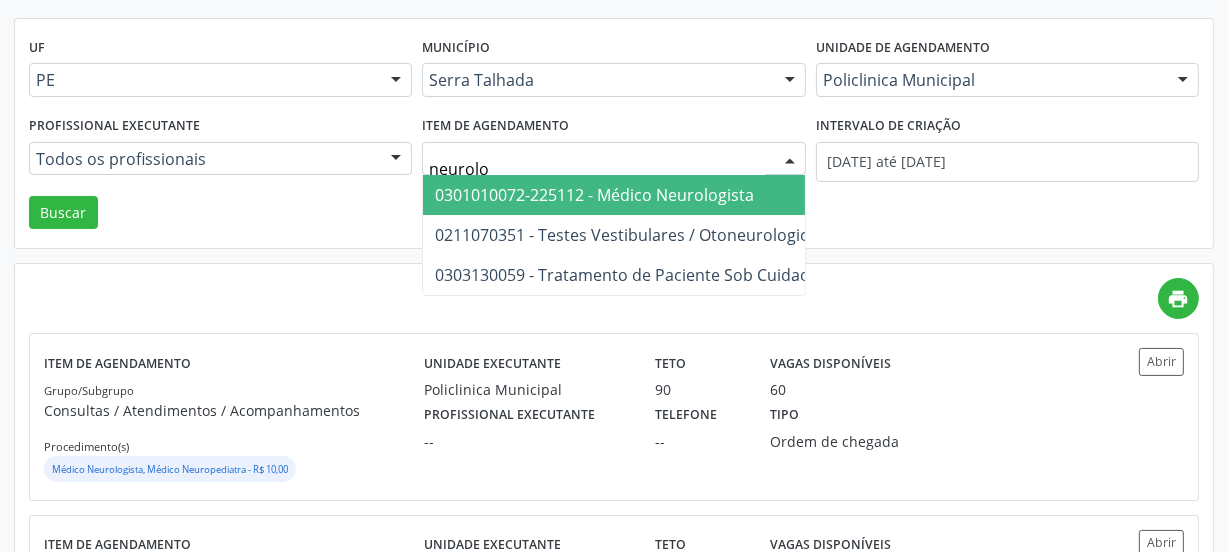 type on "neurolog" 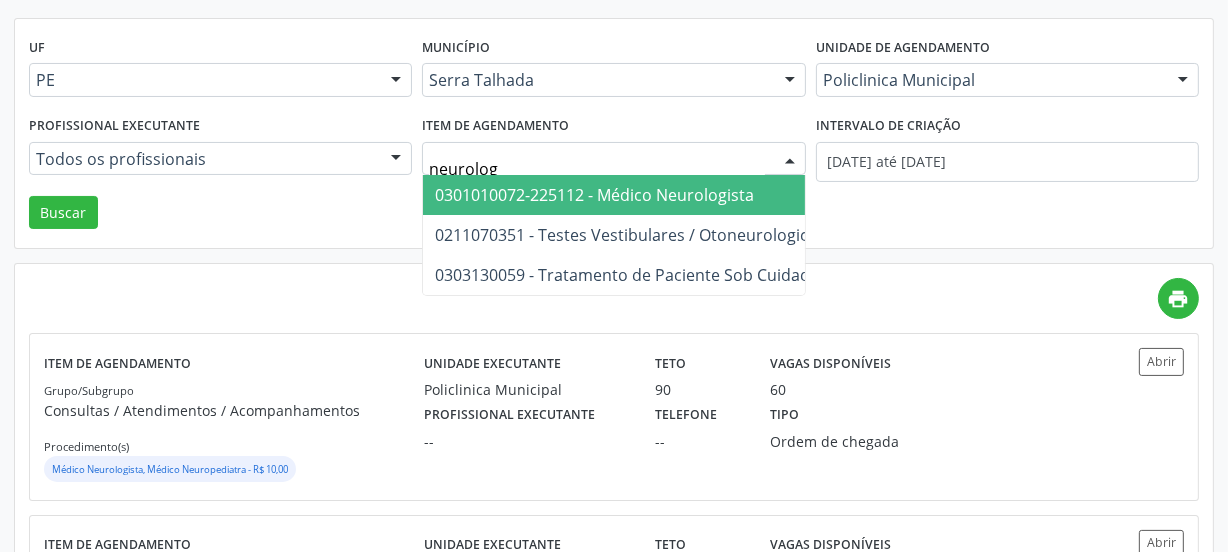 click on "0301010072-225112 - Médico Neurologista" at bounding box center (594, 195) 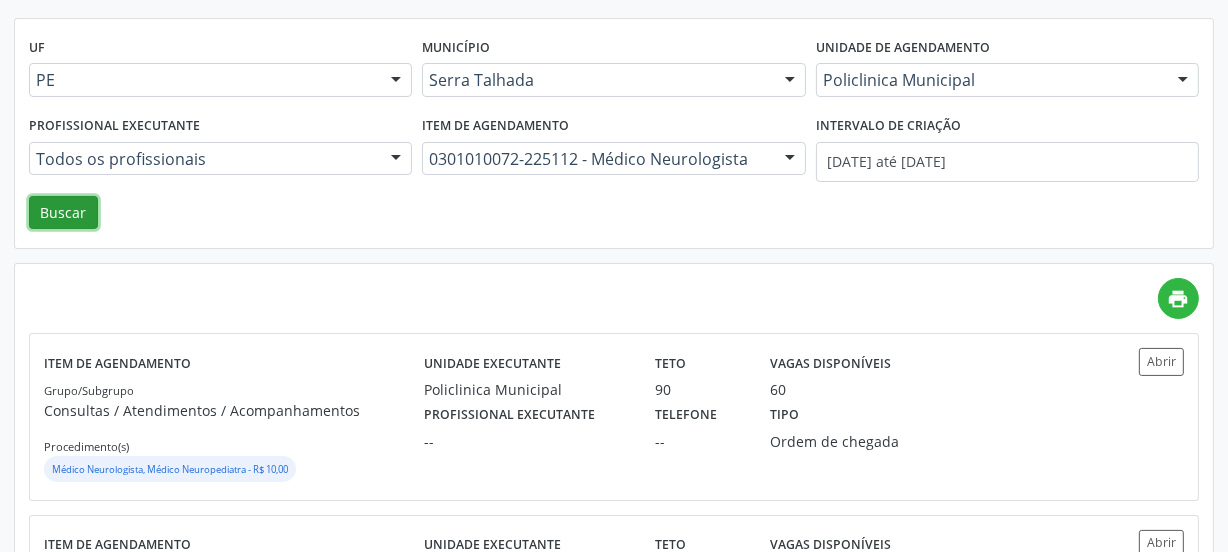 click on "Buscar" at bounding box center (63, 213) 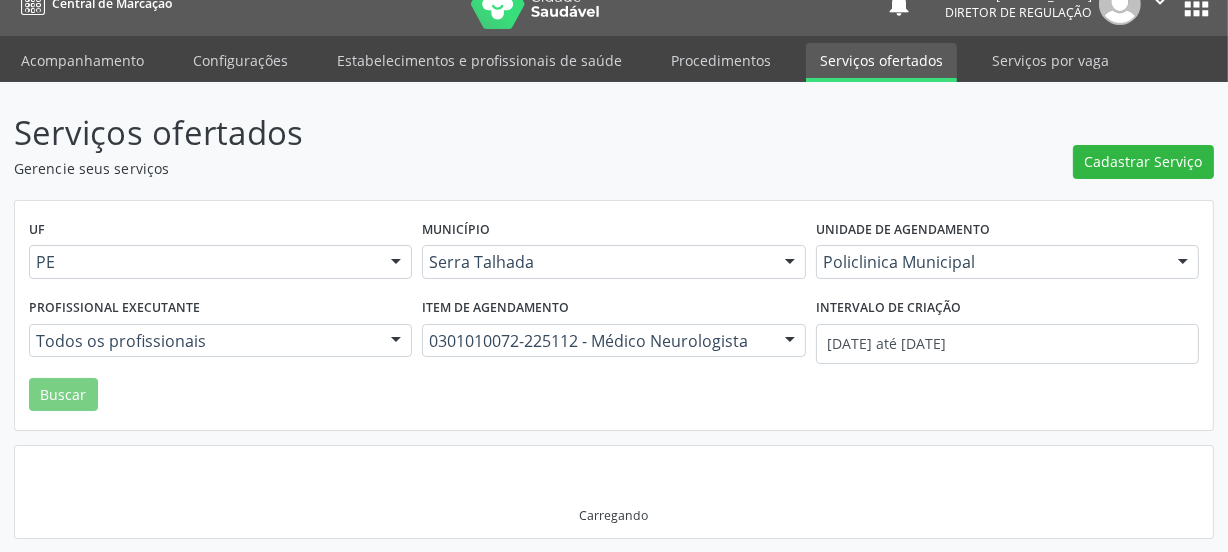 scroll, scrollTop: 9, scrollLeft: 0, axis: vertical 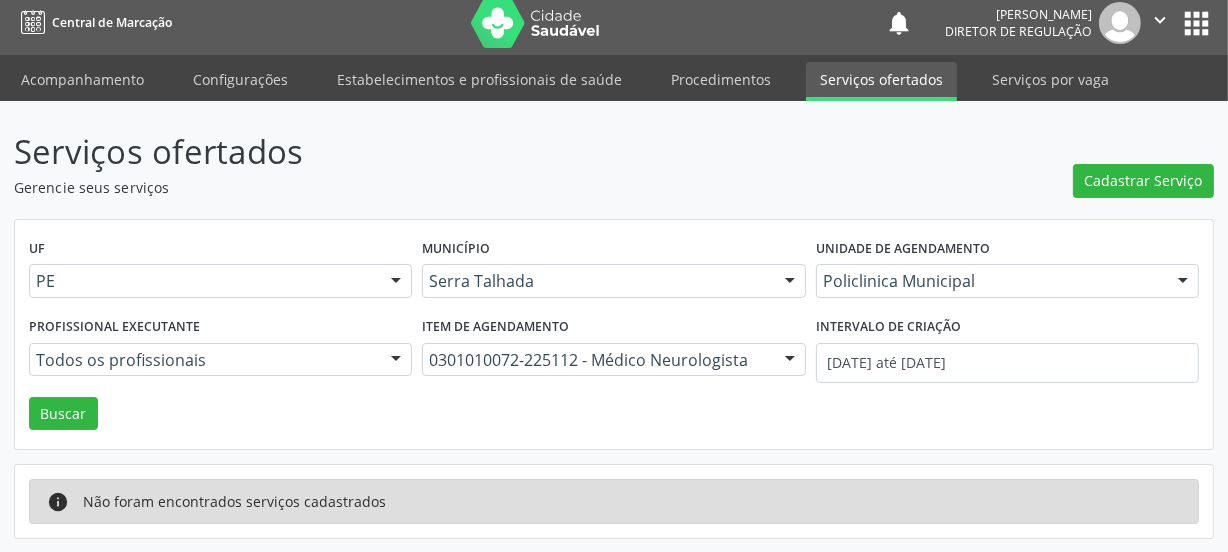 click on "0301010072-225112 - Médico Neurologista" at bounding box center (613, 360) 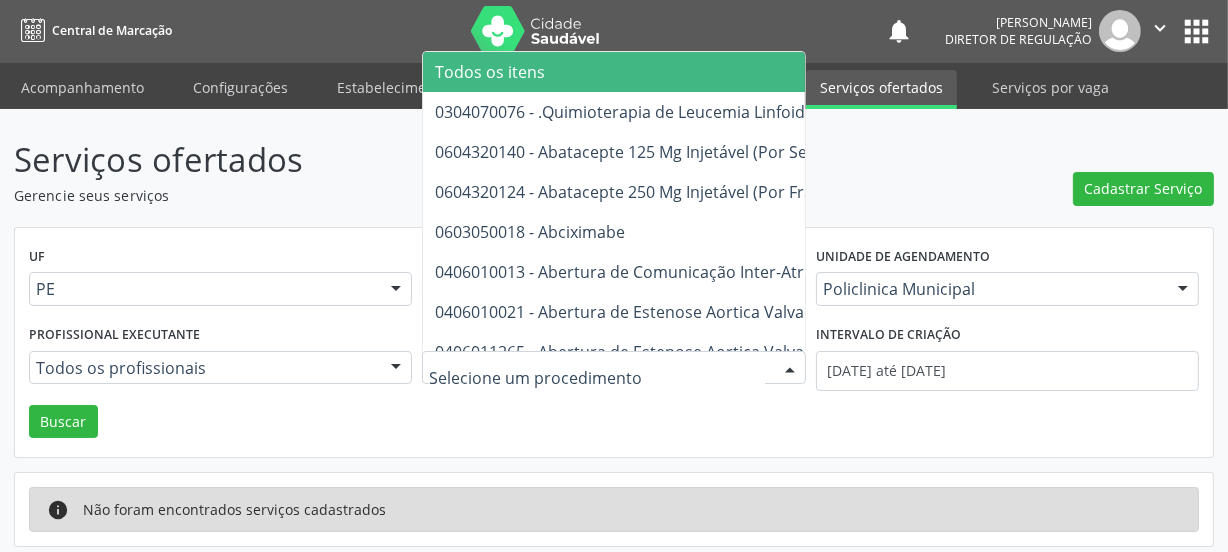 scroll, scrollTop: 0, scrollLeft: 0, axis: both 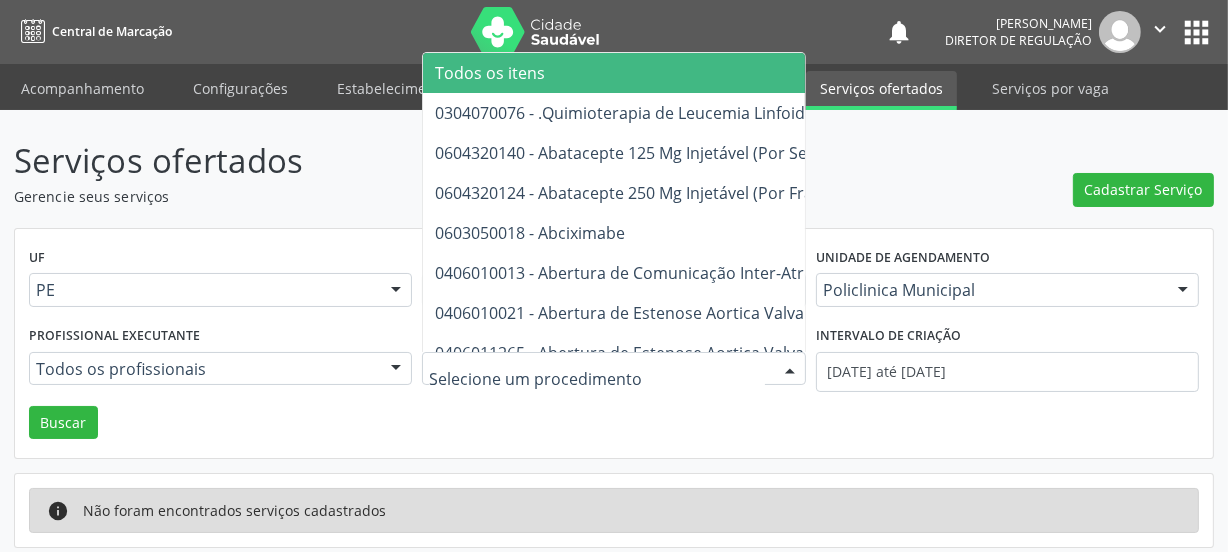 click on "Todos os itens" at bounding box center [1200, 73] 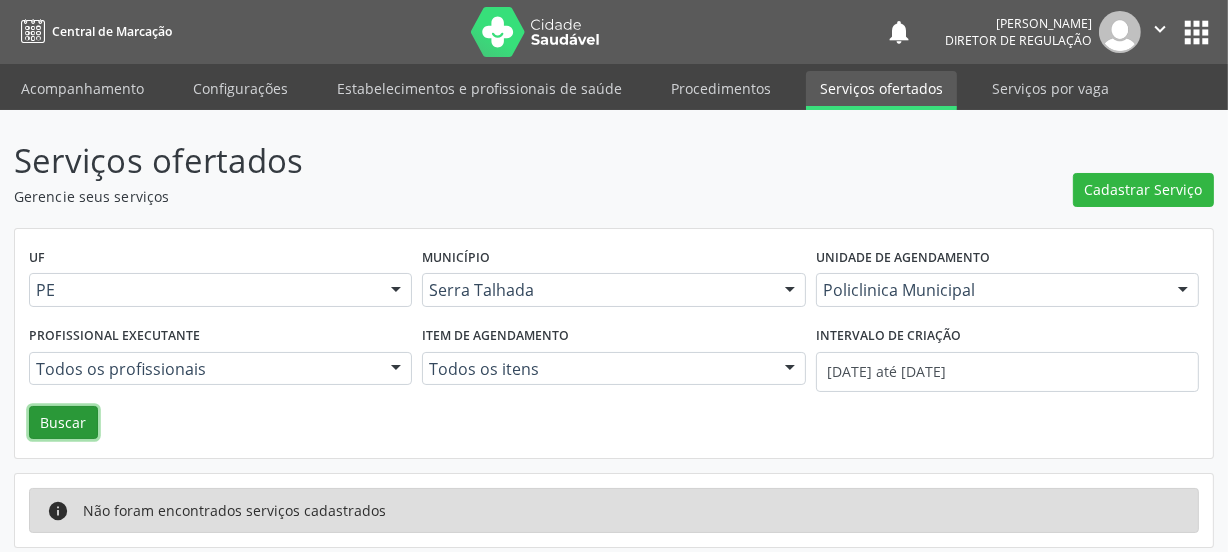 click on "Buscar" at bounding box center [63, 423] 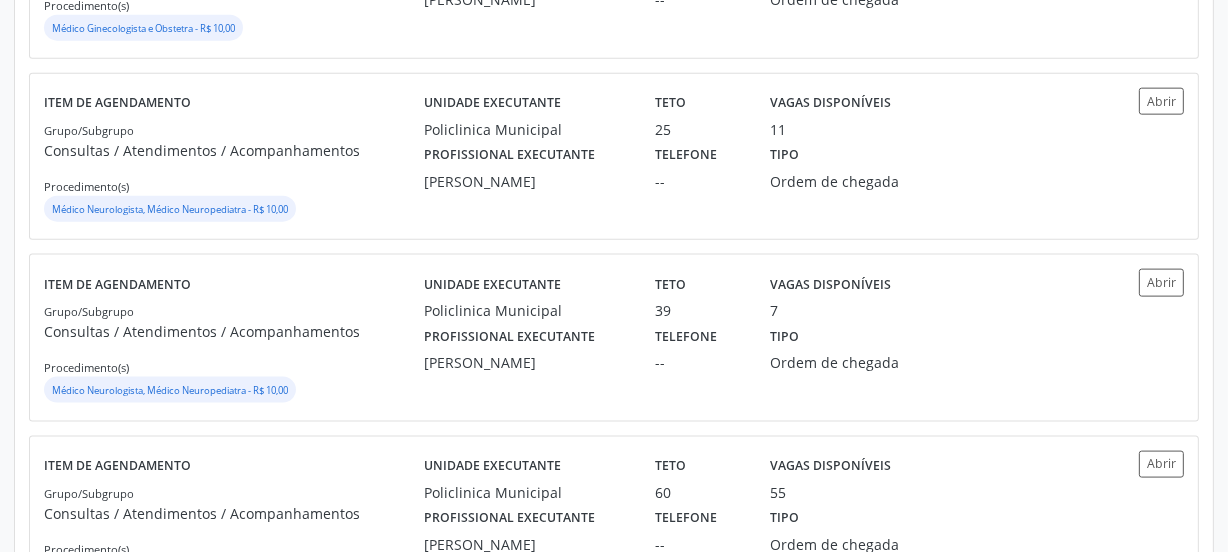 scroll, scrollTop: 2300, scrollLeft: 0, axis: vertical 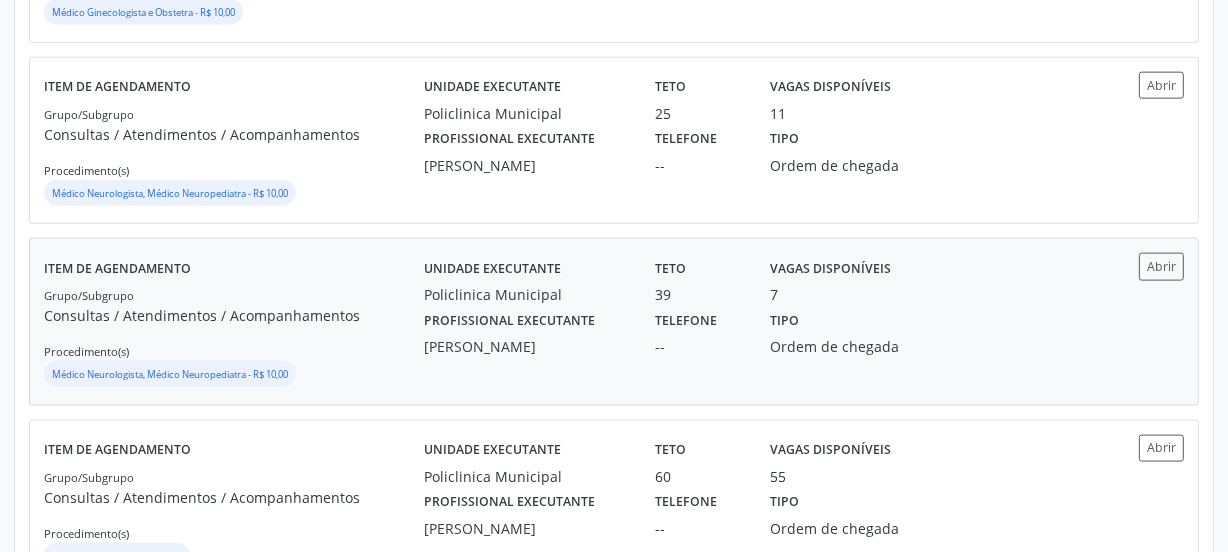 click on "Item de agendamento
Grupo/Subgrupo   Consultas / Atendimentos / Acompanhamentos   Procedimento(s)     Médico Neurologista, Médico Neuropediatra - R$ 10,00" at bounding box center (234, 321) 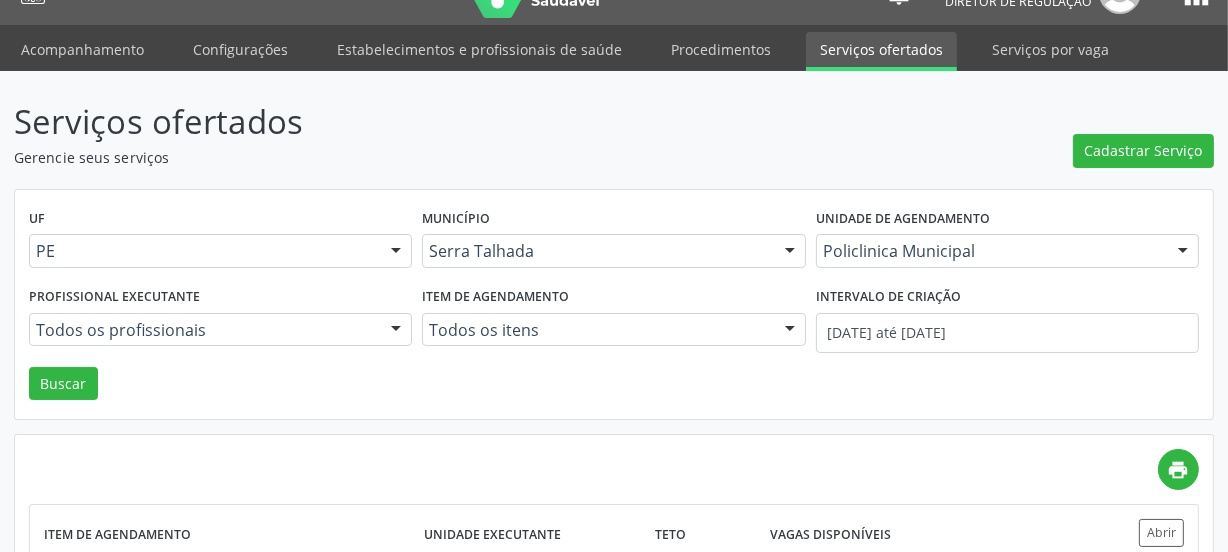 scroll, scrollTop: 0, scrollLeft: 0, axis: both 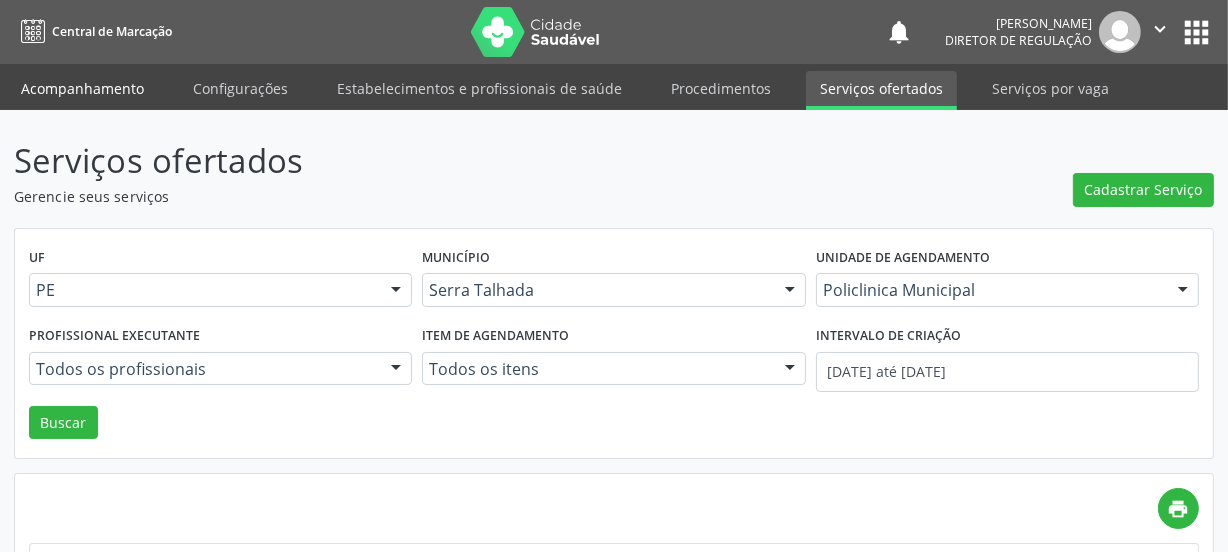 click on "Acompanhamento" at bounding box center [82, 88] 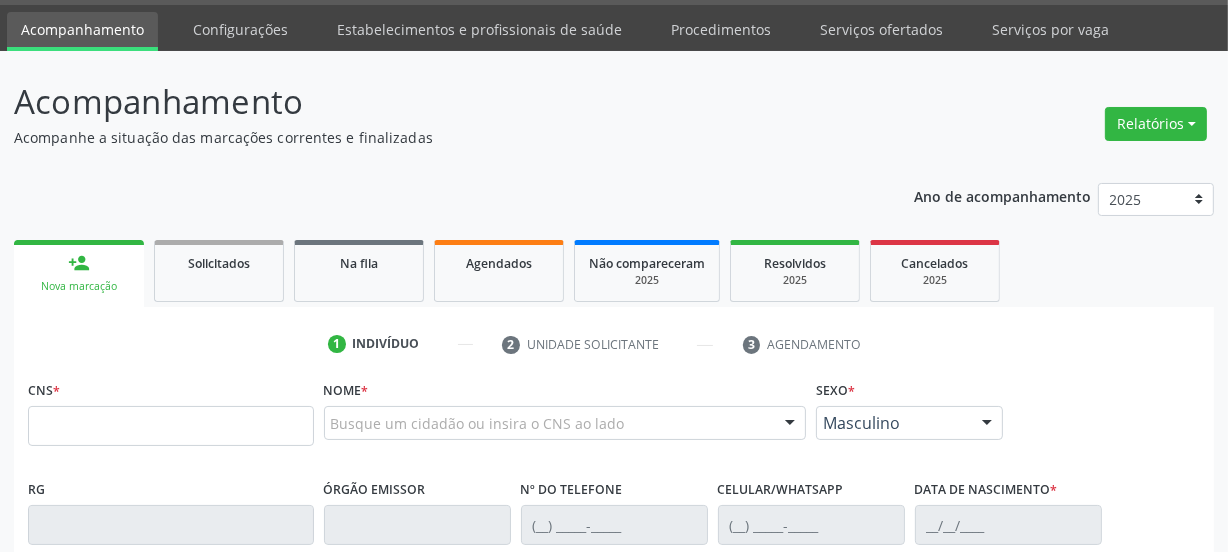 scroll, scrollTop: 90, scrollLeft: 0, axis: vertical 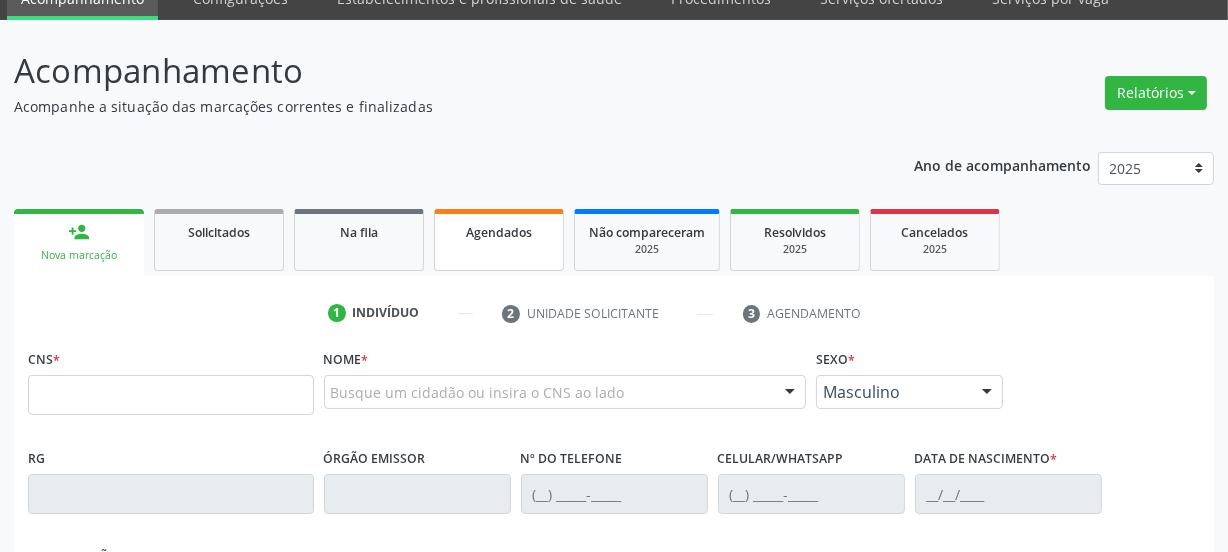 click on "Agendados" at bounding box center [499, 240] 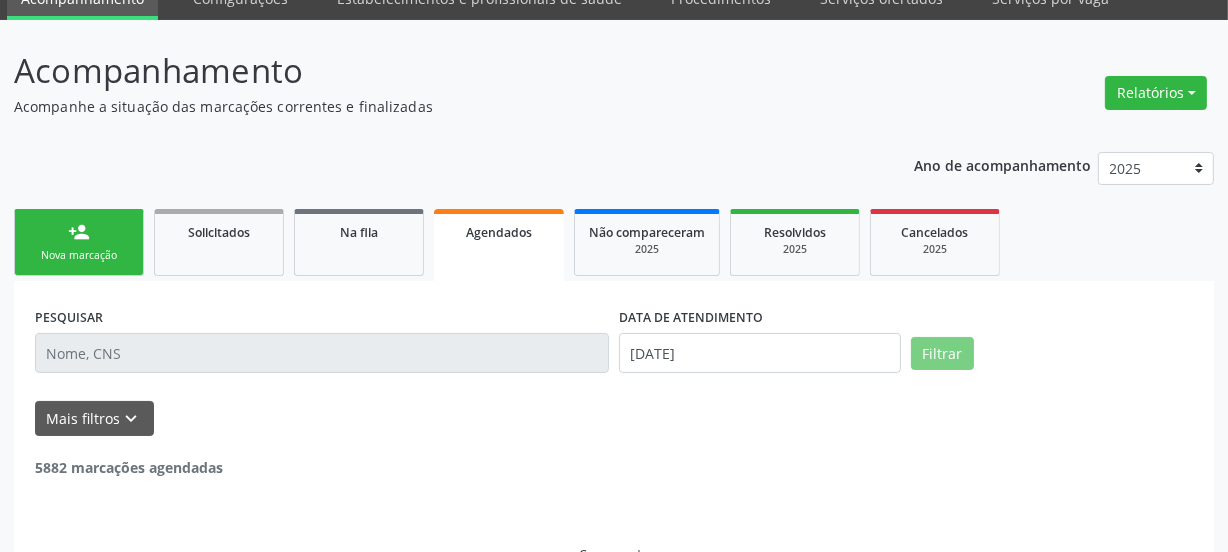 click on "Agendados" at bounding box center [499, 245] 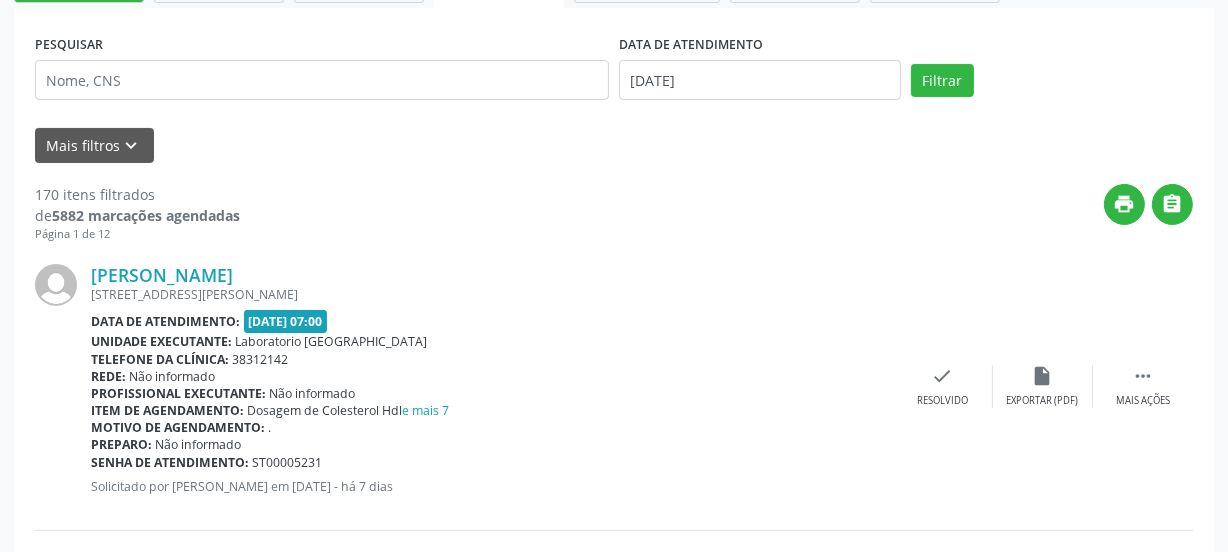 scroll, scrollTop: 272, scrollLeft: 0, axis: vertical 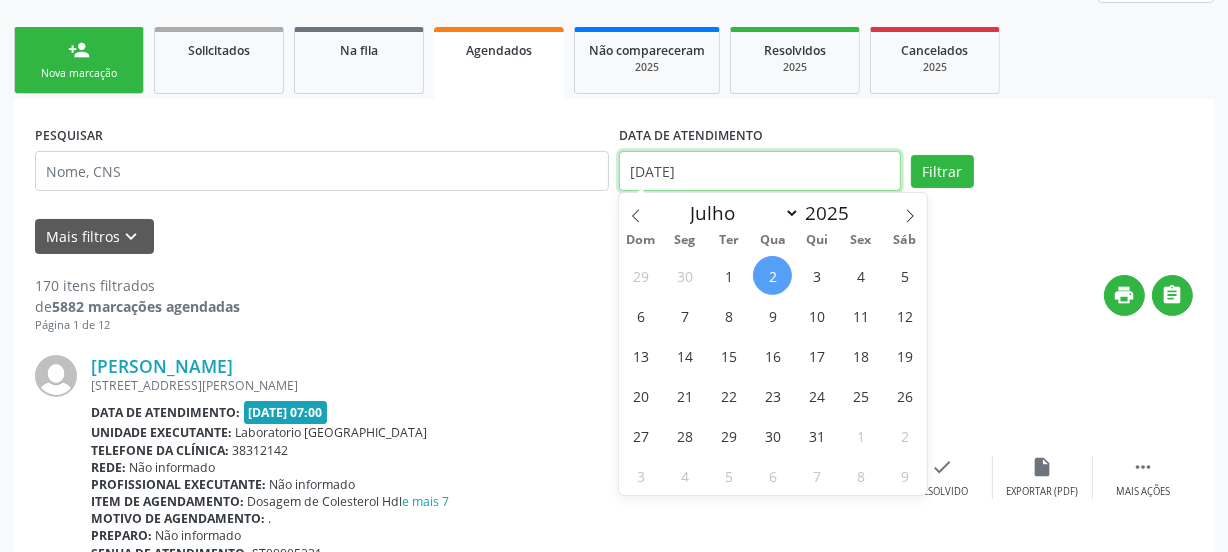 click on "[DATE]" at bounding box center [760, 171] 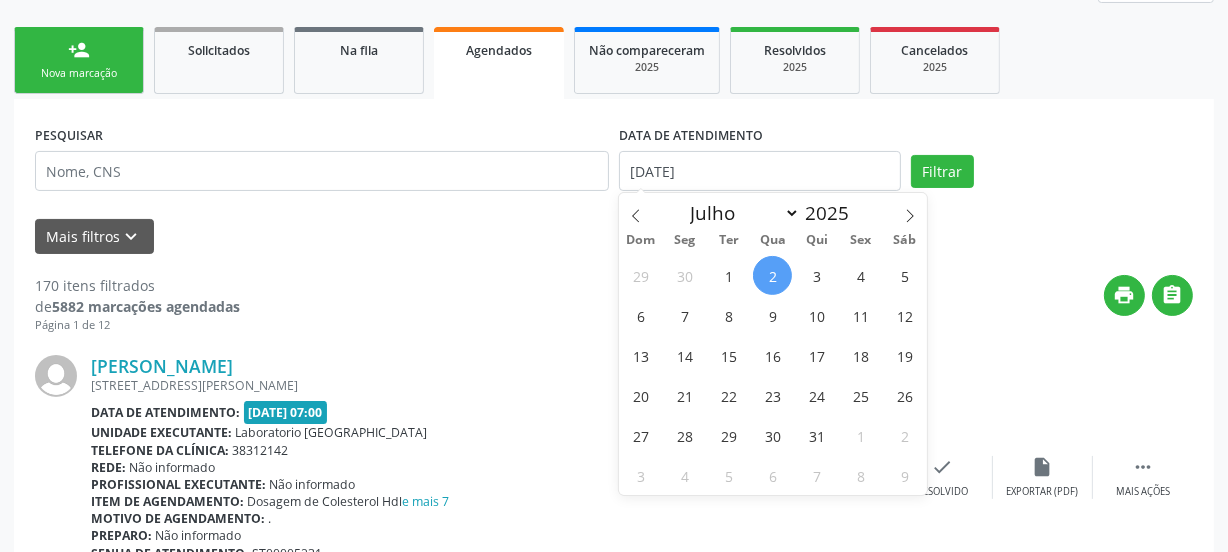 click on "2" at bounding box center [772, 275] 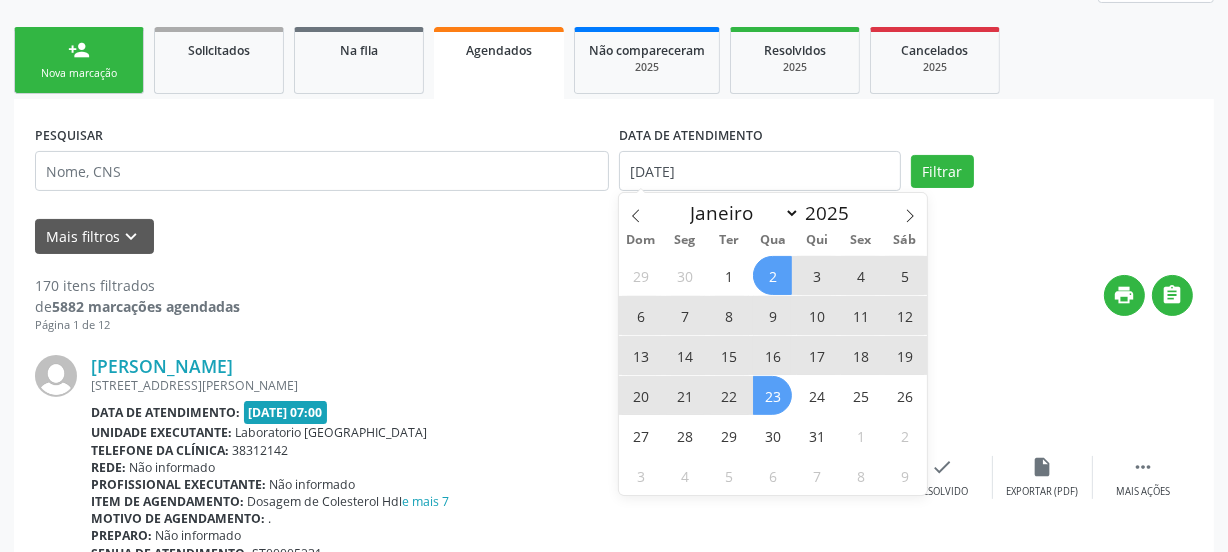click on "23" at bounding box center (772, 395) 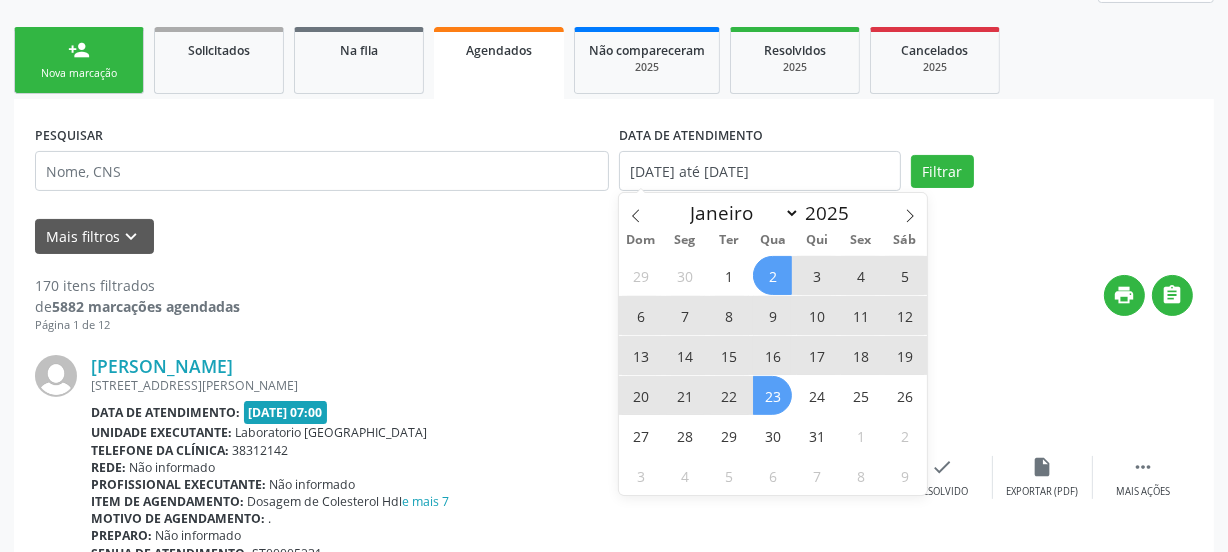 select on "6" 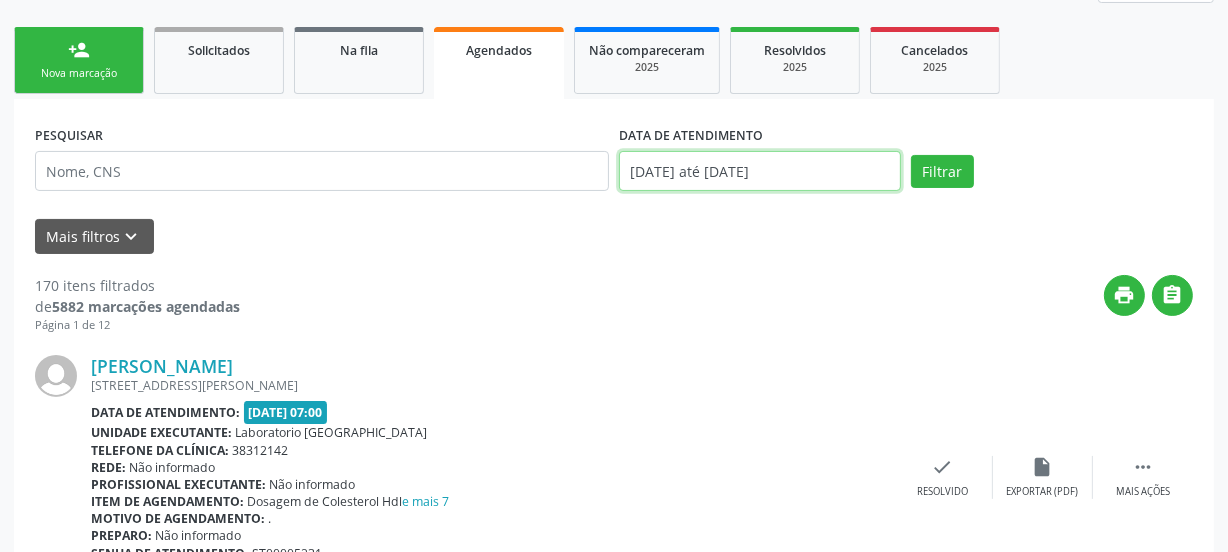 click on "02/07/2025 até 23/07/2025" at bounding box center [760, 171] 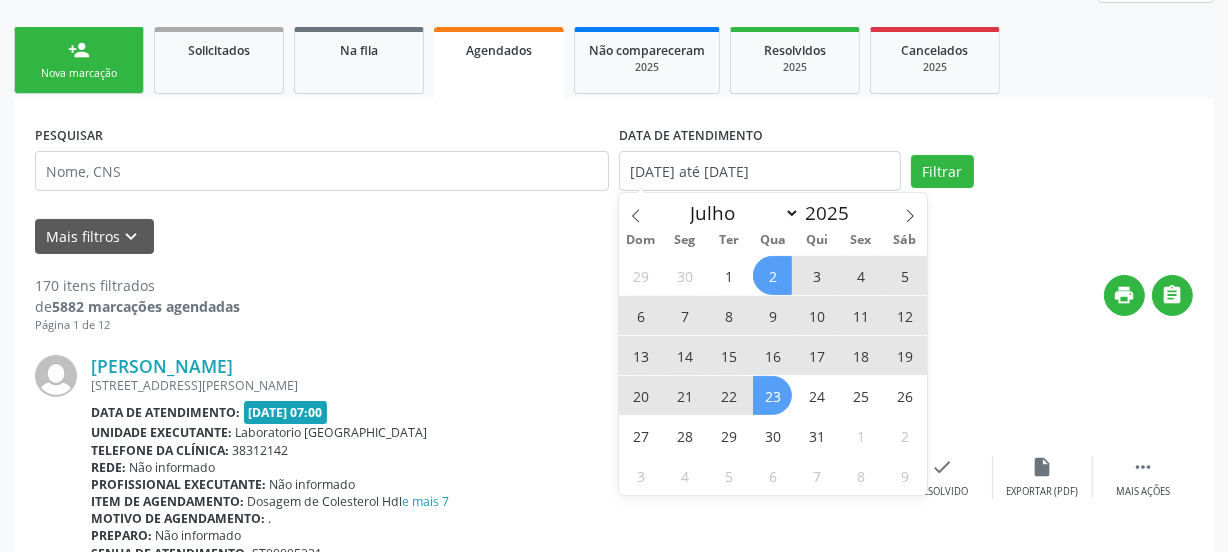 click on "2" at bounding box center (772, 275) 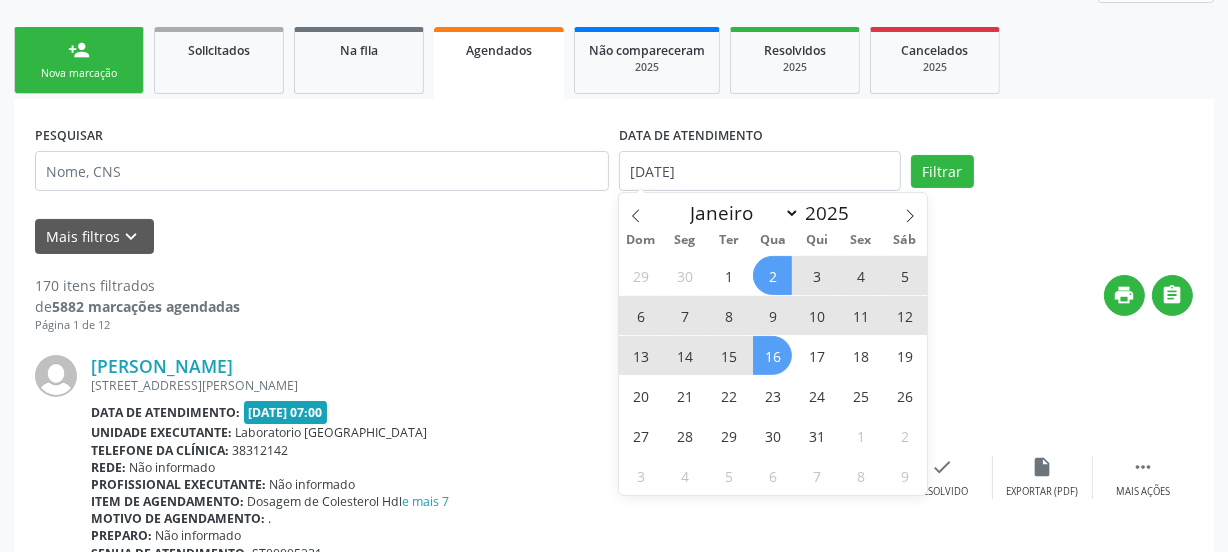 click on "16" at bounding box center (772, 355) 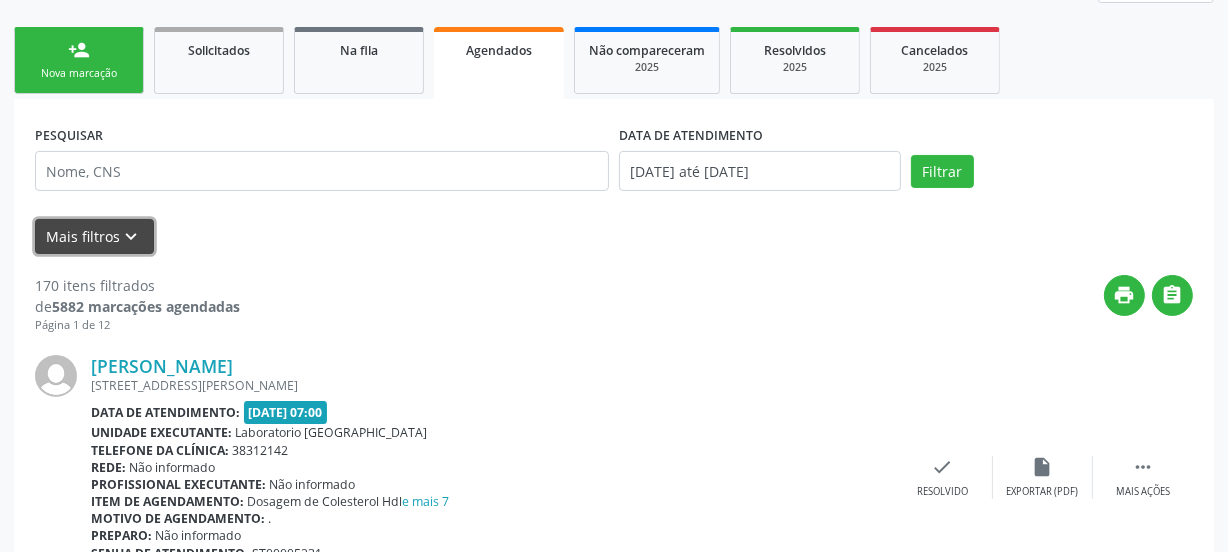 click on "Mais filtros
keyboard_arrow_down" at bounding box center [94, 236] 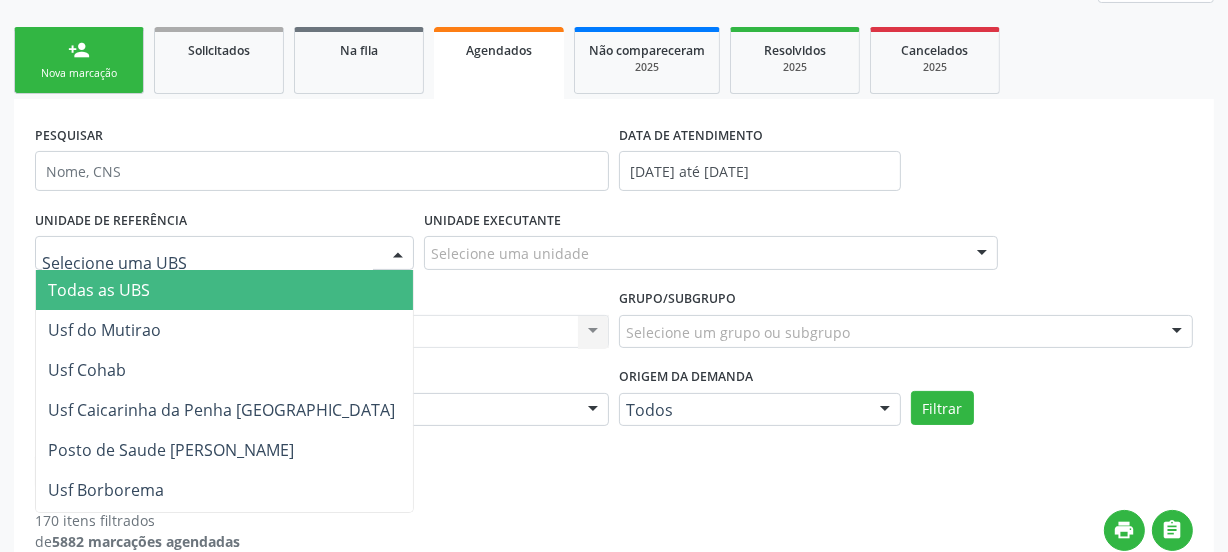 click at bounding box center (224, 253) 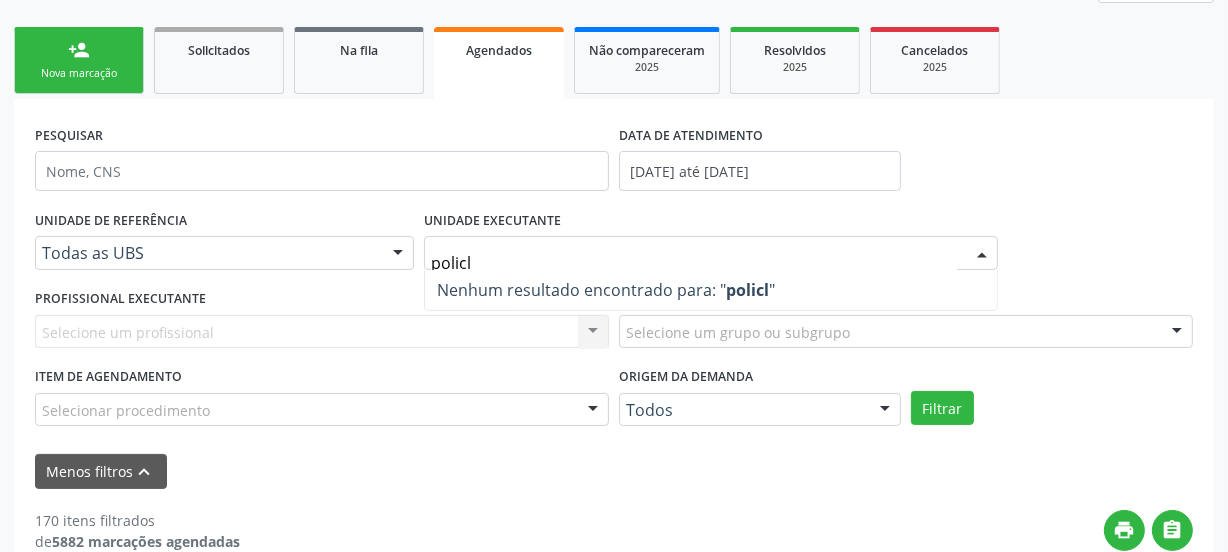 type on "policl" 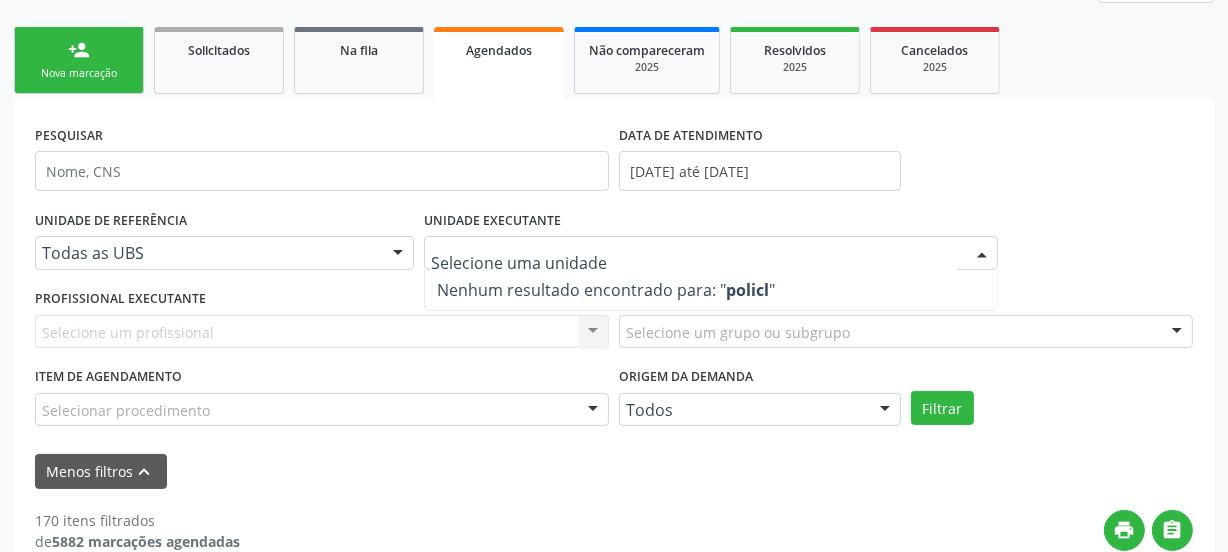 click on "UNIDADE EXECUTANTE" at bounding box center [492, 220] 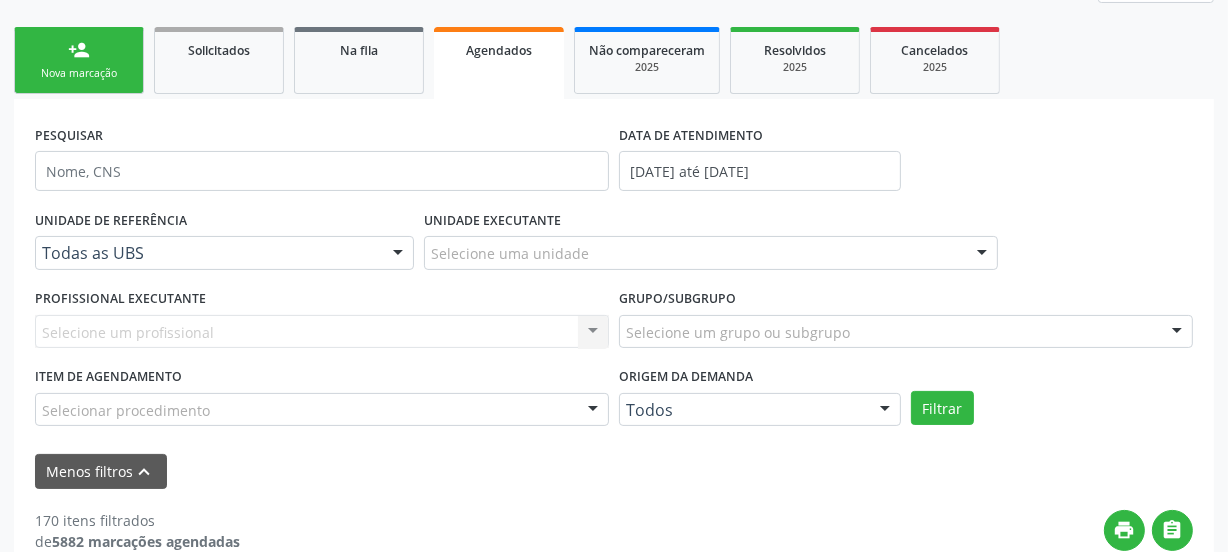 click on "UNIDADE EXECUTANTE
Selecione uma unidade
Todos as unidades
Nenhum resultado encontrado para: "   "
Não há nenhuma opção para ser exibida." at bounding box center (711, 244) 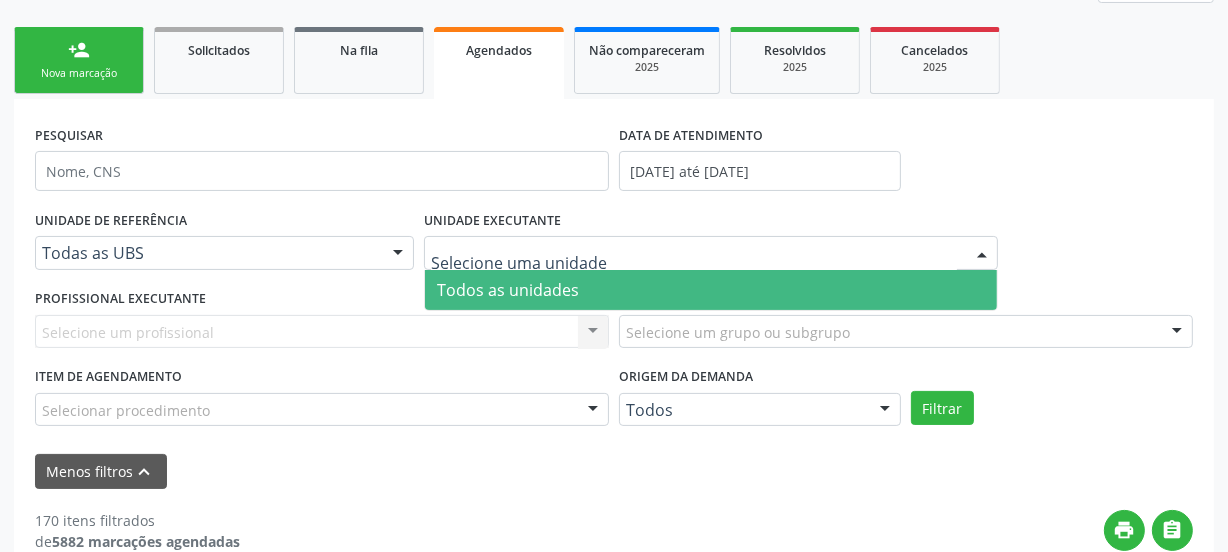 click on "UNIDADE DE REFERÊNCIA
Todas as UBS         Todas as UBS   Usf do Mutirao   Usf Cohab   Usf Caicarinha da Penha Tauapiranga   Posto de Saude Bernardo Vieira   Usf Borborema   Usf Bom Jesus I   Usf Ipsep   Usf Sao Cristovao   Usf Santa Rita Bernardo Vieira   Usf Cagep   Usf Caxixola   Usf Bom Jesus II   Usf Malhada Cortada   Usf Alto da Conceicao   Usf Varzea Aabb   Usf Ipsep II   Usf Cohab II   Usf Varzinha   Usf Ipa Faz Nova   Usf Centro I   Usf Vila Bela   Usf Centro II   Usf Luanda Jardim   Usf Ipsep III   Posto de Saude Logradouro   Posto de Saude Poco da Cerca   Posto de Saude de Juazeirinho   Central Regional de Rede de Frio Xi Geres   Hospital Eduardo Campos   Rede de Atencao Ao Covid 19 Leitos de Retaguarda Municipal   Posto de Saude Malhada da Areia   Posto de Saude Malhada do Jua   Vigilancia Epidemiologica   Central de Regulacao Medica das Urgencias Serra Talhada Pe   Usb Base Samu Serra Talhada   Usa Base Samu Serra Talhada   3 Grupamento de Bombeiros" at bounding box center [224, 244] 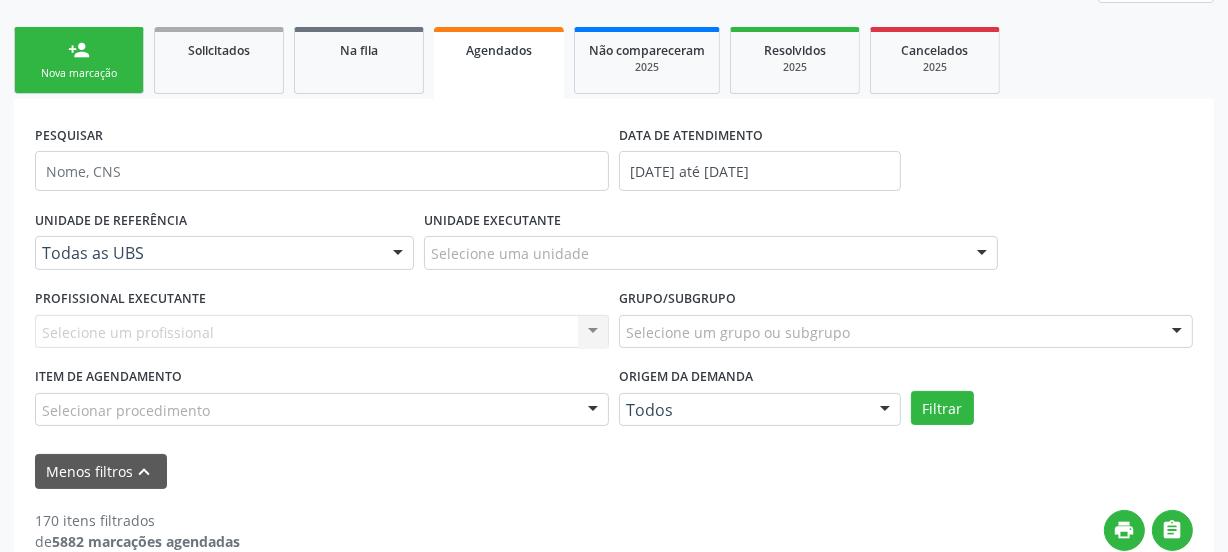 click on "Selecione um profissional
Nenhum resultado encontrado para: "   "
Não há nenhuma opção para ser exibida." at bounding box center (322, 332) 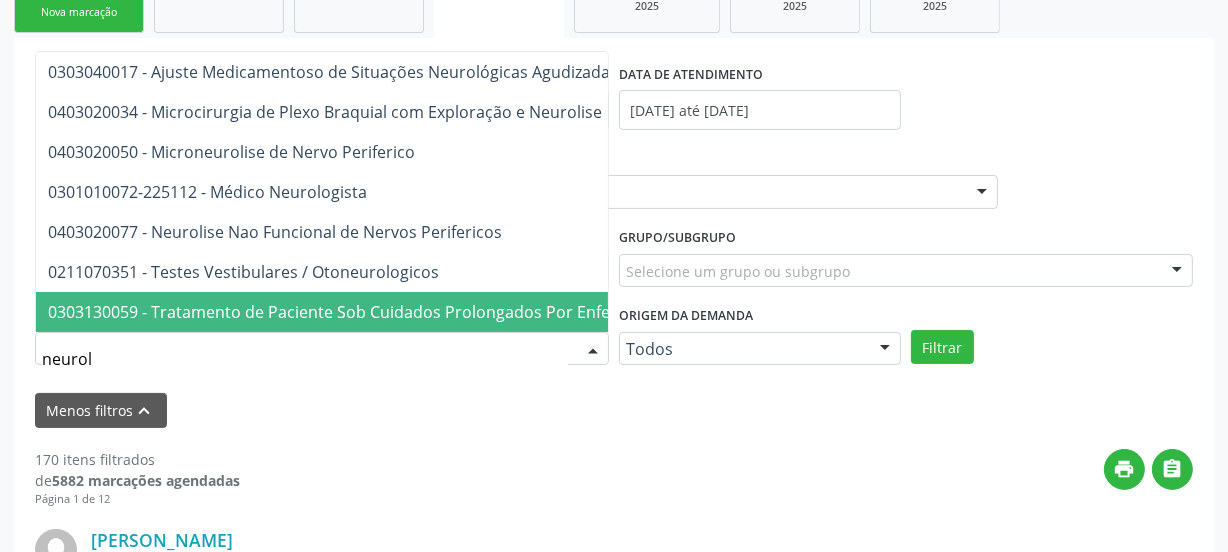 scroll, scrollTop: 363, scrollLeft: 0, axis: vertical 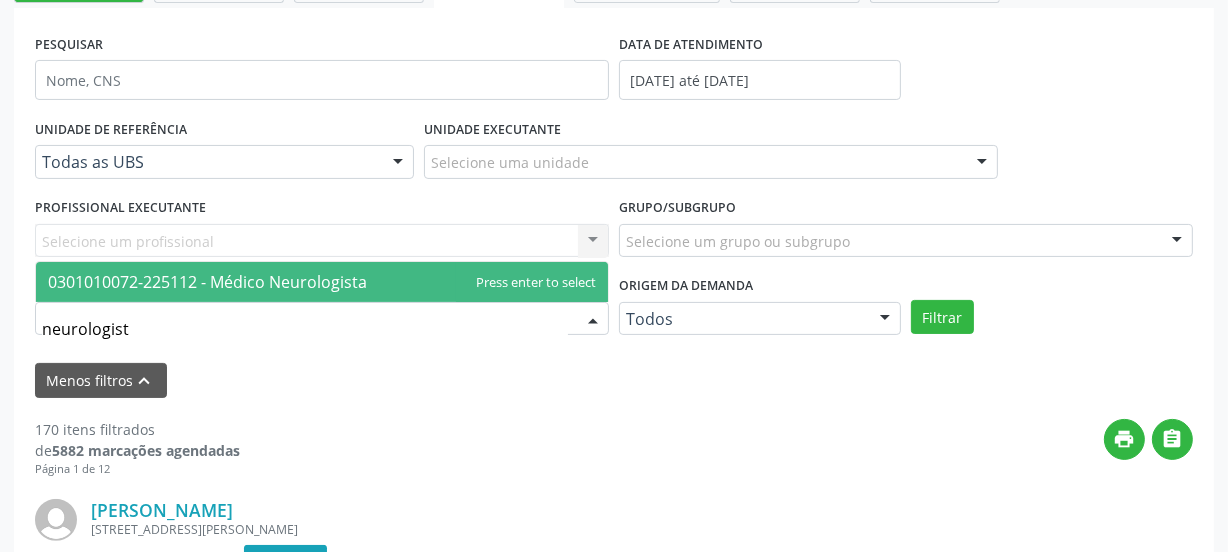 type on "neurologista" 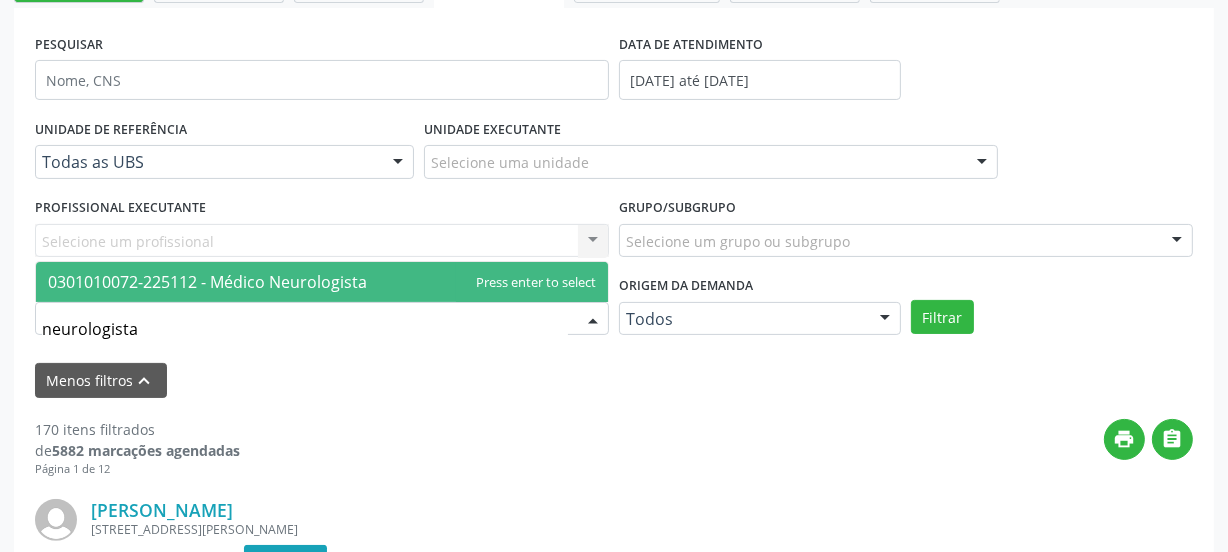 click on "0301010072-225112 - Médico Neurologista" at bounding box center [207, 282] 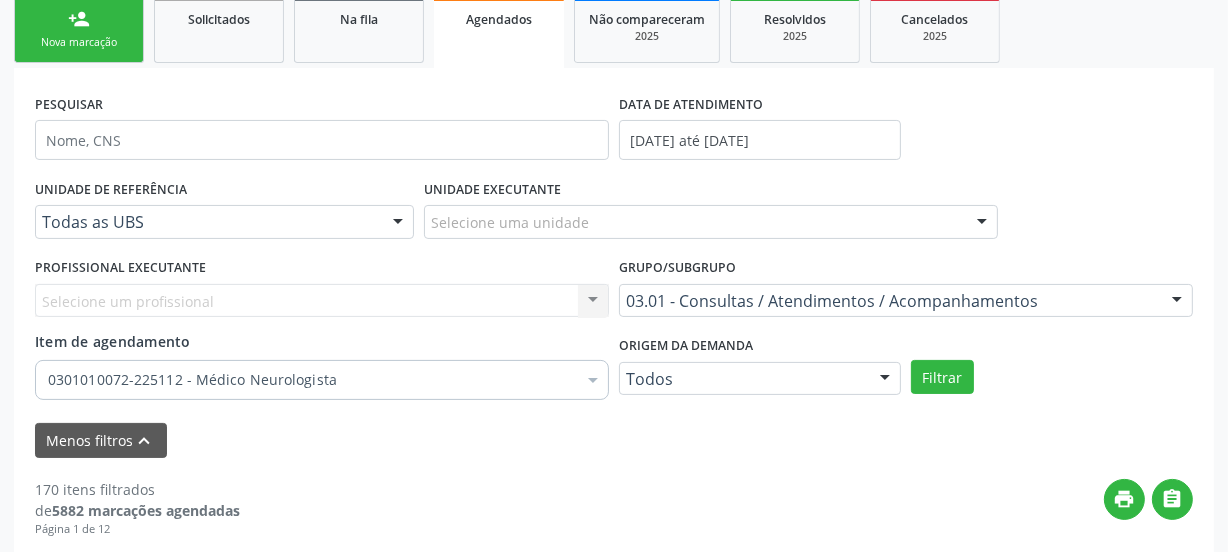 scroll, scrollTop: 272, scrollLeft: 0, axis: vertical 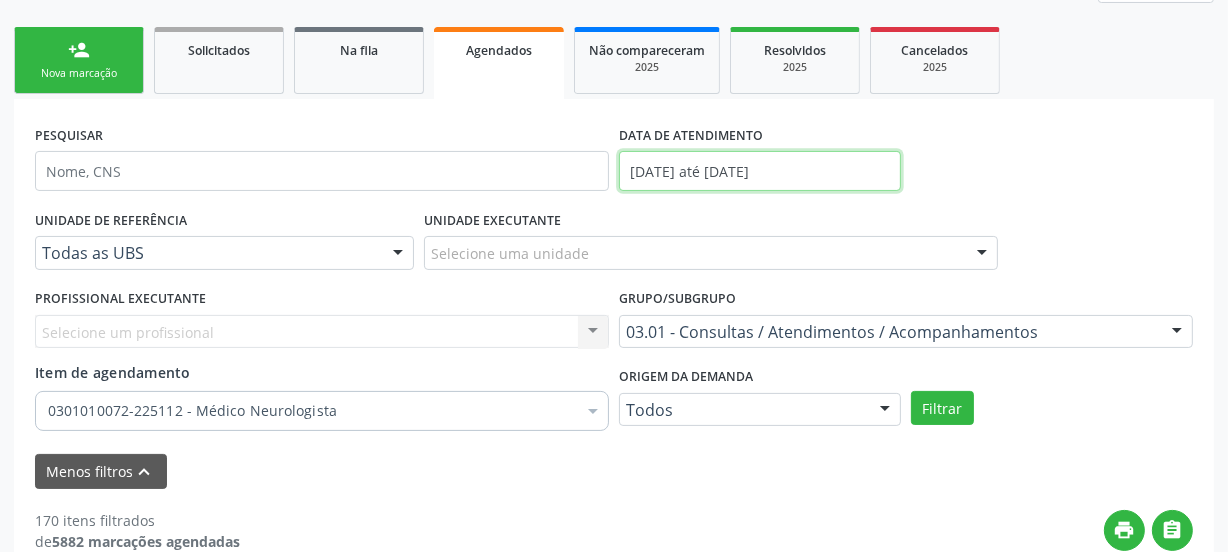 click on "02/07/2025 até 16/07/2025" at bounding box center [760, 171] 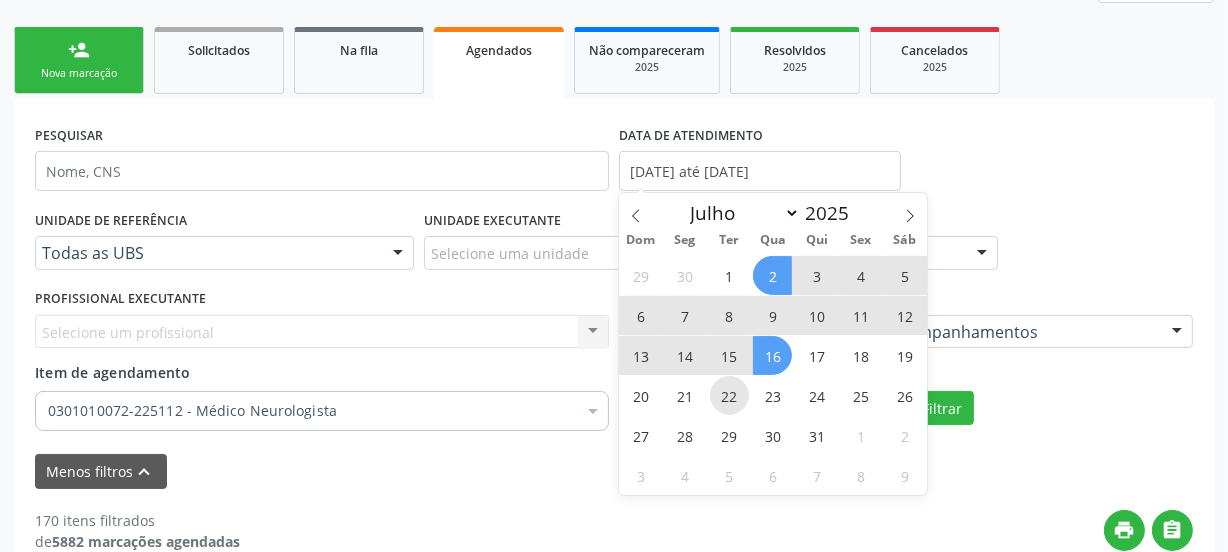 click on "22" at bounding box center (729, 395) 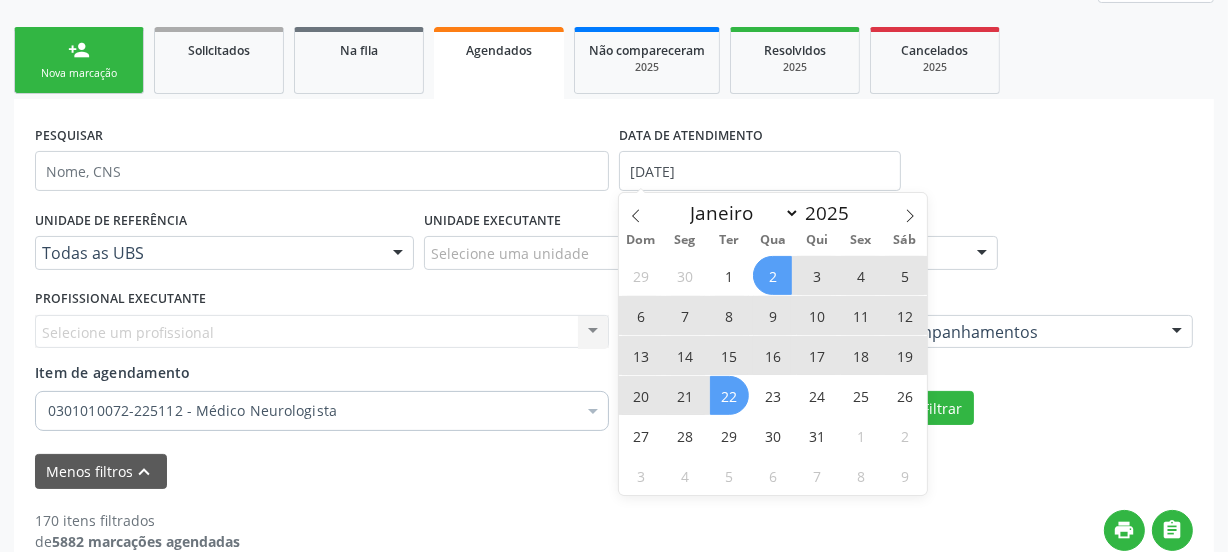 click on "2" at bounding box center (772, 275) 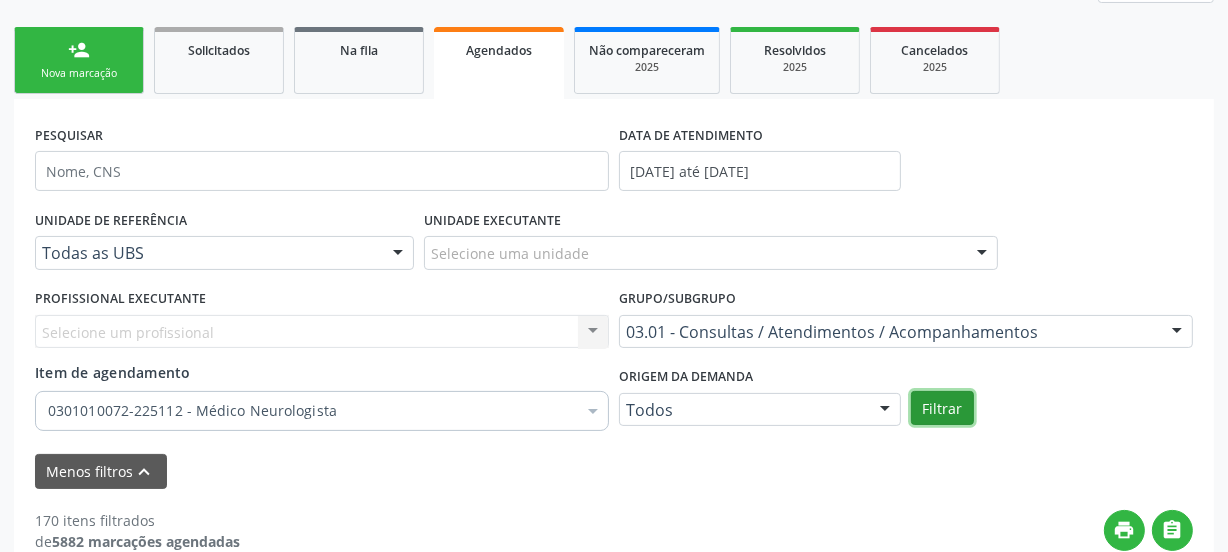 click on "Filtrar" at bounding box center (942, 408) 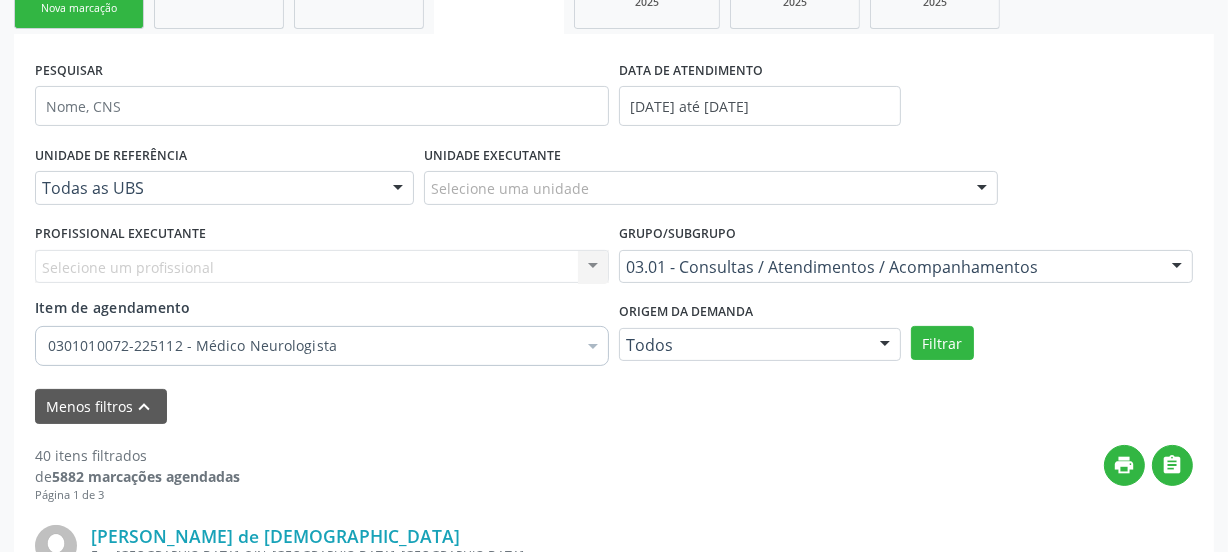 scroll, scrollTop: 363, scrollLeft: 0, axis: vertical 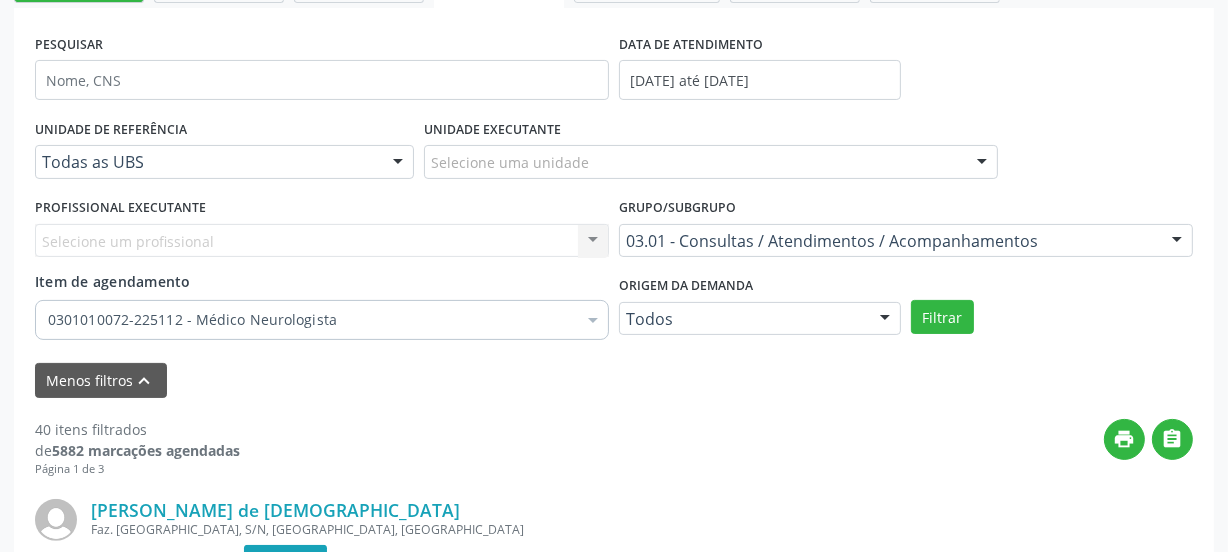 click on "Selecione um profissional
Nenhum resultado encontrado para: "   "
Não há nenhuma opção para ser exibida." at bounding box center [322, 241] 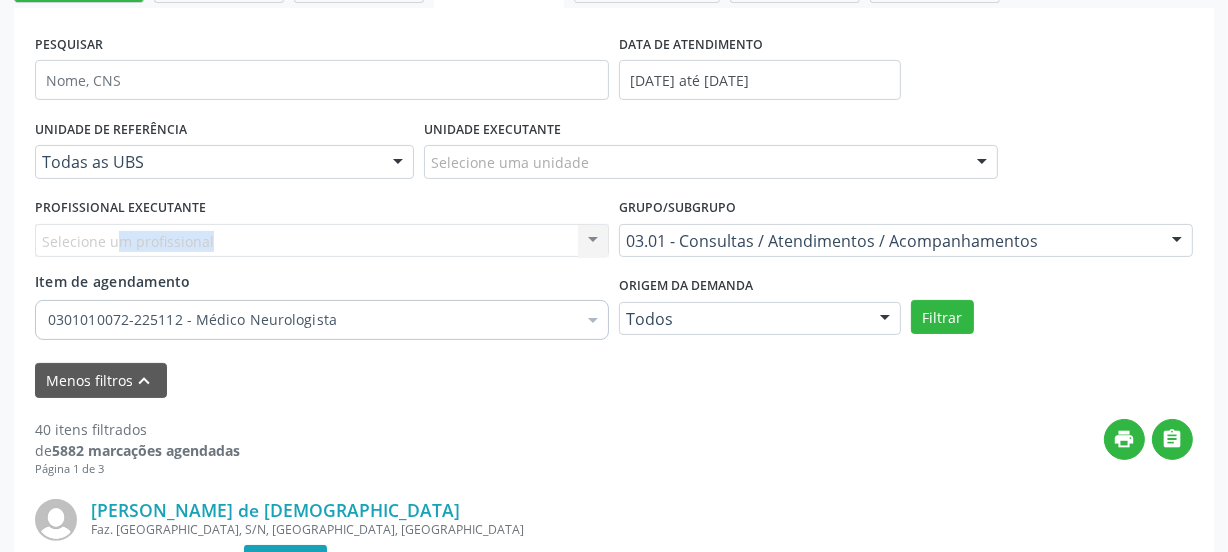 click on "Selecione um profissional
Nenhum resultado encontrado para: "   "
Não há nenhuma opção para ser exibida." at bounding box center (322, 241) 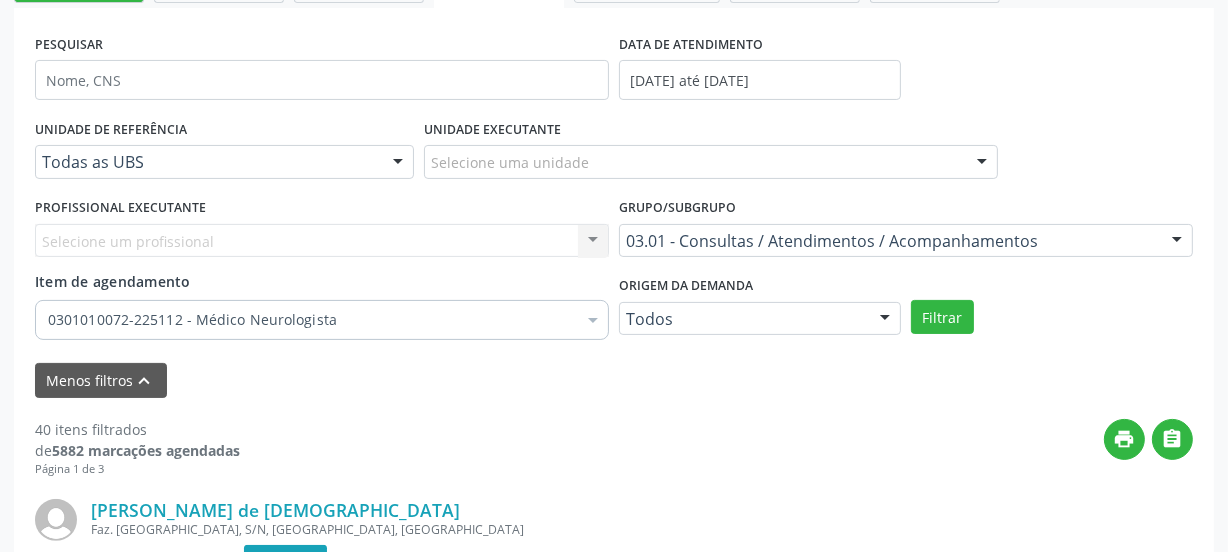 click on "Item de agendamento
0301010072-225112 - Médico Neurologista
Desfazer seleção
Selecionados
0301010072-225112 - Médico Neurologista
Não selecionados
0301080011 - Abordagem Cognitiva Comportamental do Fumante (Por Atendimento / Paciente)
0301080194 - Acolhimento Diurno de Paciente em Centro de Atenção Psicossocial
0301080232 - Acolhimento Inicial Por Centro de Atenção Psicossocial
0301080020 - Acolhimento Noturno de Paciente em Centro de Atenção Psicossocial
0301060118 - Acolhimento com Classificação de Risco
0301080437 - Acolhimento de Pessoas com Problemas de Saúde Mental em Conflito com A Lei
0301080038 - Acolhimento em Terceiro Turno de Paciente em Centro de Atenção Psicossocial
0301130051 - Acompanhamento Multiprofissional em Drc Estágio 04 Pré Diálise" at bounding box center (322, 302) 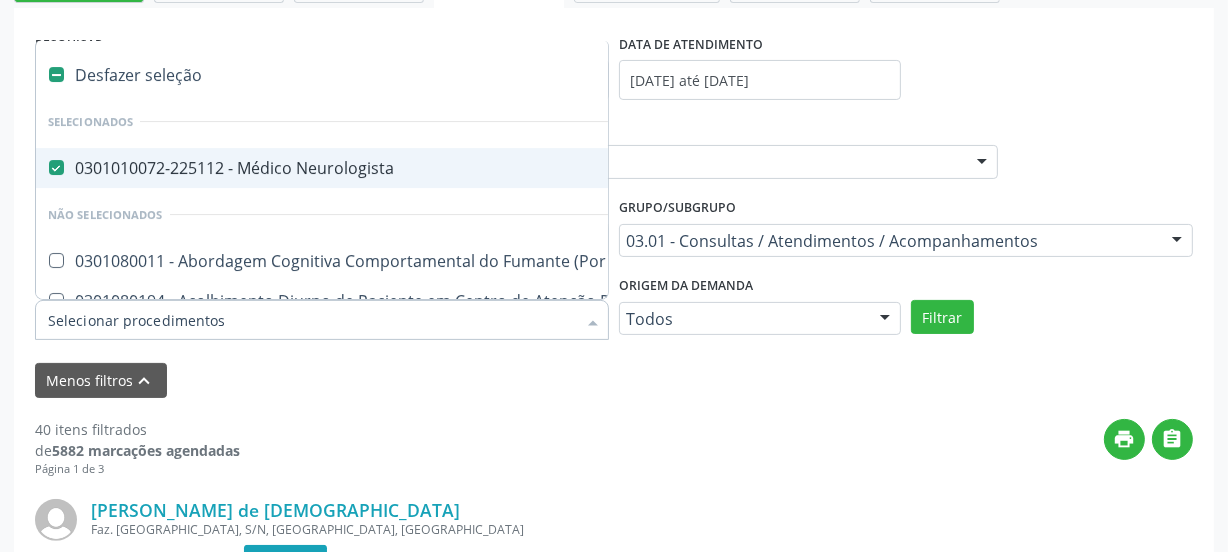 click on "Menos filtros
keyboard_arrow_up" at bounding box center (614, 380) 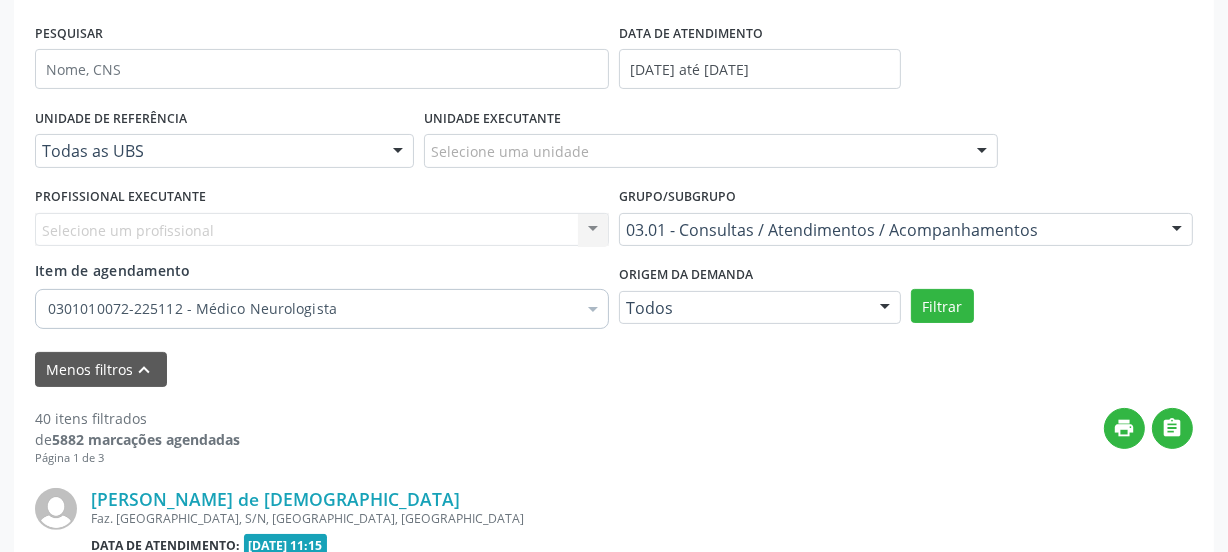 scroll, scrollTop: 363, scrollLeft: 0, axis: vertical 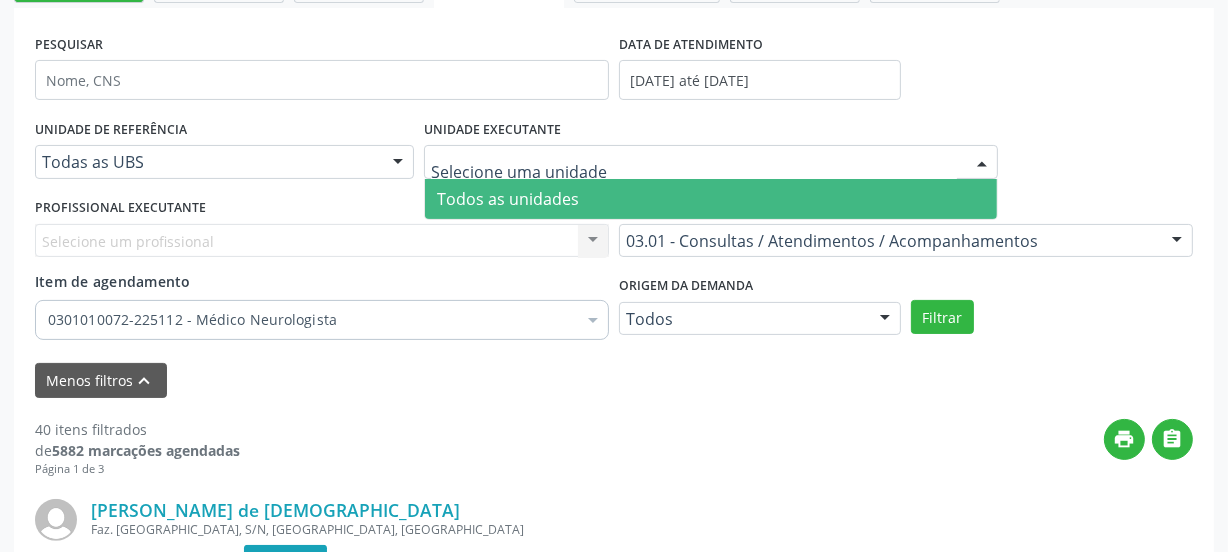 click at bounding box center (711, 162) 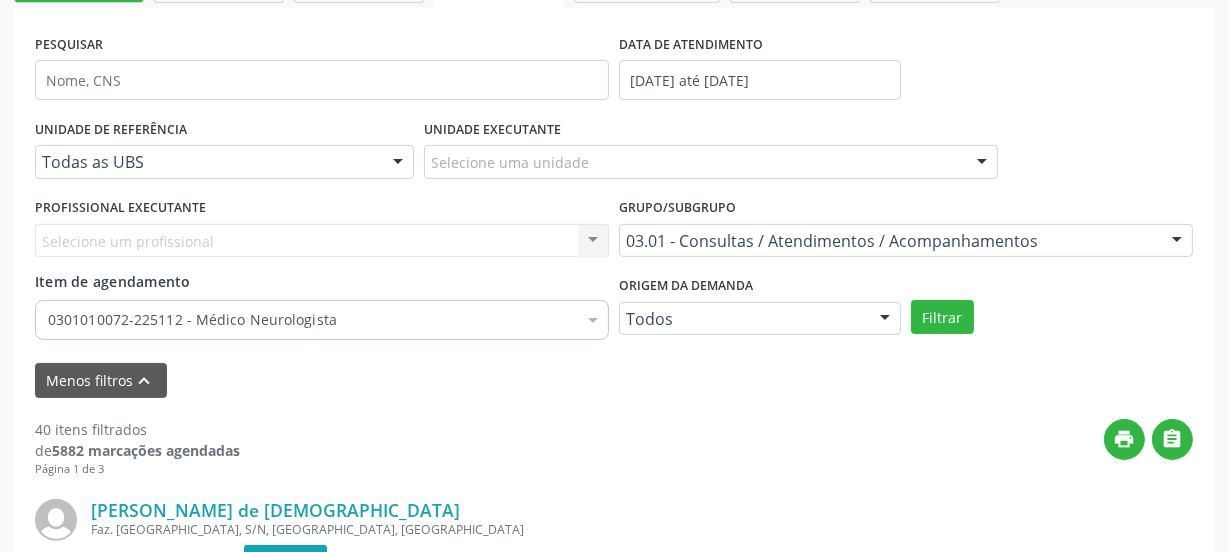click on "Selecione um profissional
Nenhum resultado encontrado para: "   "
Não há nenhuma opção para ser exibida." at bounding box center [322, 241] 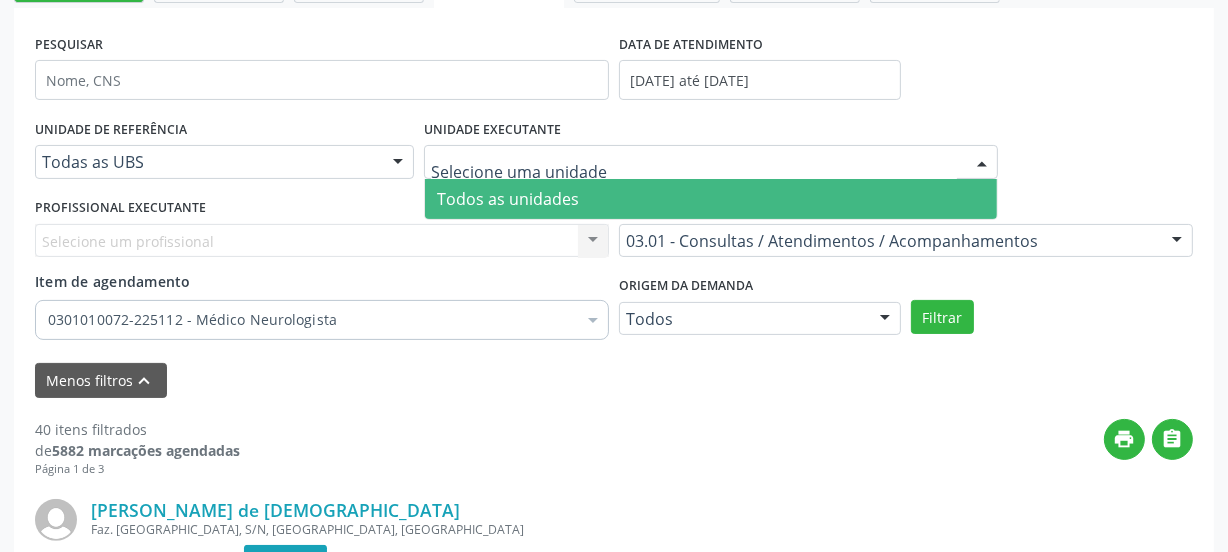 click on "Todos as unidades" at bounding box center (508, 199) 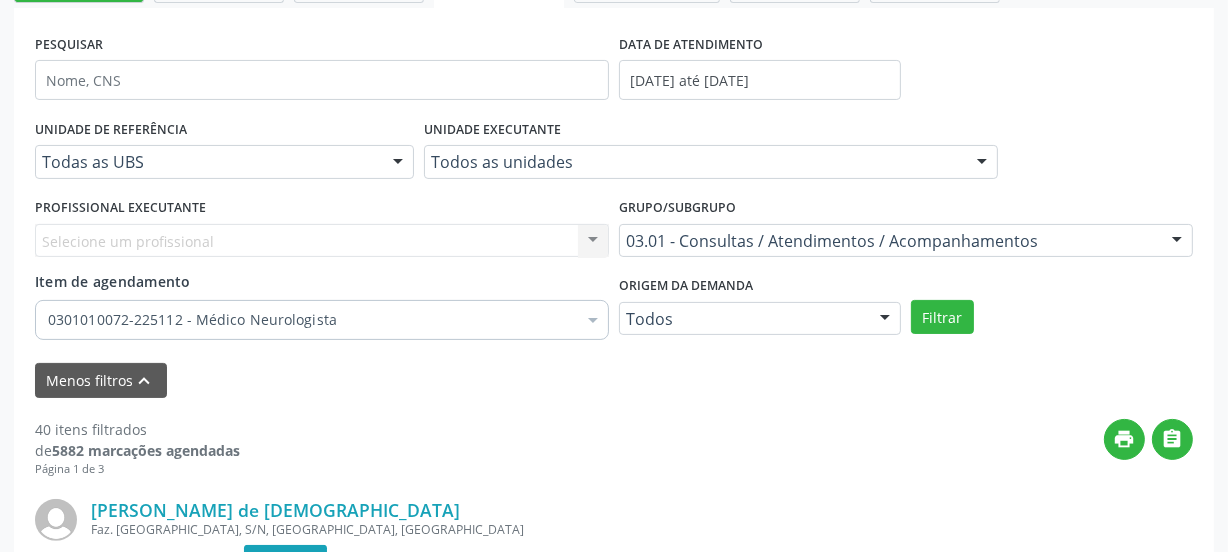 scroll, scrollTop: 272, scrollLeft: 0, axis: vertical 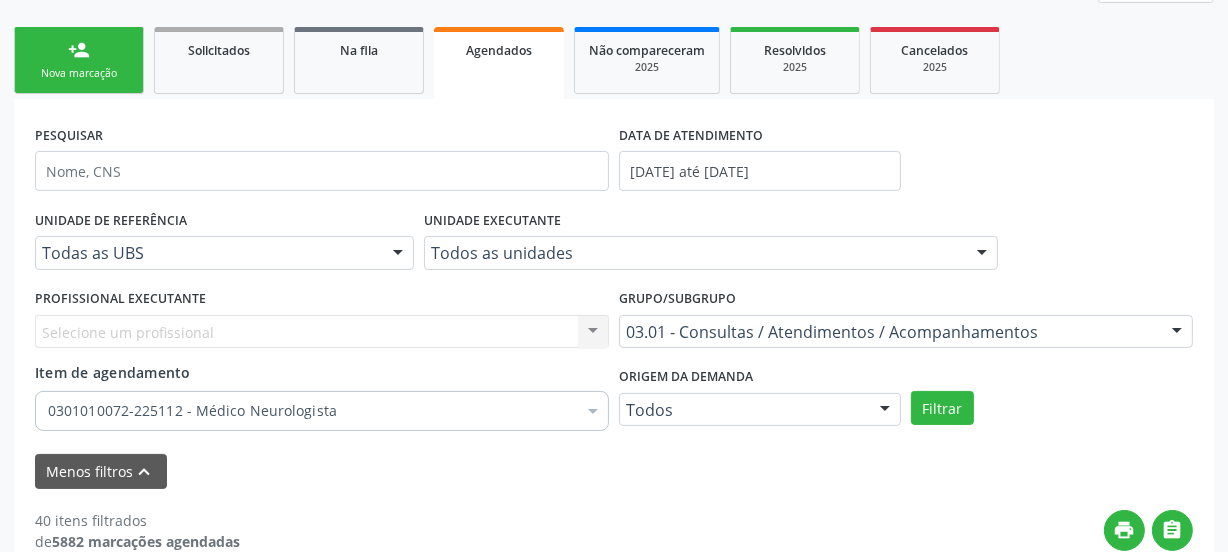 click on "PESQUISAR
DATA DE ATENDIMENTO
02/07/2025 até 22/07/2025" at bounding box center [614, 162] 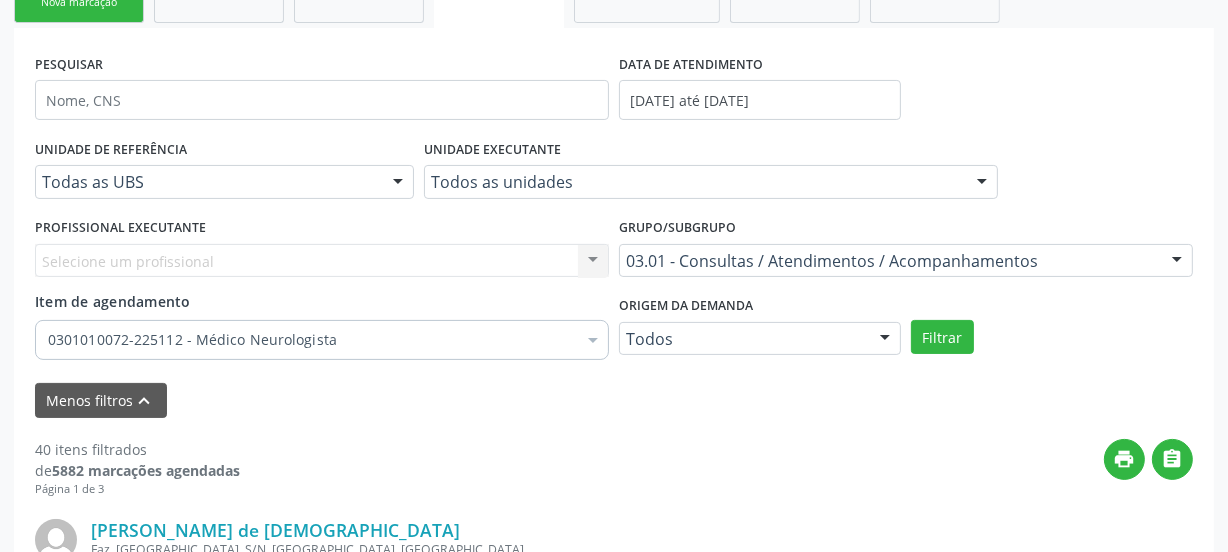 scroll, scrollTop: 454, scrollLeft: 0, axis: vertical 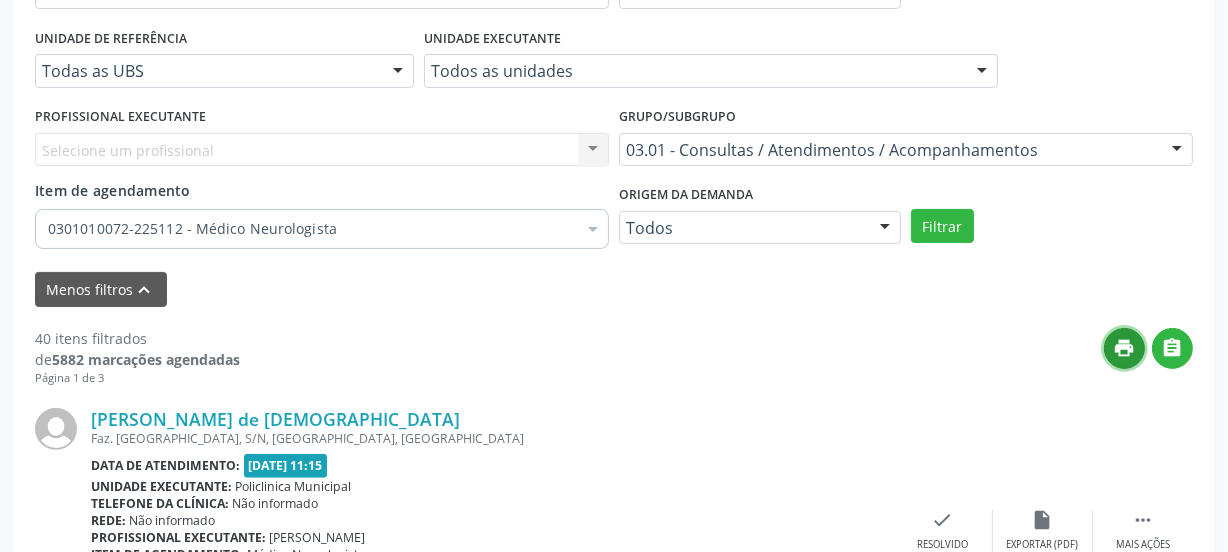 click on "print" at bounding box center (1125, 348) 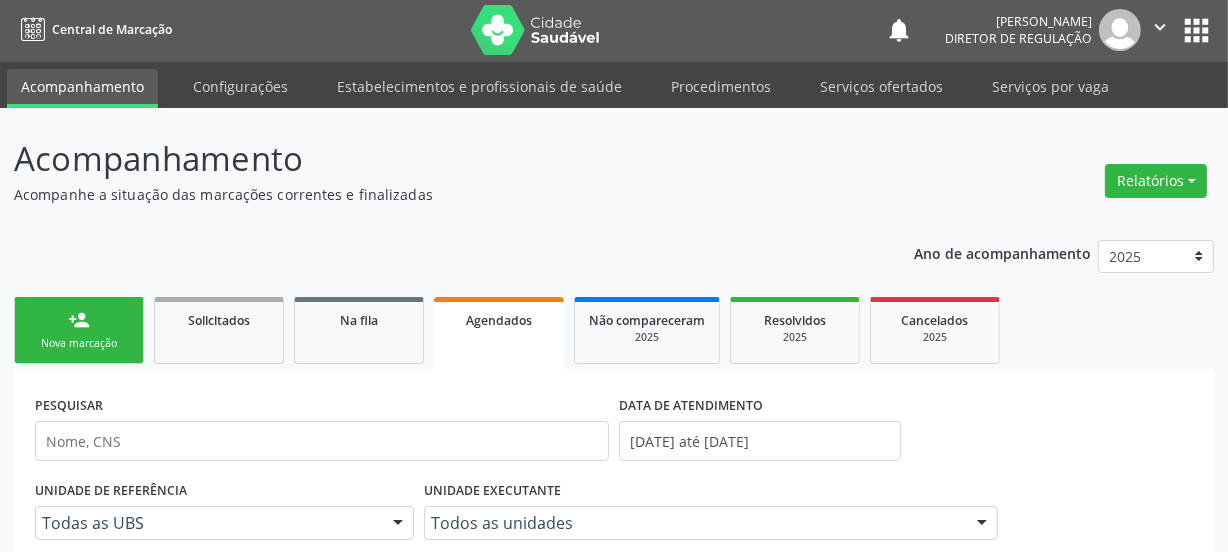 scroll, scrollTop: 0, scrollLeft: 0, axis: both 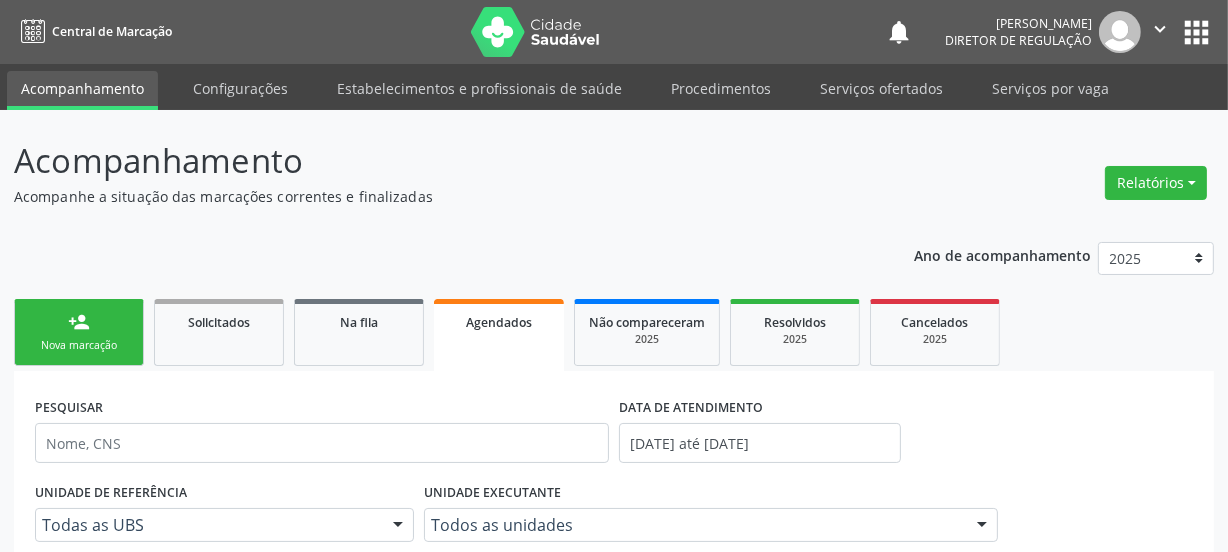 click on "person_add" at bounding box center (79, 322) 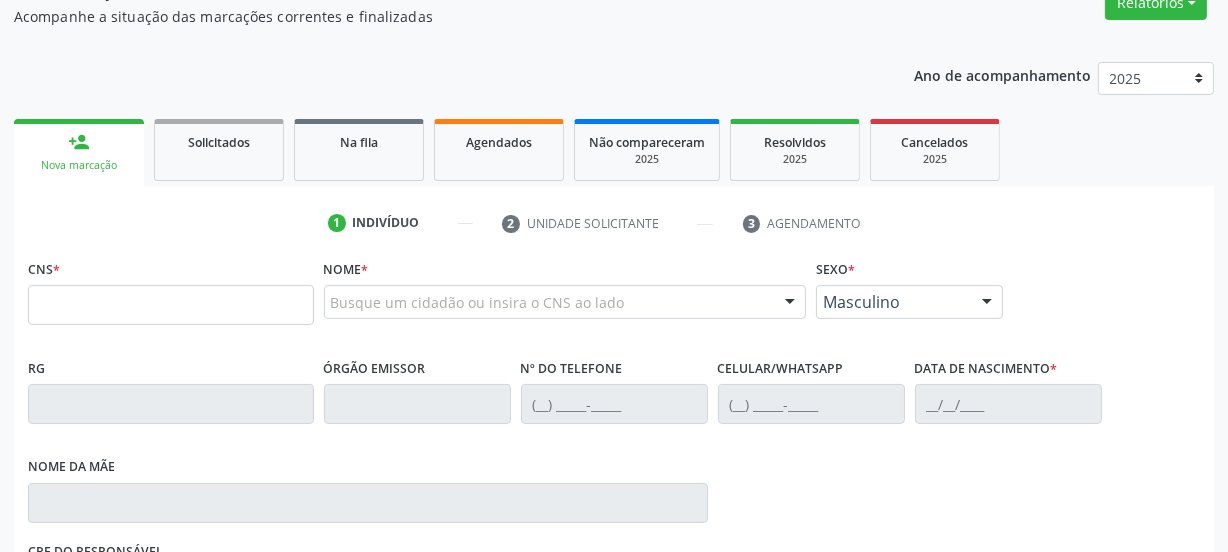 scroll, scrollTop: 181, scrollLeft: 0, axis: vertical 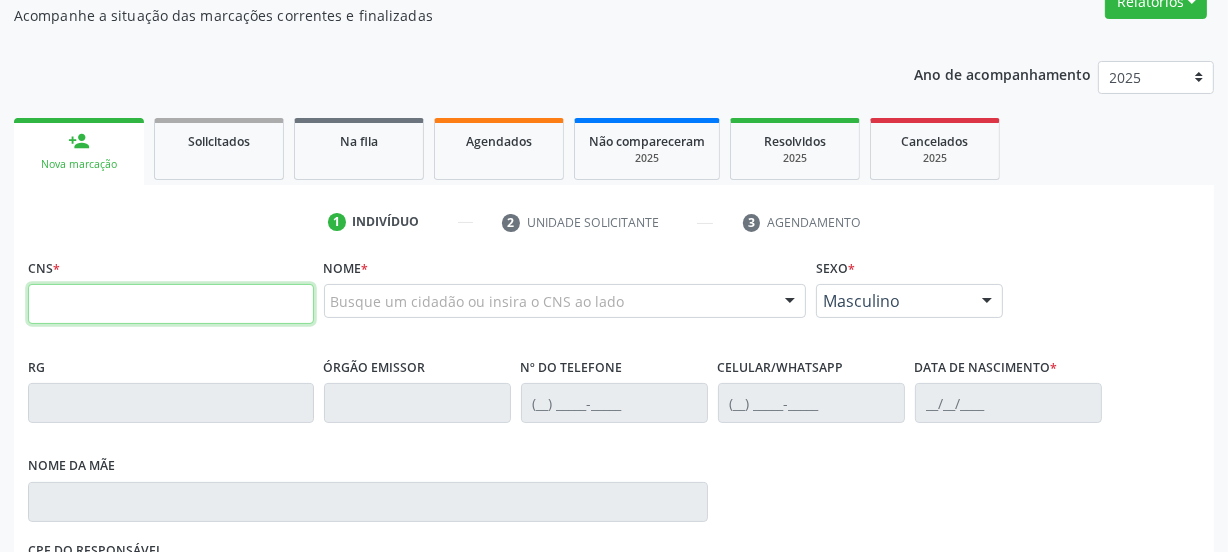 click at bounding box center (171, 304) 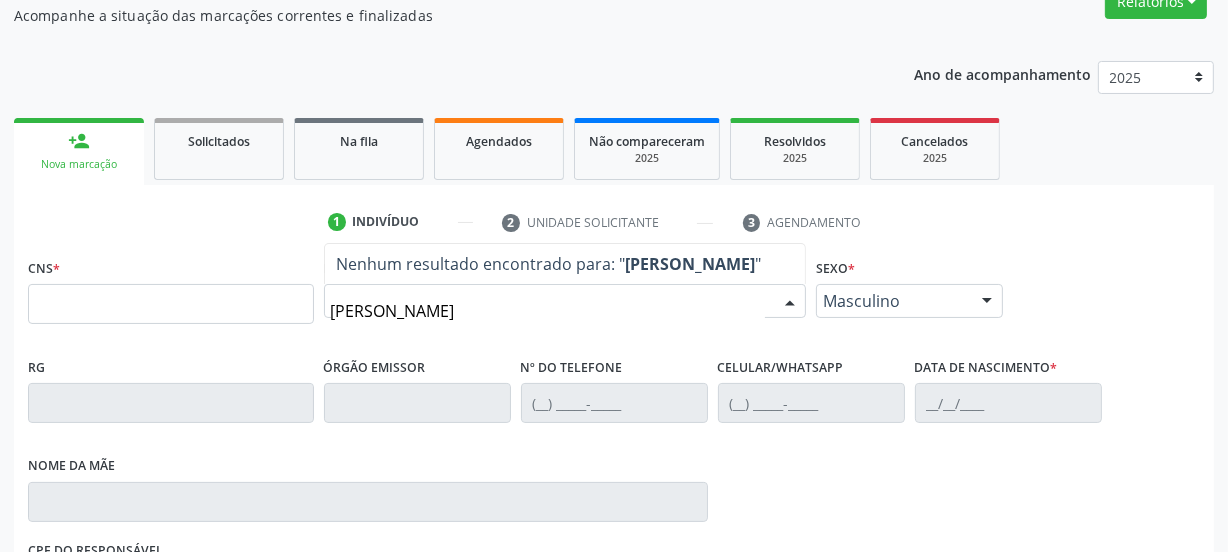 type on "ingrid mo" 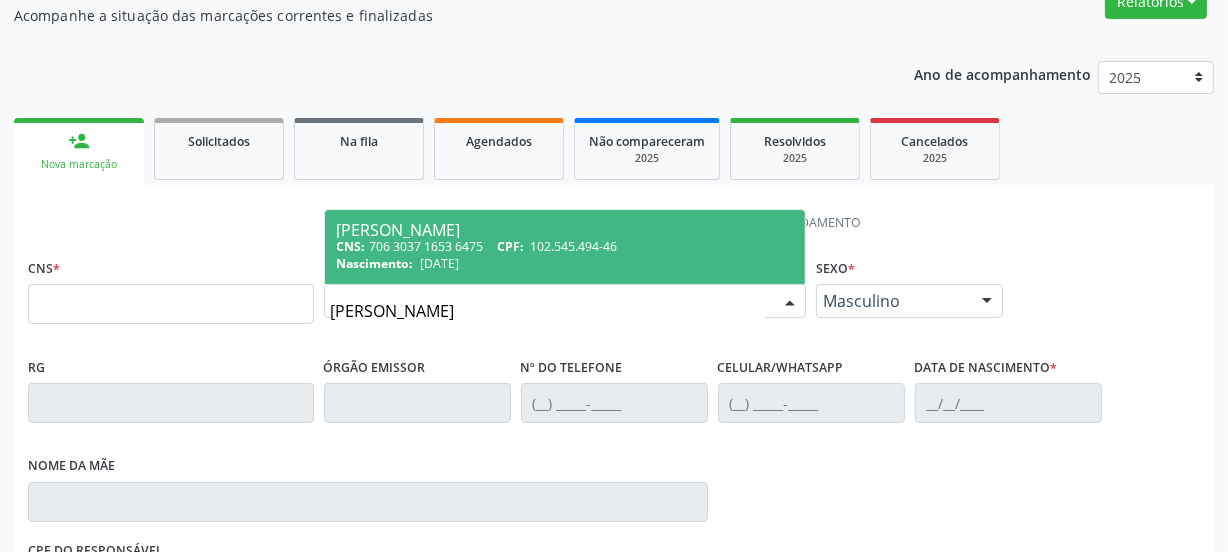 click on "CPF:" at bounding box center [510, 246] 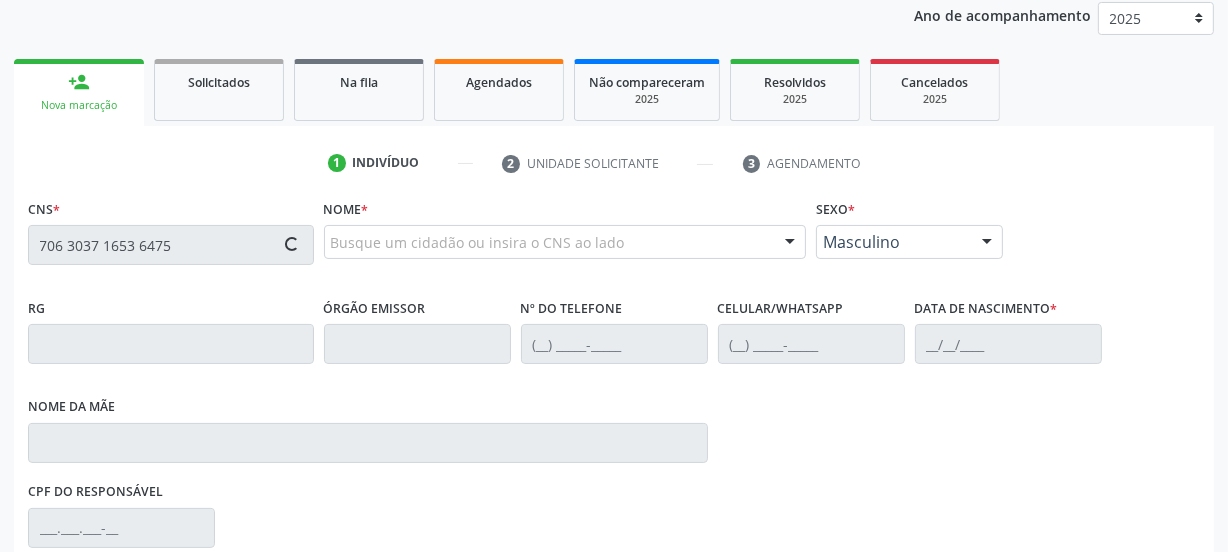 type on "706 3037 1653 6475" 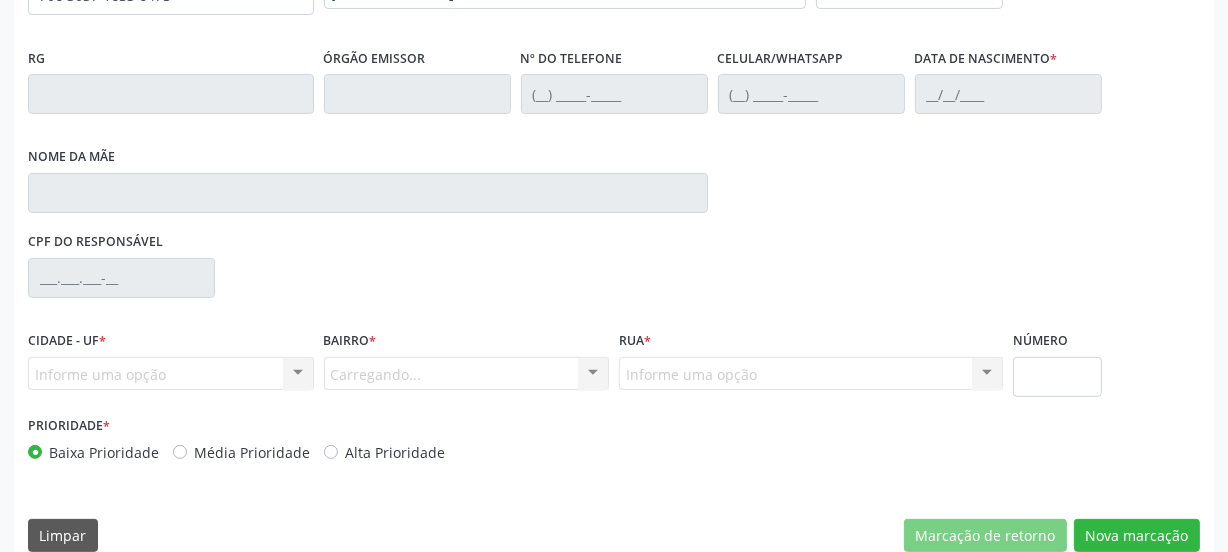scroll, scrollTop: 517, scrollLeft: 0, axis: vertical 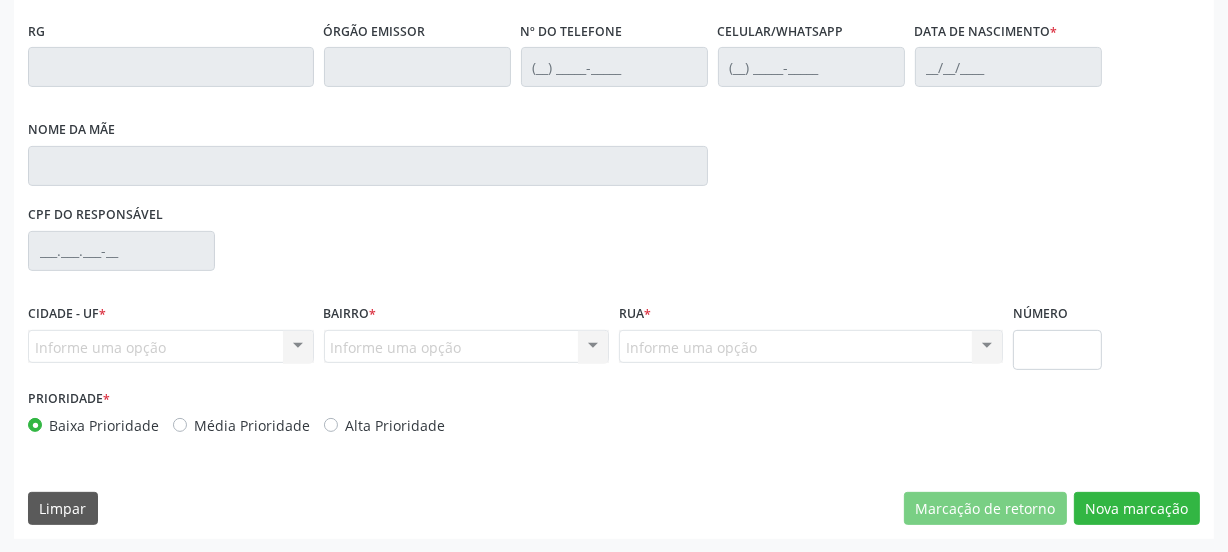 type on "(87) 3831-1268" 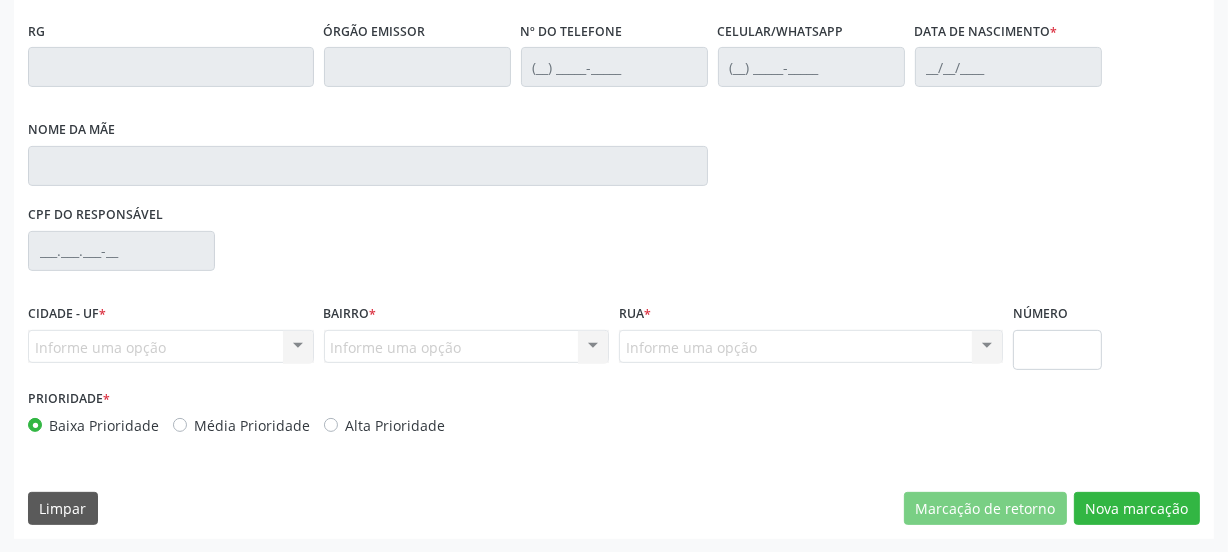 type on "Irlanda Alves de Lima" 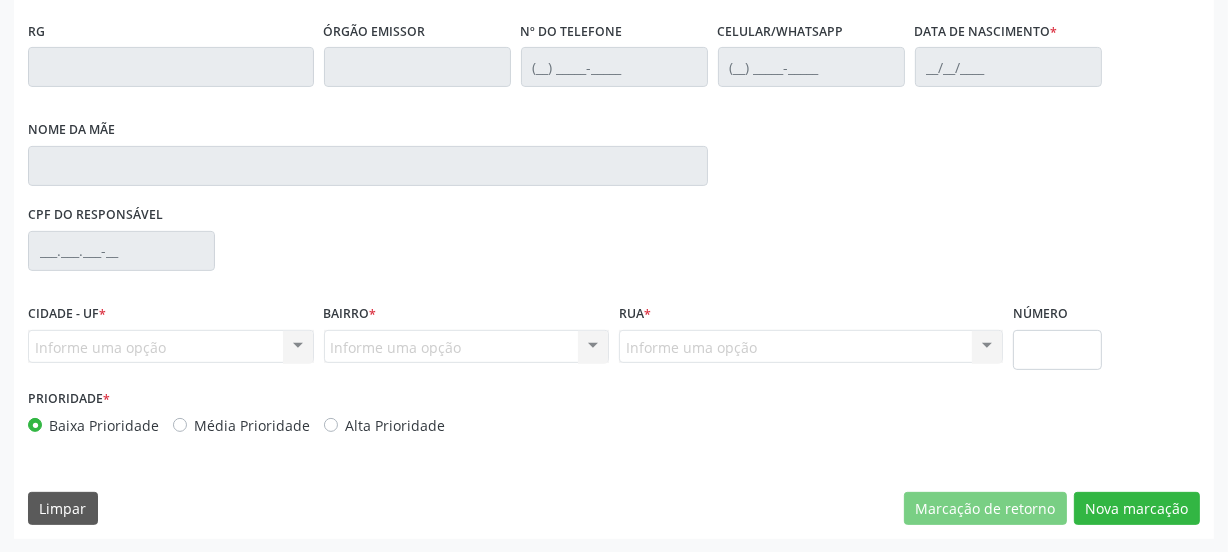 type on "354" 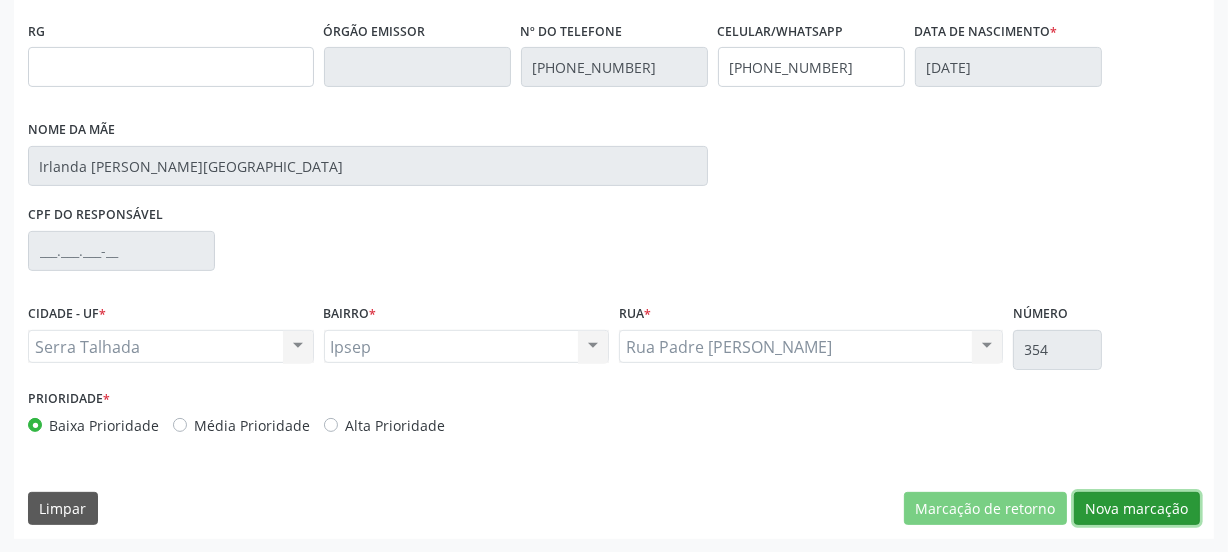 click on "Nova marcação" at bounding box center (1137, 509) 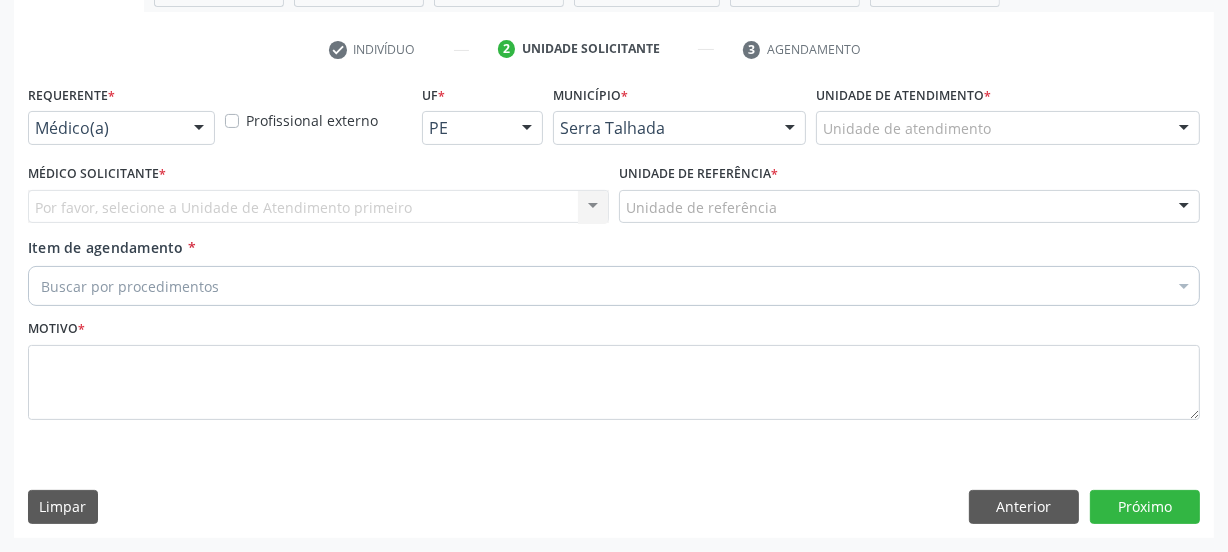 scroll, scrollTop: 352, scrollLeft: 0, axis: vertical 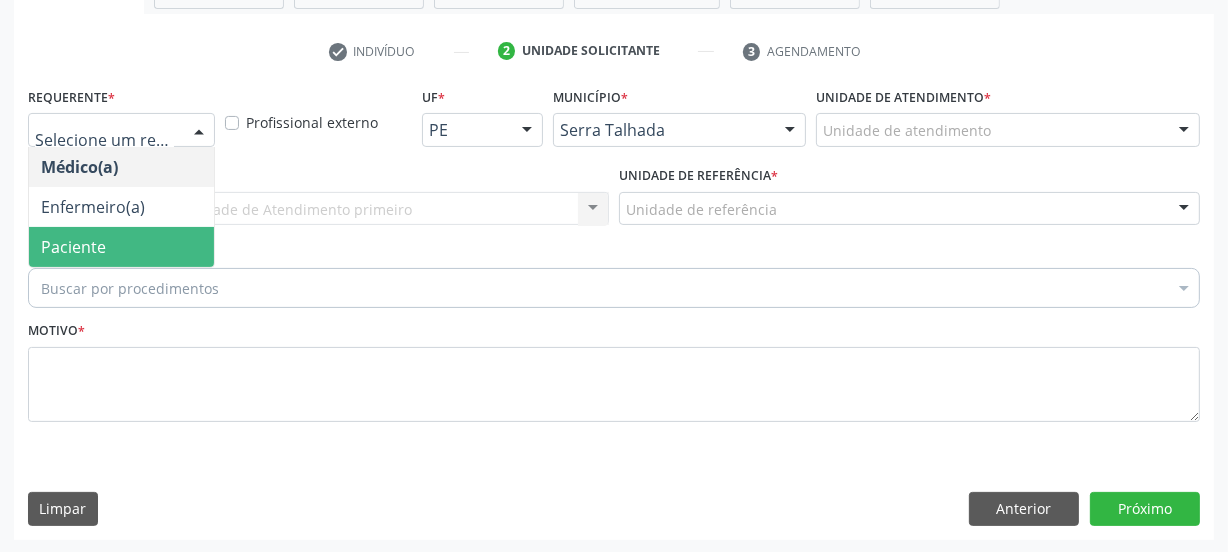 click on "Paciente" at bounding box center [73, 247] 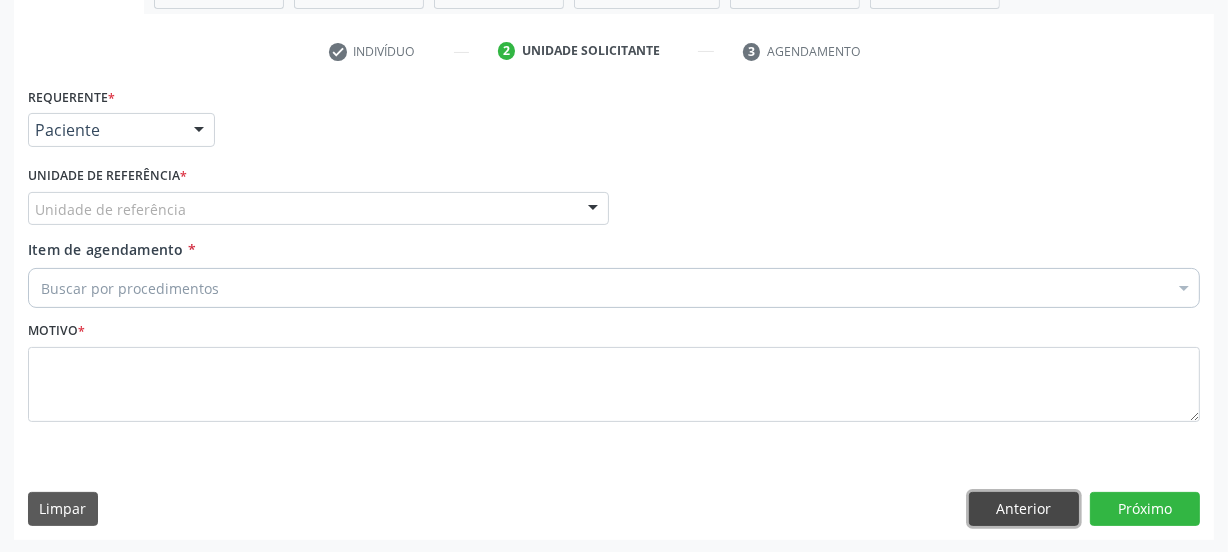 click on "Anterior" at bounding box center [1024, 509] 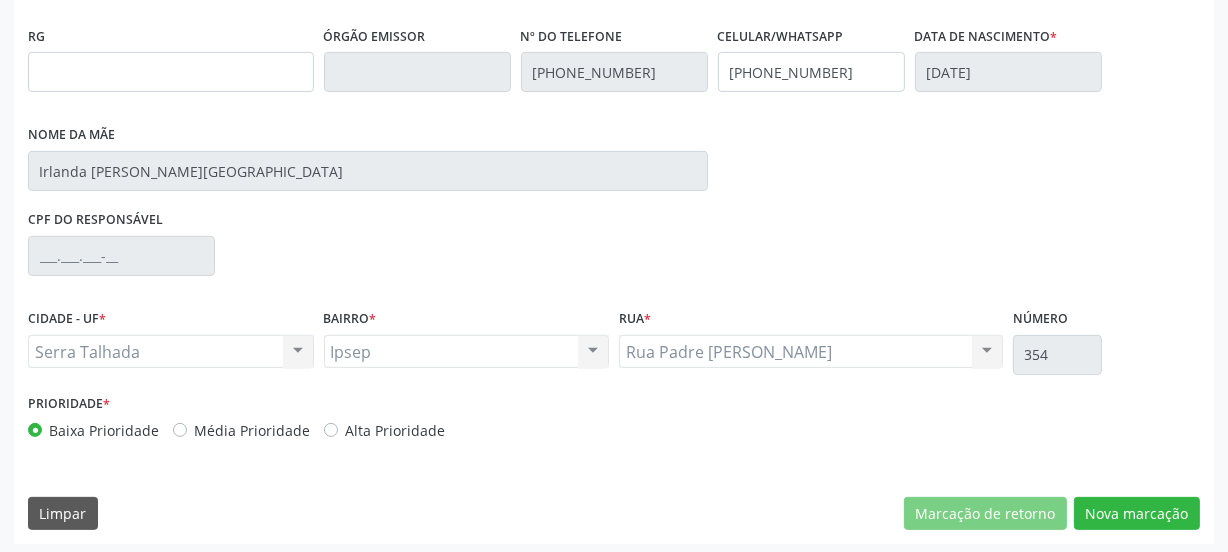 scroll, scrollTop: 517, scrollLeft: 0, axis: vertical 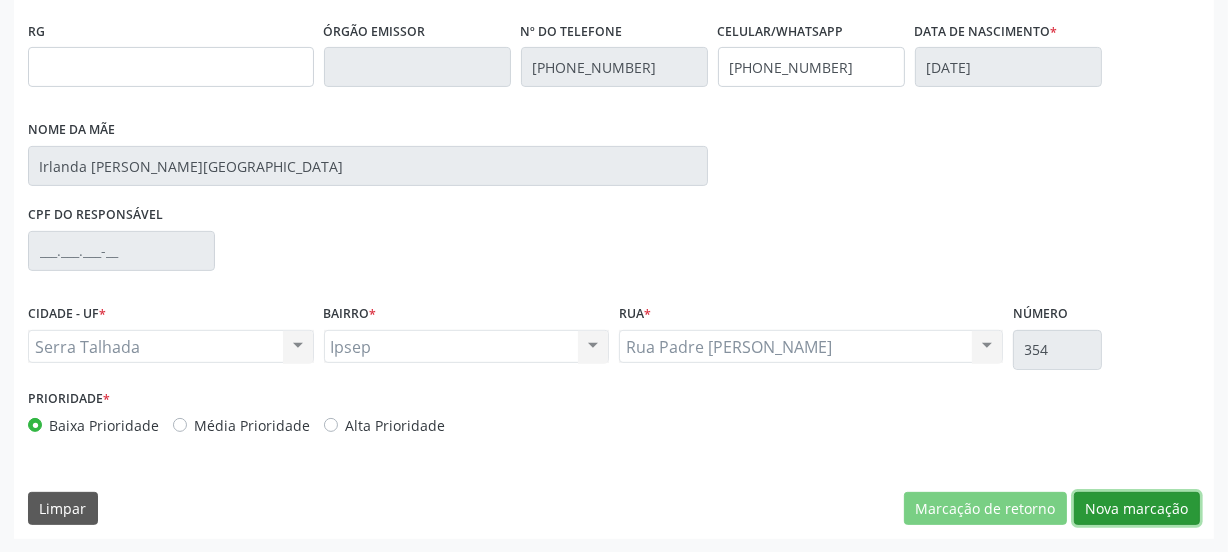 click on "Nova marcação" at bounding box center (1137, 509) 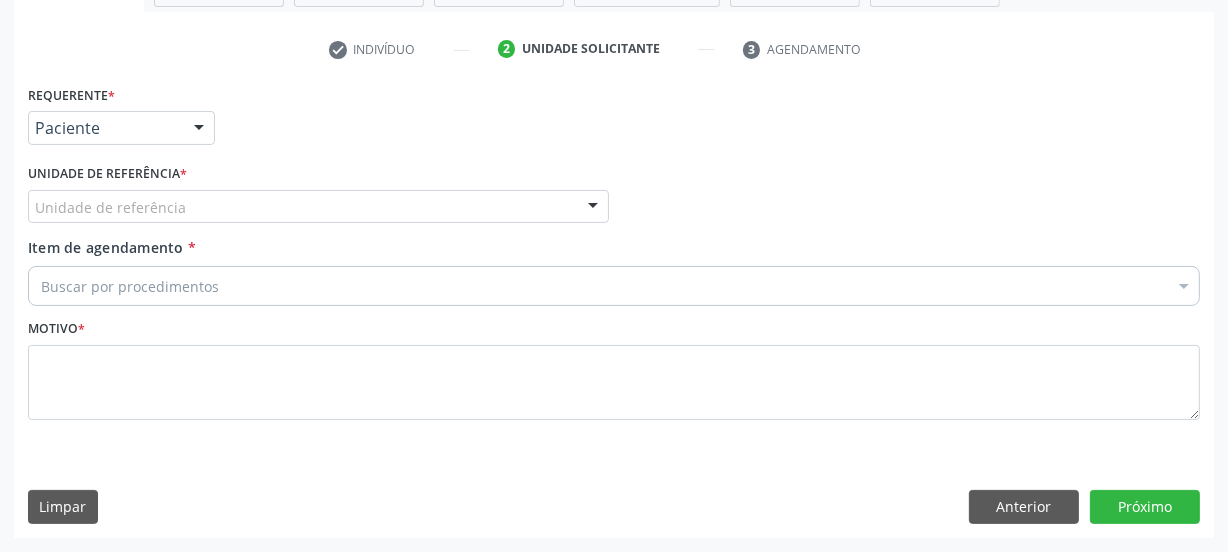 scroll, scrollTop: 352, scrollLeft: 0, axis: vertical 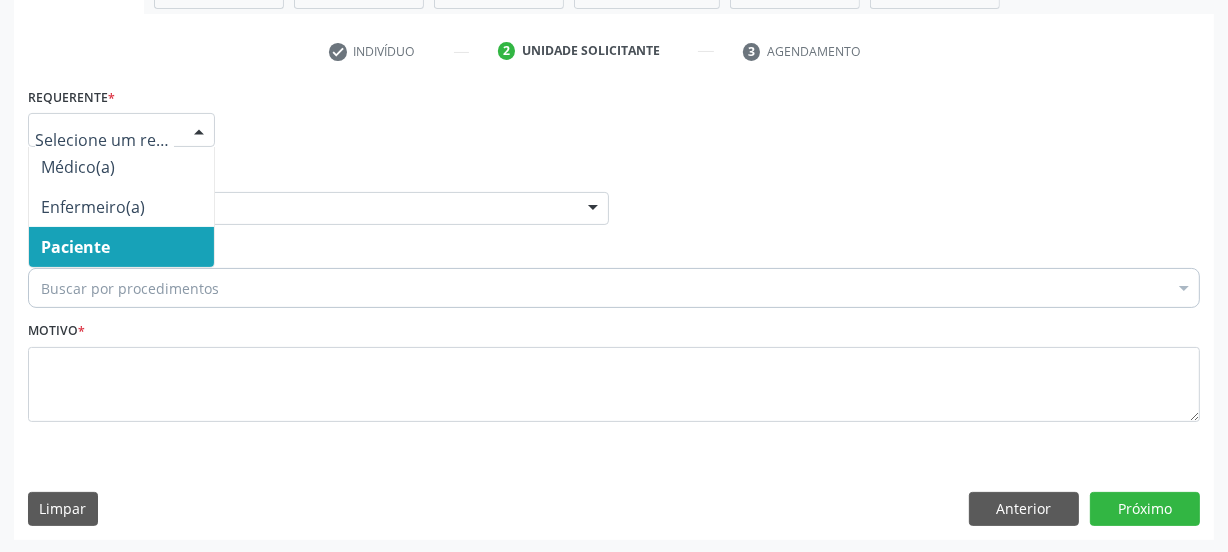 click on "Paciente" at bounding box center [121, 247] 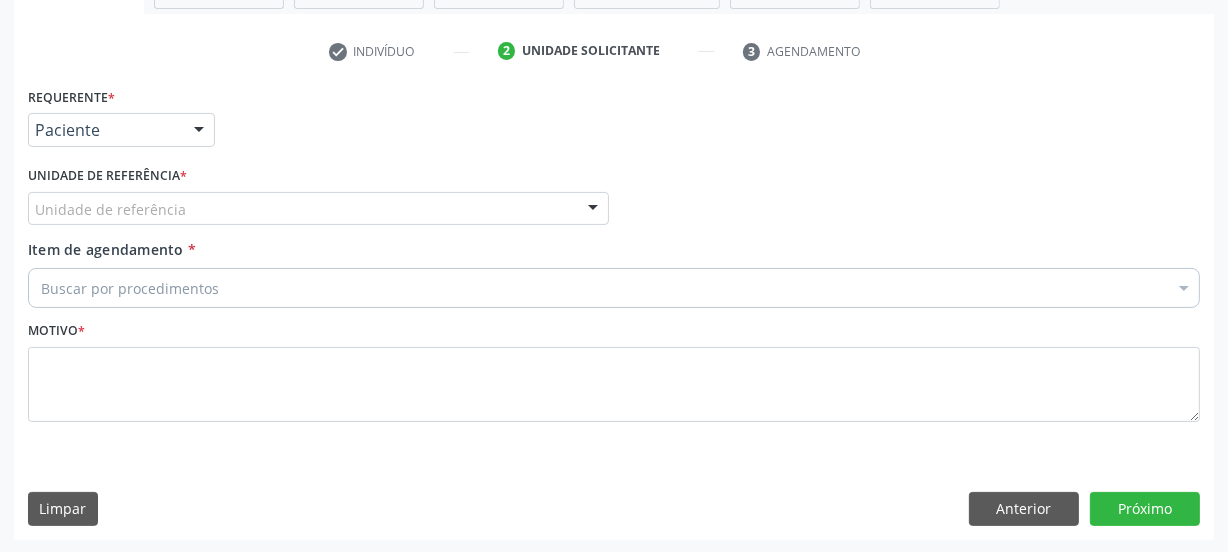 click on "Unidade de referência" at bounding box center (318, 209) 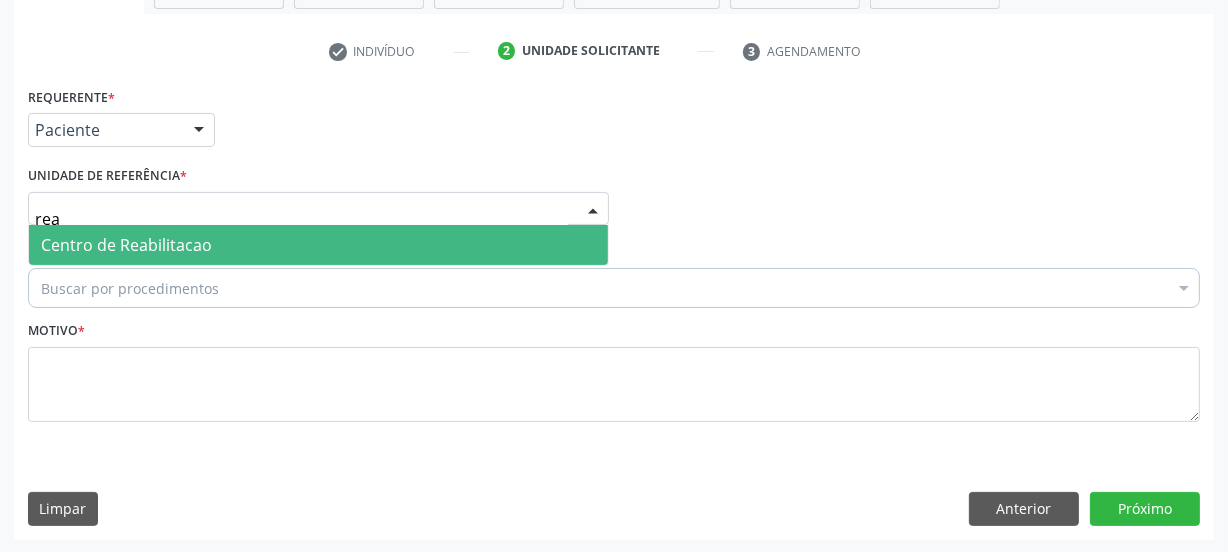 type on "reab" 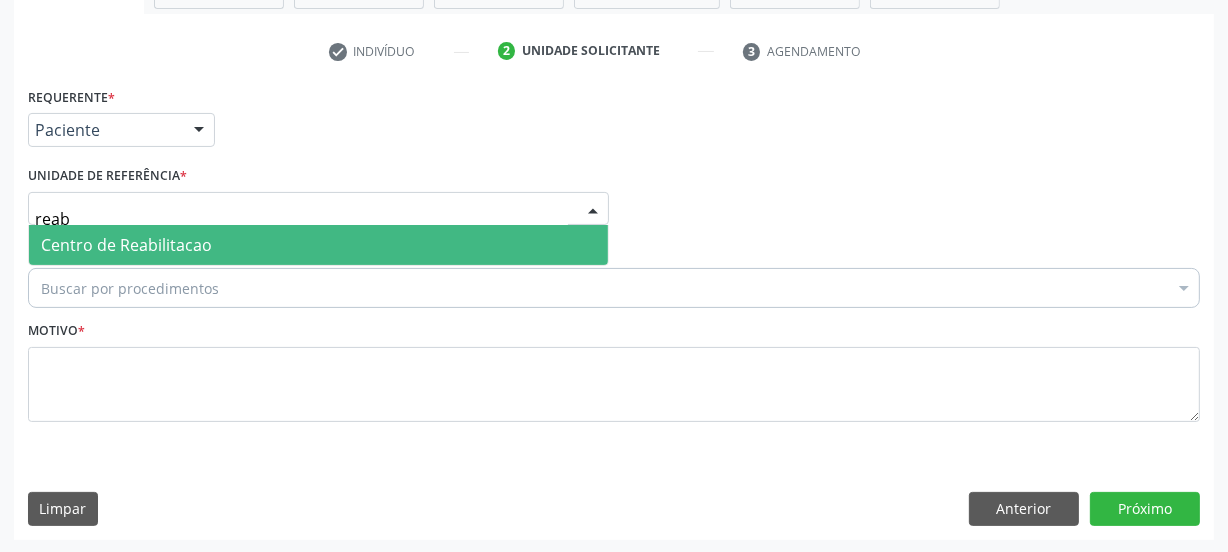 click on "Centro de Reabilitacao" at bounding box center [318, 245] 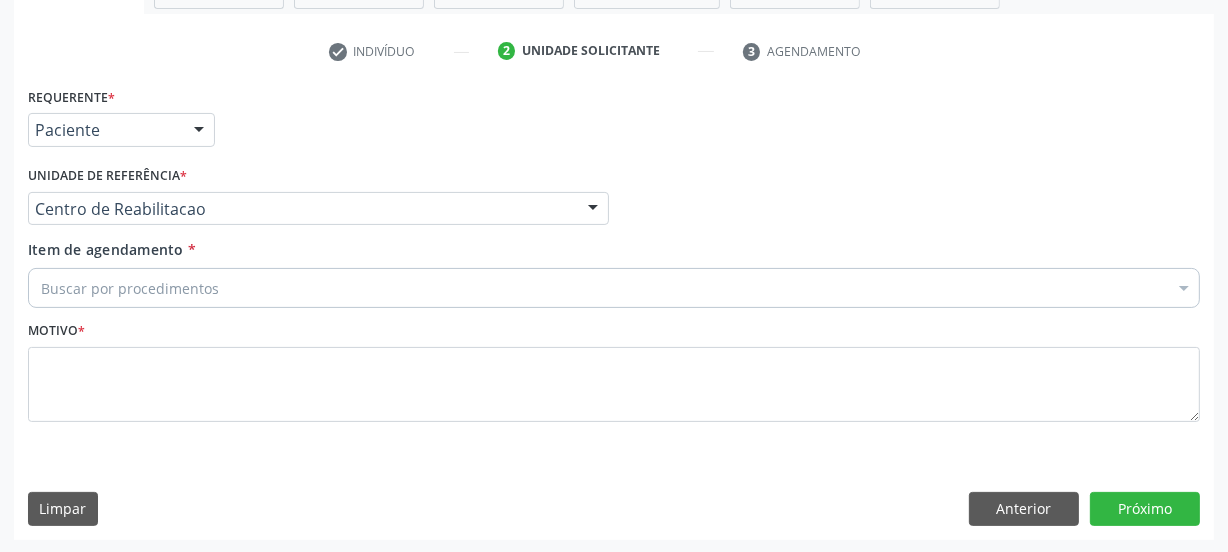 click on "Buscar por procedimentos" at bounding box center (614, 288) 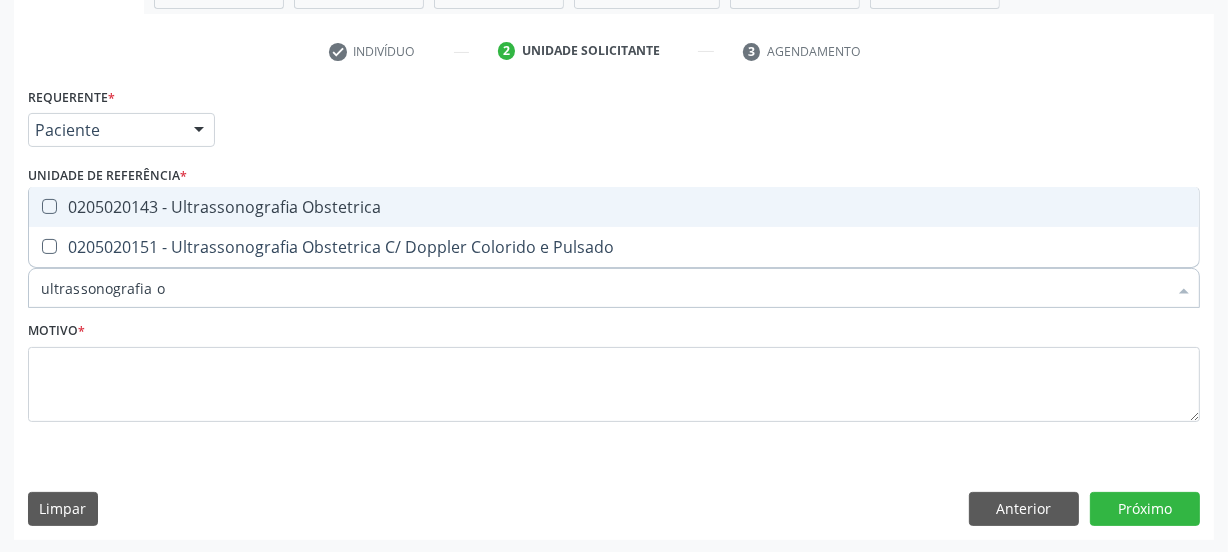 type on "ultrassonografia ob" 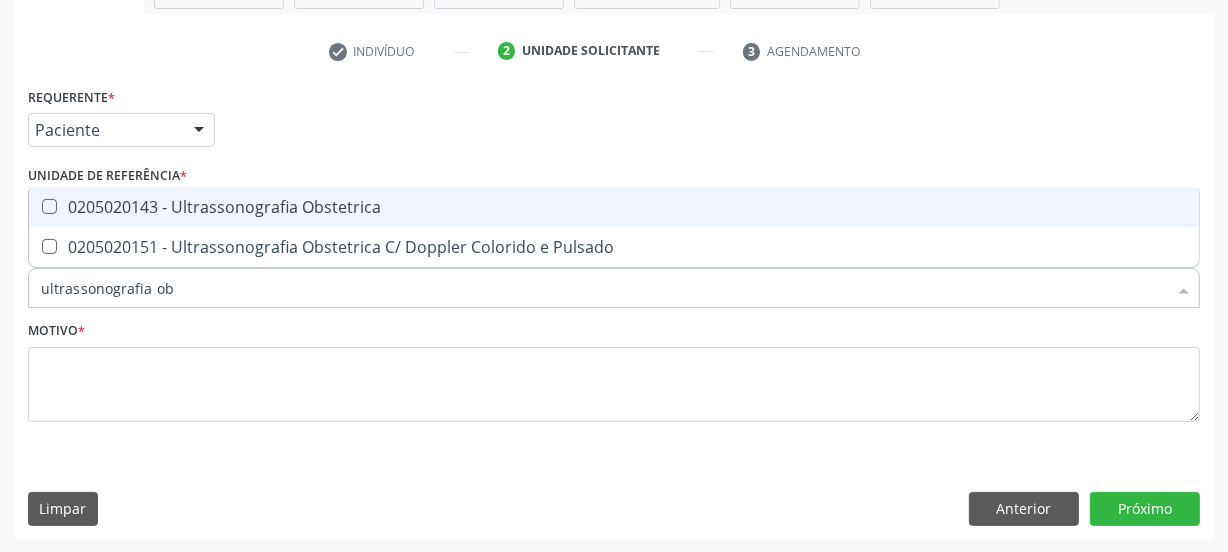 click on "0205020143 - Ultrassonografia Obstetrica" at bounding box center [614, 207] 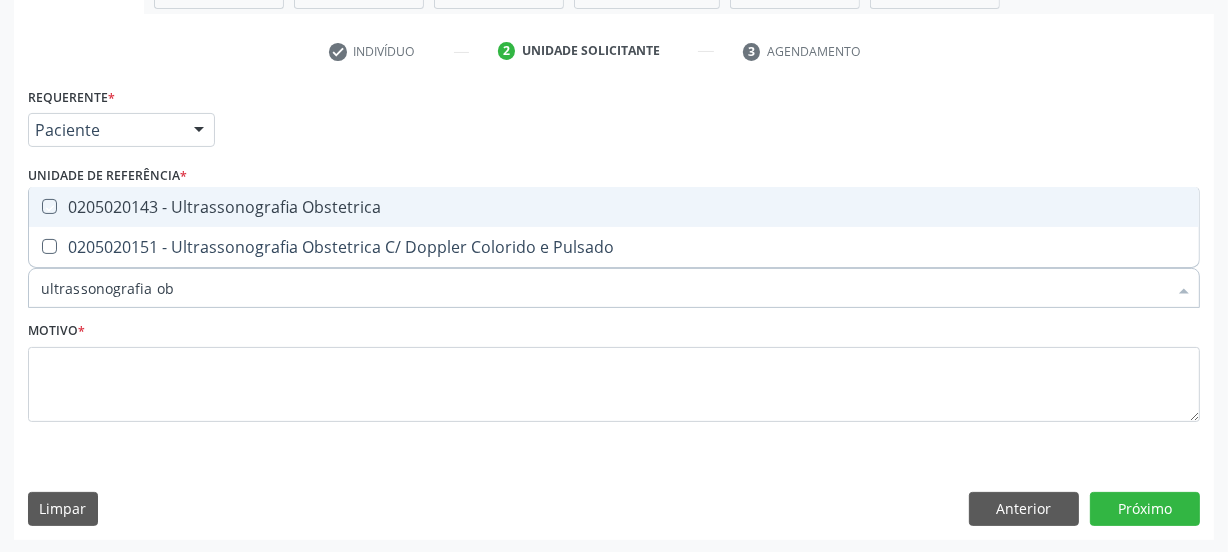 checkbox on "true" 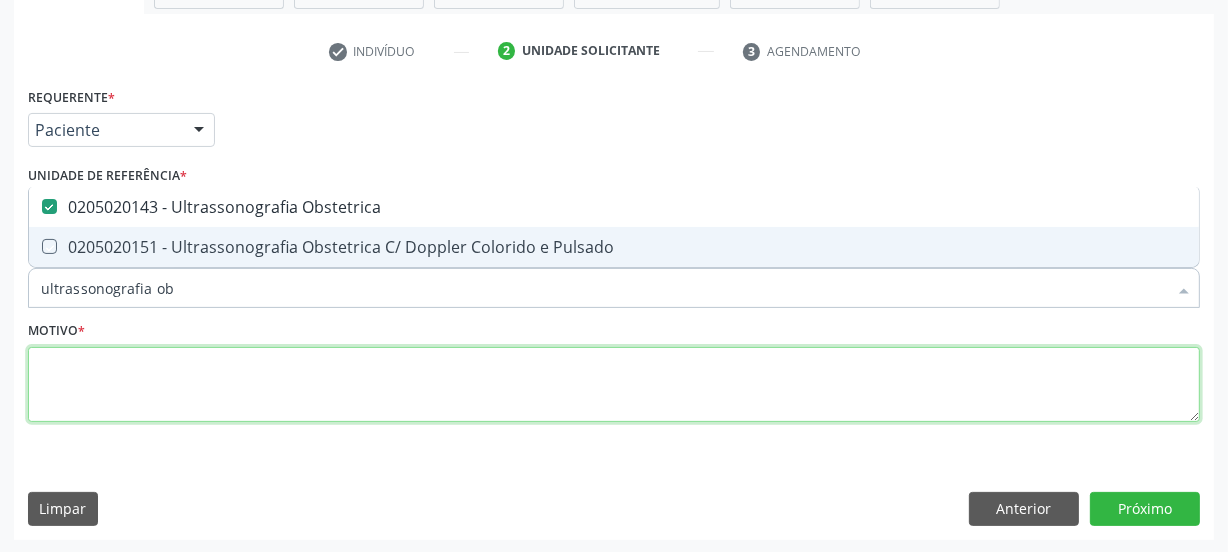 click at bounding box center (614, 385) 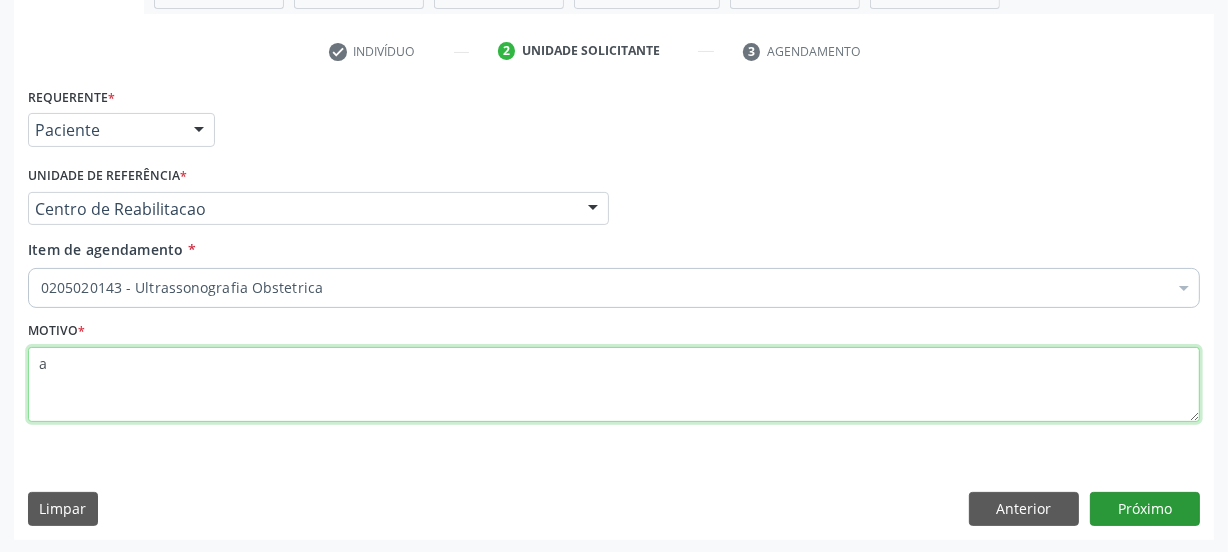 type on "a" 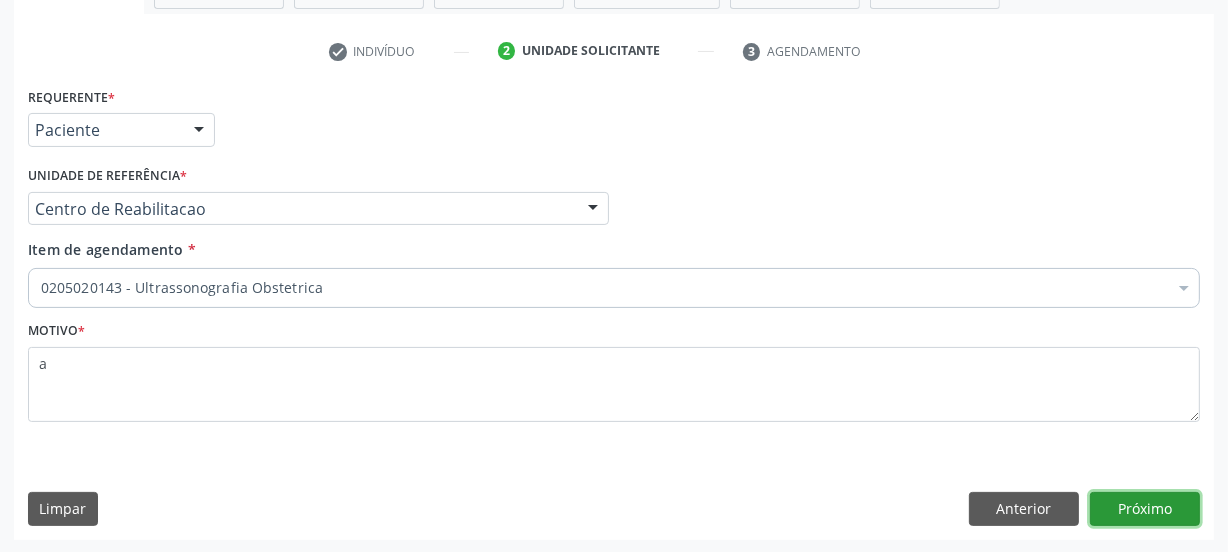 click on "Próximo" at bounding box center [1145, 509] 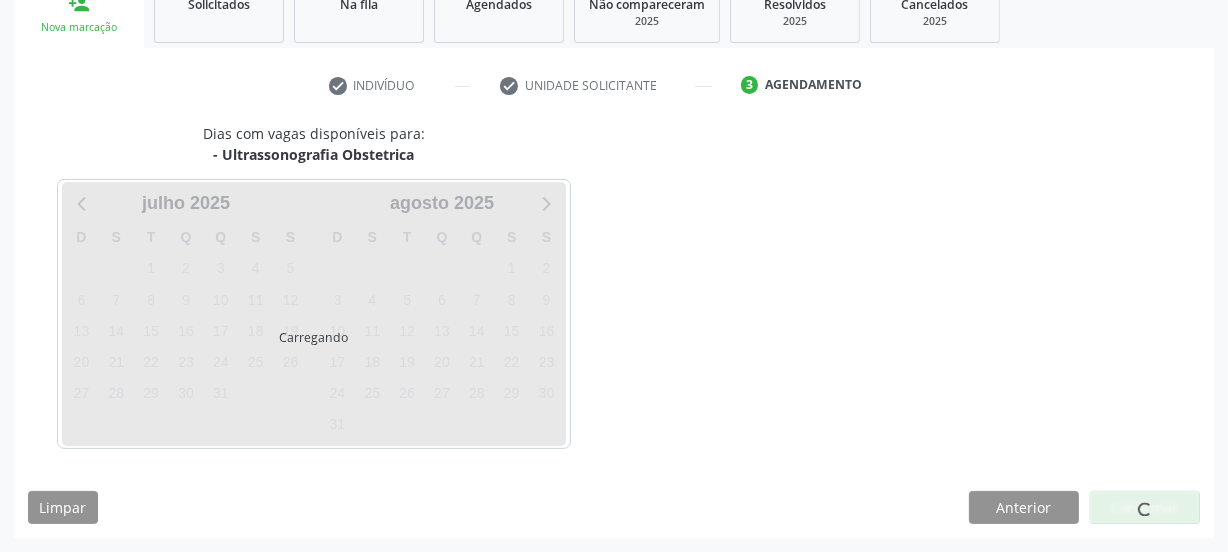 scroll, scrollTop: 317, scrollLeft: 0, axis: vertical 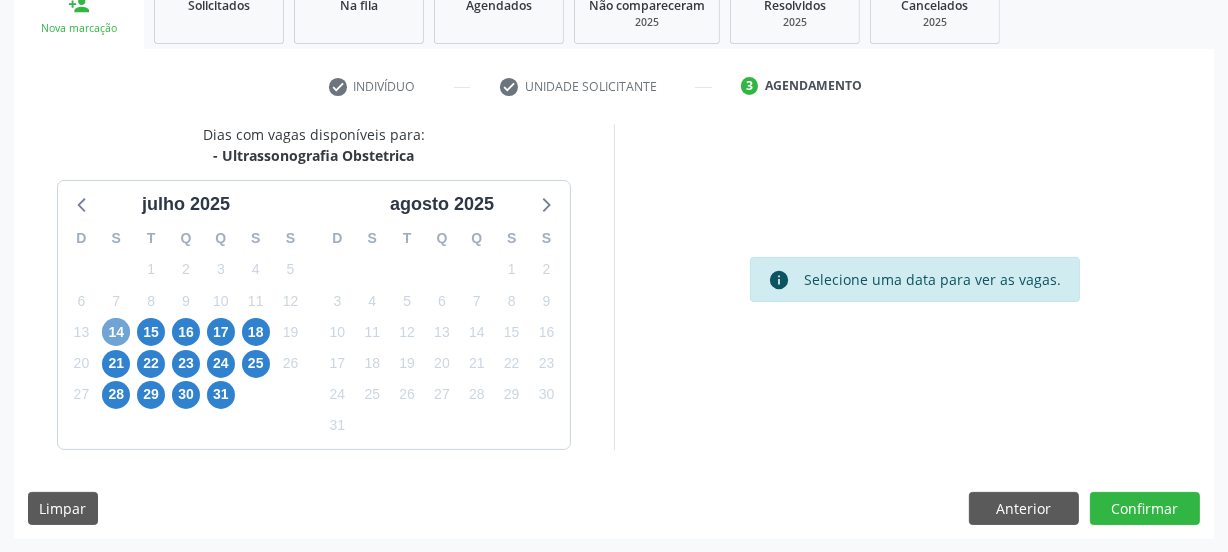 click on "14" at bounding box center (116, 332) 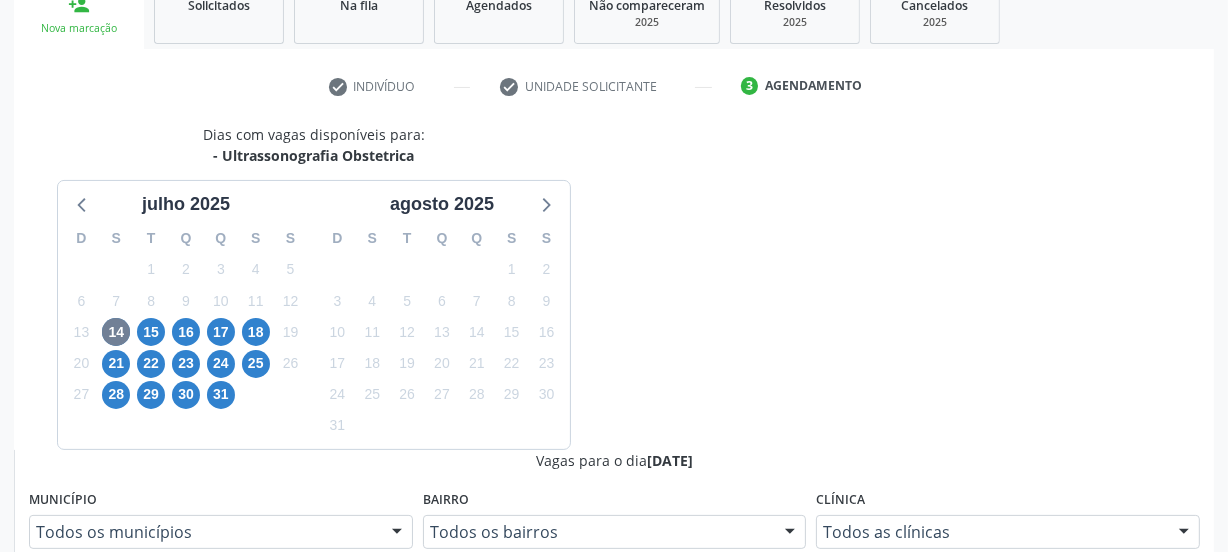 click on "Ordem de chegada
Consumidos: 10 / 20
Horário:   07:00
Clínica:  Hospital Sao Francisco
Rede:
--
Endereço:   nº 384, Varzea, Serra Talhada - PE
Telefone:   (81) 38312142
Profissional:
Yuri Araujo Magalhaes
Informações adicionais sobre o atendimento
Idade de atendimento:
de 0 a 120 anos
Gênero(s) atendido(s):
Masculino e Feminino
Informações adicionais:
--" at bounding box center [625, 881] 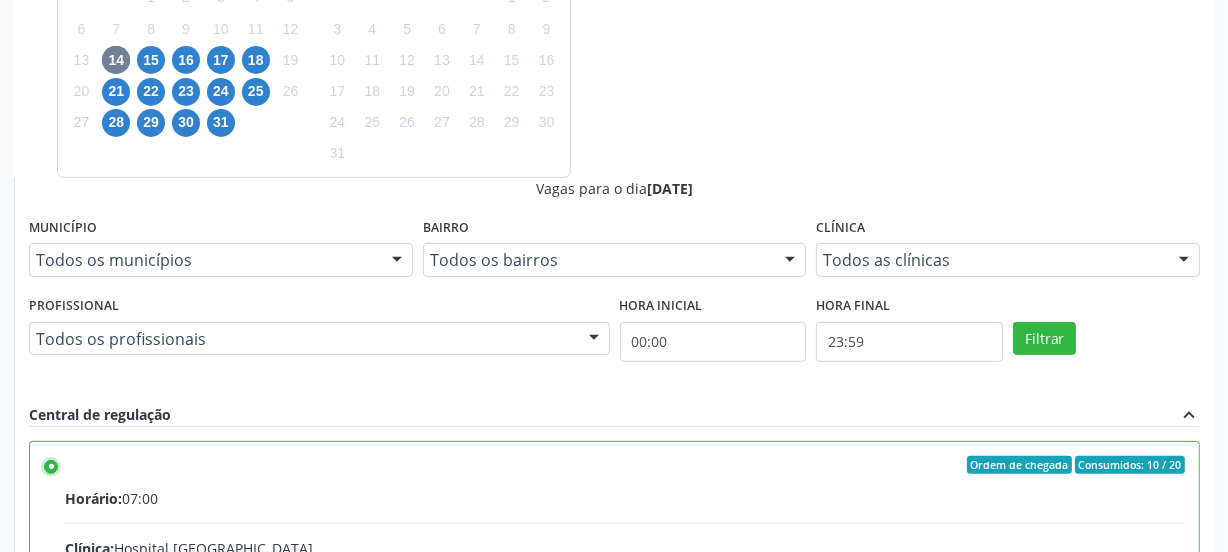 scroll, scrollTop: 590, scrollLeft: 0, axis: vertical 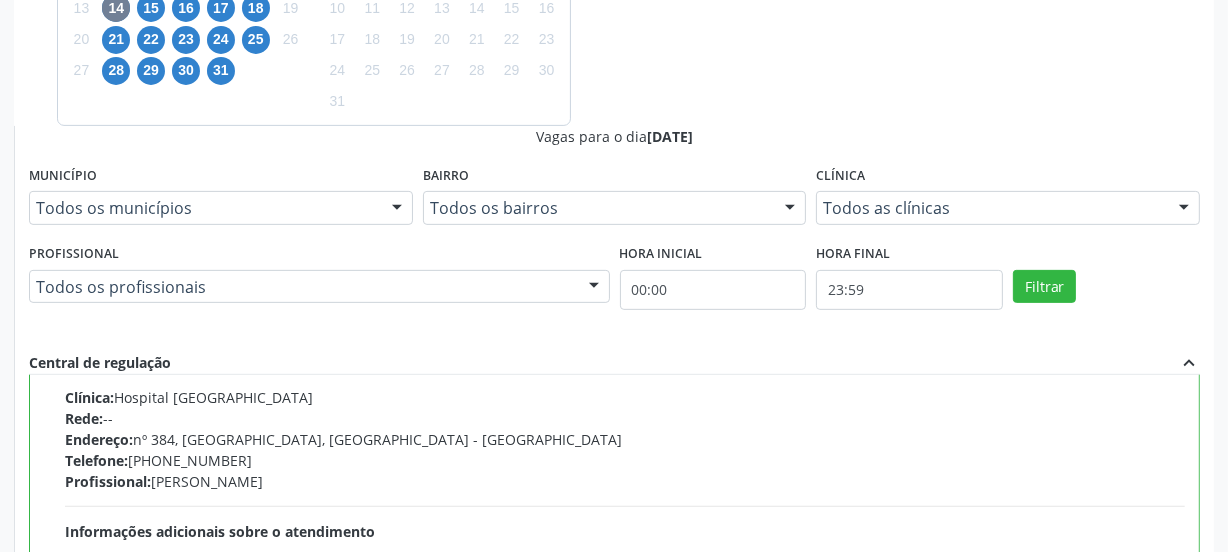 click on "Confirmar" at bounding box center [1145, 834] 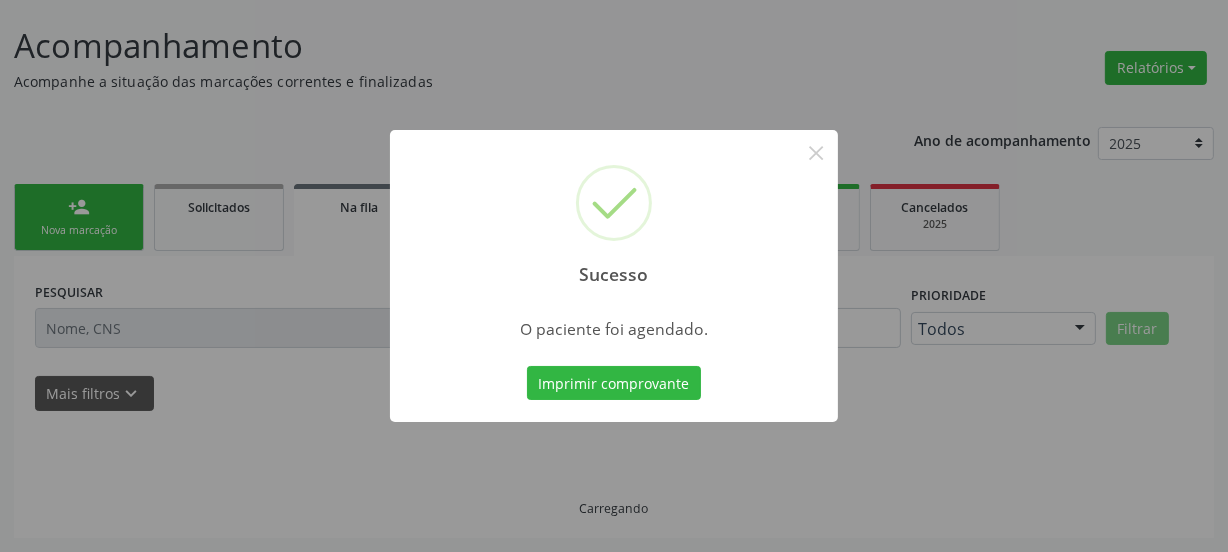 scroll, scrollTop: 114, scrollLeft: 0, axis: vertical 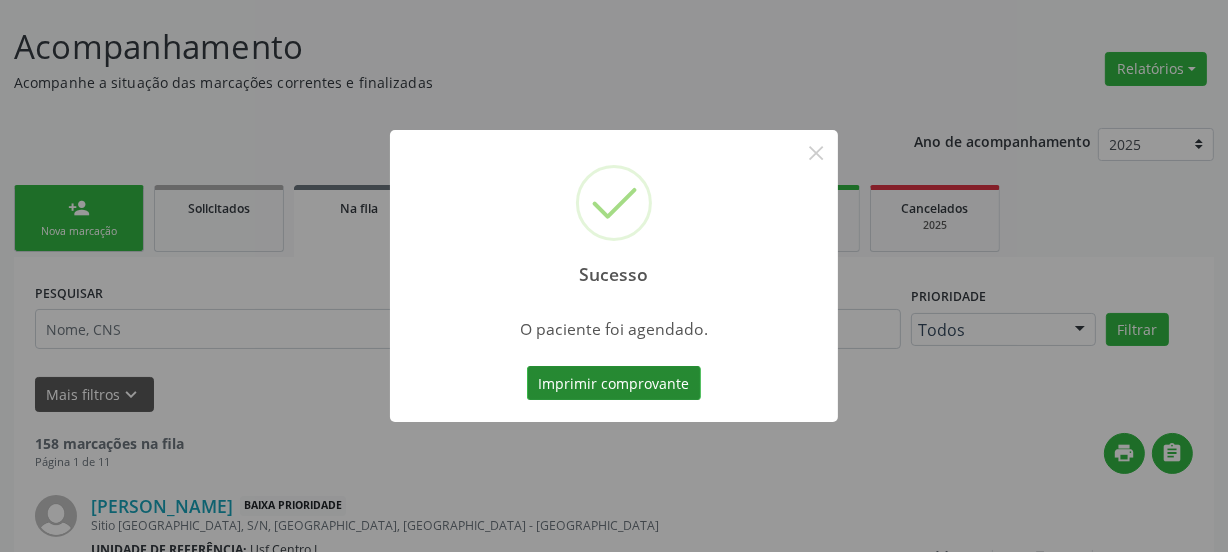click on "Imprimir comprovante" at bounding box center (614, 383) 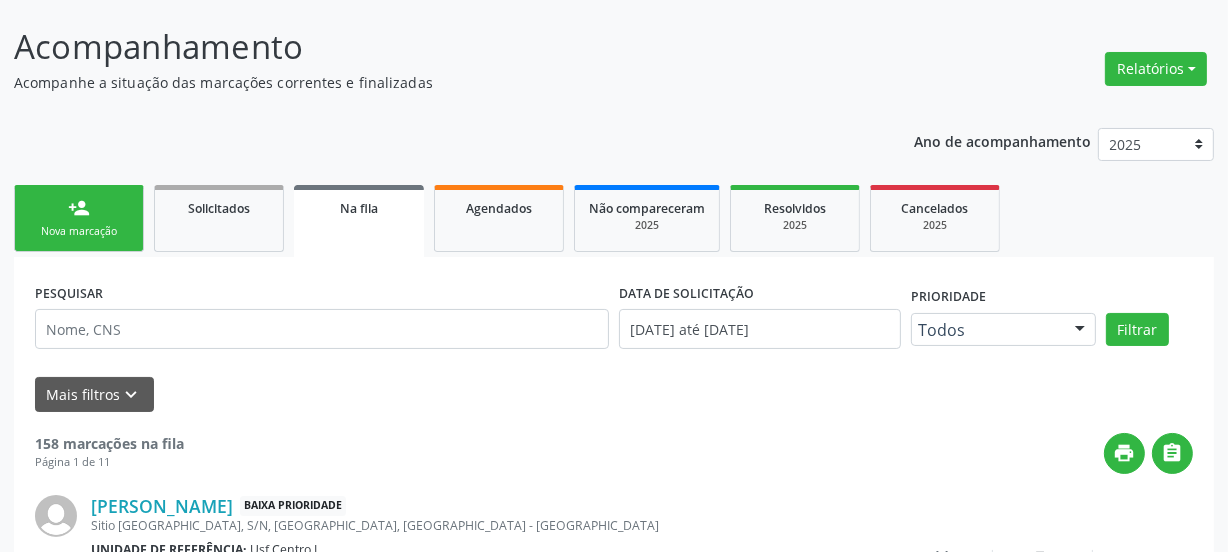 click on "Nova marcação" at bounding box center [79, 231] 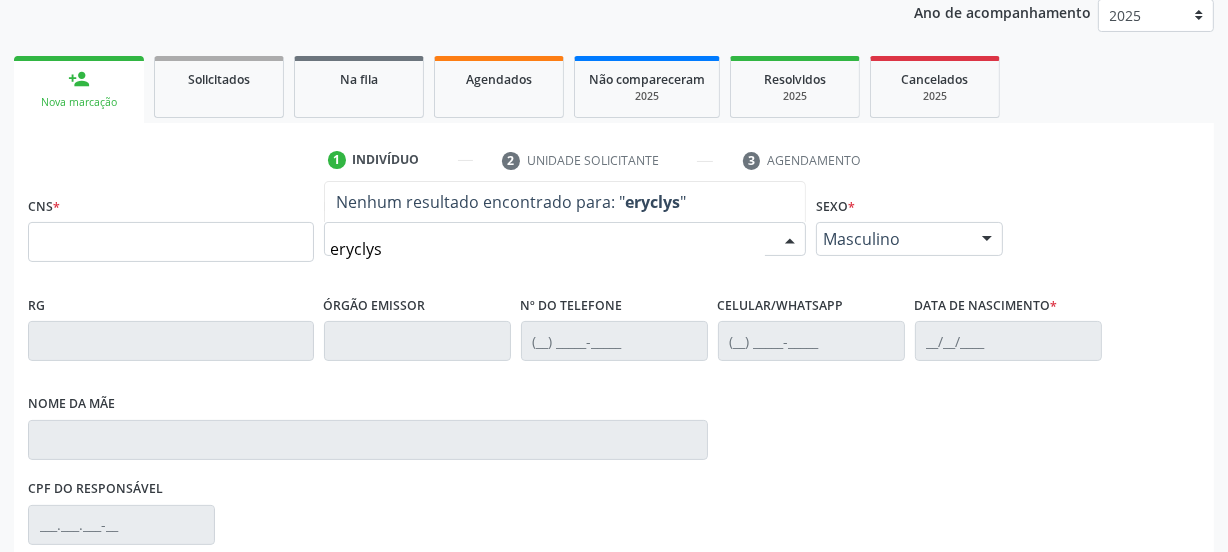 scroll, scrollTop: 296, scrollLeft: 0, axis: vertical 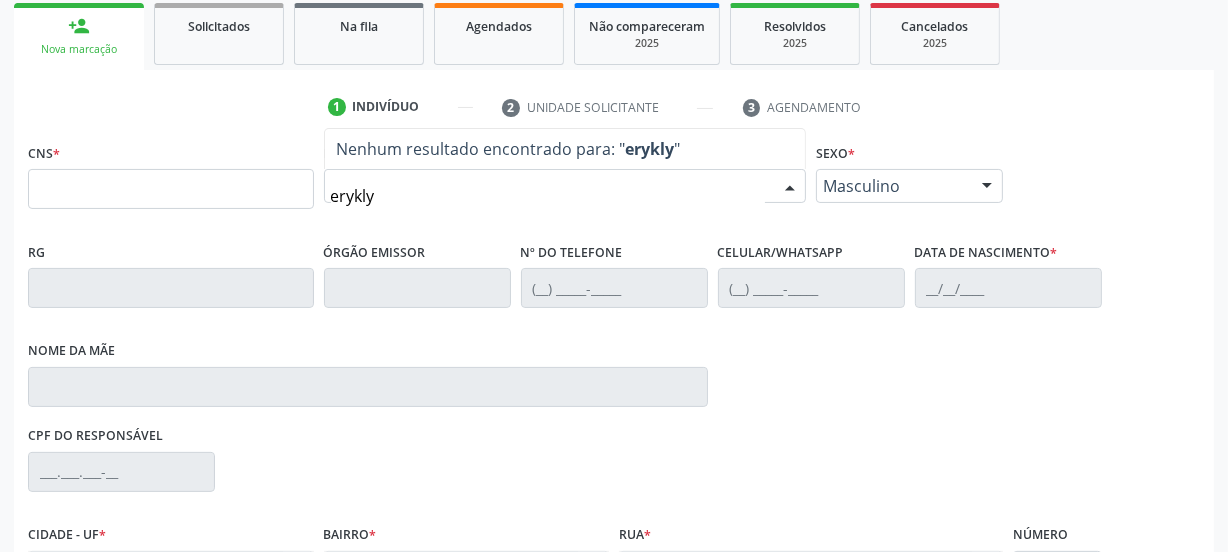 type on "eryklys" 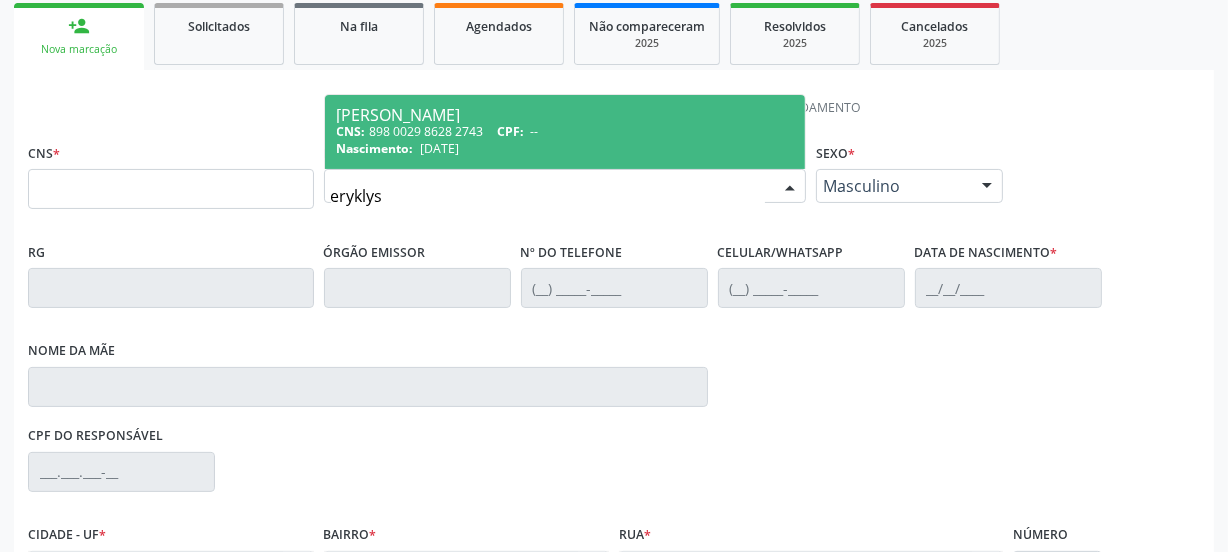 click on "25/06/2008" at bounding box center [439, 148] 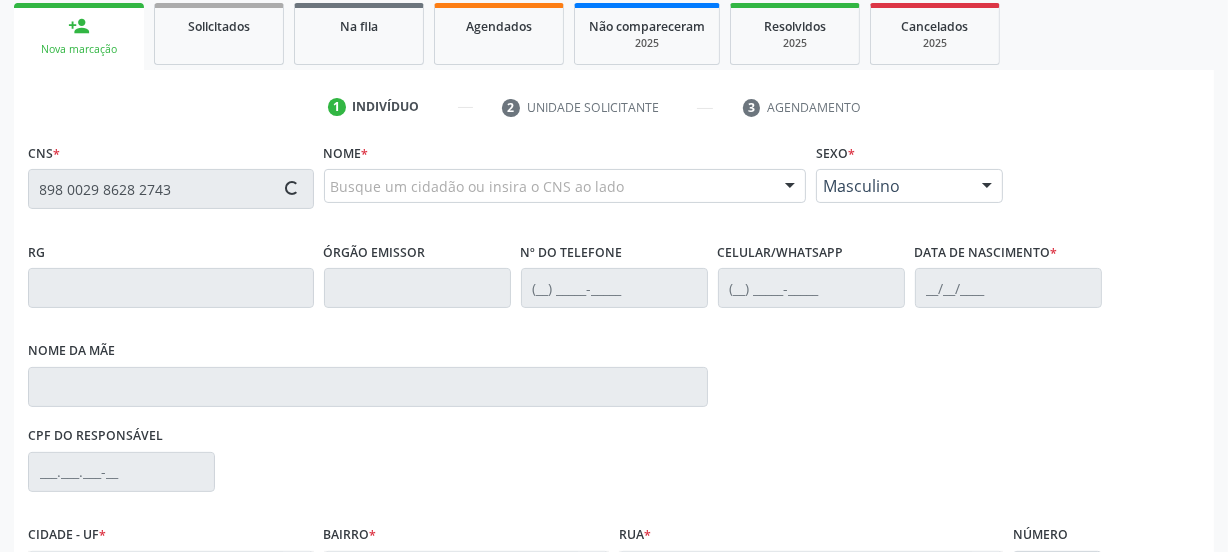 type on "898 0029 8628 2743" 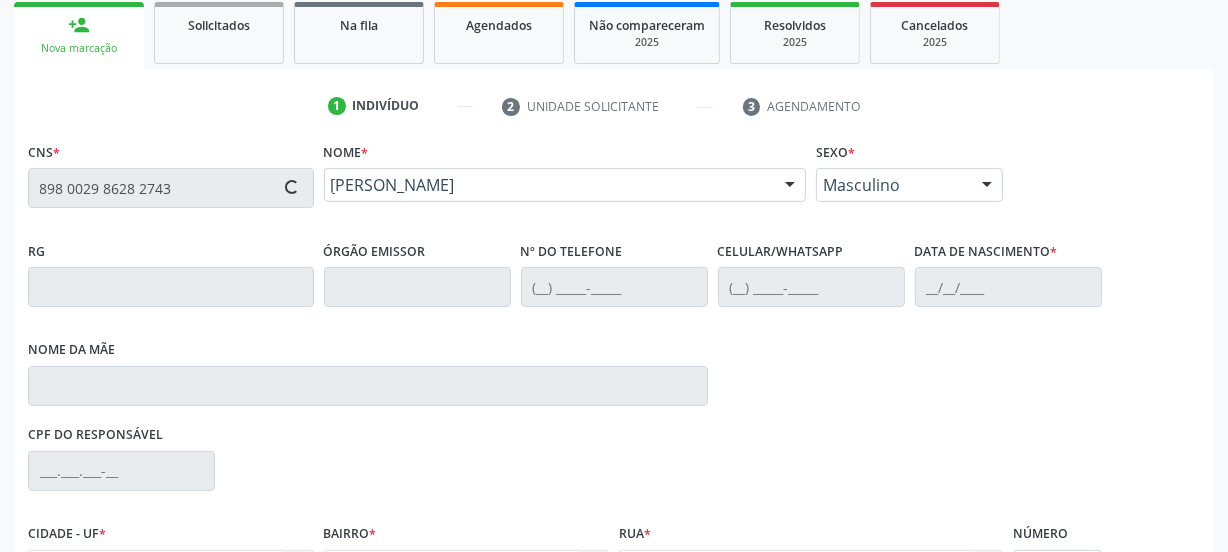 type on "(87) 99936-9141" 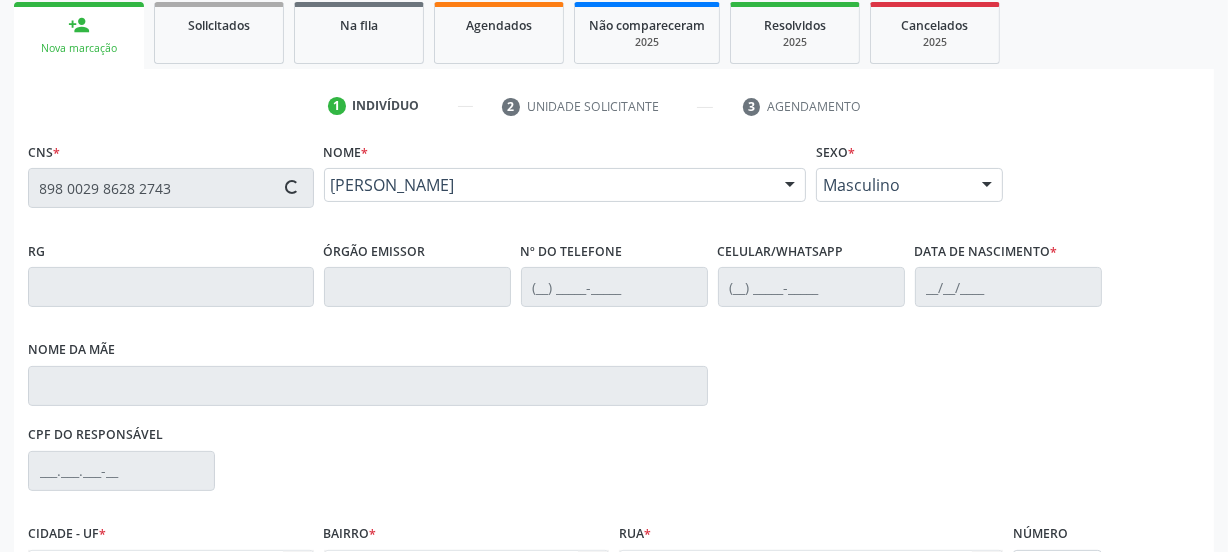 type on "25/06/2008" 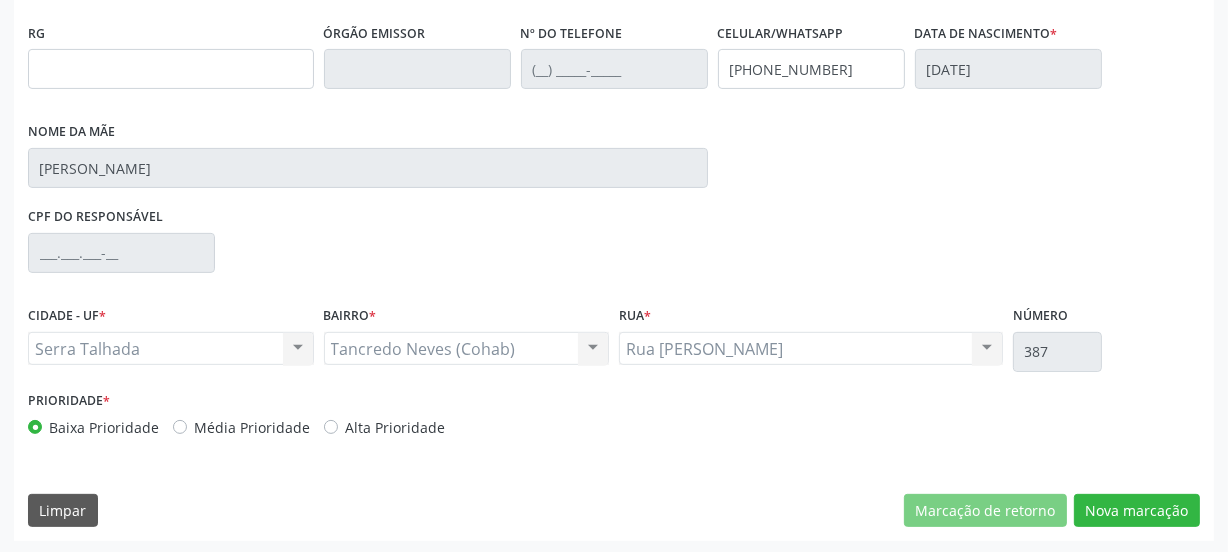 scroll, scrollTop: 517, scrollLeft: 0, axis: vertical 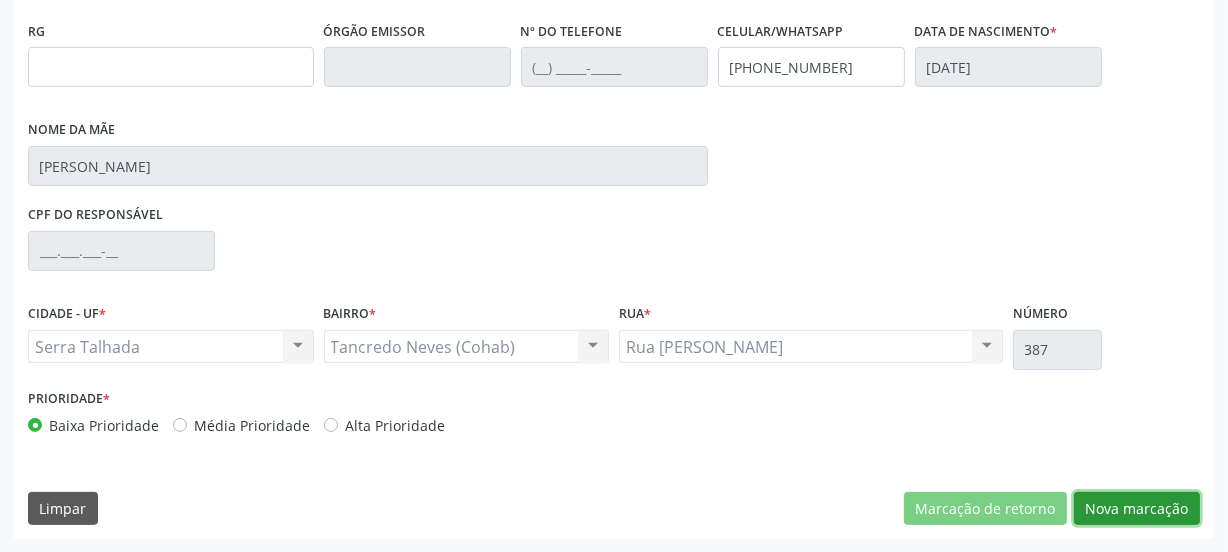 click on "Nova marcação" at bounding box center [1137, 509] 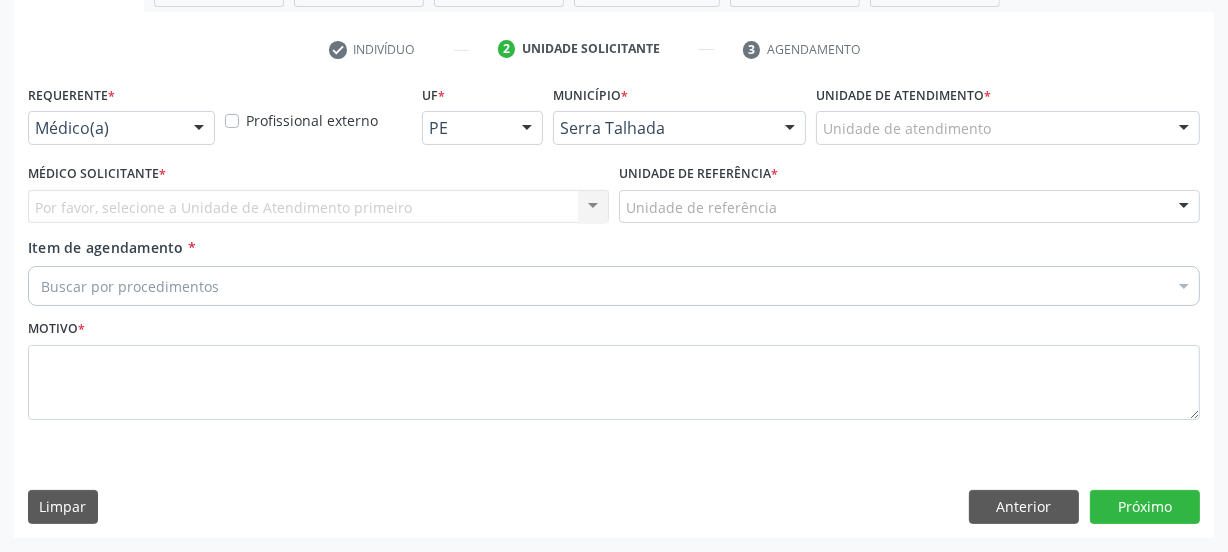 scroll, scrollTop: 352, scrollLeft: 0, axis: vertical 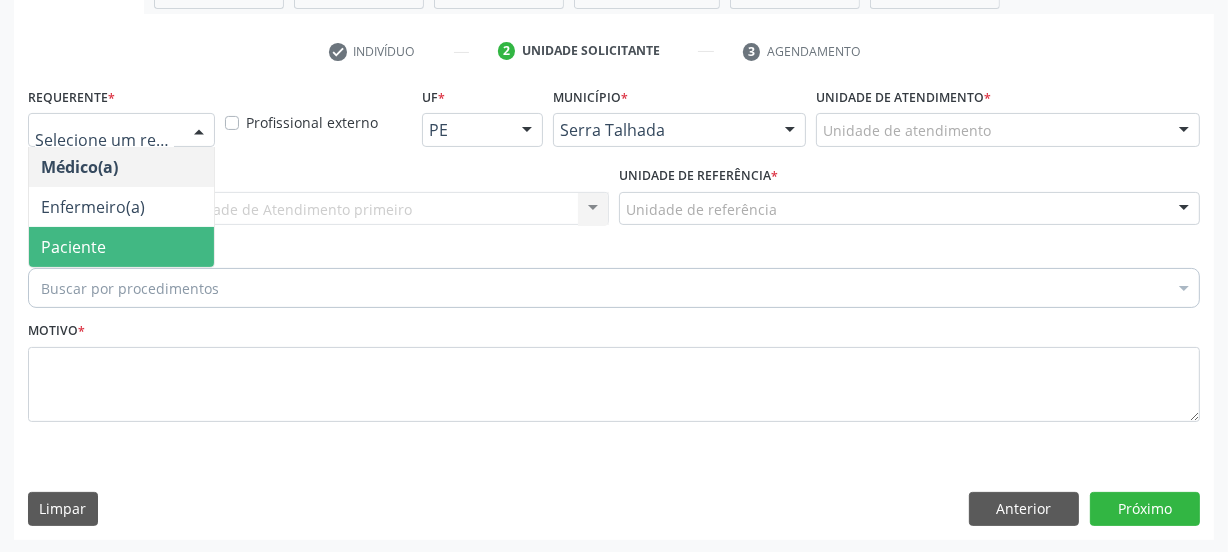 click on "Paciente" at bounding box center [121, 247] 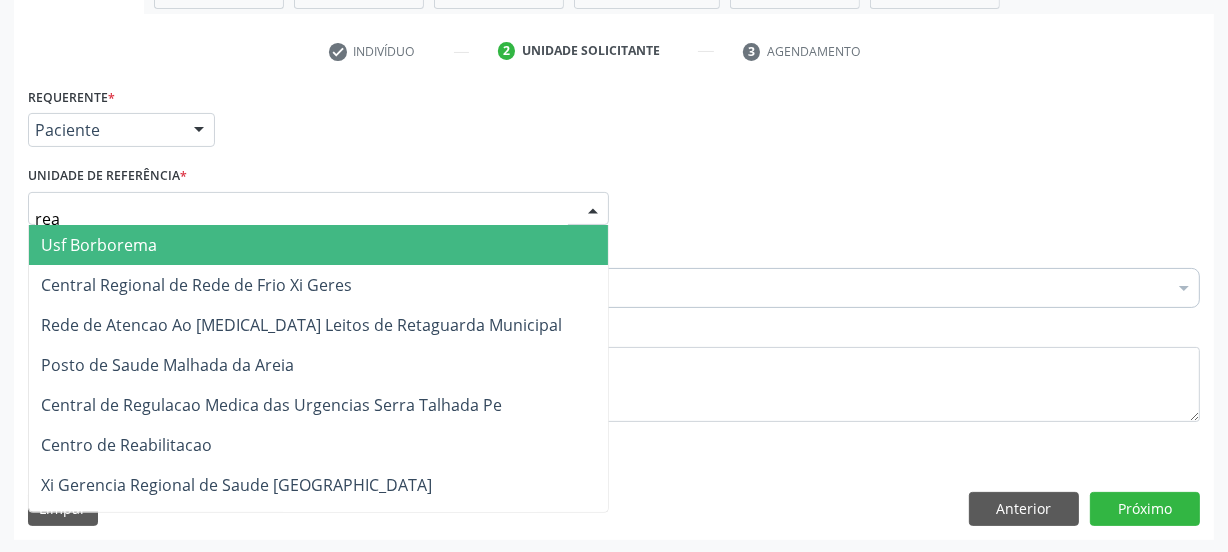 type on "reab" 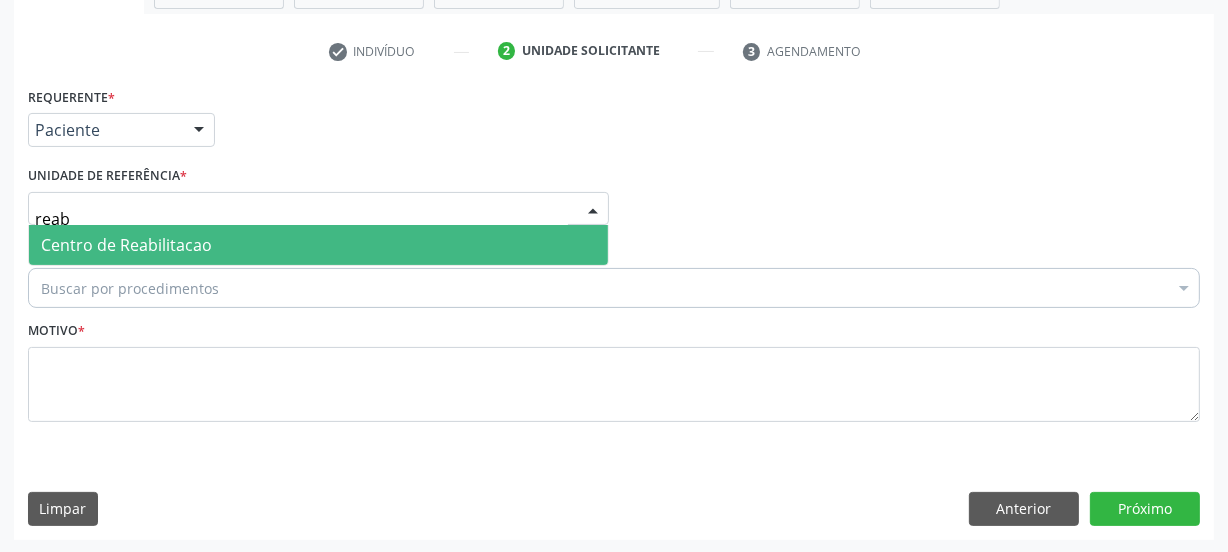 click on "Centro de Reabilitacao" at bounding box center [318, 245] 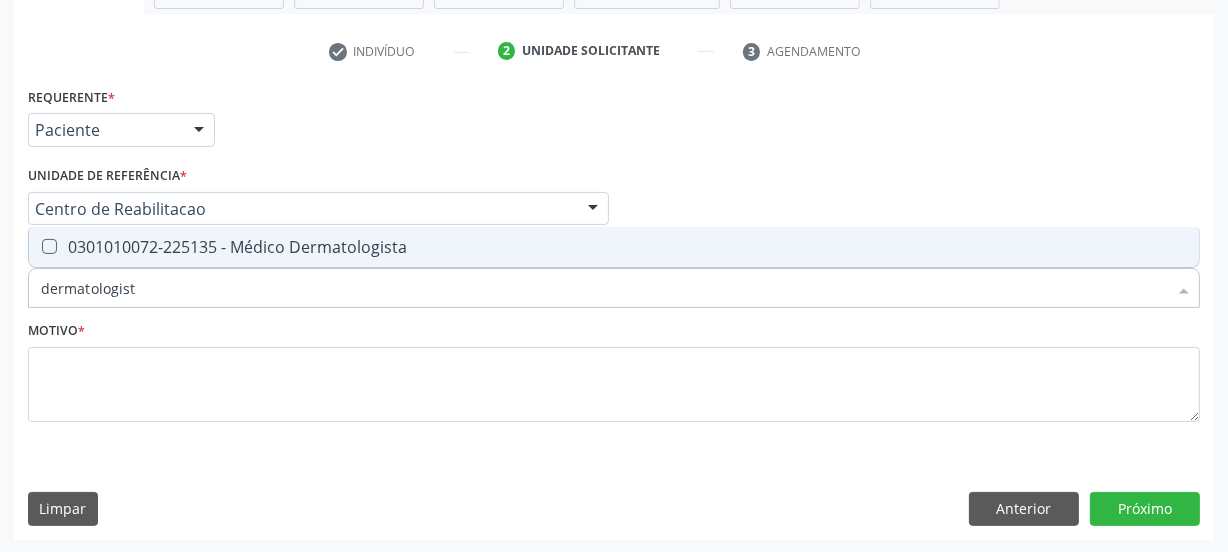 type on "dermatologista" 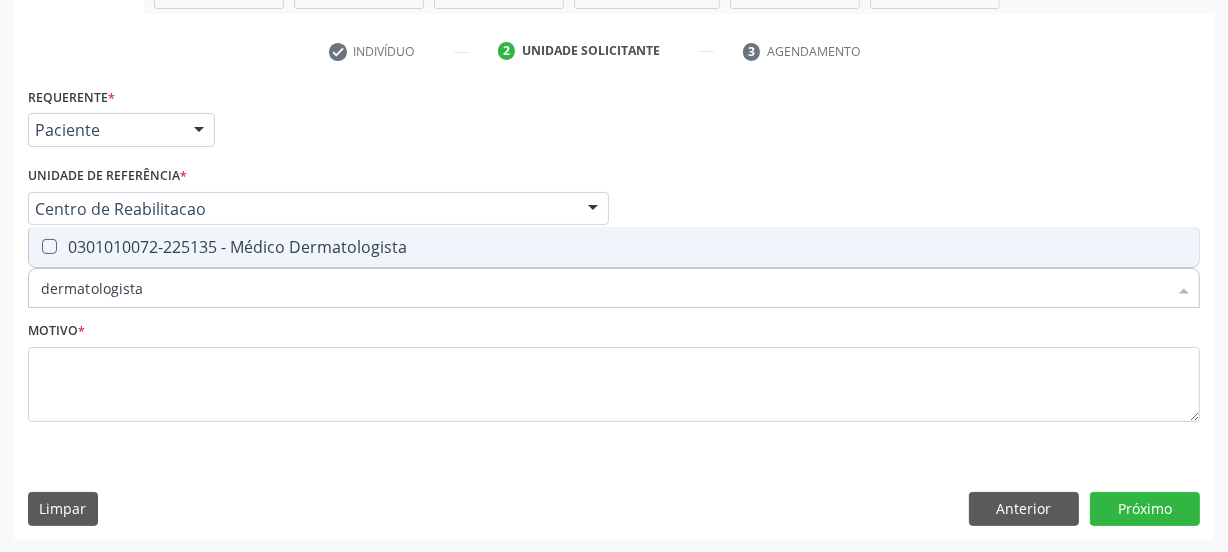 click on "0301010072-225135 - Médico Dermatologista" at bounding box center [614, 247] 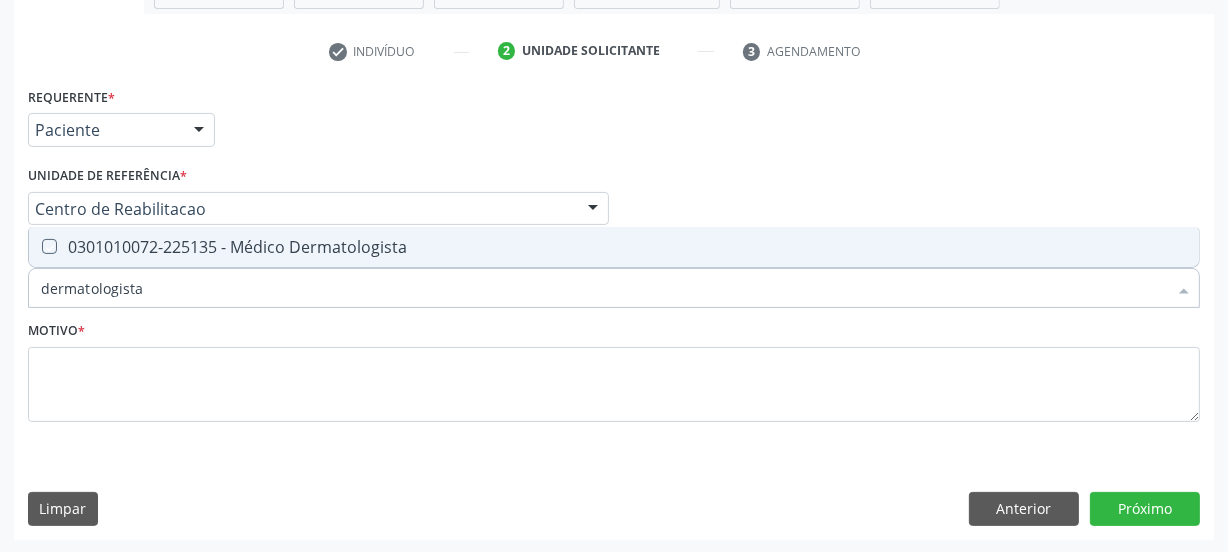 checkbox on "true" 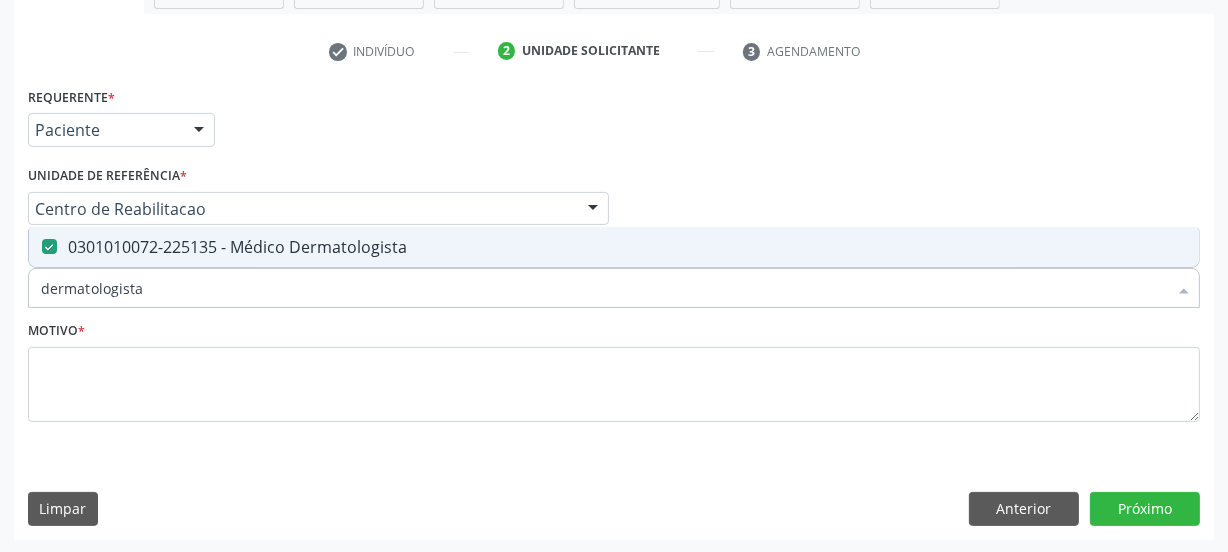 type on "dermatologista" 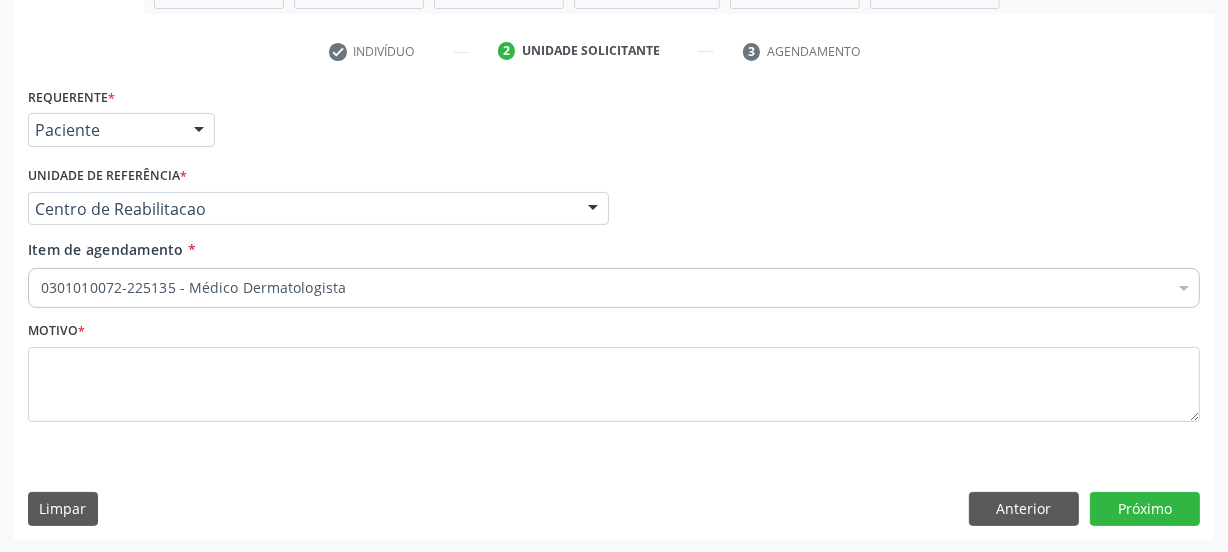 click on "0301010072-225135 - Médico Dermatologista" at bounding box center [614, 288] 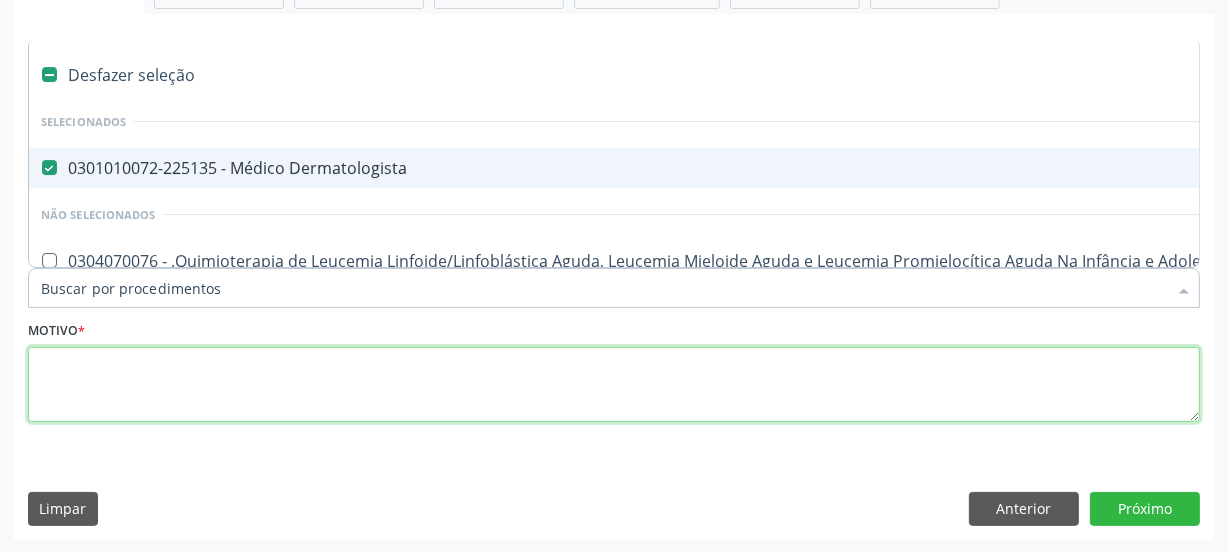 click at bounding box center (614, 385) 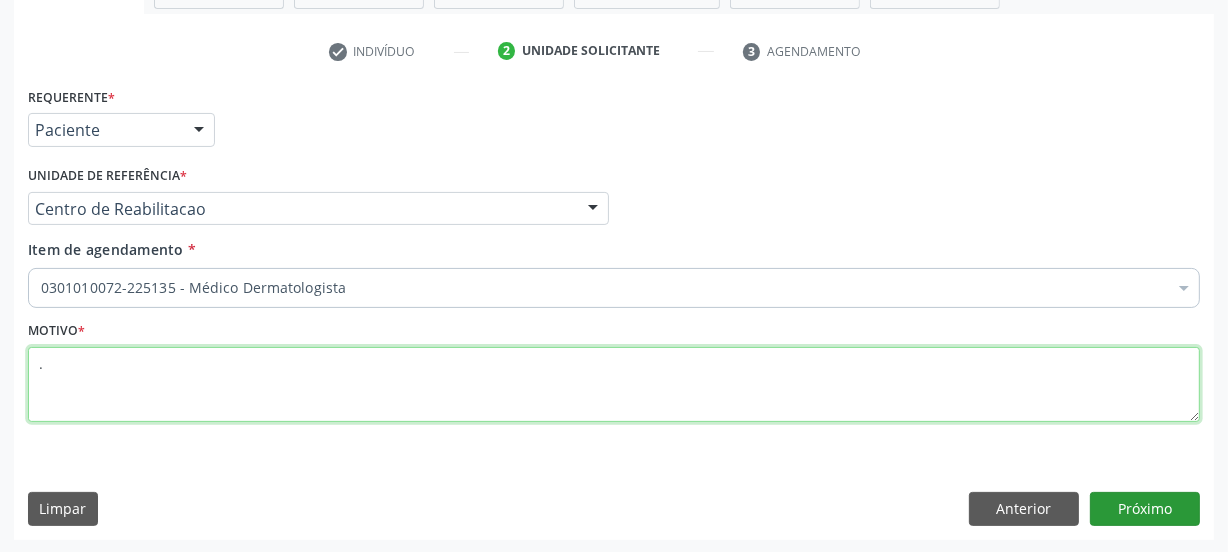 type on "." 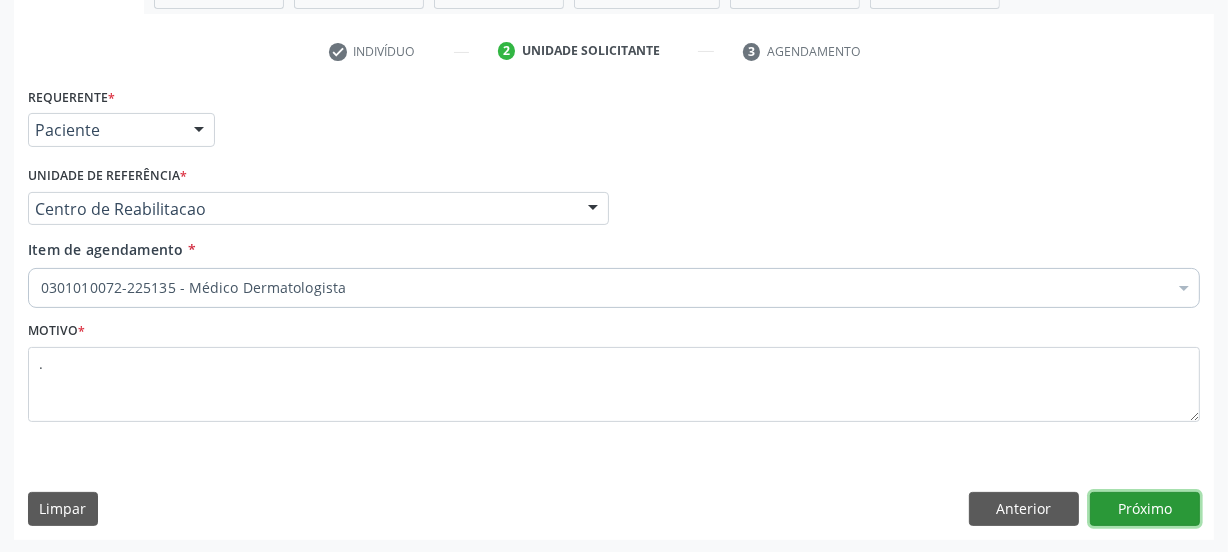 click on "Próximo" at bounding box center [1145, 509] 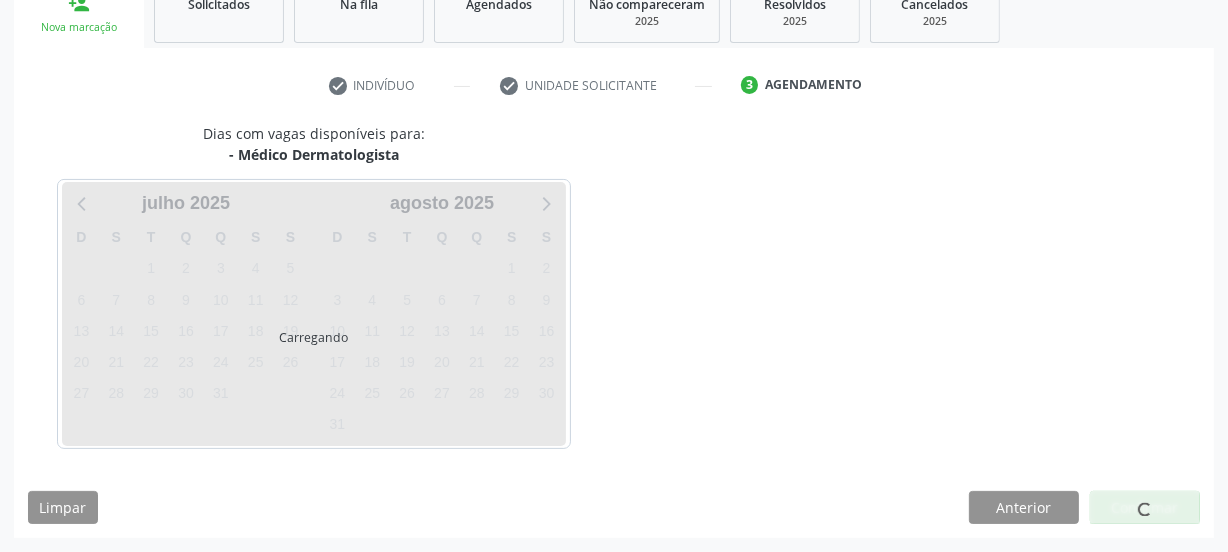 scroll, scrollTop: 317, scrollLeft: 0, axis: vertical 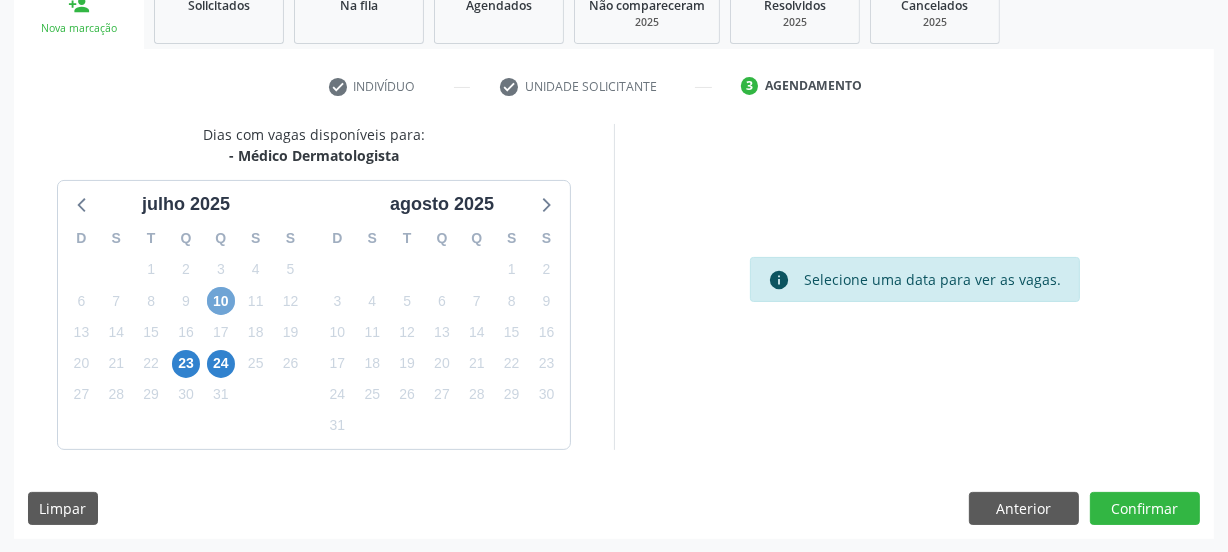 click on "10" at bounding box center (221, 301) 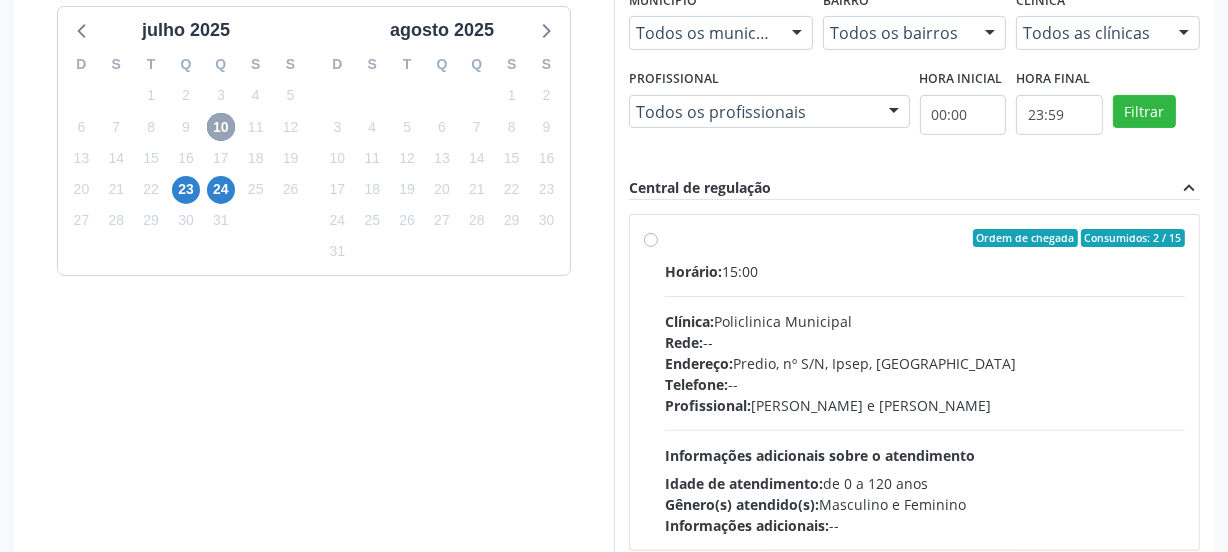scroll, scrollTop: 499, scrollLeft: 0, axis: vertical 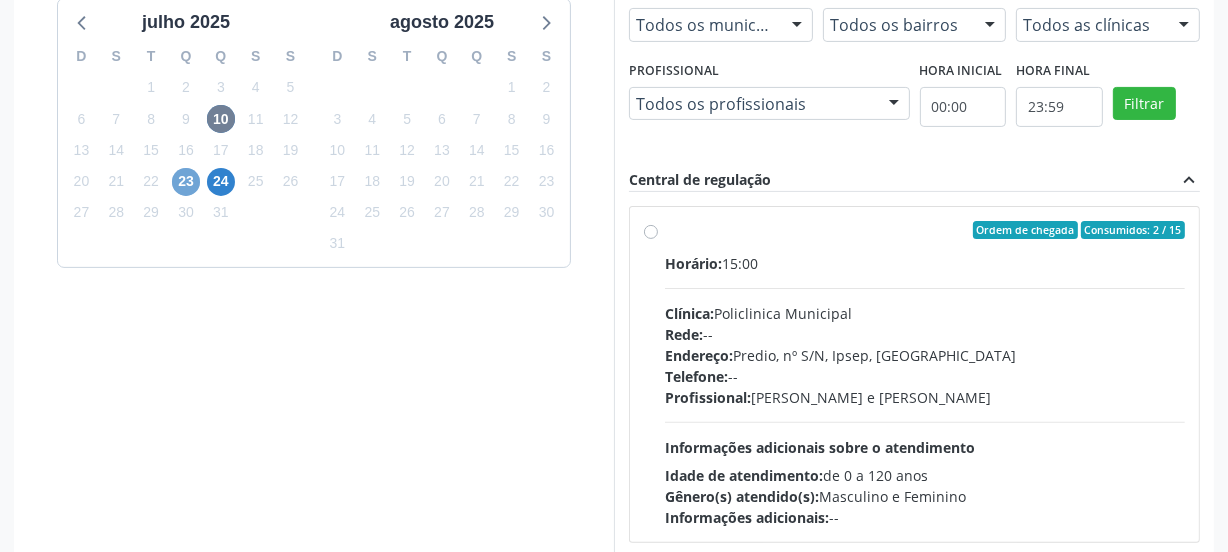 click on "23" at bounding box center (186, 182) 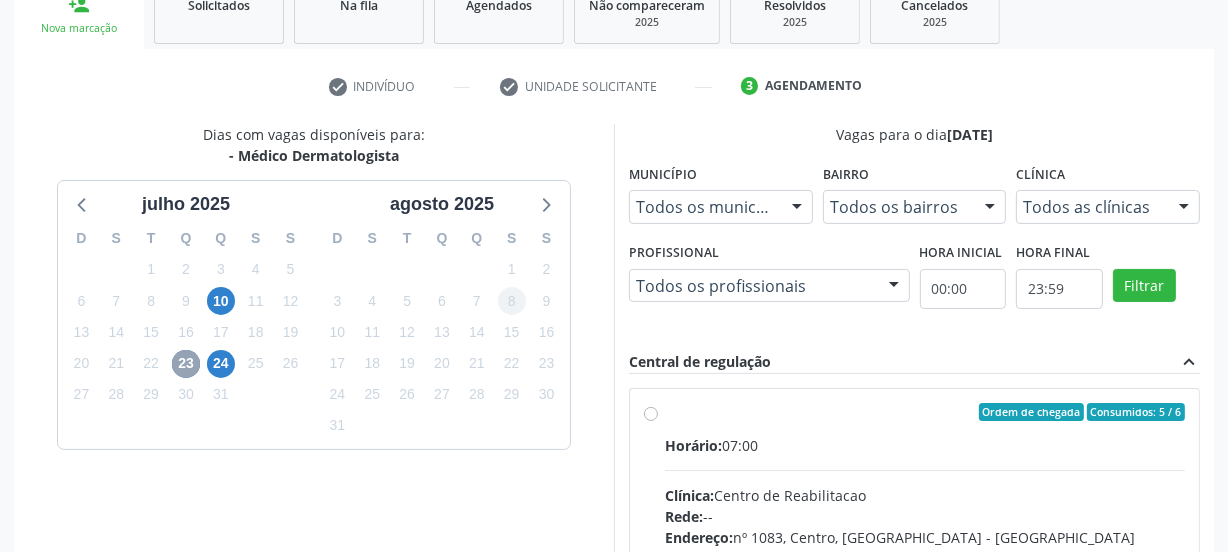 scroll, scrollTop: 499, scrollLeft: 0, axis: vertical 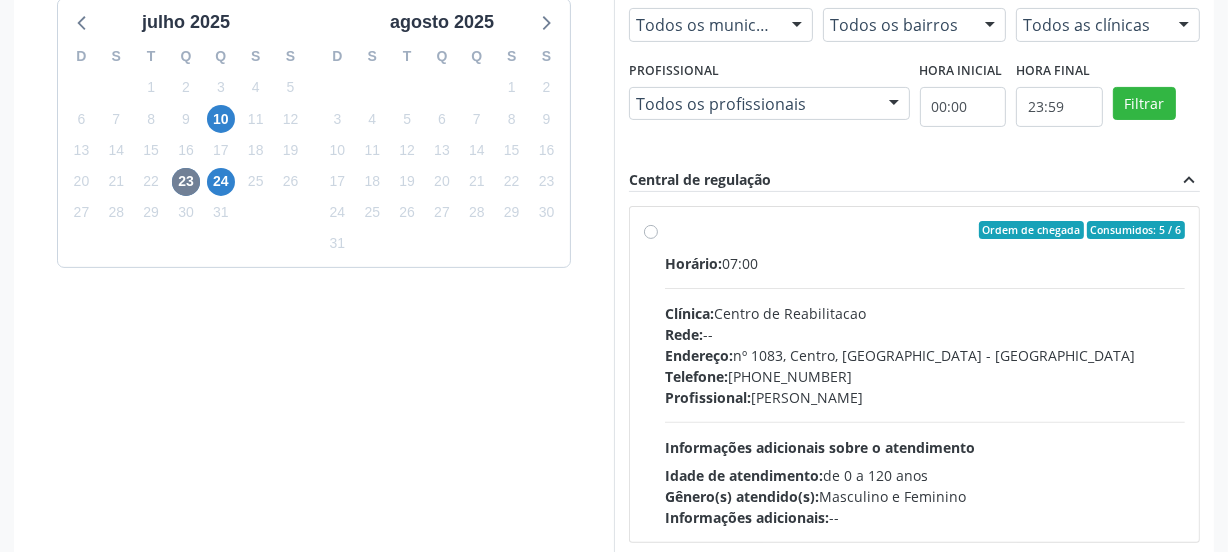 click on "Rede:
--" at bounding box center [925, 334] 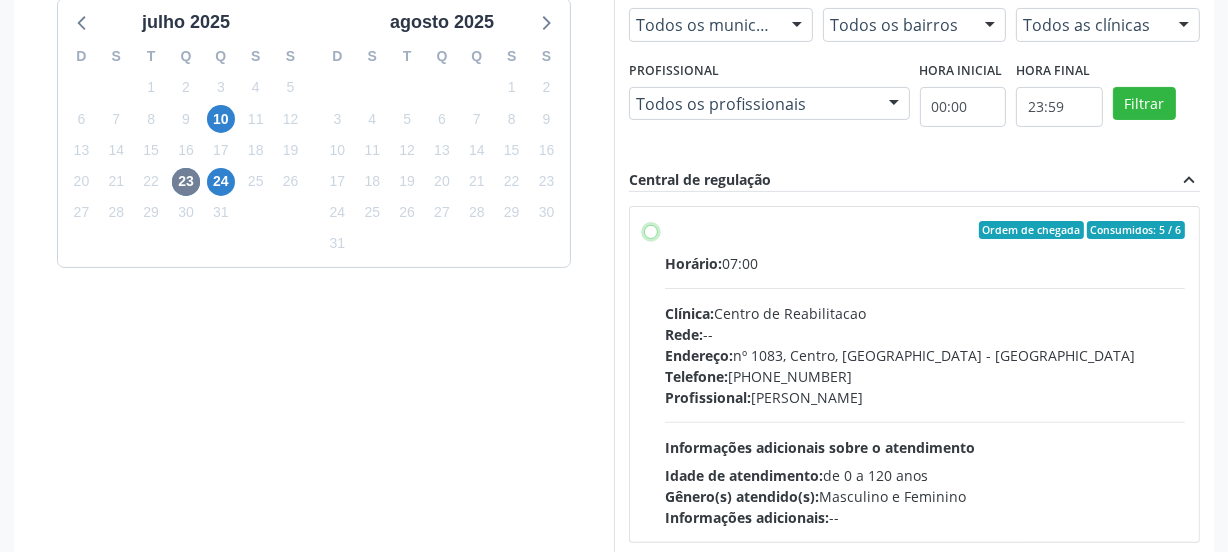 click on "Ordem de chegada
Consumidos: 5 / 6
Horário:   07:00
Clínica:  Centro de Reabilitacao
Rede:
--
Endereço:   nº 1083, Centro, Serra Talhada - PE
Telefone:   (81) 38313112
Profissional:
Catharina Maria Freire de Lucena Pousa
Informações adicionais sobre o atendimento
Idade de atendimento:
de 0 a 120 anos
Gênero(s) atendido(s):
Masculino e Feminino
Informações adicionais:
--" at bounding box center [651, 230] 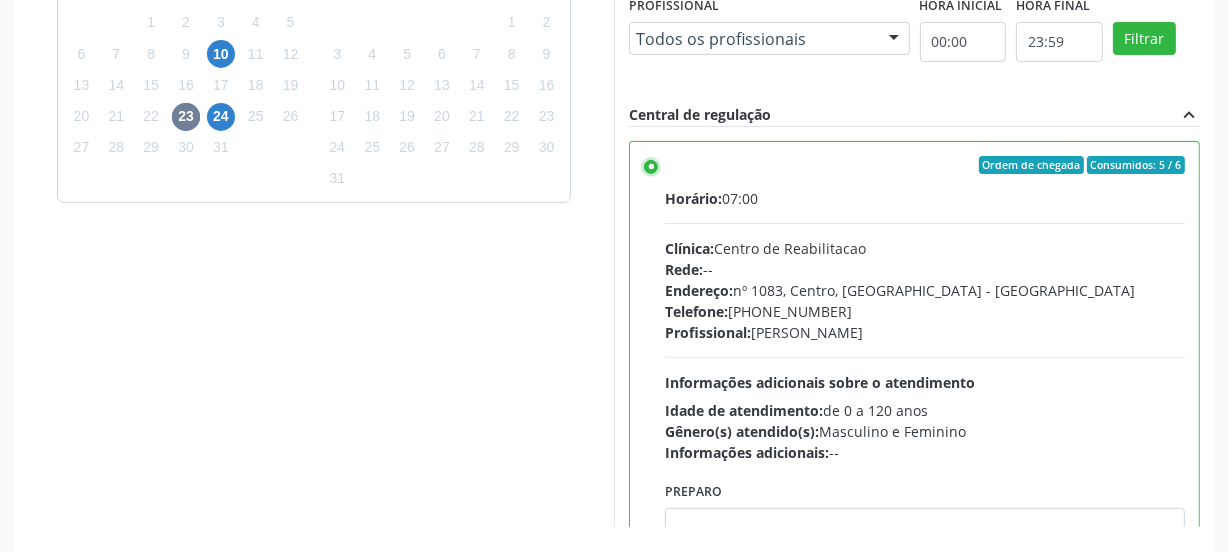 scroll, scrollTop: 641, scrollLeft: 0, axis: vertical 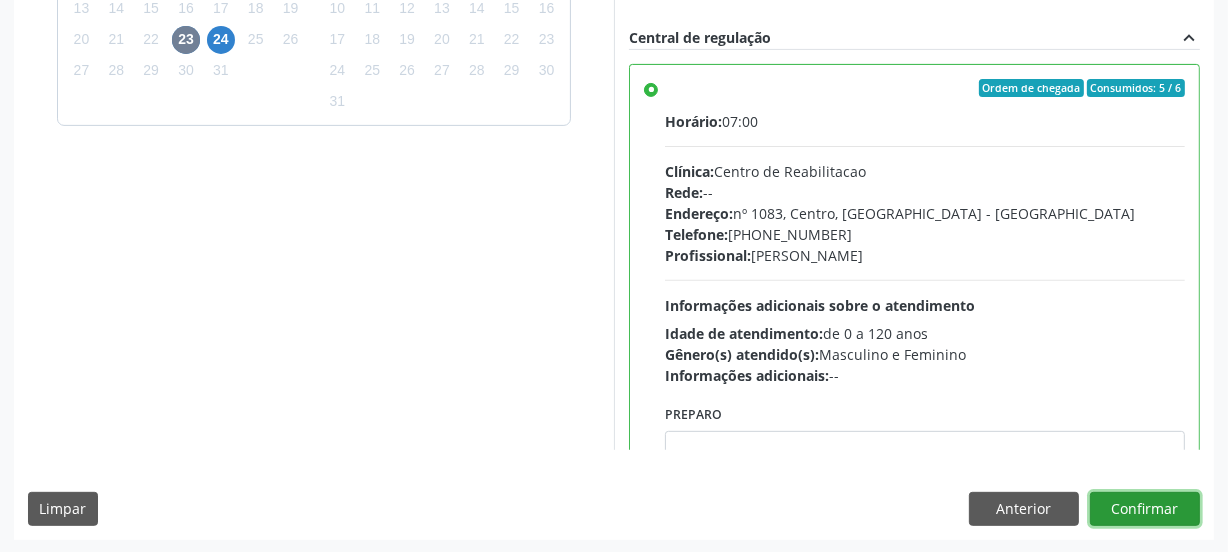 click on "Confirmar" at bounding box center (1145, 509) 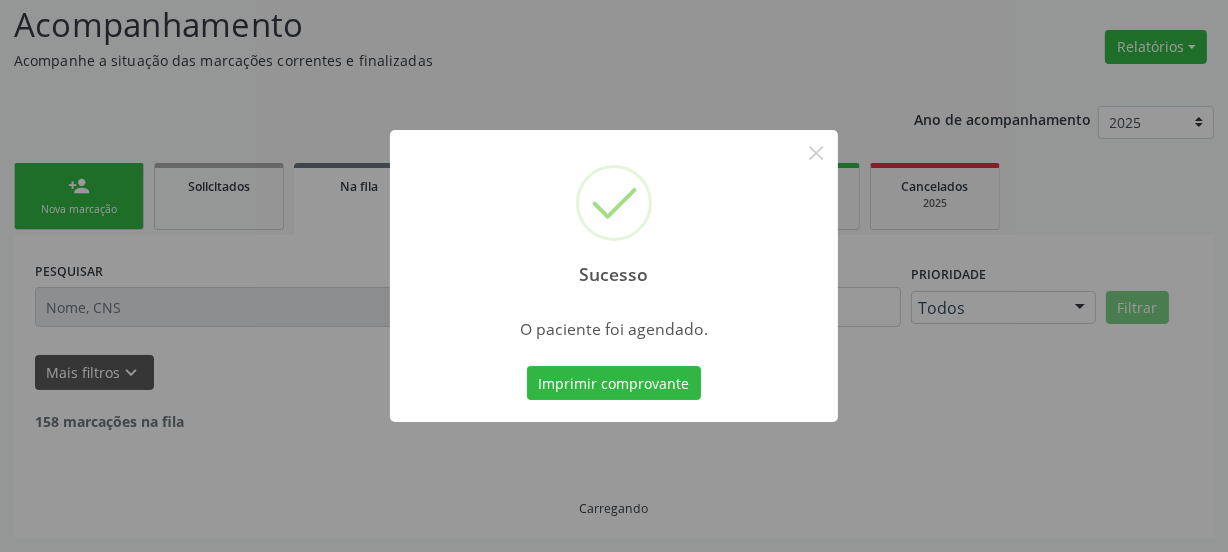 scroll, scrollTop: 114, scrollLeft: 0, axis: vertical 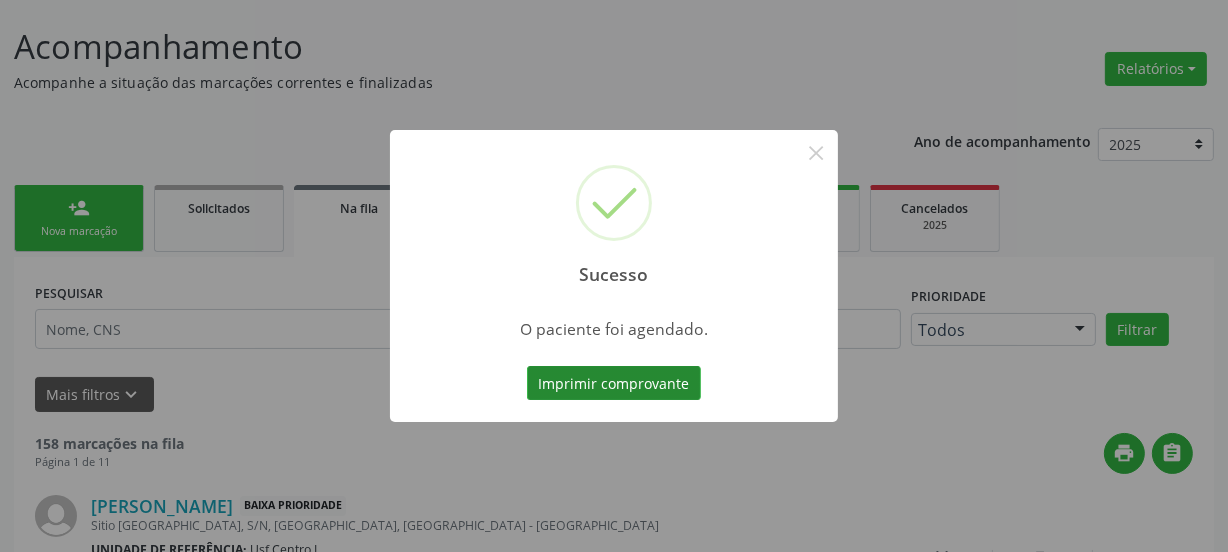 click on "Imprimir comprovante" at bounding box center (614, 383) 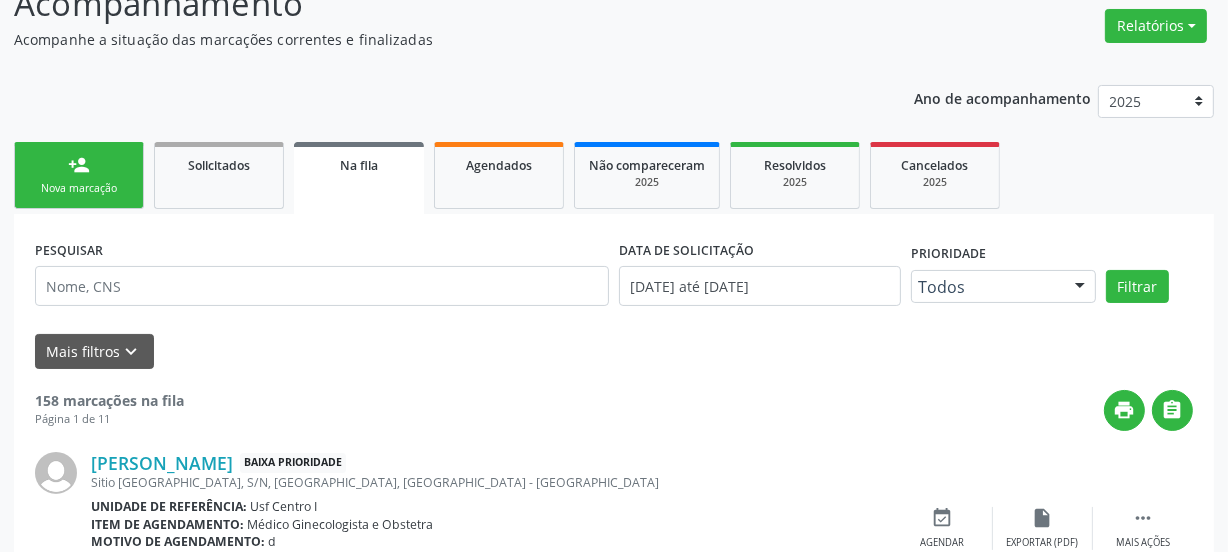 scroll, scrollTop: 114, scrollLeft: 0, axis: vertical 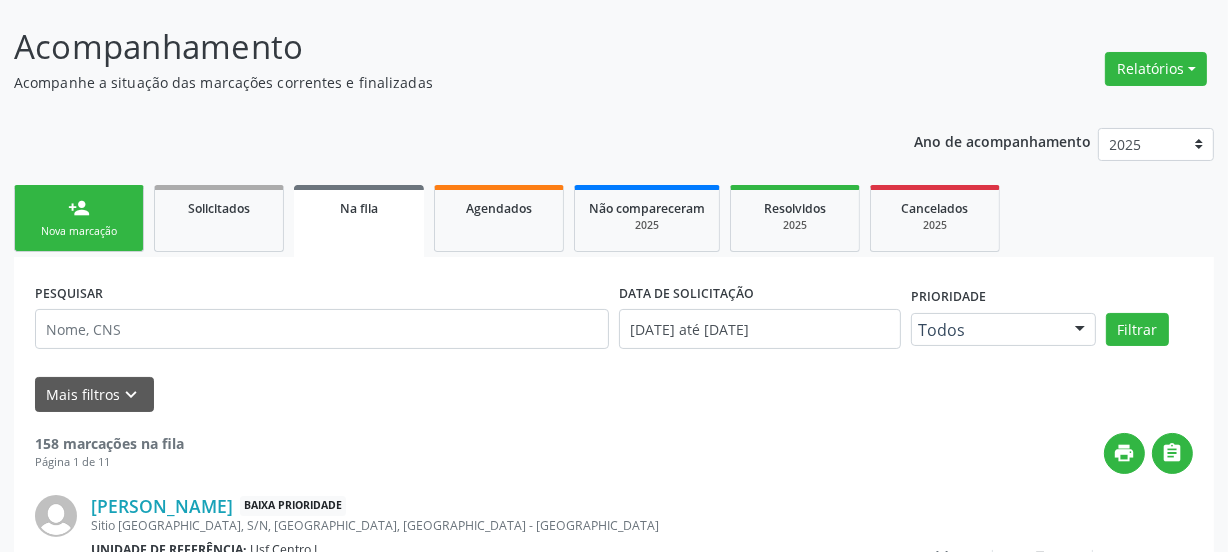 click on "Acompanhamento
Acompanhe a situação das marcações correntes e finalizadas
Relatórios
Acompanhamento
Consolidado
Agendamentos
Procedimentos realizados
Ano de acompanhamento
2025 2024
person_add
Nova marcação
Solicitados   Na fila   Agendados   Não compareceram
2025
Resolvidos
2025
Cancelados
2025
PESQUISAR
DATA DE SOLICITAÇÃO
01/01/2024 até 02/07/2025
Prioridade
Todos         Todos   Baixa Prioridade   Média Prioridade   Alta Prioridade
Nenhum resultado encontrado para: "   "
Não há nenhuma opção para ser exibida.
Filtrar
UNIDADE DE REFERÊNCIA
Selecione uma UBS
Todas as UBS   Usf do Mutirao   Usf Cohab   Usf Caicarinha da Penha Tauapiranga   Posto de Saude Bernardo Vieira" at bounding box center [614, 1633] 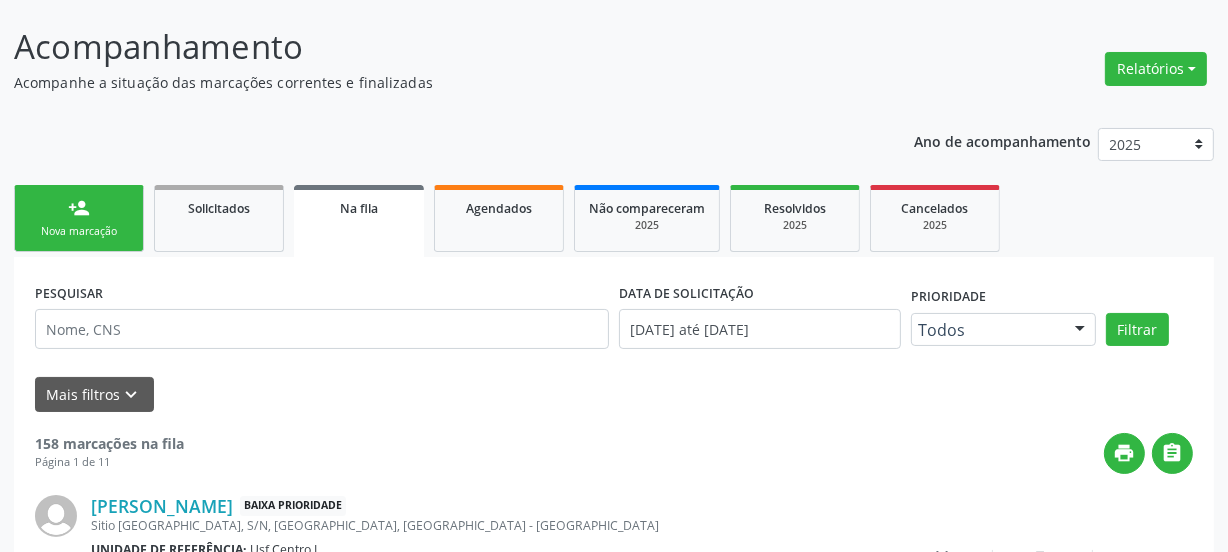click on "Nova marcação" at bounding box center [79, 231] 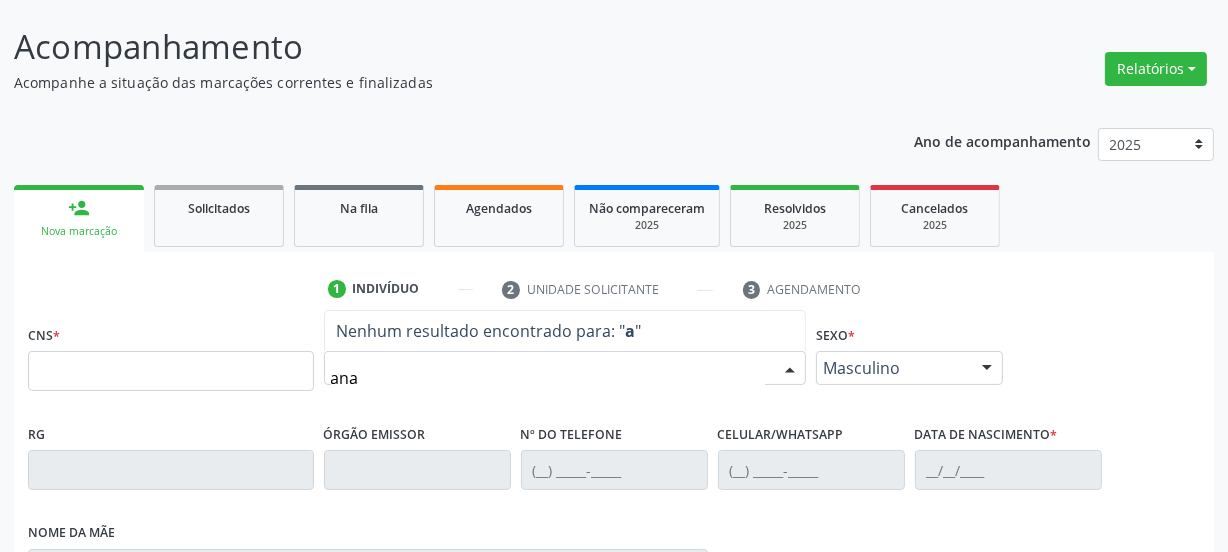 type on "ana" 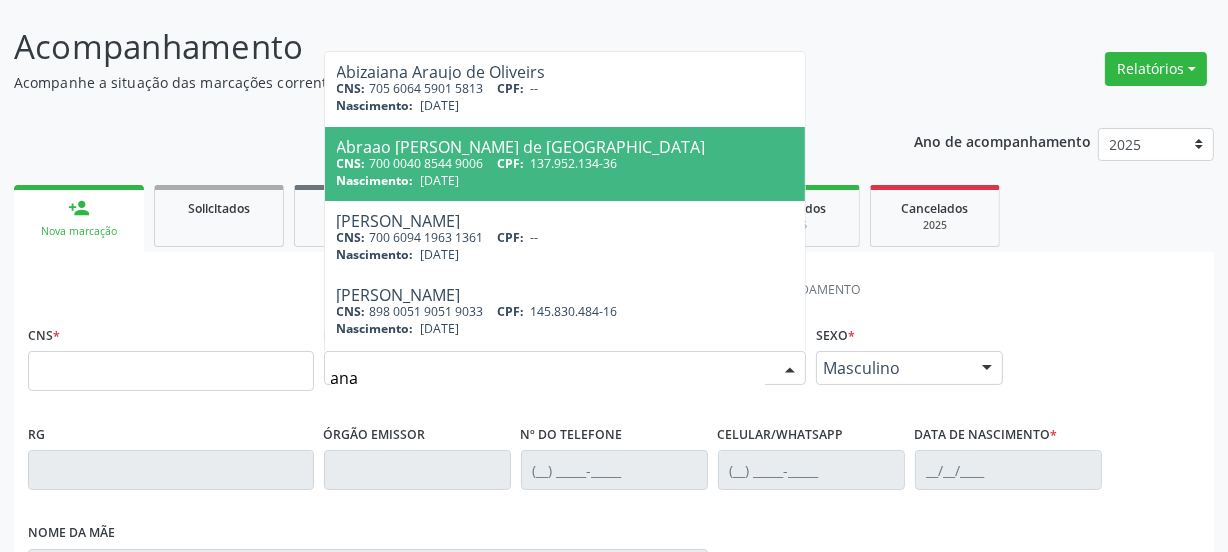 click on "CNS:
700 0040 8544 9006
CPF:
137.952.134-36" at bounding box center (565, 163) 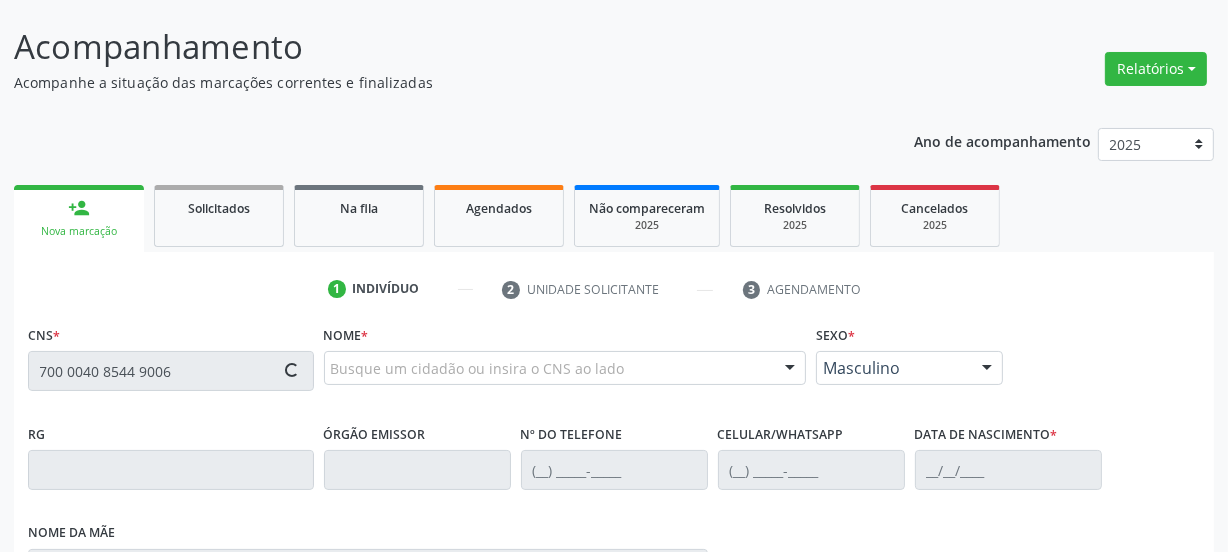 type on "700 0040 8544 9006" 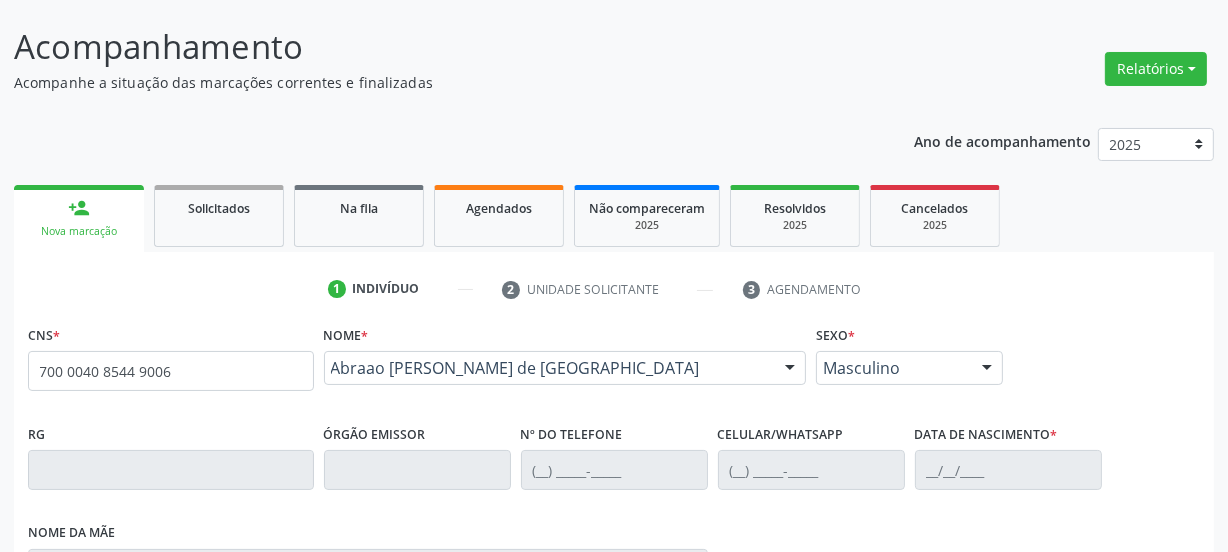 scroll, scrollTop: 478, scrollLeft: 0, axis: vertical 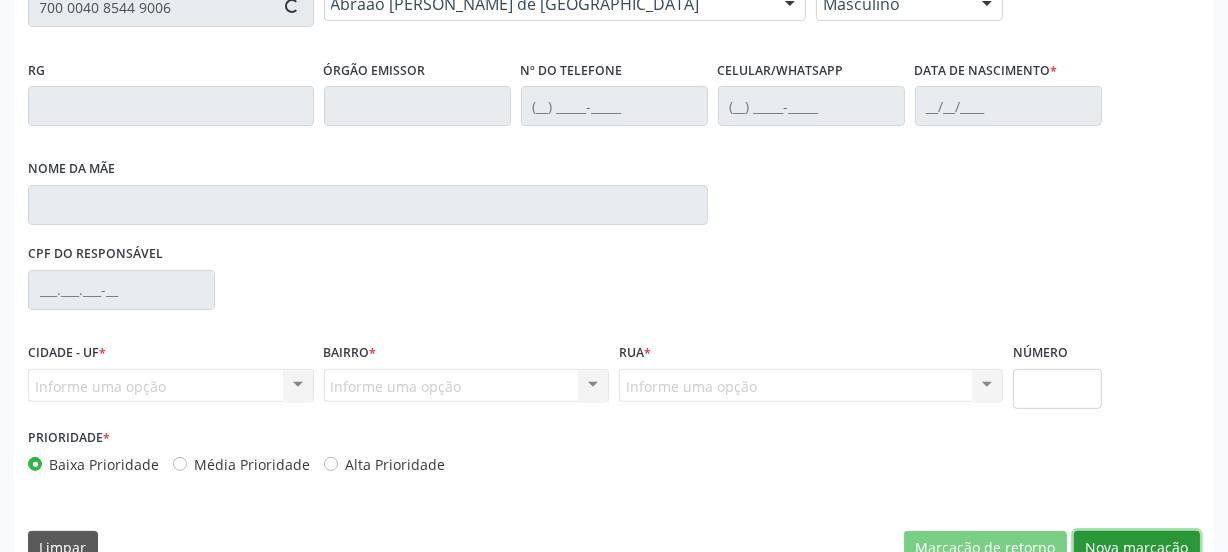 type on "(87) 99641-7148" 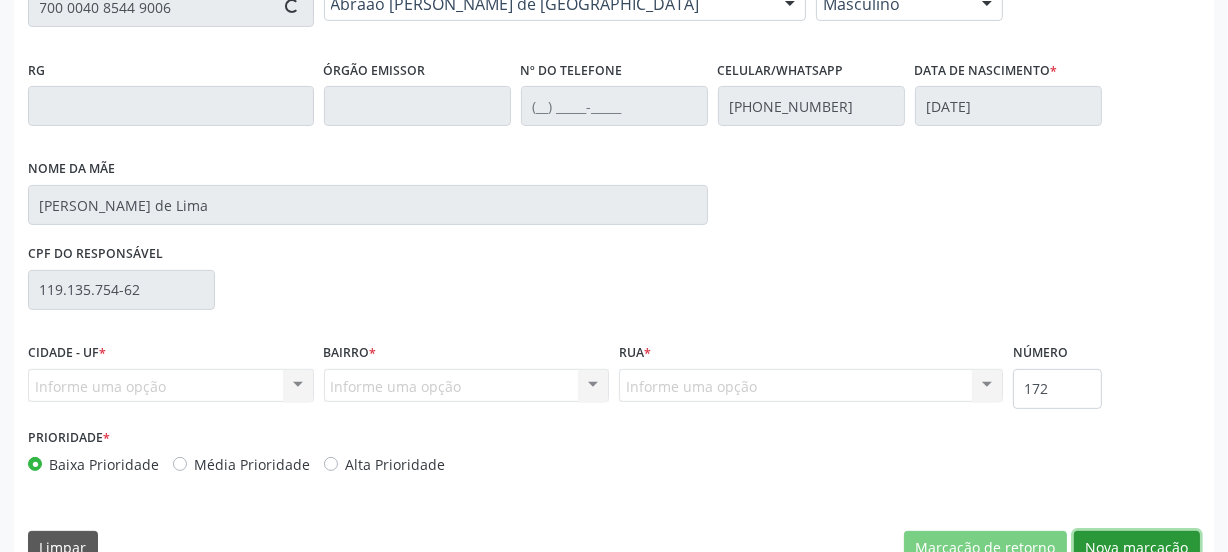 click on "Nova marcação" at bounding box center (1137, 548) 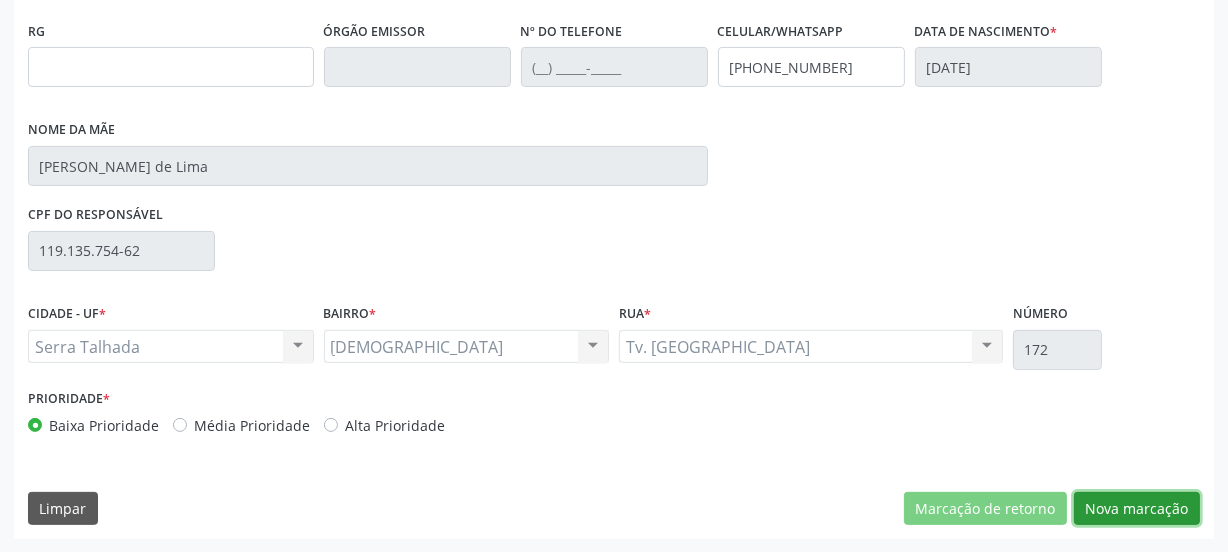 click on "Nova marcação" at bounding box center (1137, 509) 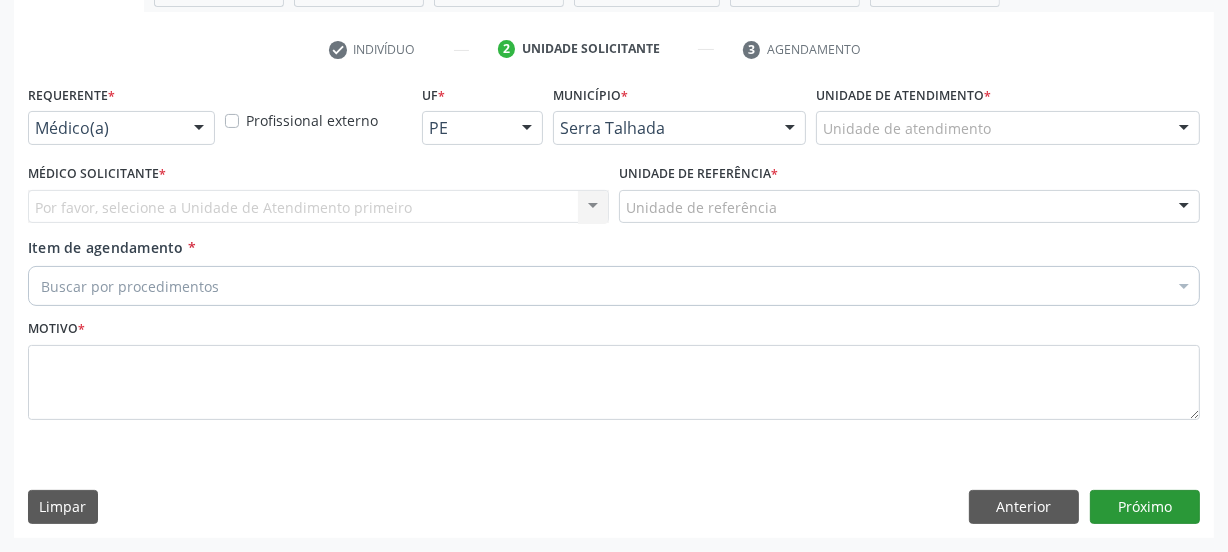 scroll, scrollTop: 352, scrollLeft: 0, axis: vertical 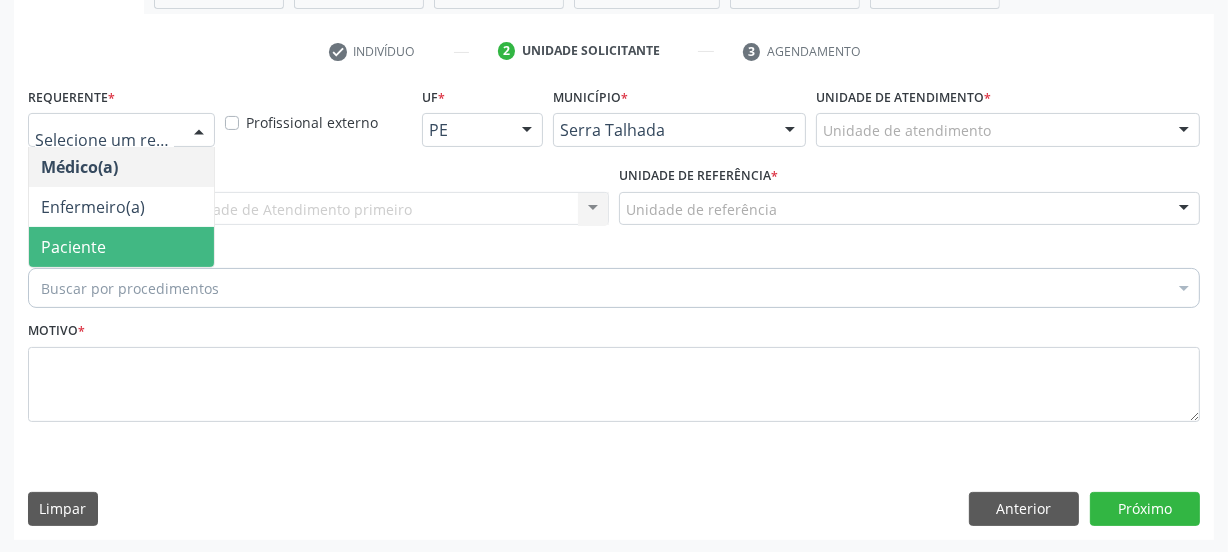 click on "Paciente" at bounding box center (73, 247) 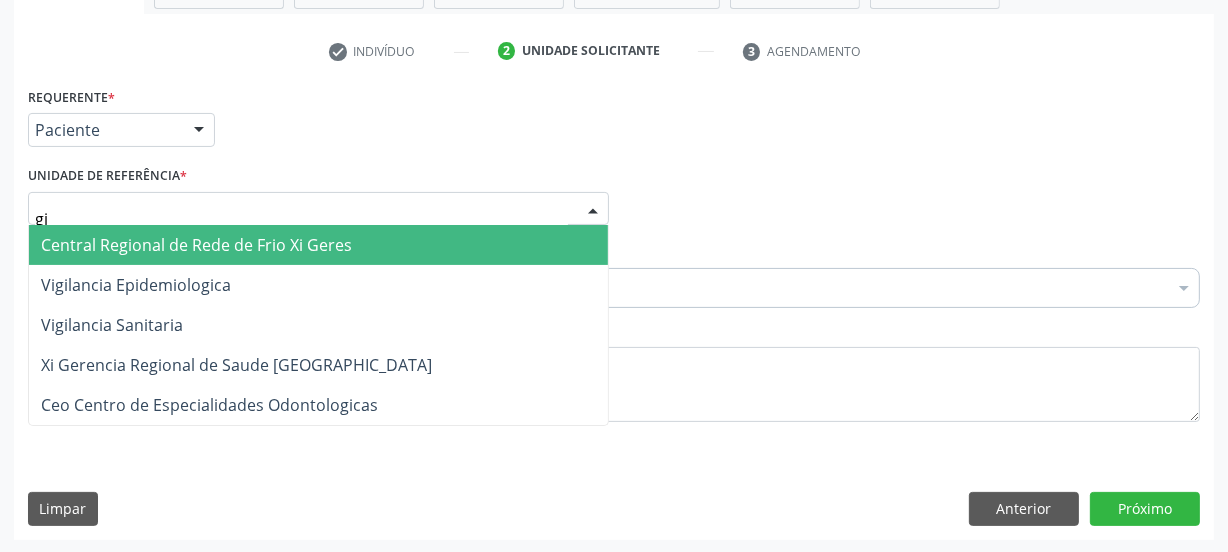 type on "g" 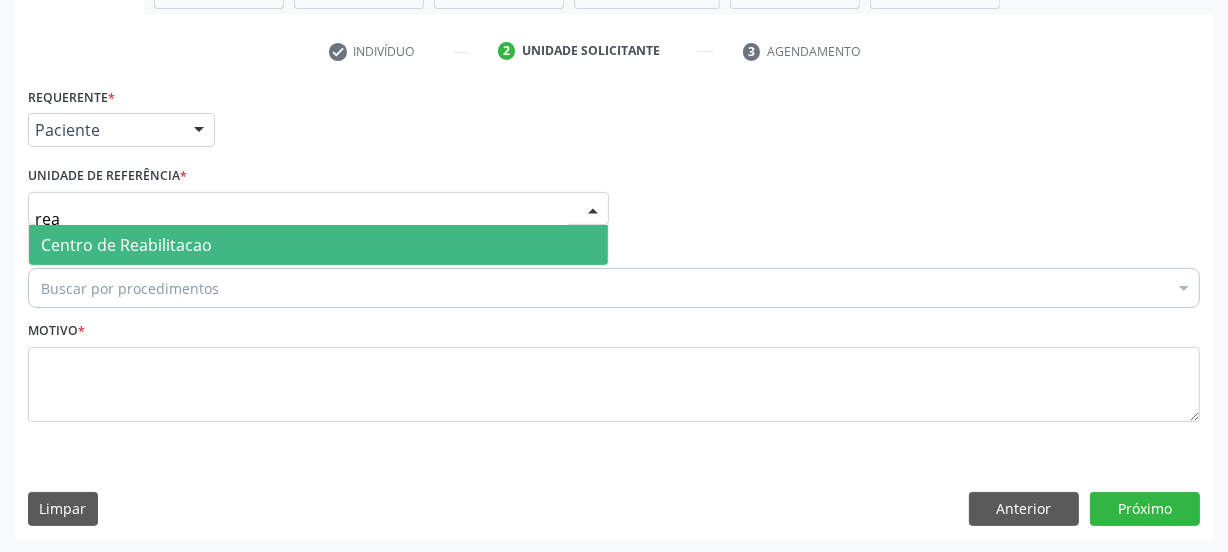 type on "reab" 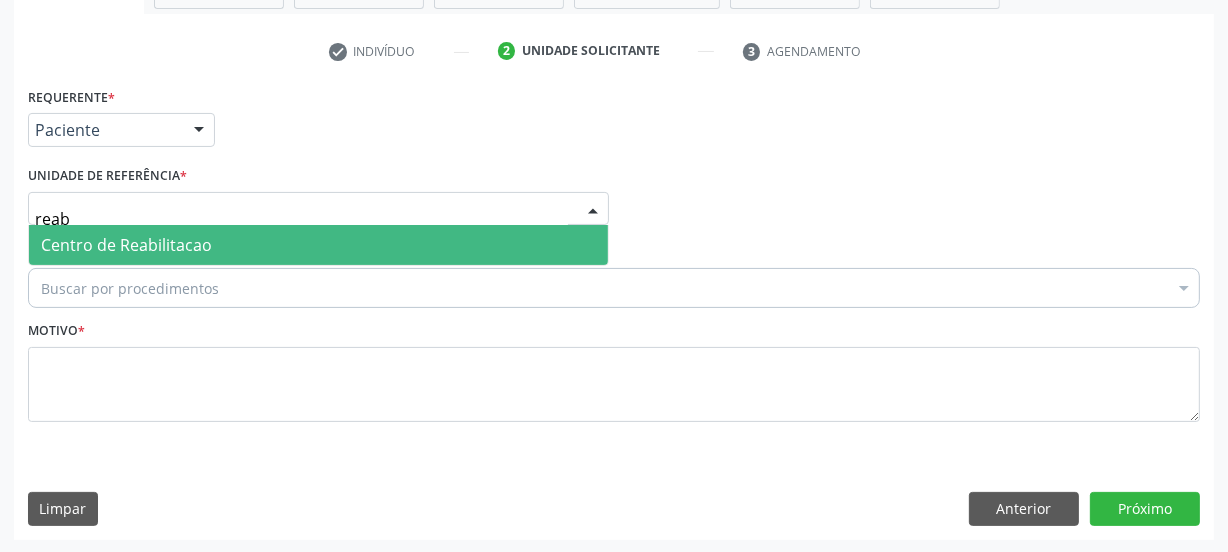 click on "Centro de Reabilitacao" at bounding box center [318, 245] 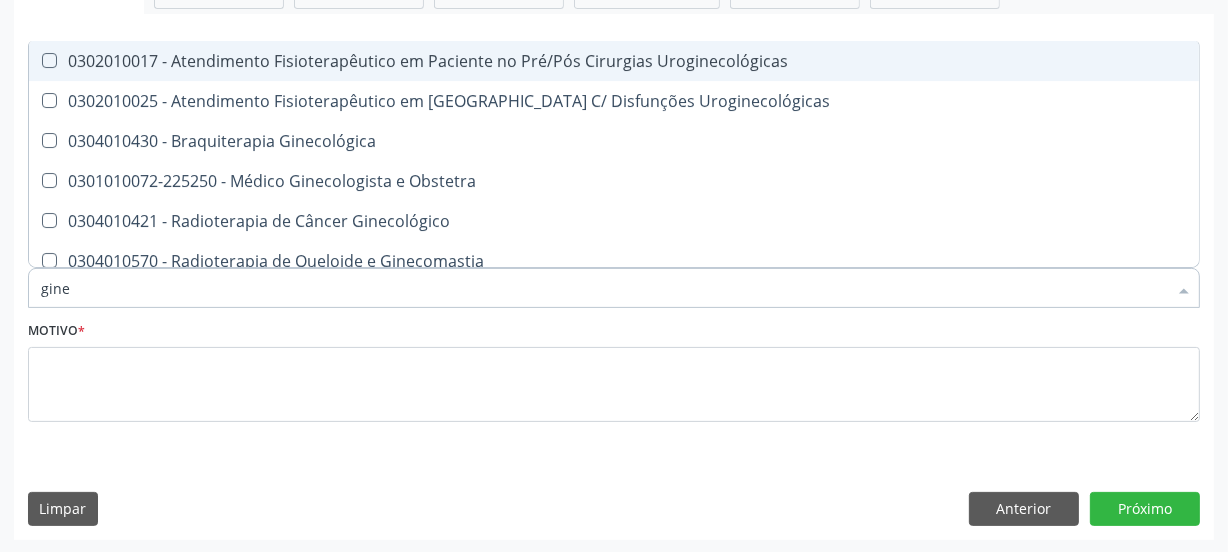 type on "ginec" 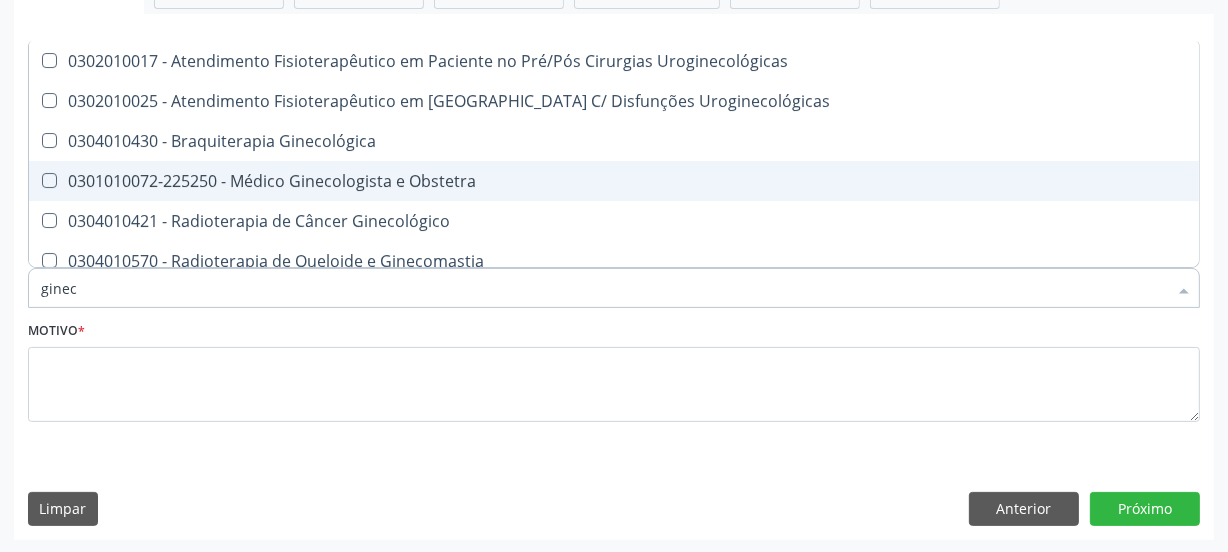 click on "0301010072-225250 - Médico Ginecologista e Obstetra" at bounding box center (614, 181) 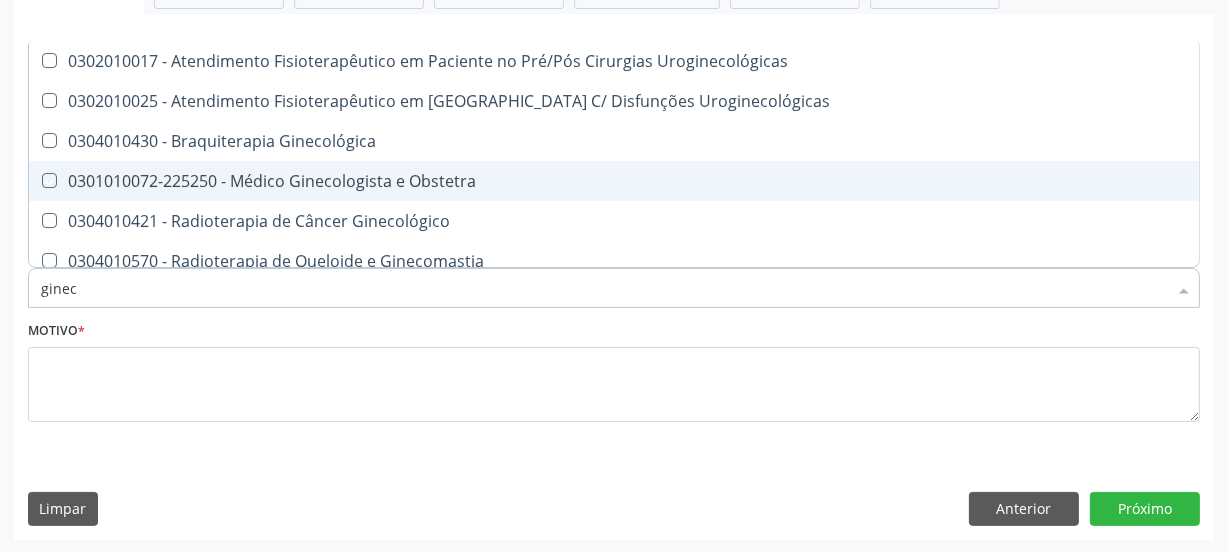 checkbox on "true" 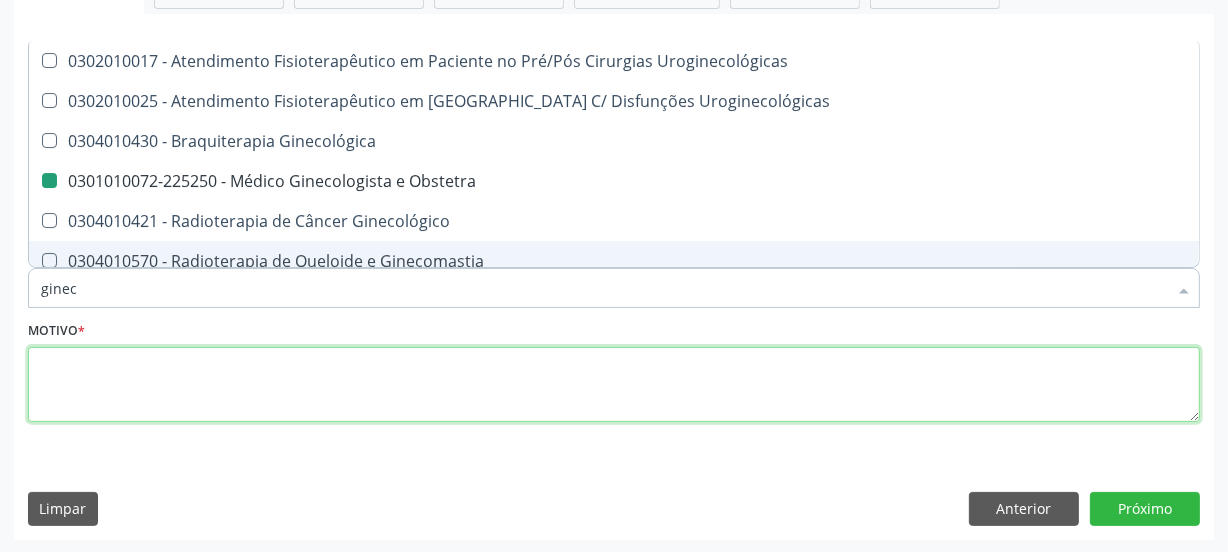 click at bounding box center (614, 385) 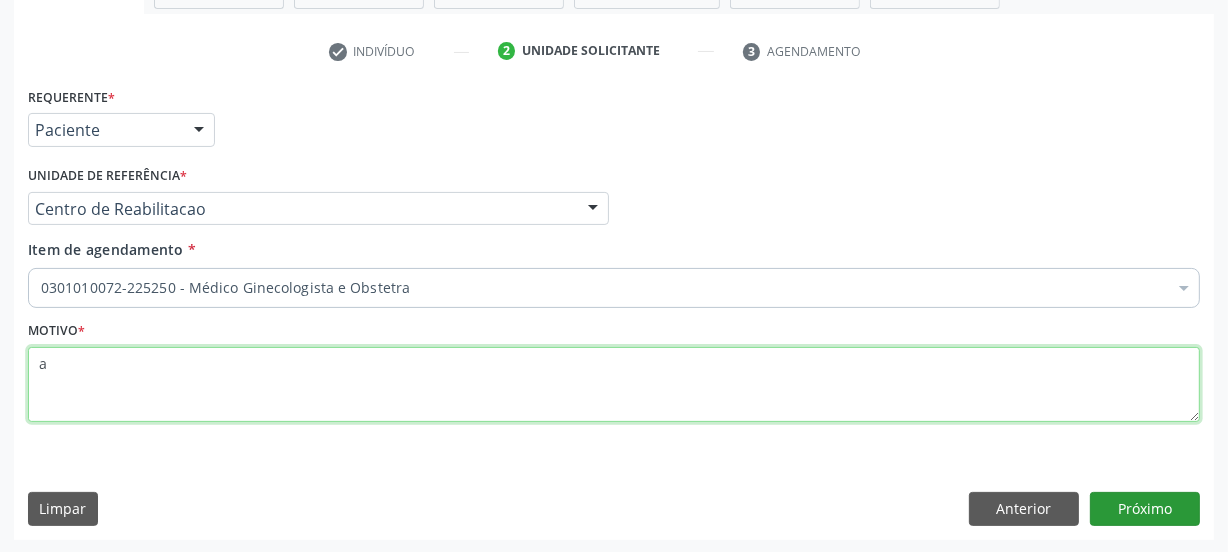 type on "a" 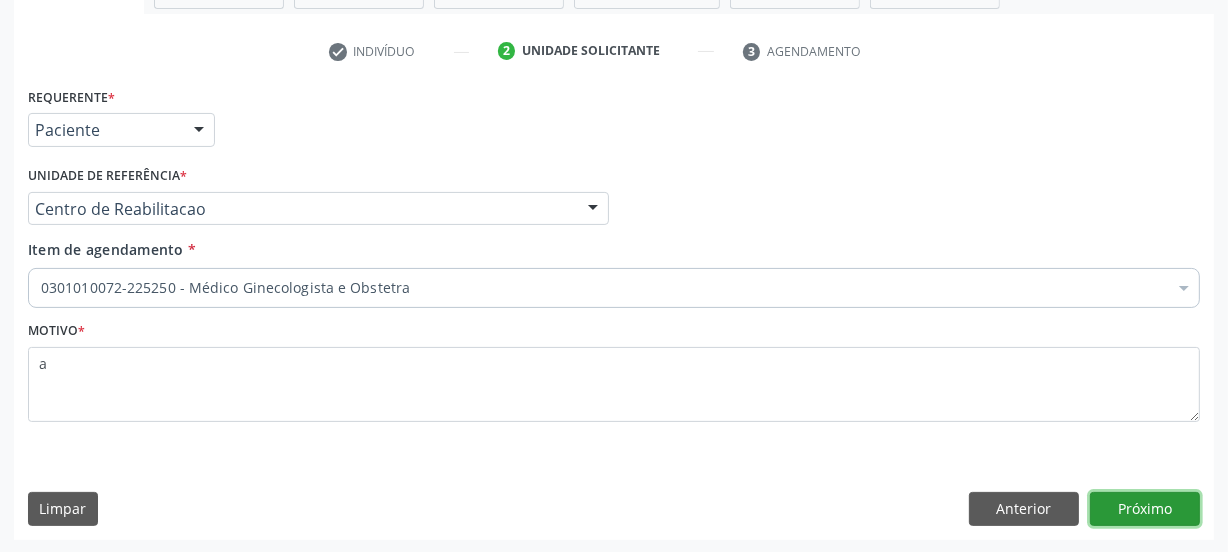 click on "Próximo" at bounding box center [1145, 509] 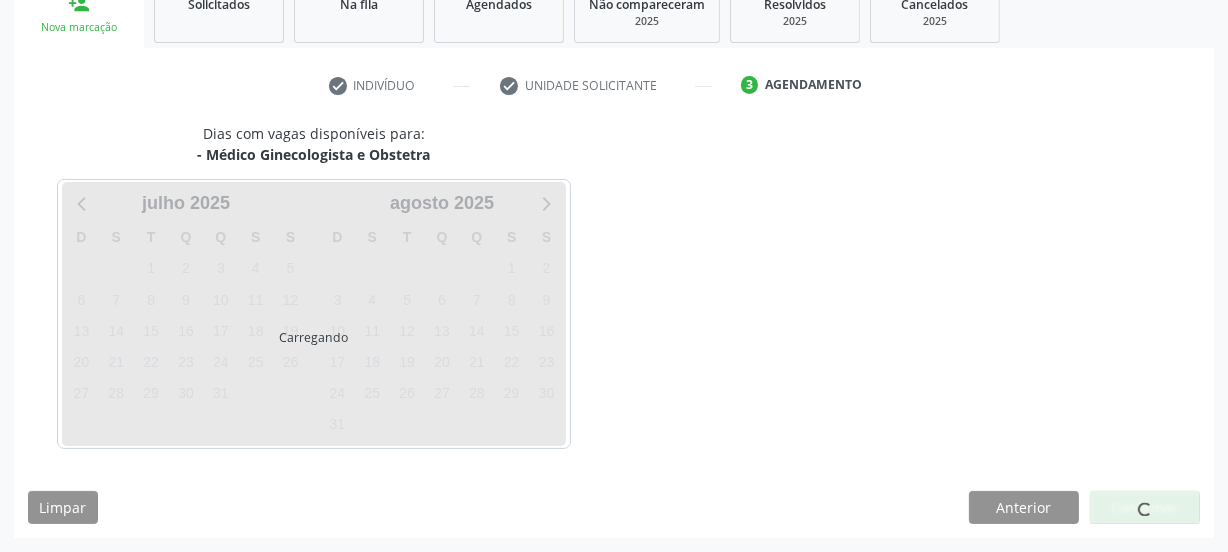 scroll, scrollTop: 317, scrollLeft: 0, axis: vertical 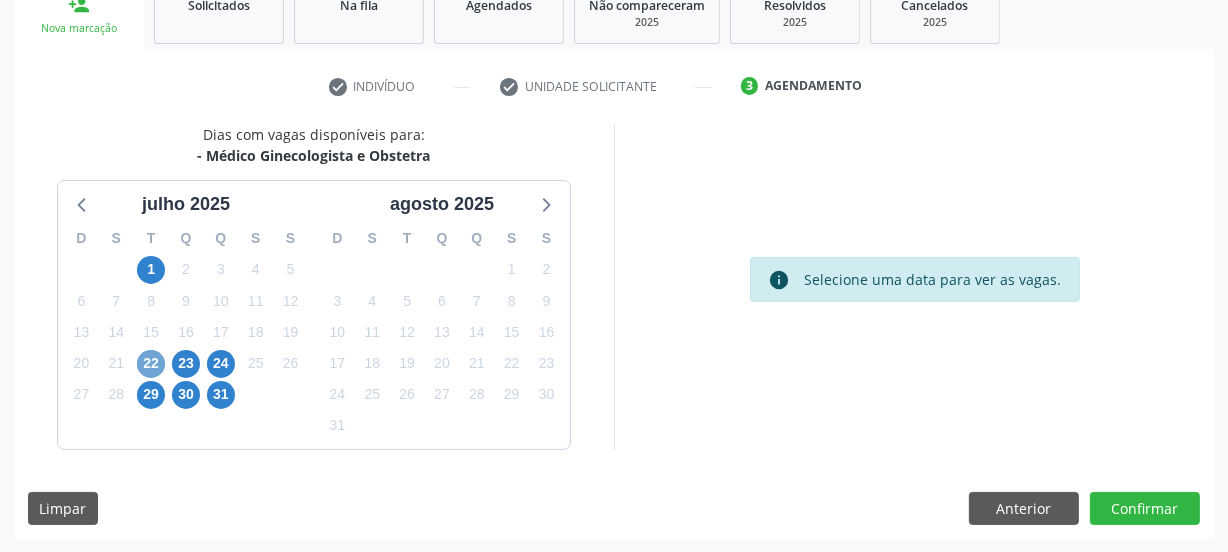 click on "22" at bounding box center (151, 364) 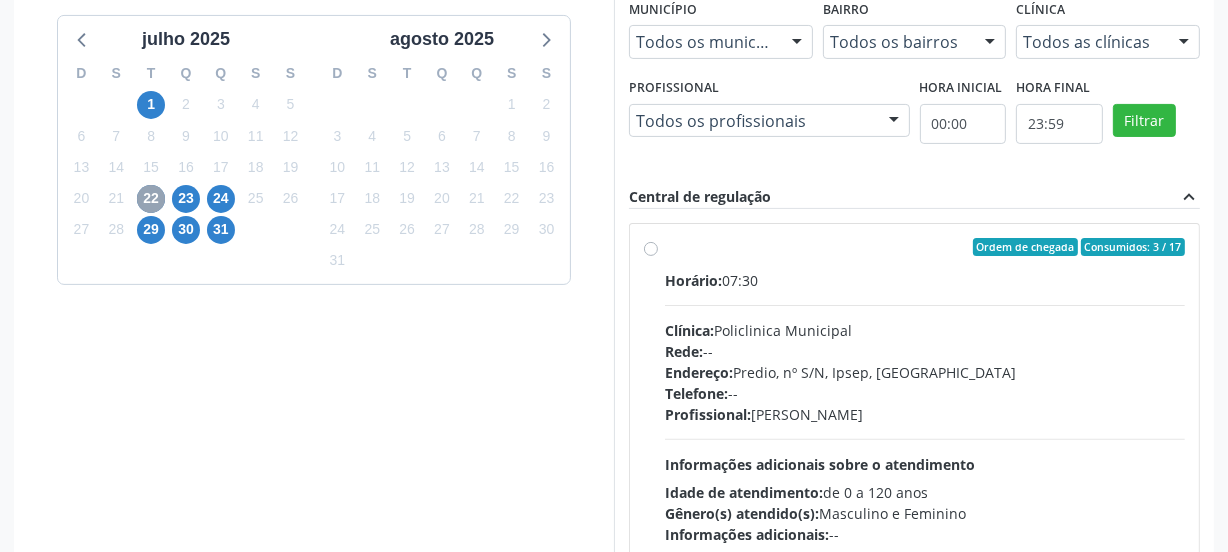 scroll, scrollTop: 499, scrollLeft: 0, axis: vertical 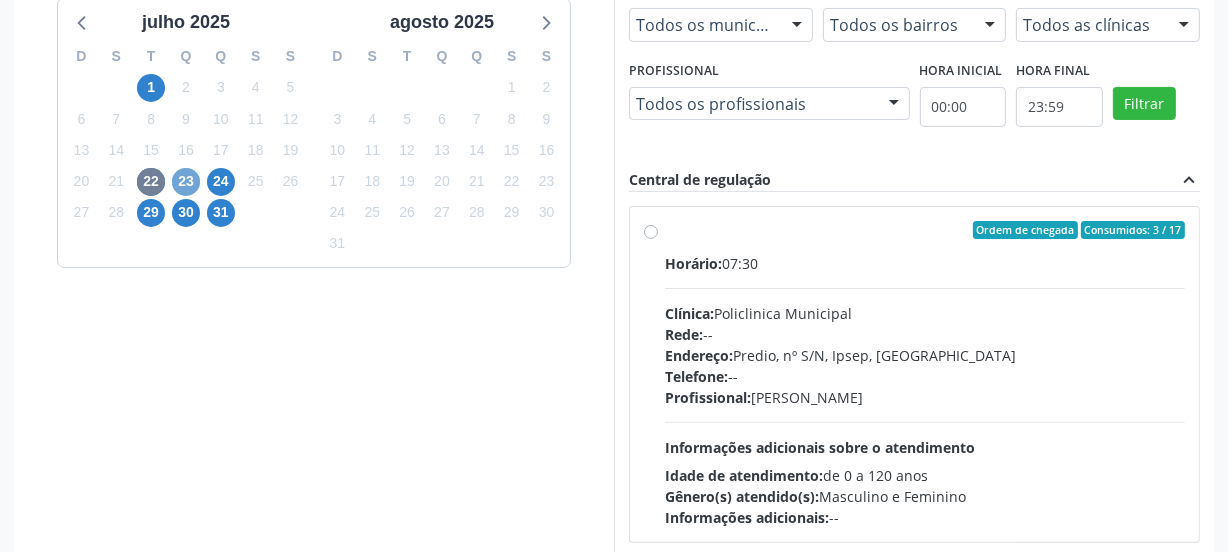 click on "23" at bounding box center [186, 182] 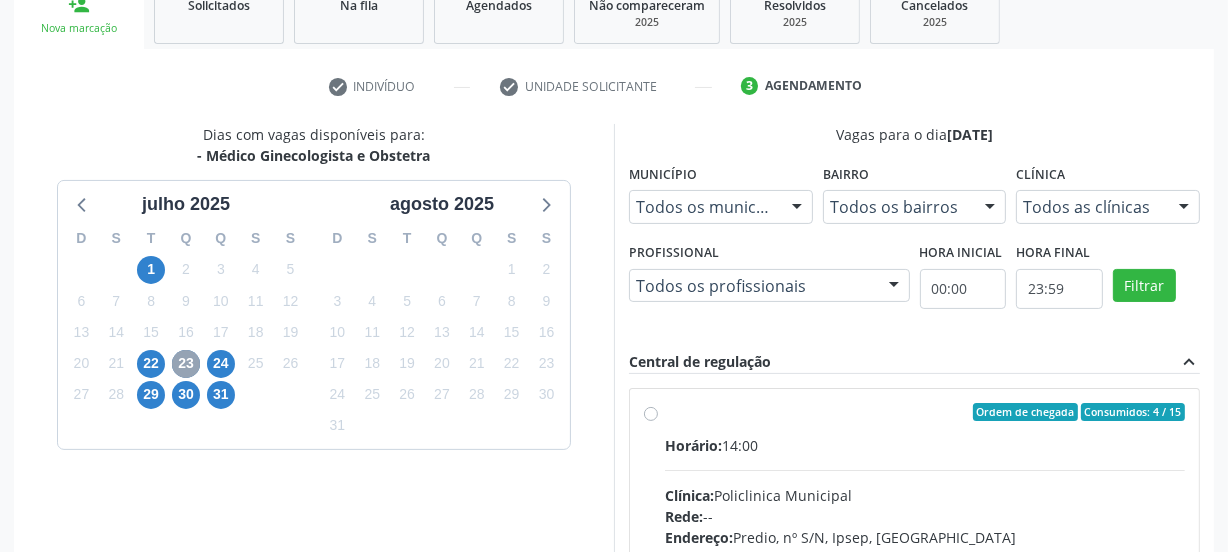 scroll, scrollTop: 499, scrollLeft: 0, axis: vertical 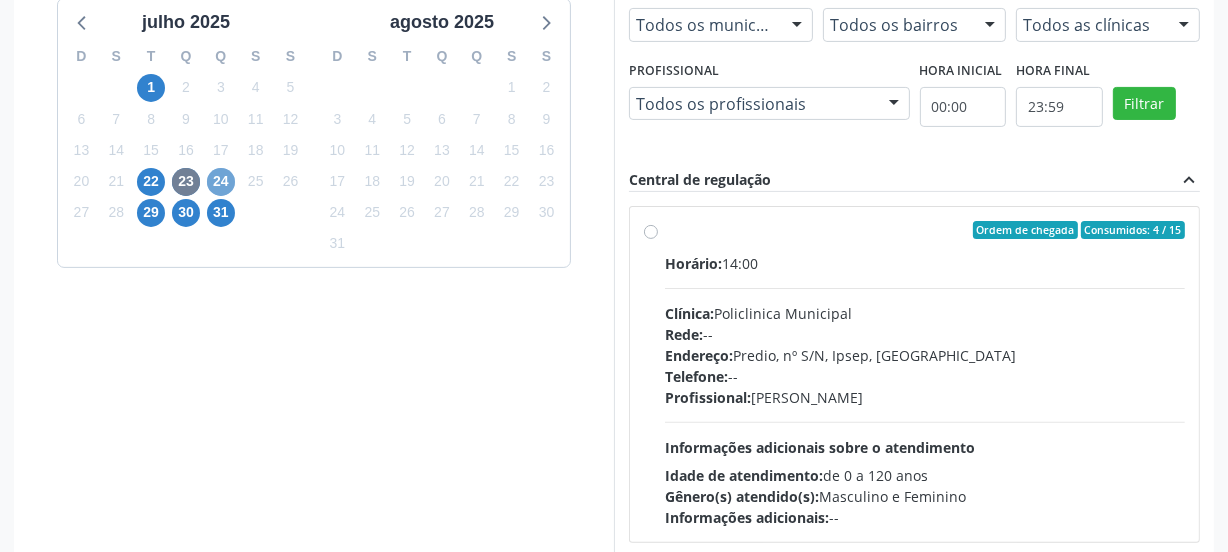 click on "24" at bounding box center [221, 182] 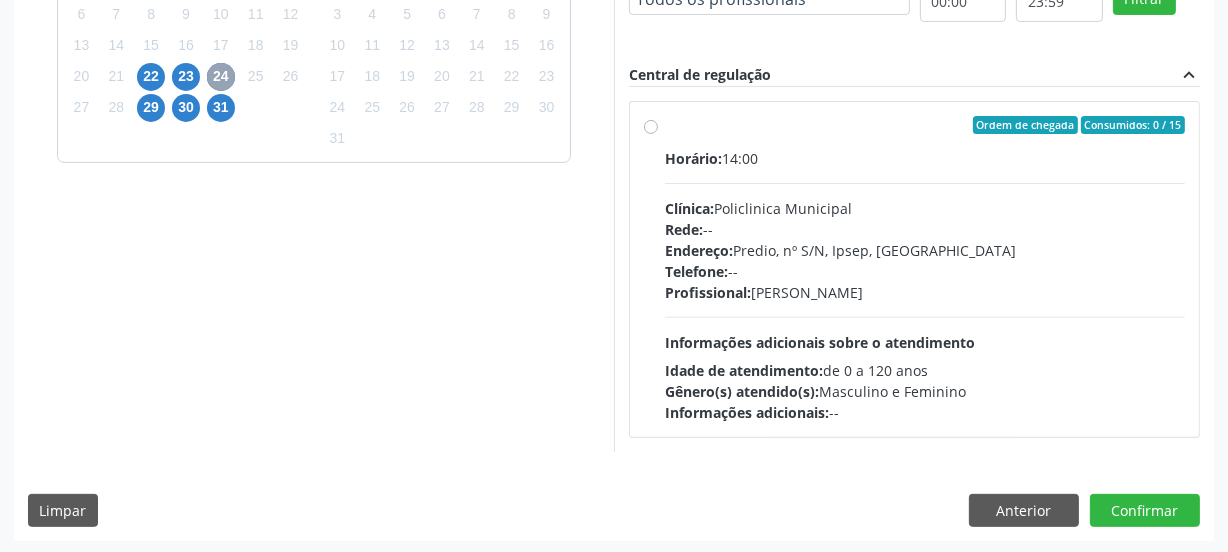 scroll, scrollTop: 606, scrollLeft: 0, axis: vertical 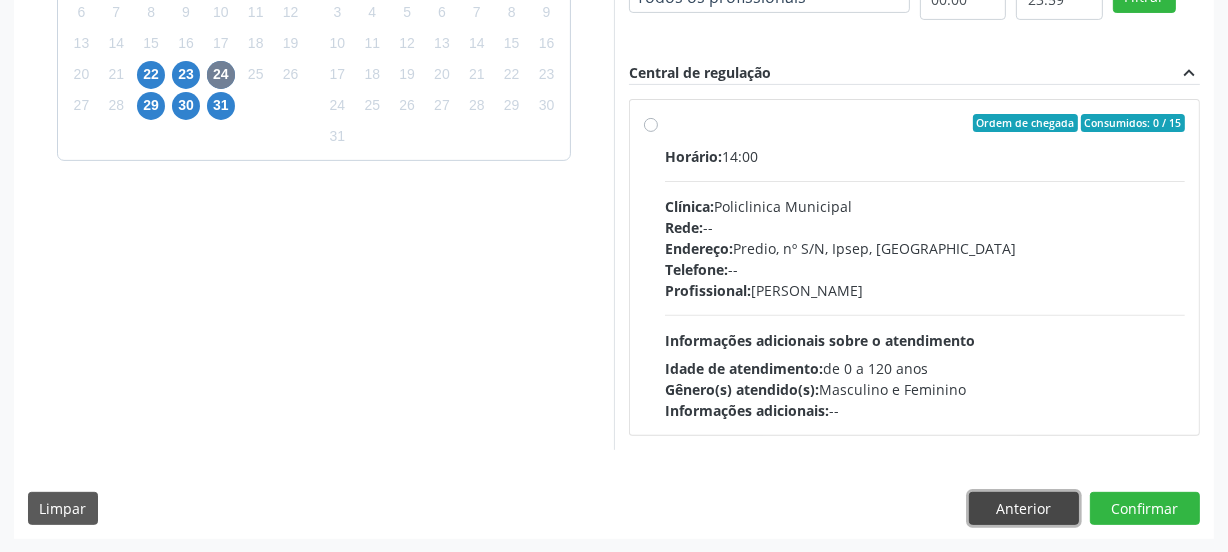 click on "Anterior" 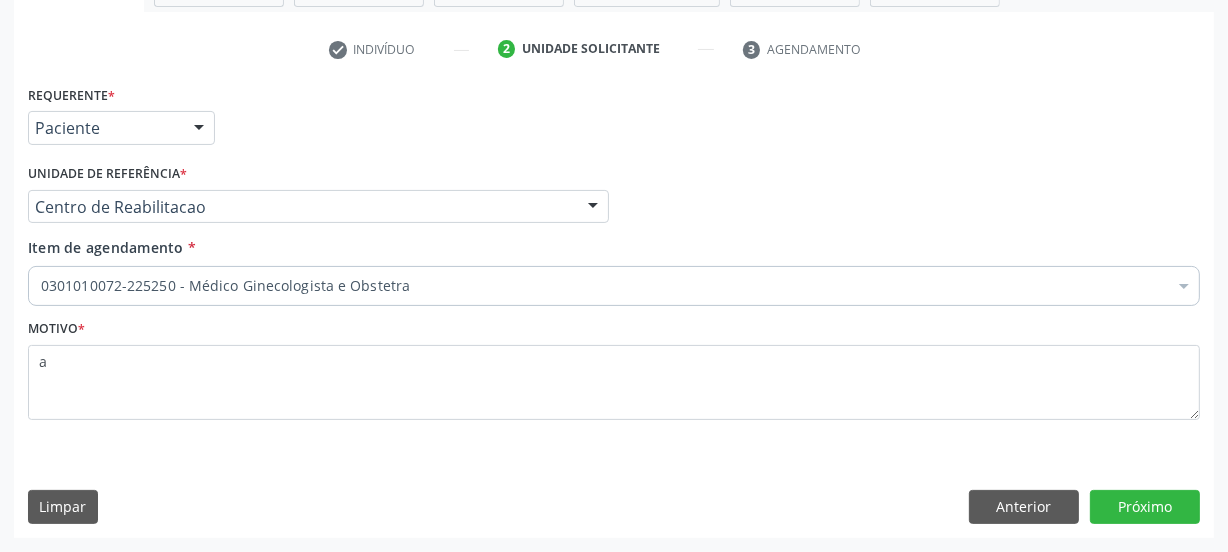 scroll, scrollTop: 352, scrollLeft: 0, axis: vertical 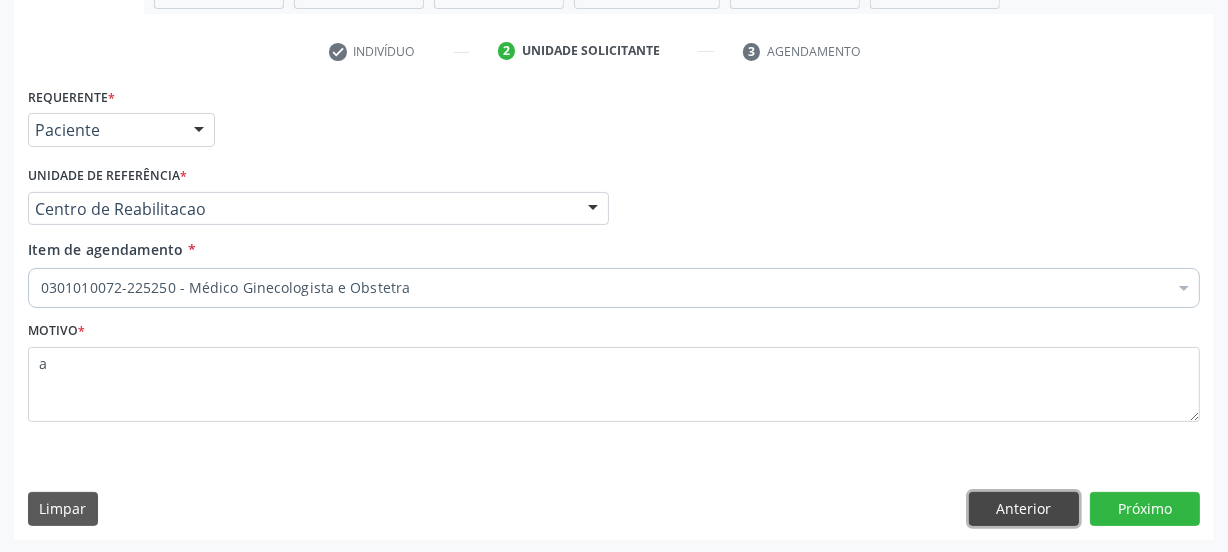 click on "Anterior" 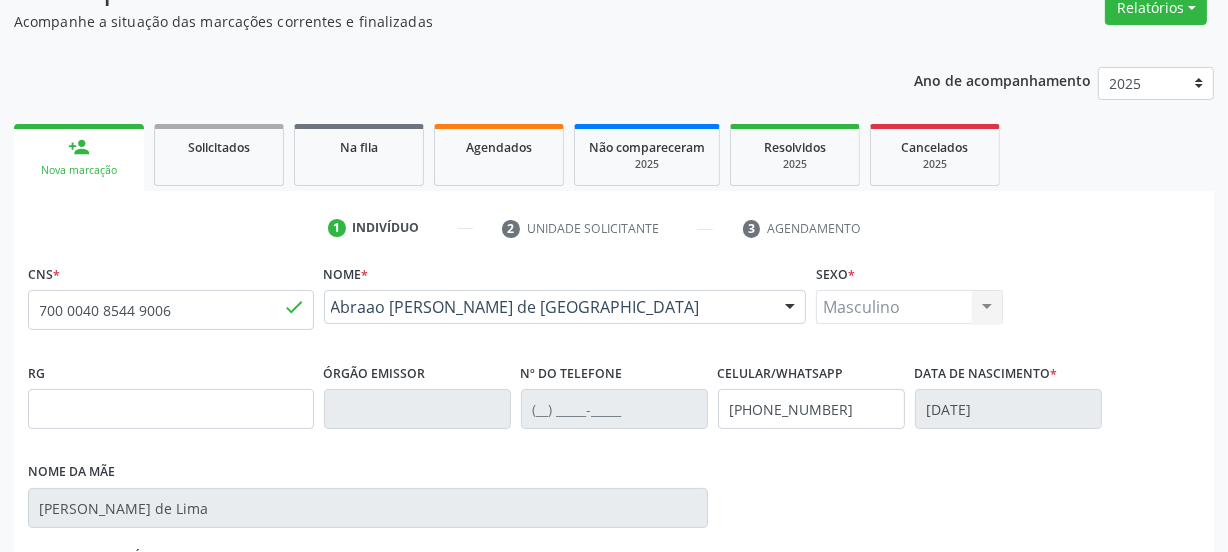 scroll, scrollTop: 153, scrollLeft: 0, axis: vertical 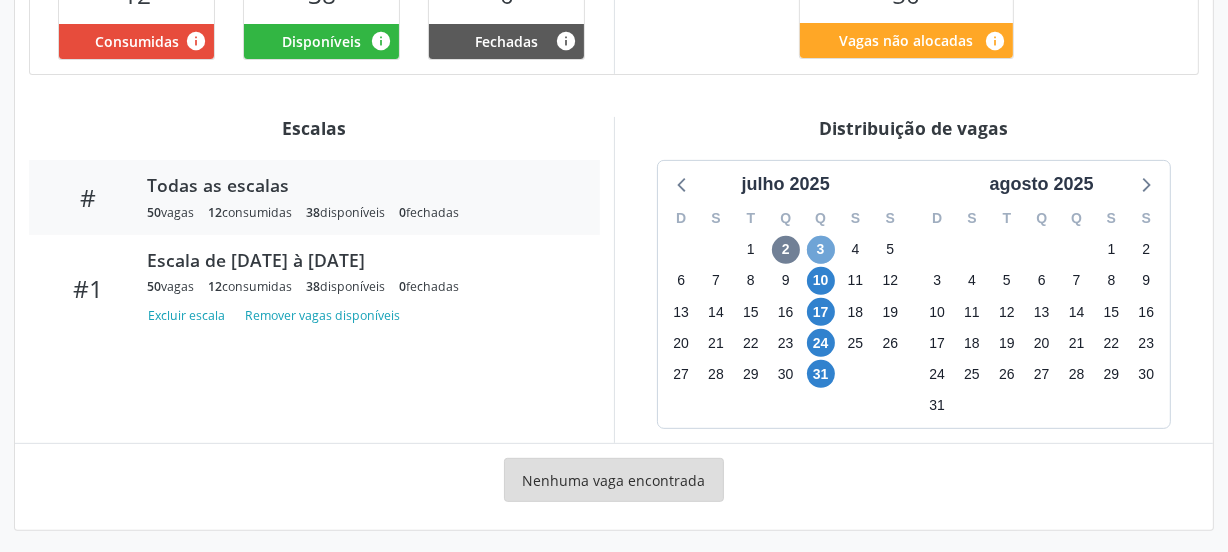 click on "3" at bounding box center (821, 250) 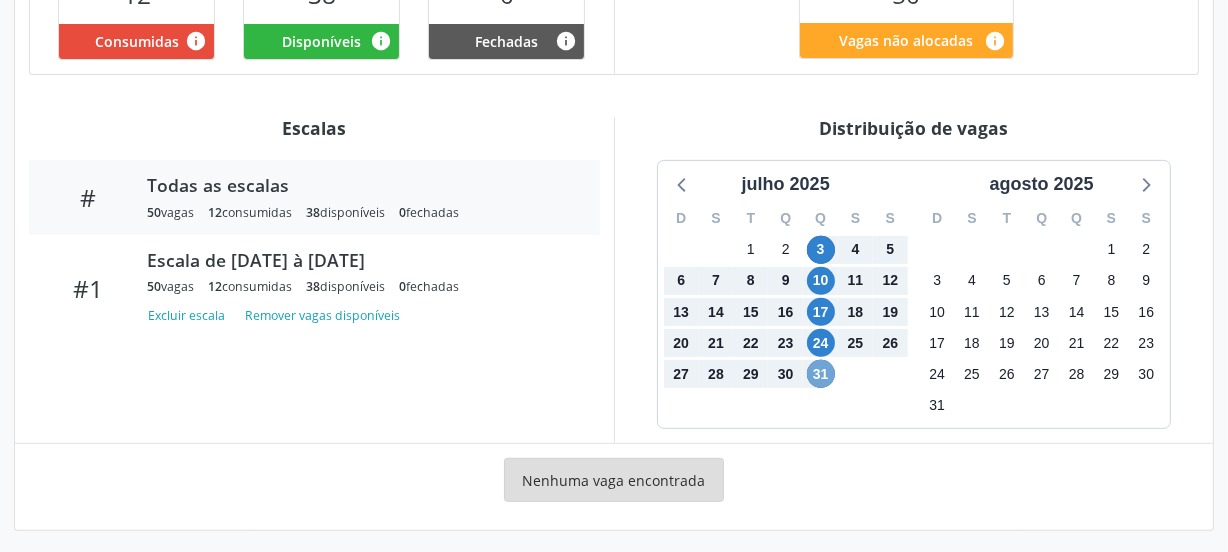 click on "31" at bounding box center [821, 374] 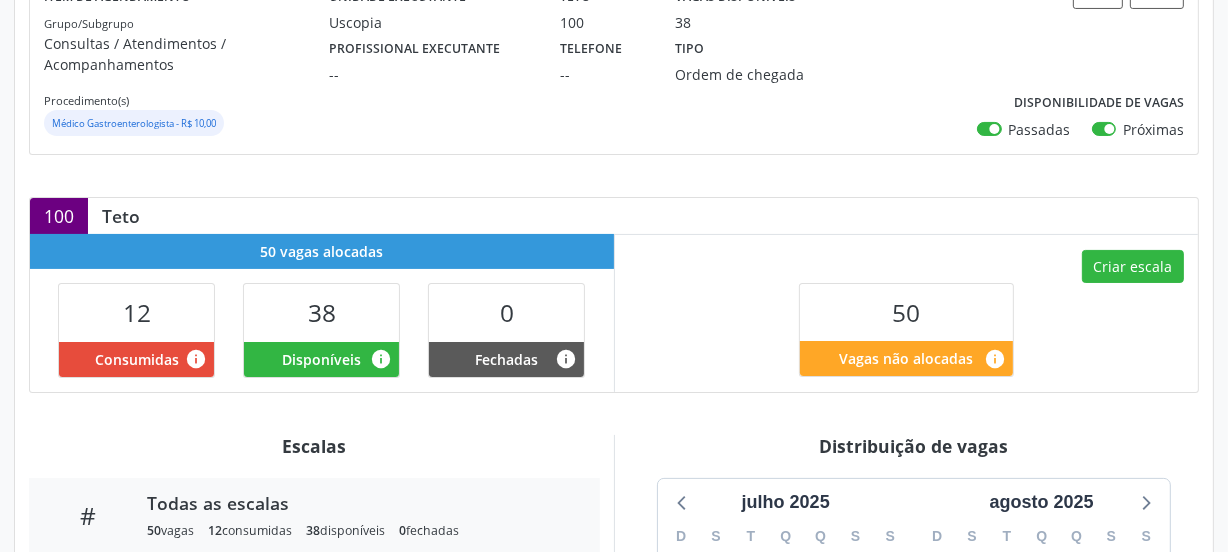 scroll, scrollTop: 272, scrollLeft: 0, axis: vertical 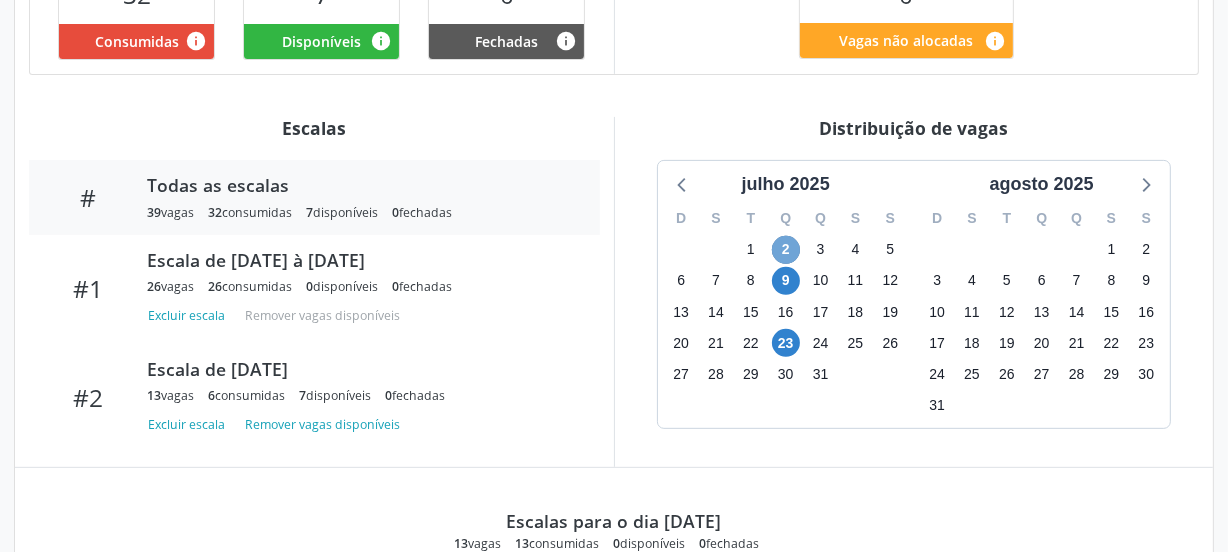 click on "2" at bounding box center (786, 250) 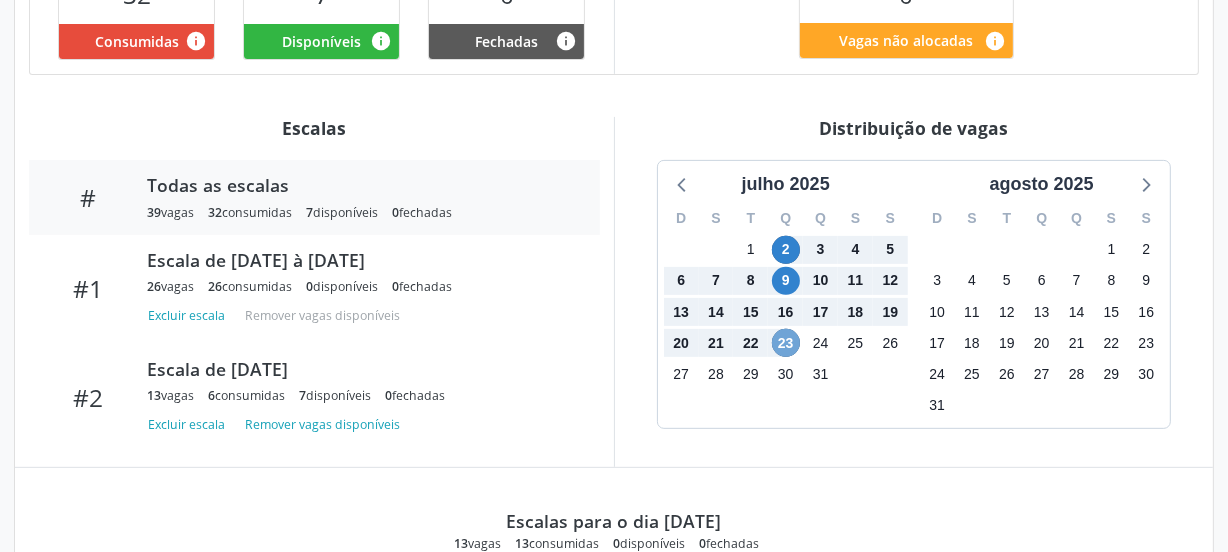 click on "23" at bounding box center (786, 343) 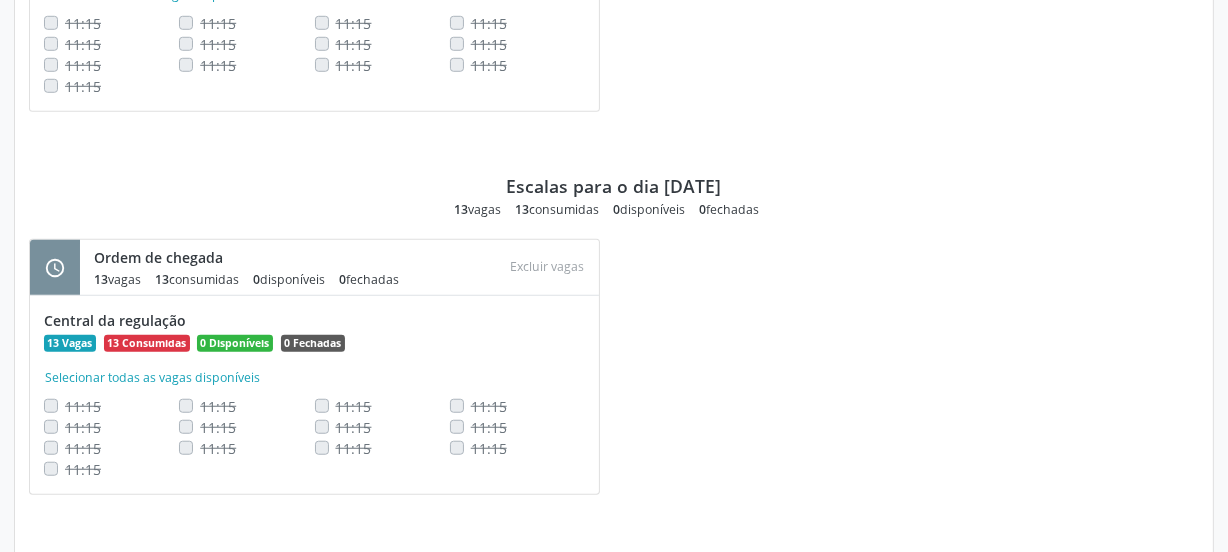 scroll, scrollTop: 1375, scrollLeft: 0, axis: vertical 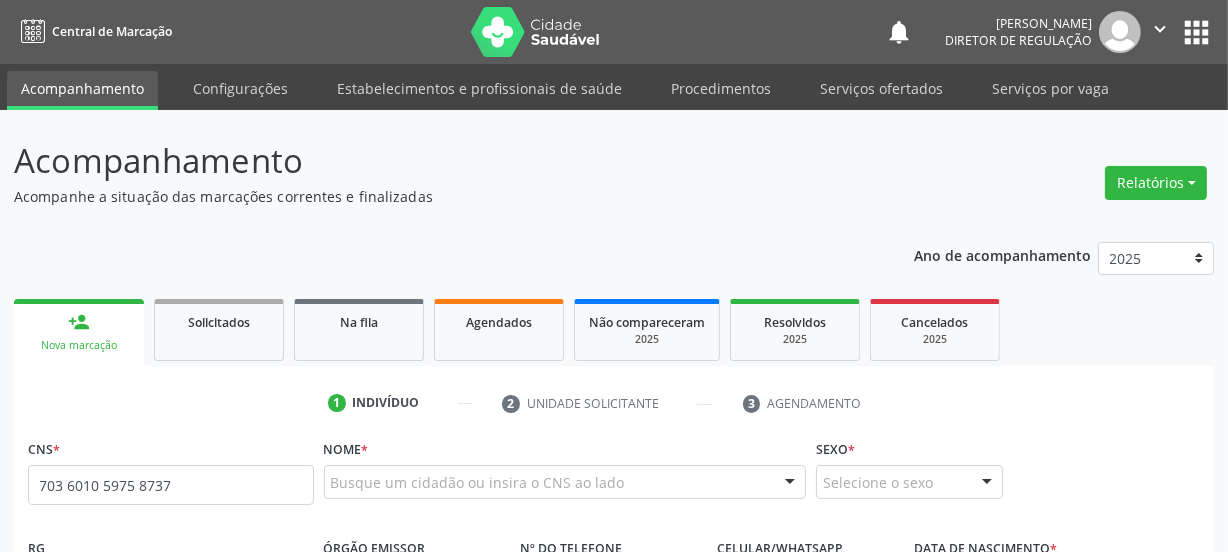 type on "703 6010 5975 8737" 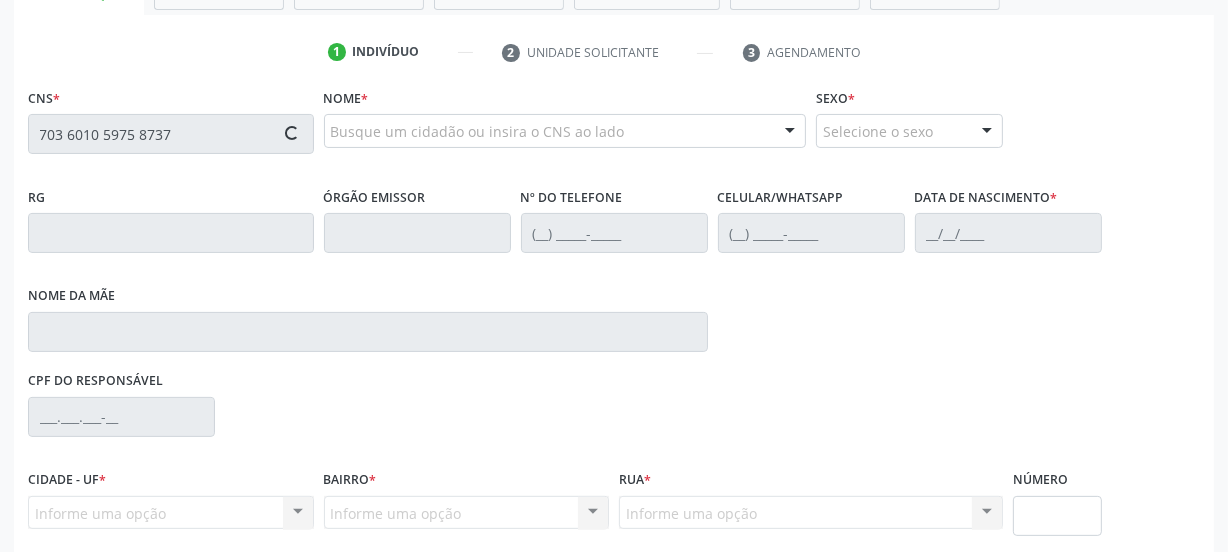 scroll, scrollTop: 335, scrollLeft: 0, axis: vertical 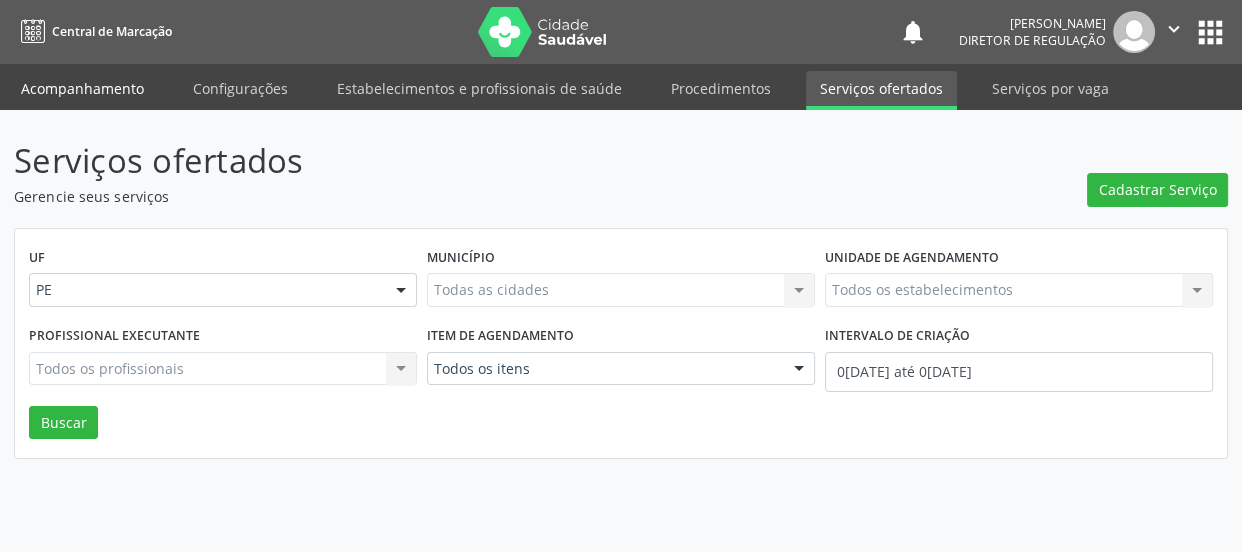 click on "Acompanhamento" at bounding box center (82, 88) 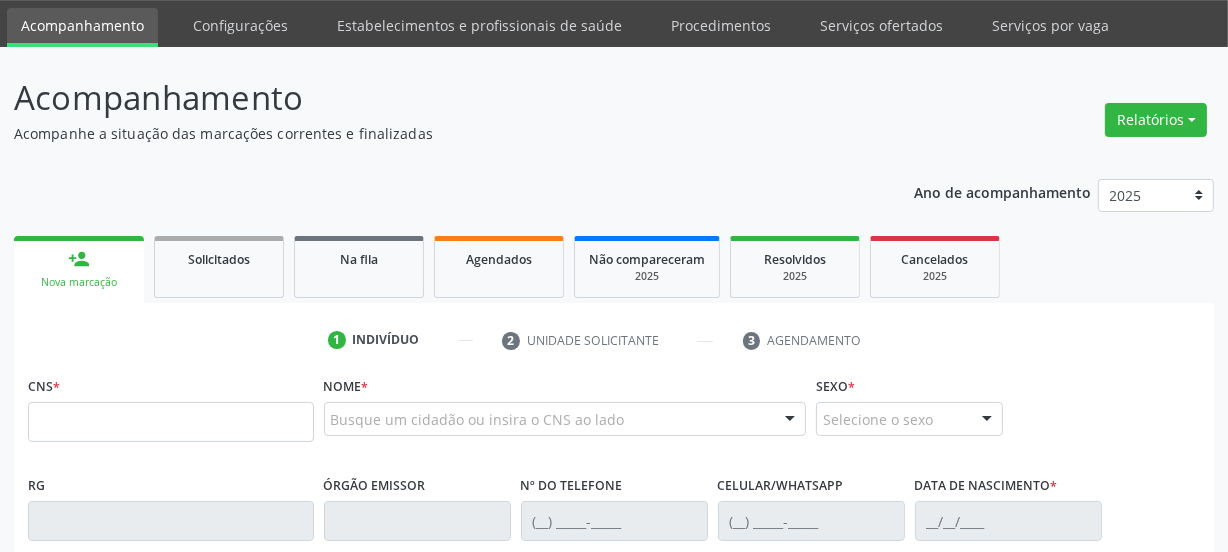 scroll, scrollTop: 90, scrollLeft: 0, axis: vertical 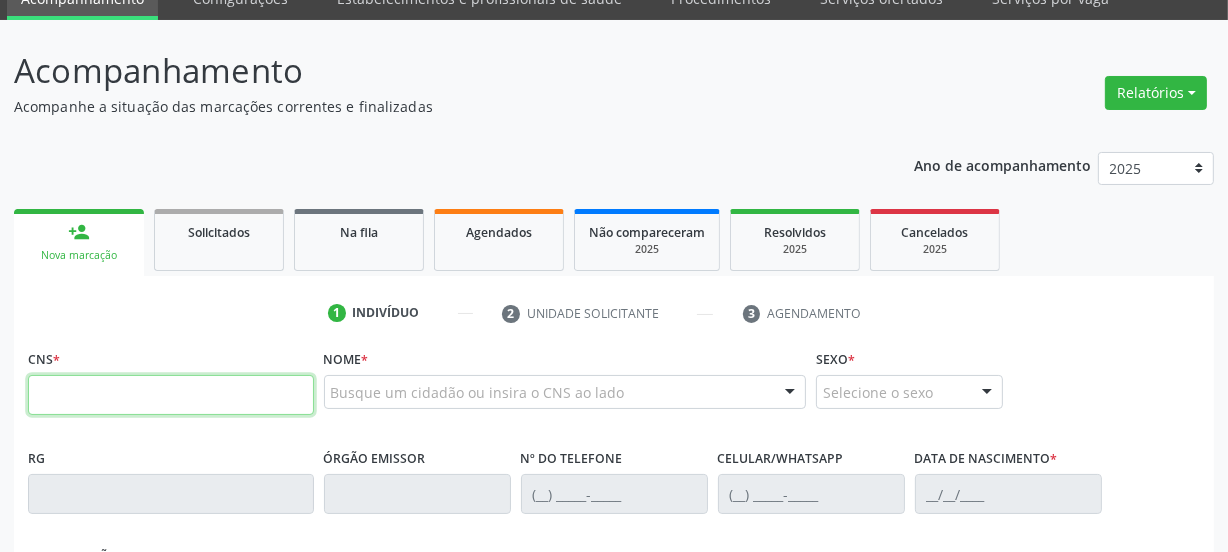 drag, startPoint x: 246, startPoint y: 400, endPoint x: 210, endPoint y: 376, distance: 43.266617 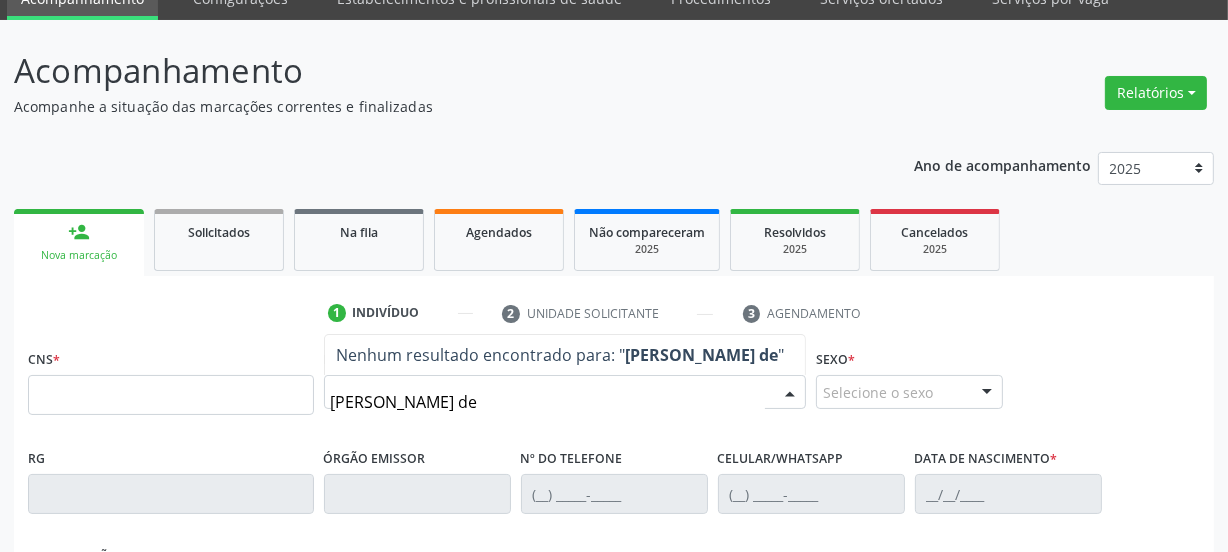 type on "plinio alves de c" 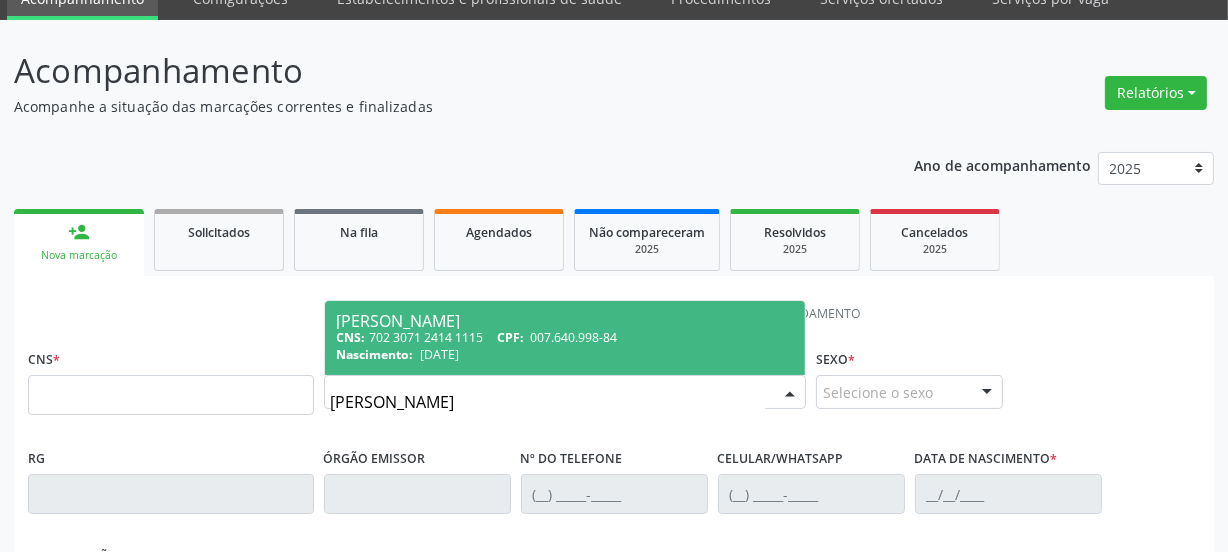 click on "007.640.998-84" at bounding box center [574, 337] 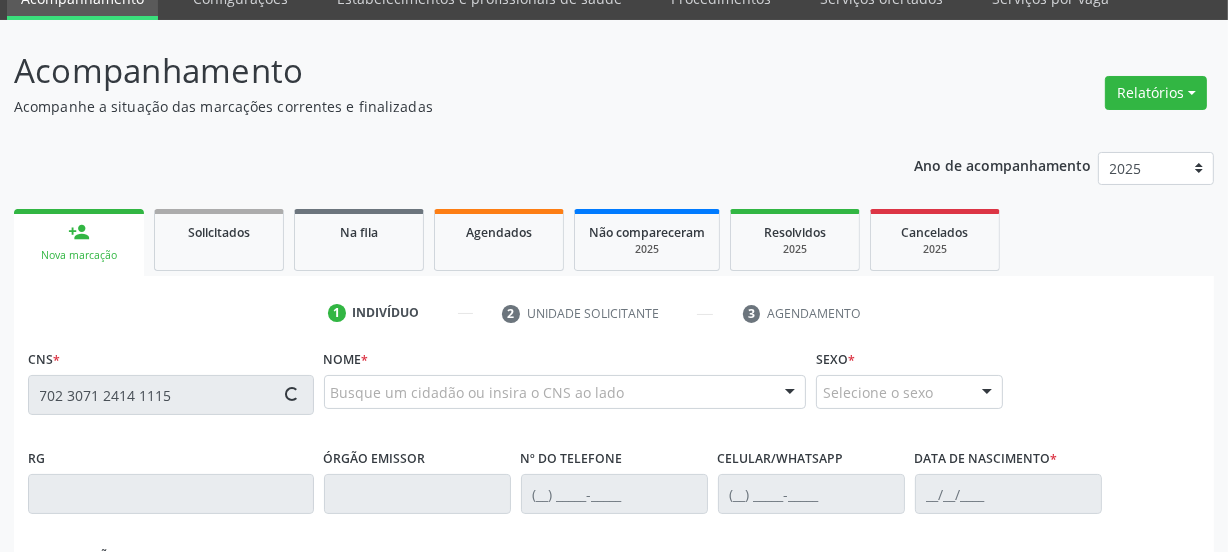 type 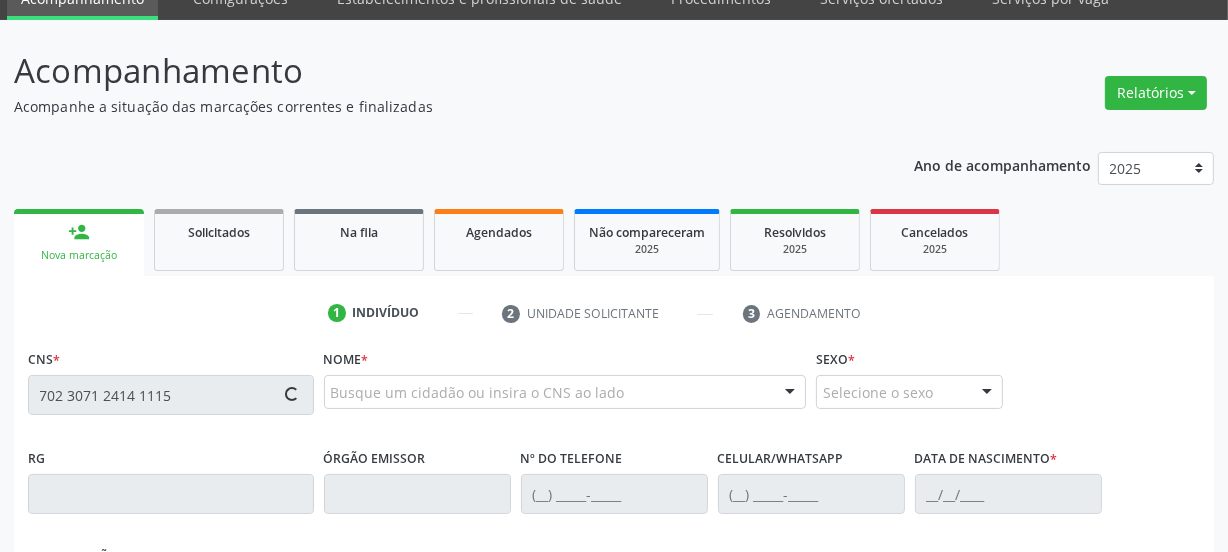 type on "702 3071 2414 1115" 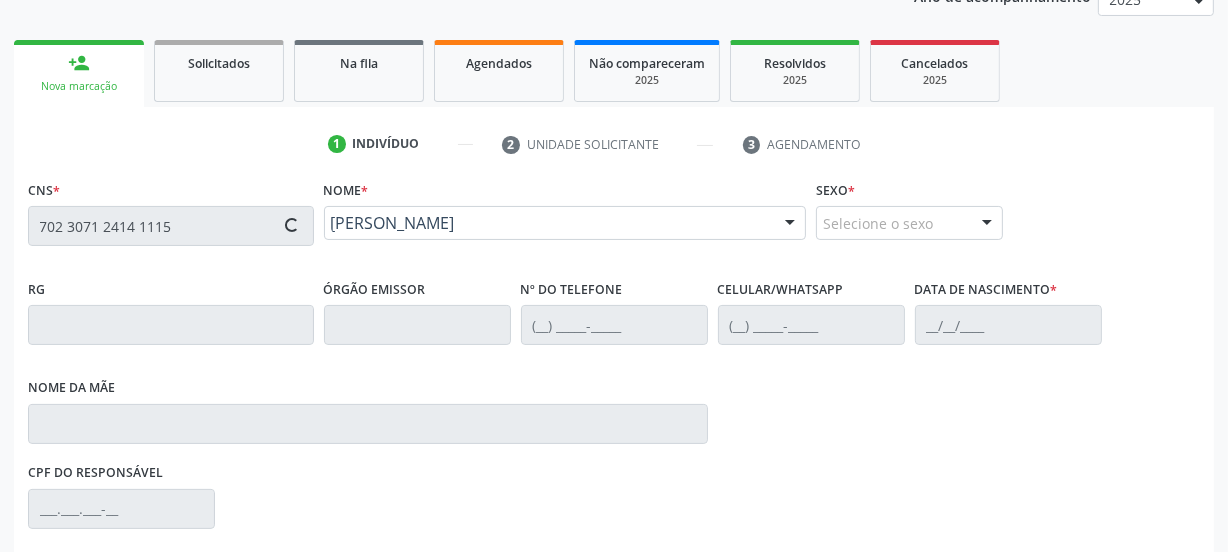 scroll, scrollTop: 517, scrollLeft: 0, axis: vertical 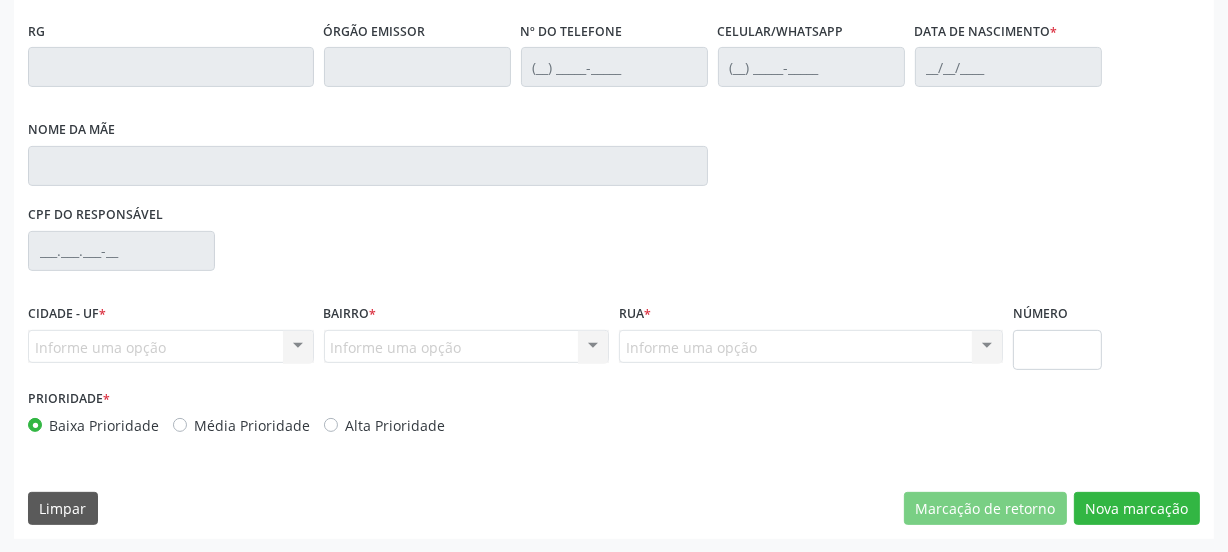 type on "(87) 99996-0122" 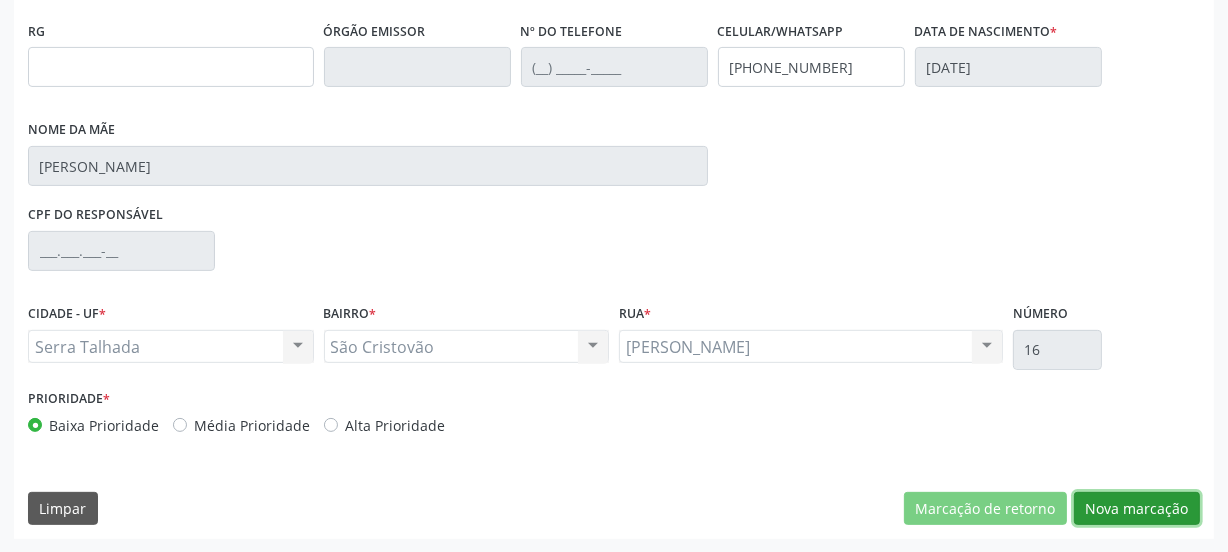 click on "Nova marcação" at bounding box center [1137, 509] 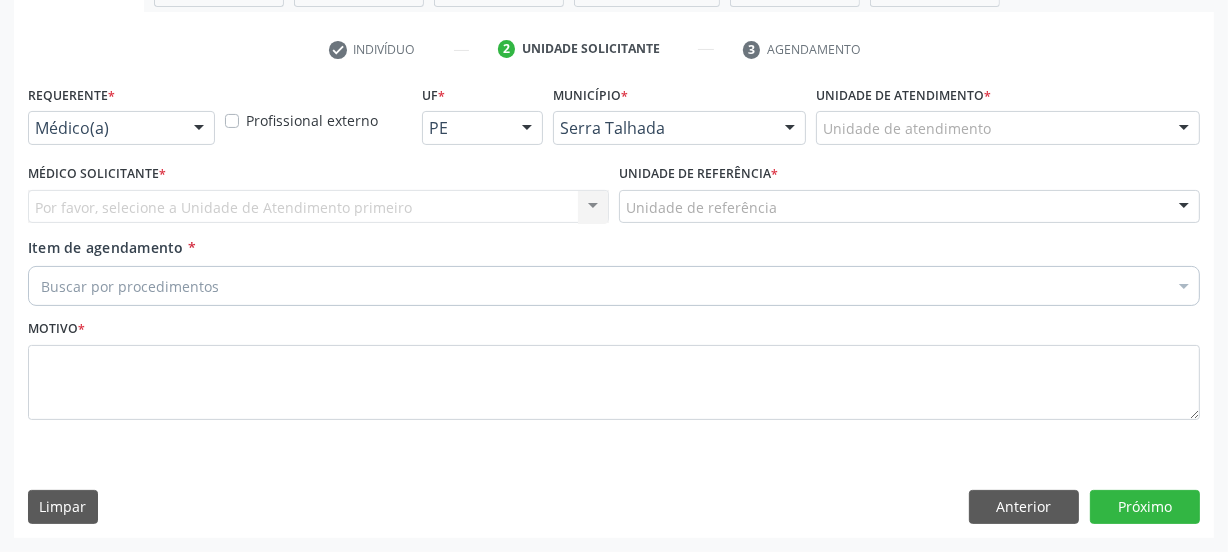 scroll, scrollTop: 352, scrollLeft: 0, axis: vertical 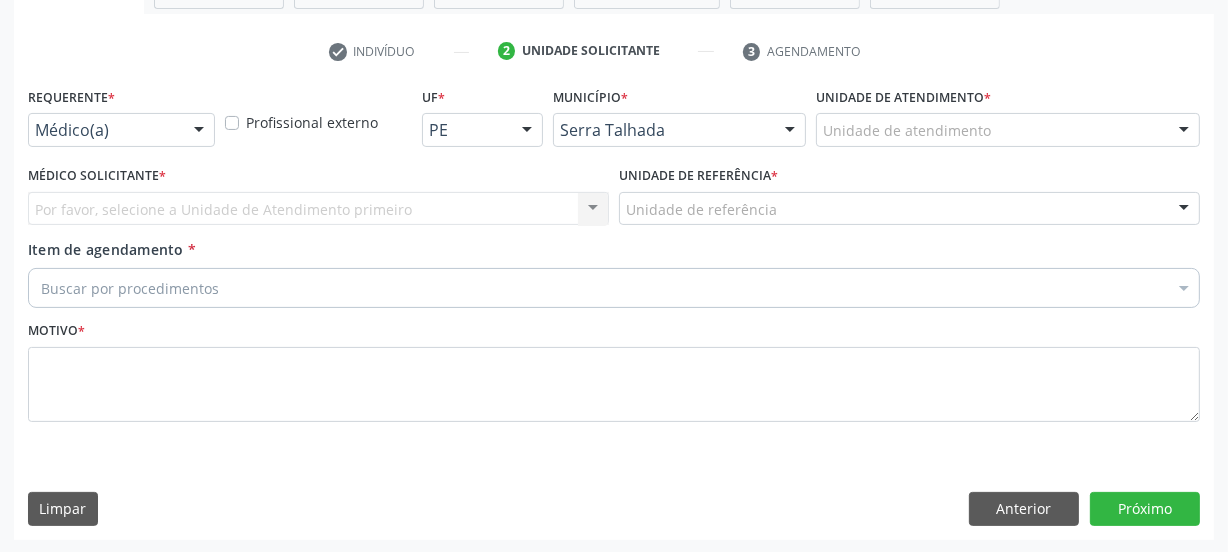 click on "Médico(a)" at bounding box center (121, 130) 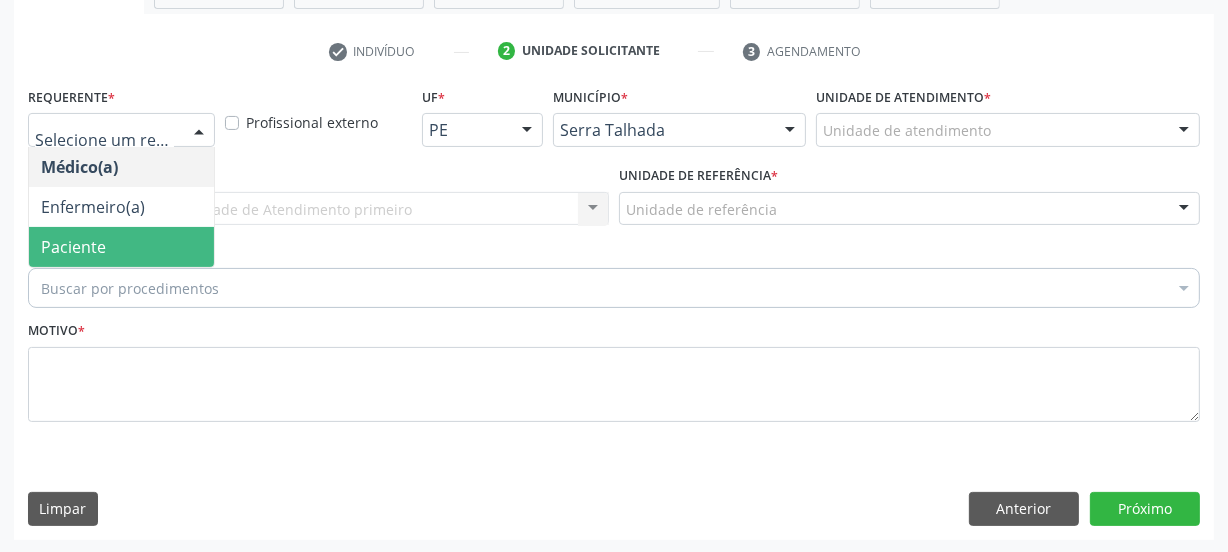 click on "Paciente" at bounding box center (121, 247) 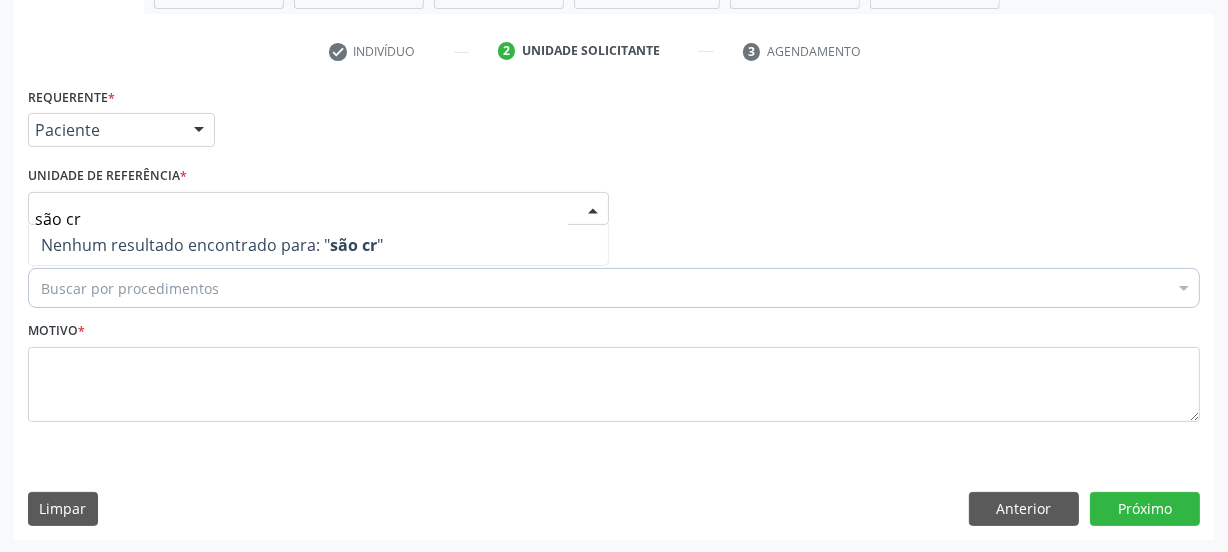 type on "são cr" 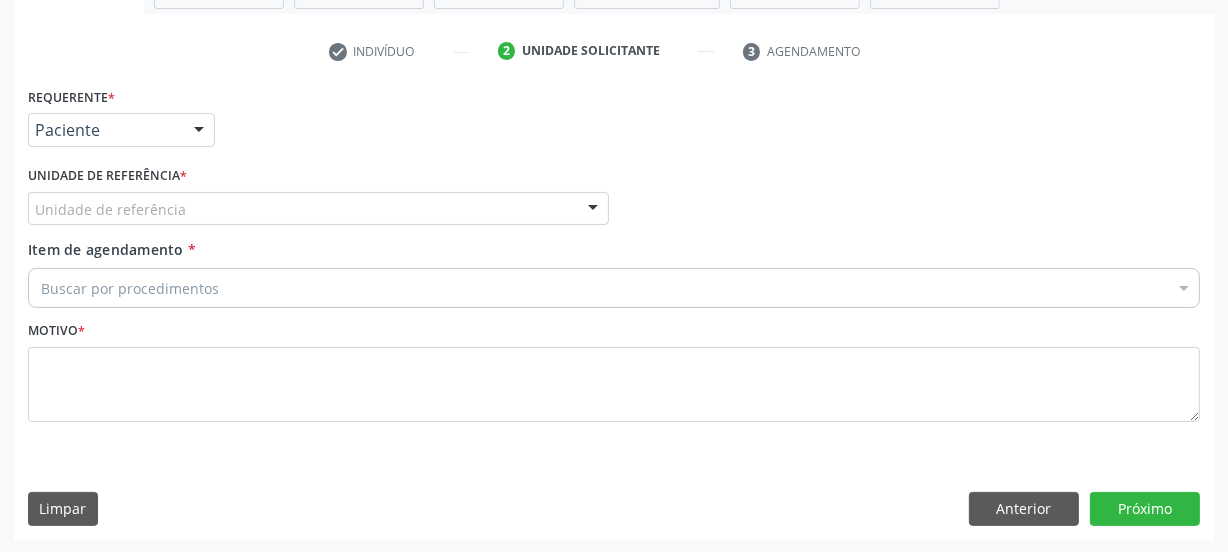 click on "Unidade de referência
*
Unidade de referência
Usf do Mutirao   Usf Cohab   Usf Caicarinha da Penha Tauapiranga   Posto de Saude Bernardo Vieira   Usf Borborema   Usf Bom Jesus I   Usf Ipsep   Usf Sao Cristovao   Usf Santa Rita Bernardo Vieira   Usf Cagep   Usf Caxixola   Usf Bom Jesus II   Usf Malhada Cortada   Usf Alto da Conceicao   Usf Varzea Aabb   Usf Ipsep II   Usf Cohab II   Usf Varzinha   Usf Ipa Faz Nova   Usf Centro I   Usf Vila Bela   Usf Centro II   Usf Luanda Jardim   Usf Ipsep III   Posto de Saude Logradouro   Posto de Saude Poco da Cerca   Posto de Saude de Juazeirinho   Central Regional de Rede de Frio Xi Geres   Hospital Eduardo Campos   Rede de Atencao Ao Covid 19 Leitos de Retaguarda Municipal   Posto de Saude Malhada da Areia   Posto de Saude Malhada do Jua   Vigilancia Epidemiologica   Central de Regulacao Medica das Urgencias Serra Talhada Pe   Usb Base Samu Serra Talhada   Usa Base Samu Serra Talhada   3 Grupamento de Bombeiros" at bounding box center [318, 193] 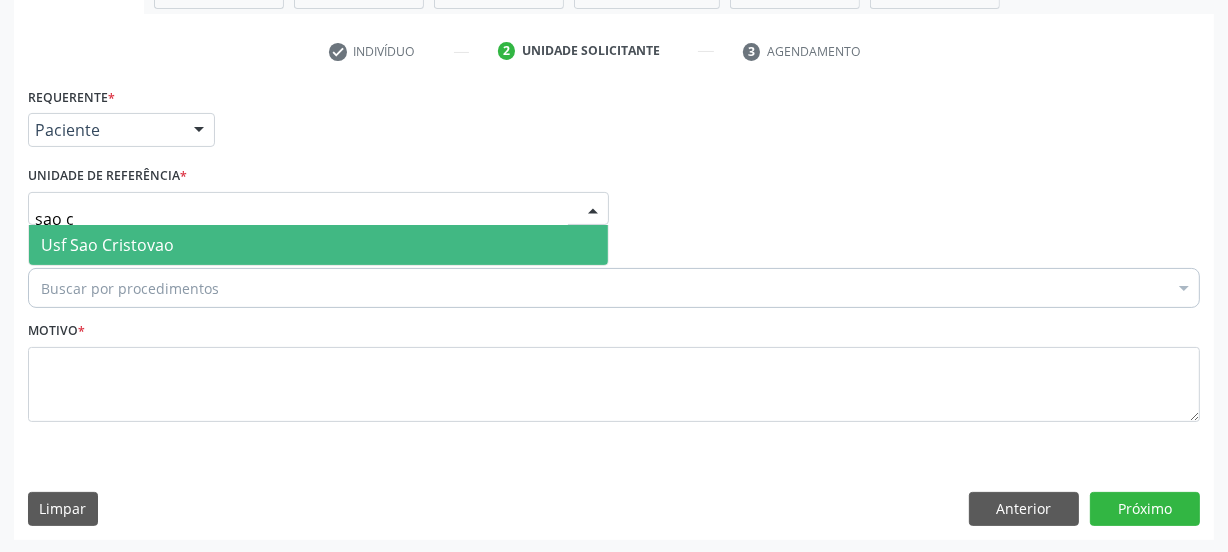 type on "sao cr" 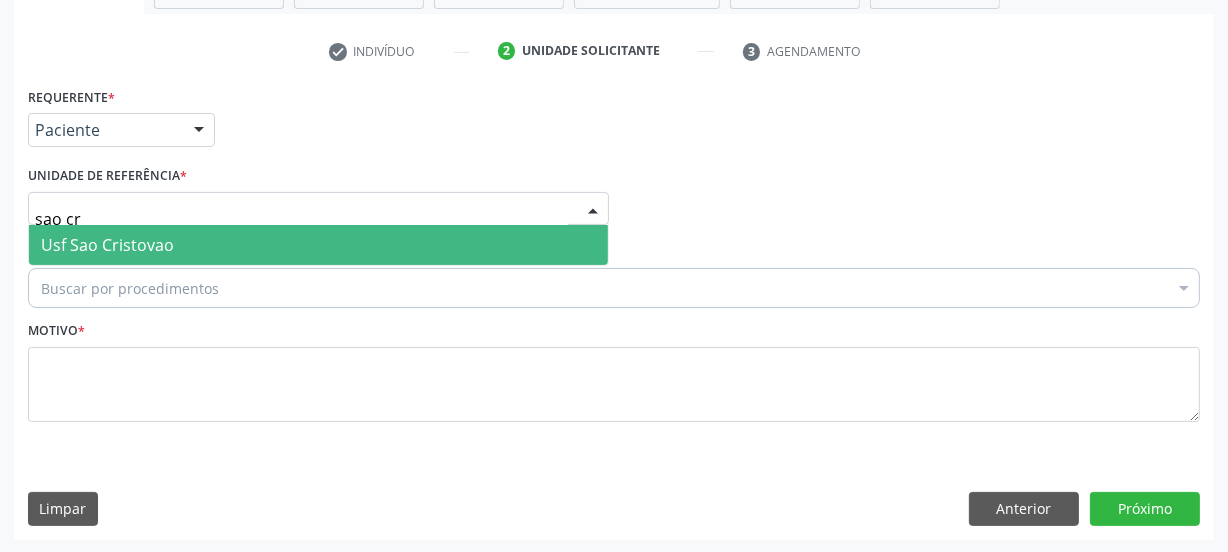 click on "Usf Sao Cristovao" at bounding box center [318, 245] 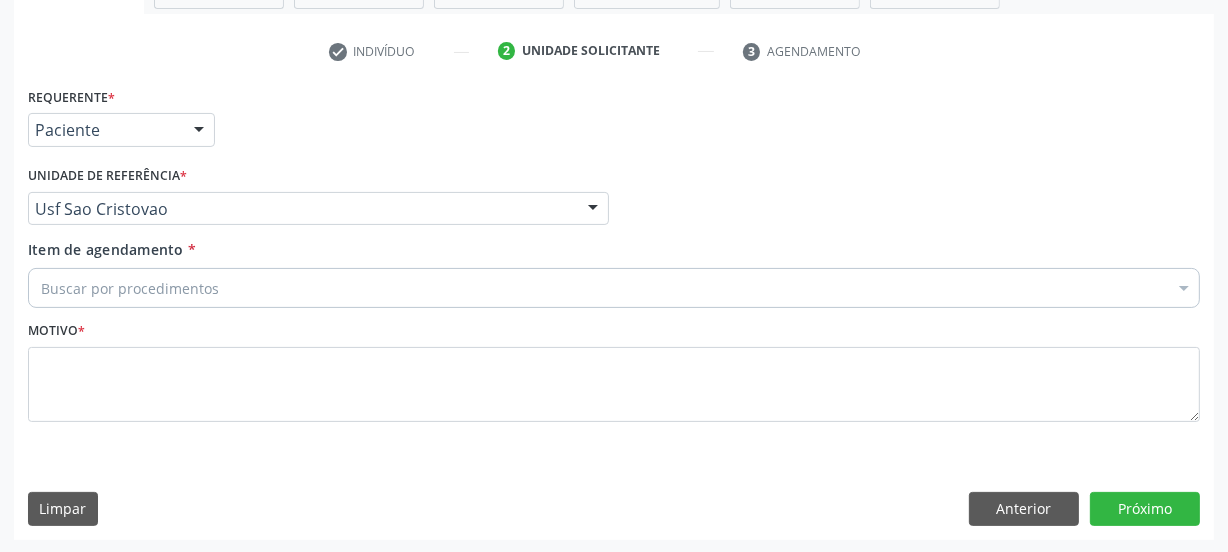 click on "Buscar por procedimentos" at bounding box center [614, 288] 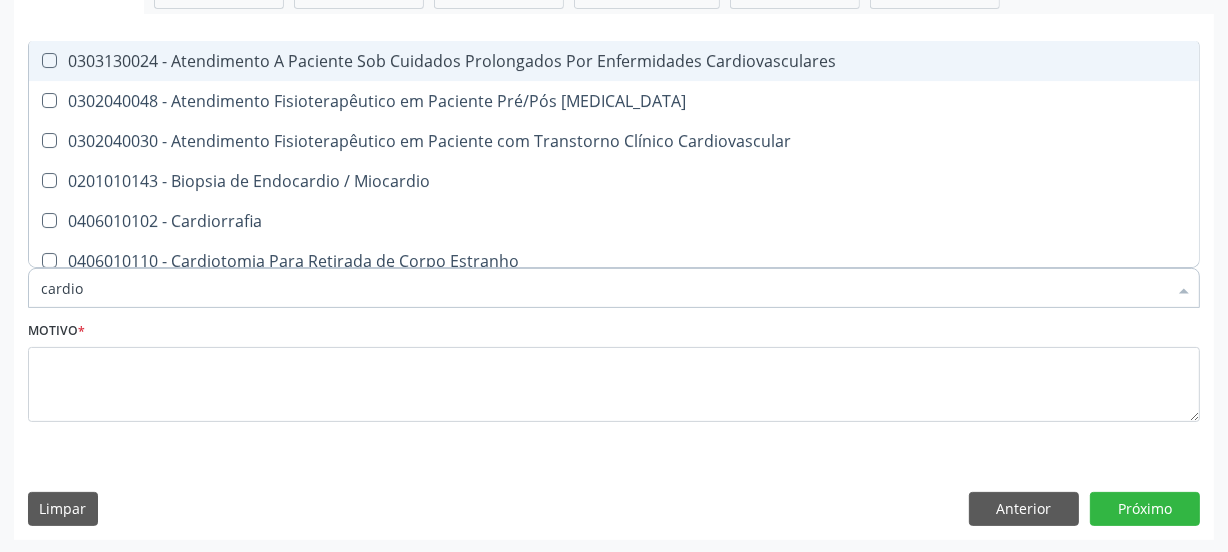 type on "cardiol" 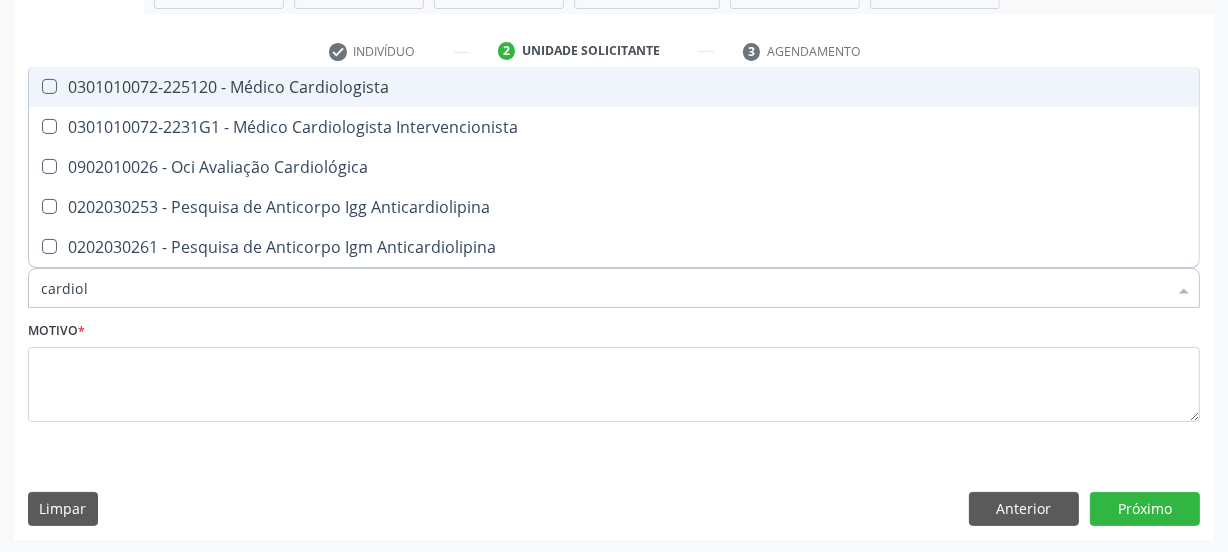 click on "0301010072-225120 - Médico Cardiologista" at bounding box center (614, 87) 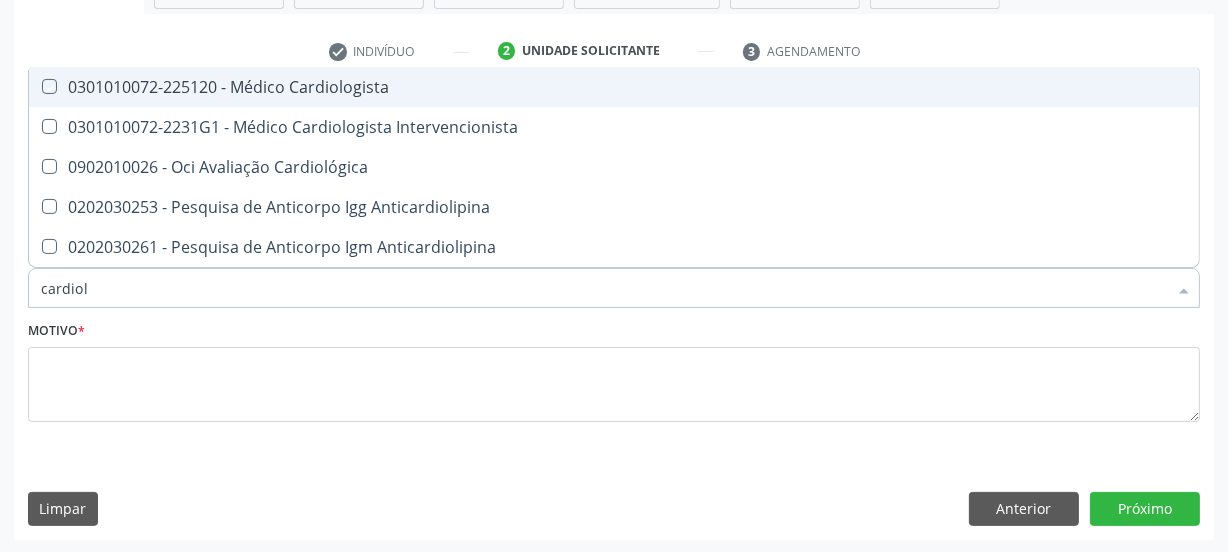 checkbox on "true" 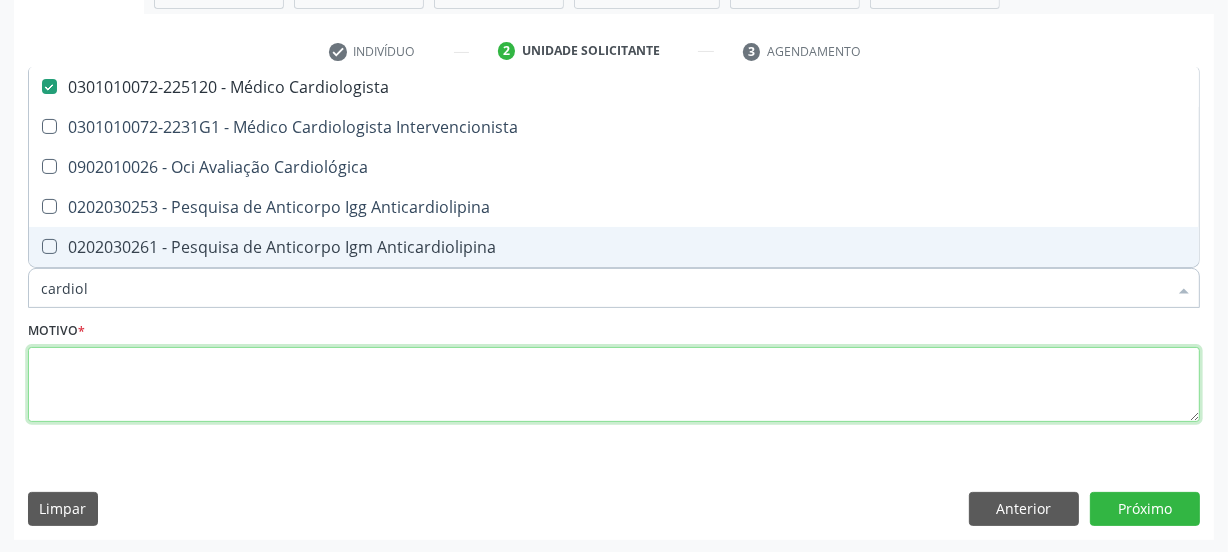 click at bounding box center [614, 385] 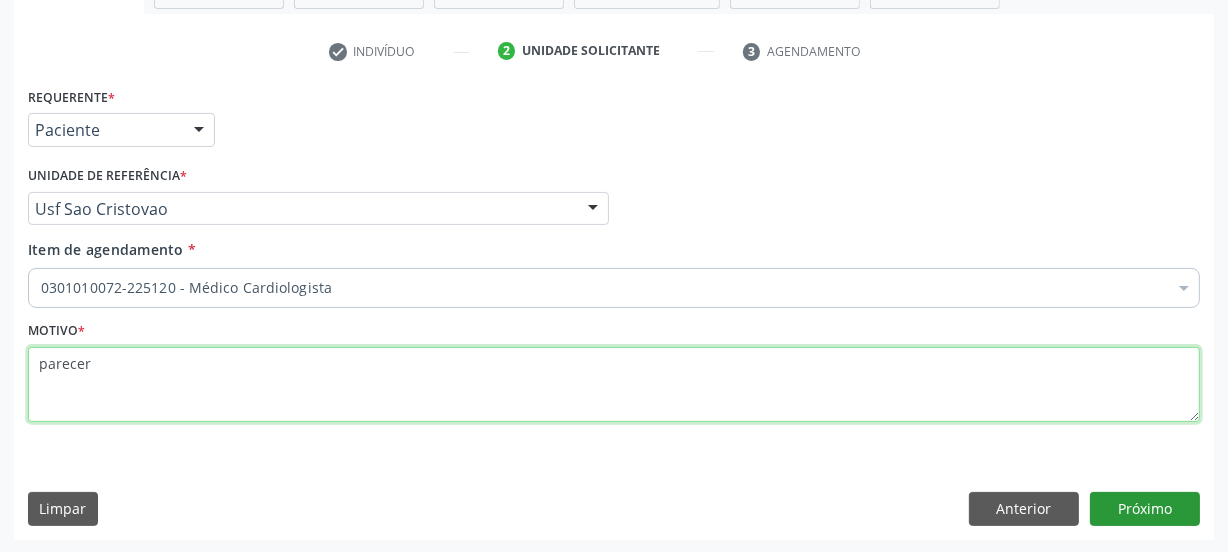 type on "parecer" 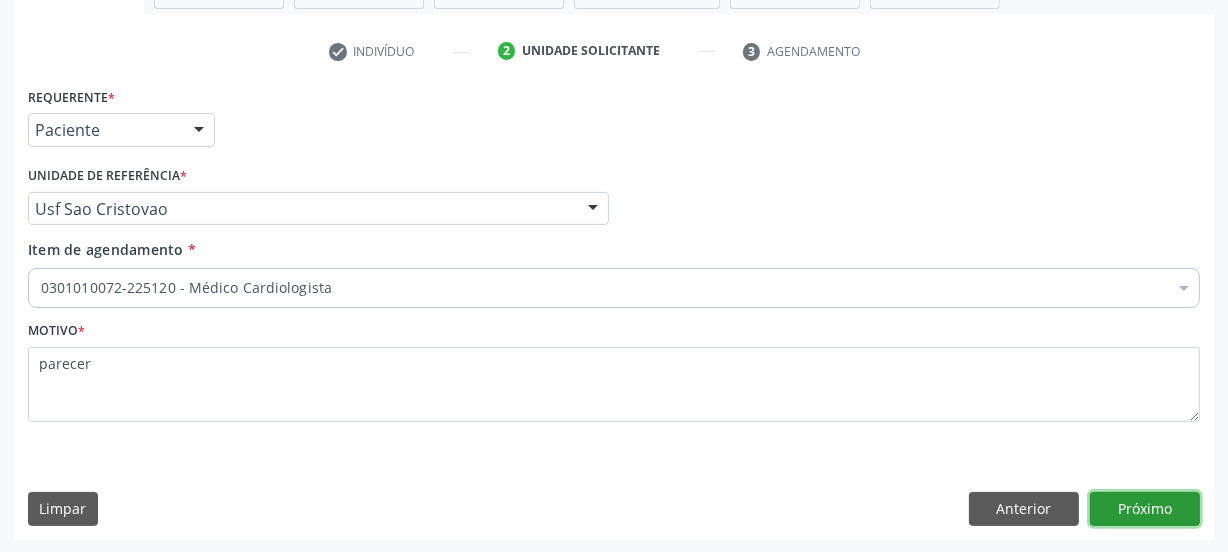 drag, startPoint x: 1134, startPoint y: 512, endPoint x: 1148, endPoint y: 543, distance: 34.0147 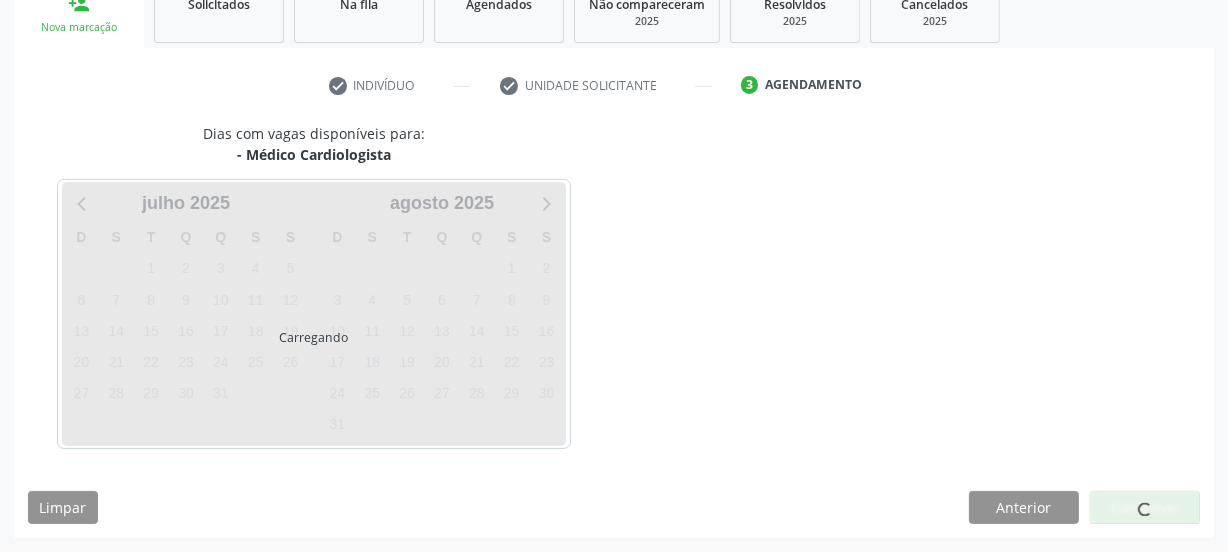 scroll, scrollTop: 317, scrollLeft: 0, axis: vertical 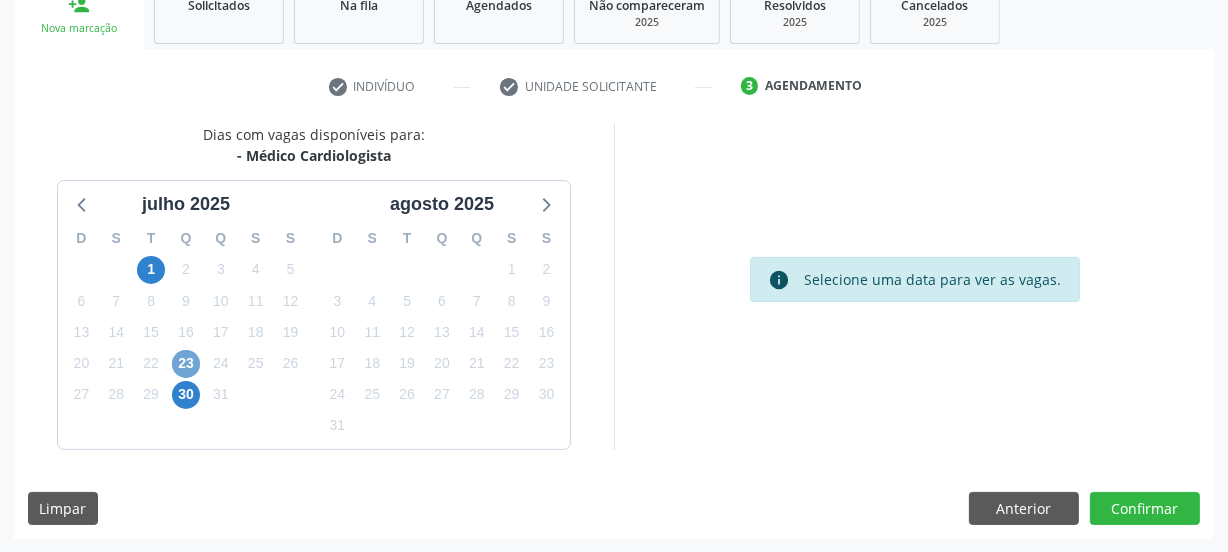 click on "23" at bounding box center [186, 364] 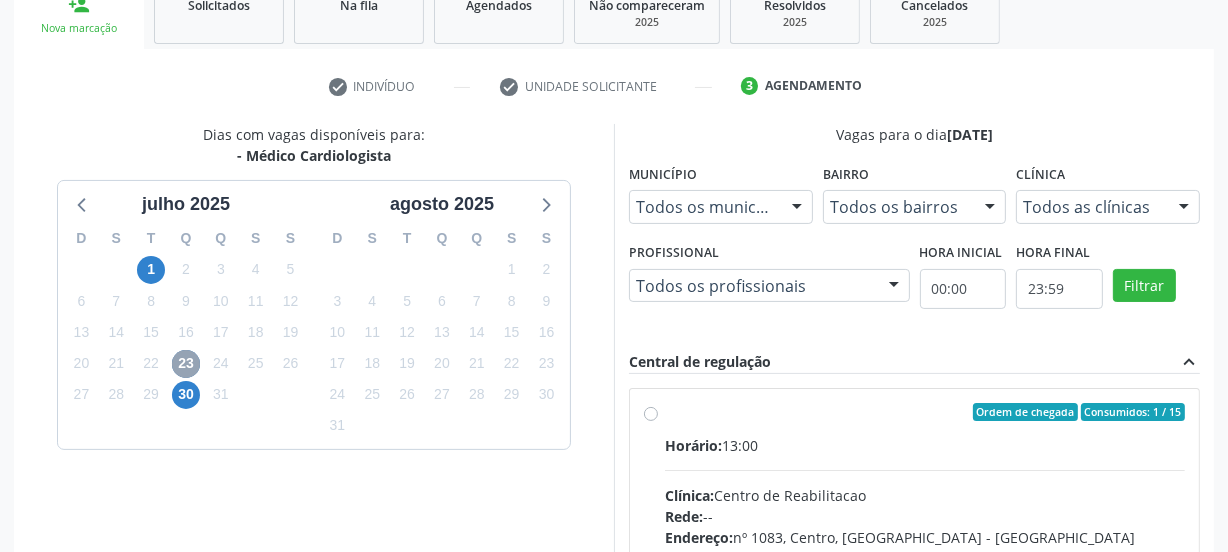 scroll, scrollTop: 408, scrollLeft: 0, axis: vertical 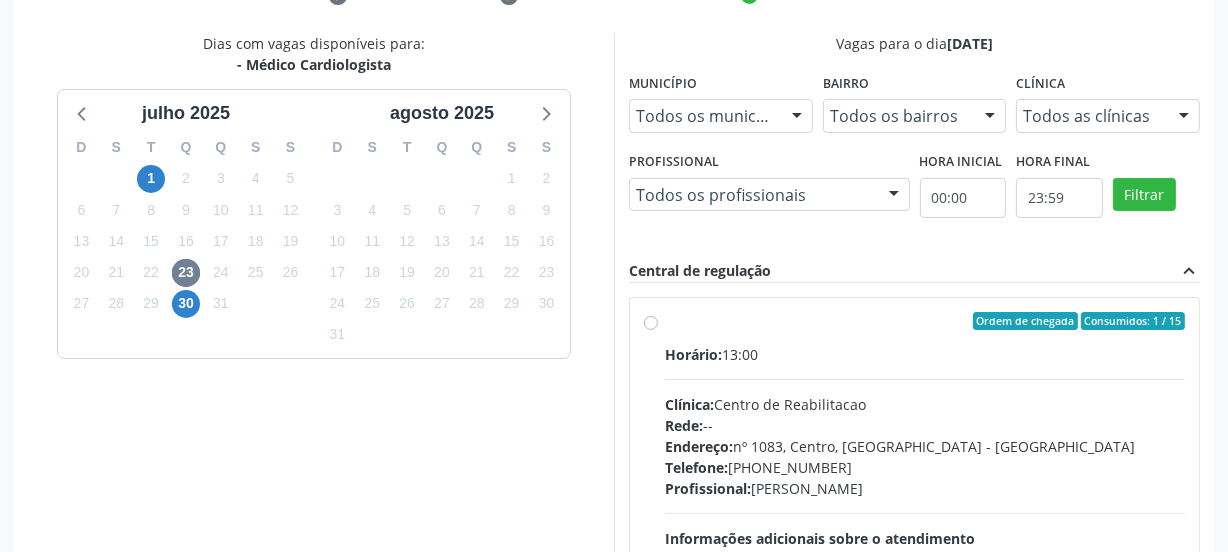 click on "Horário:   13:00
Clínica:  Centro de Reabilitacao
Rede:
--
Endereço:   nº 1083, Centro, Serra Talhada - PE
Telefone:   (81) 38313112
Profissional:
Antonio Eduardo de Melo Filho
Informações adicionais sobre o atendimento
Idade de atendimento:
de 0 a 120 anos
Gênero(s) atendido(s):
Masculino e Feminino
Informações adicionais:
--" at bounding box center (925, 481) 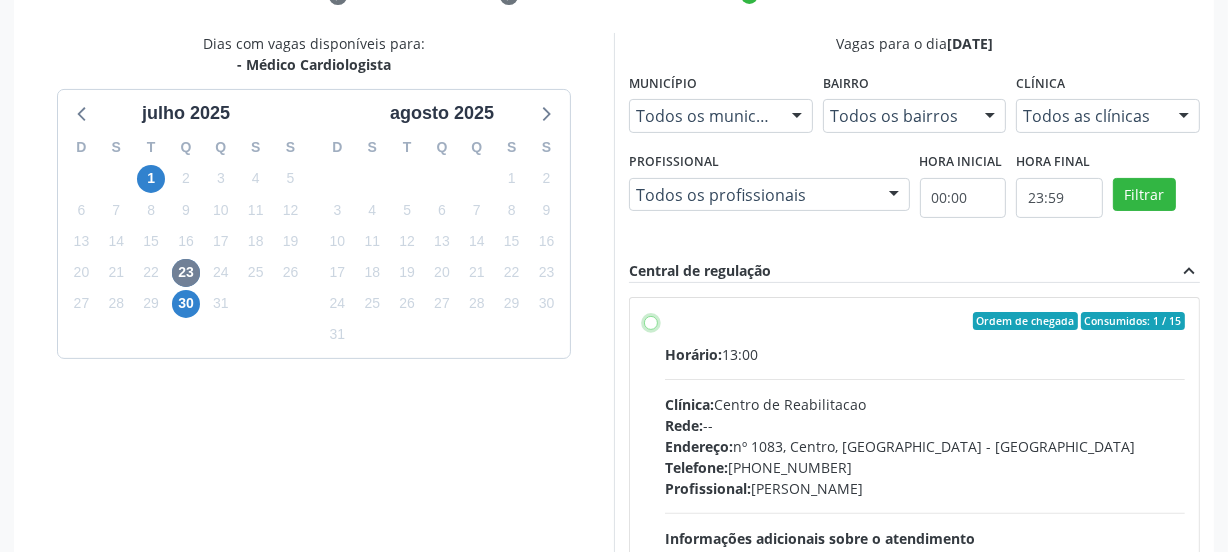 click on "Ordem de chegada
Consumidos: 1 / 15
Horário:   13:00
Clínica:  Centro de Reabilitacao
Rede:
--
Endereço:   nº 1083, Centro, Serra Talhada - PE
Telefone:   (81) 38313112
Profissional:
Antonio Eduardo de Melo Filho
Informações adicionais sobre o atendimento
Idade de atendimento:
de 0 a 120 anos
Gênero(s) atendido(s):
Masculino e Feminino
Informações adicionais:
--" at bounding box center (651, 321) 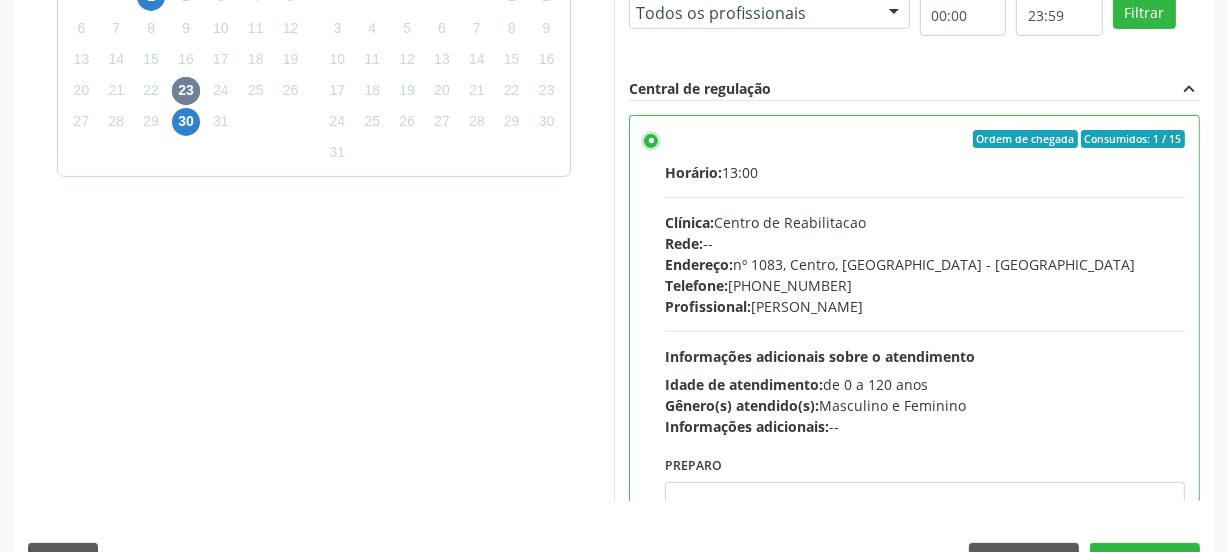 scroll, scrollTop: 641, scrollLeft: 0, axis: vertical 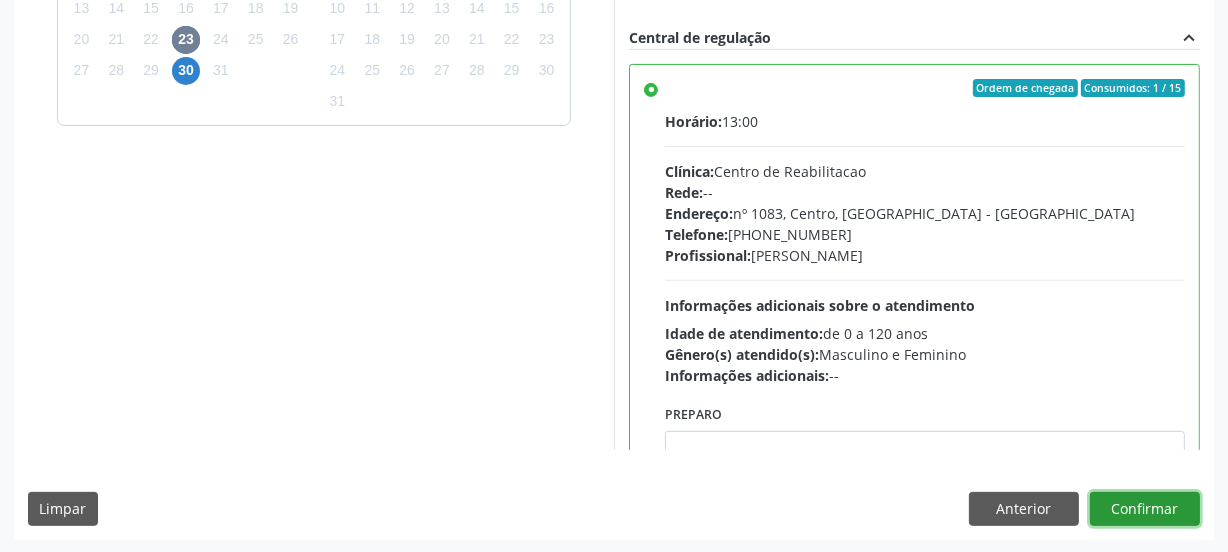click on "Confirmar" at bounding box center [1145, 509] 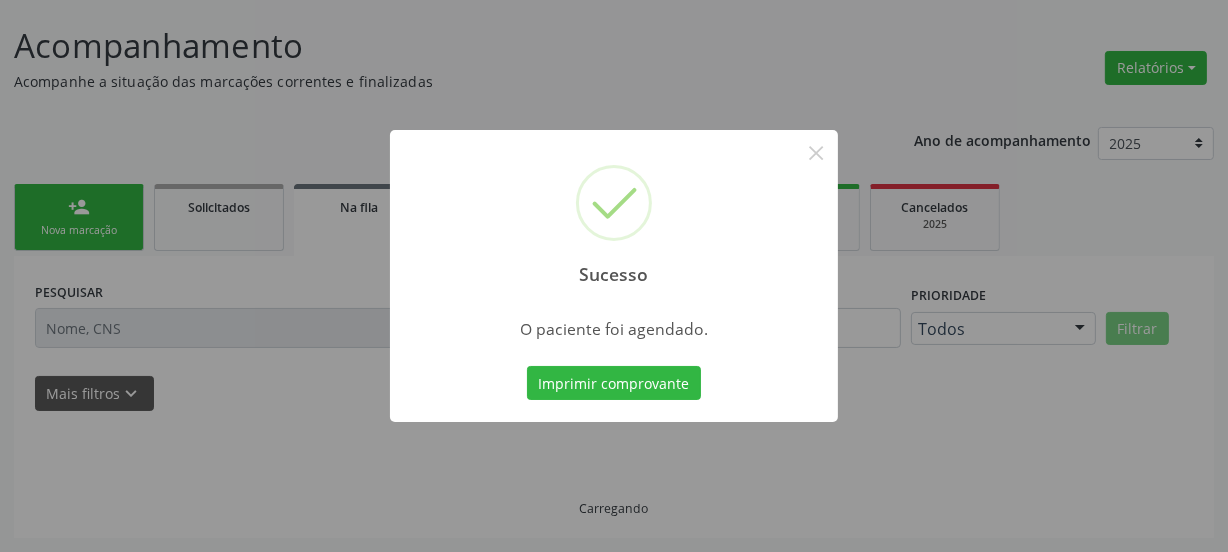 scroll, scrollTop: 114, scrollLeft: 0, axis: vertical 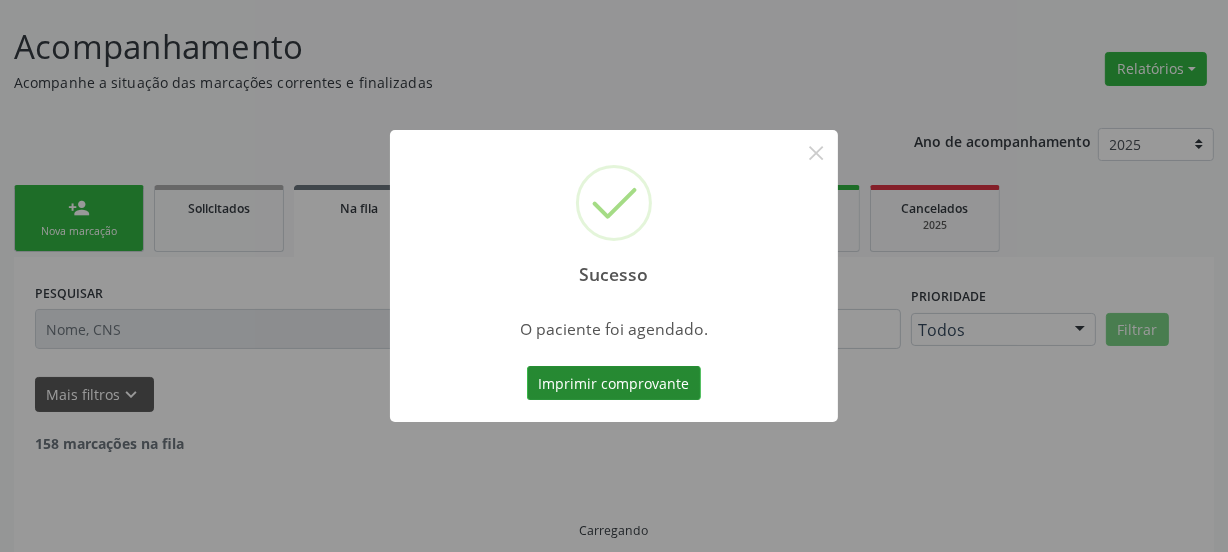 click on "Imprimir comprovante" at bounding box center (614, 383) 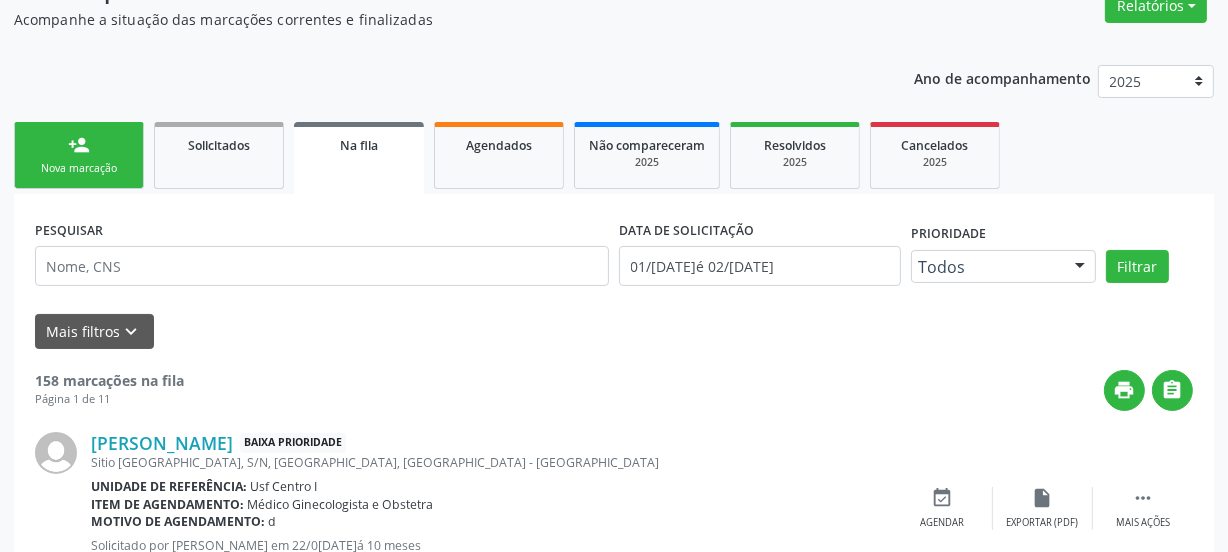 scroll, scrollTop: 205, scrollLeft: 0, axis: vertical 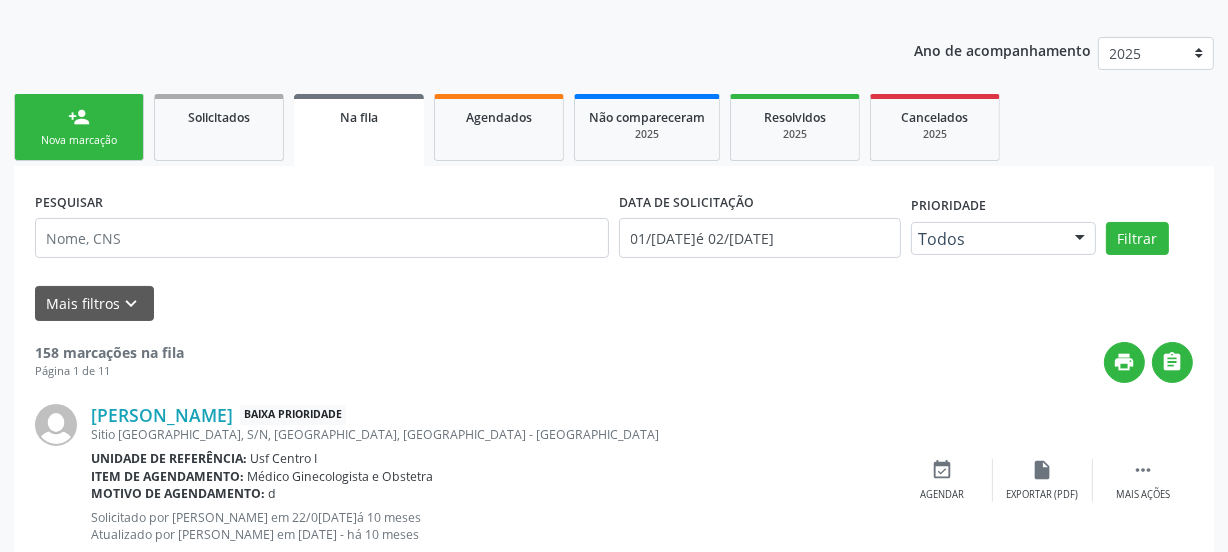click on "person_add
Nova marcação" at bounding box center (79, 127) 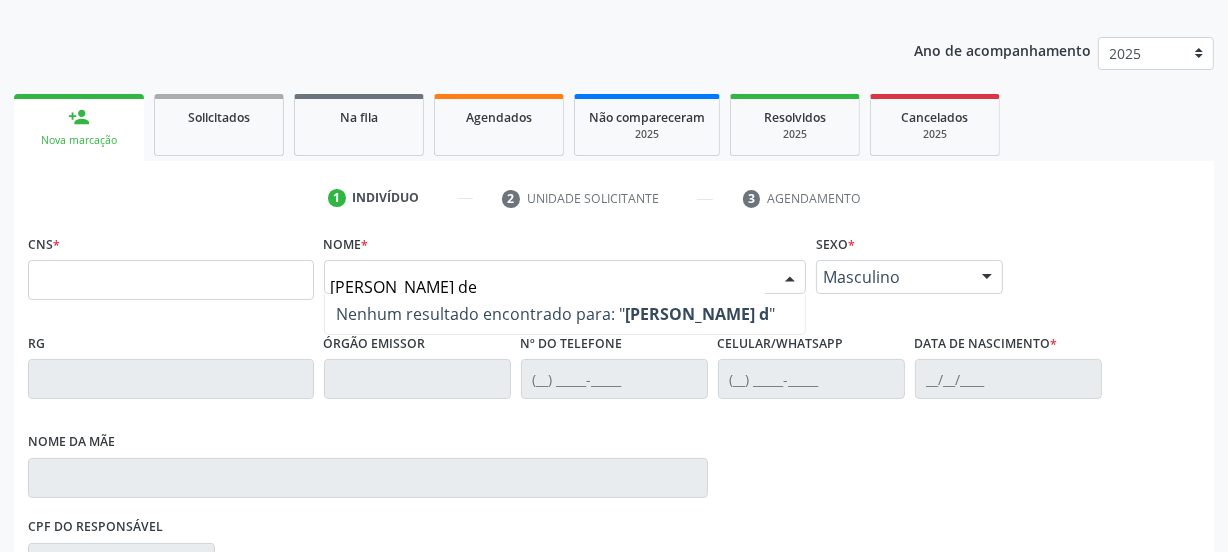 type on "plinio alves de" 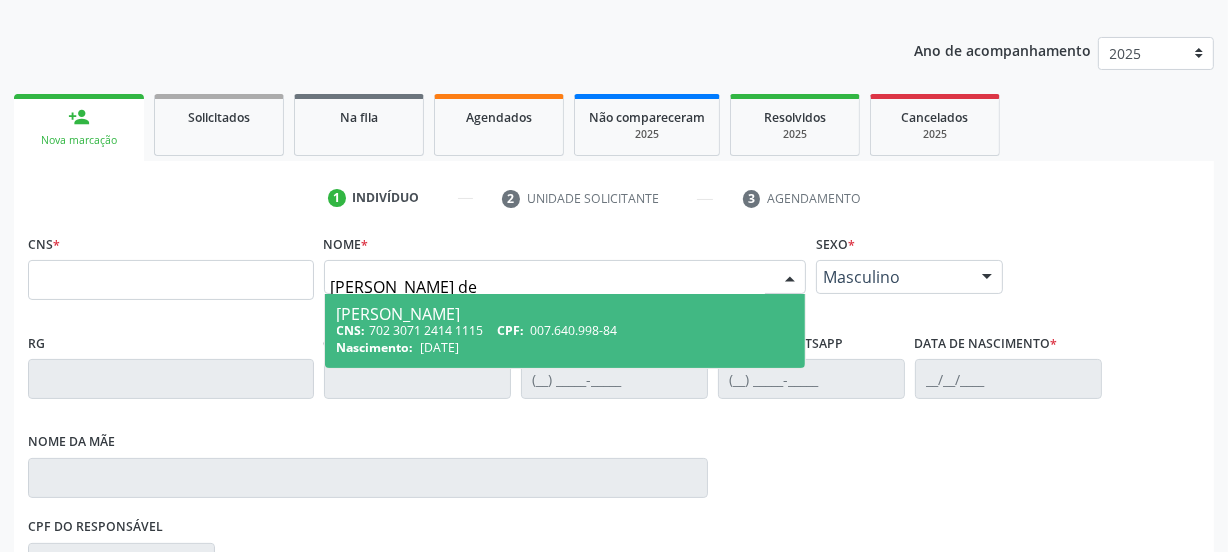 click on "Plinio Alves de Carvalho Lima" at bounding box center [565, 314] 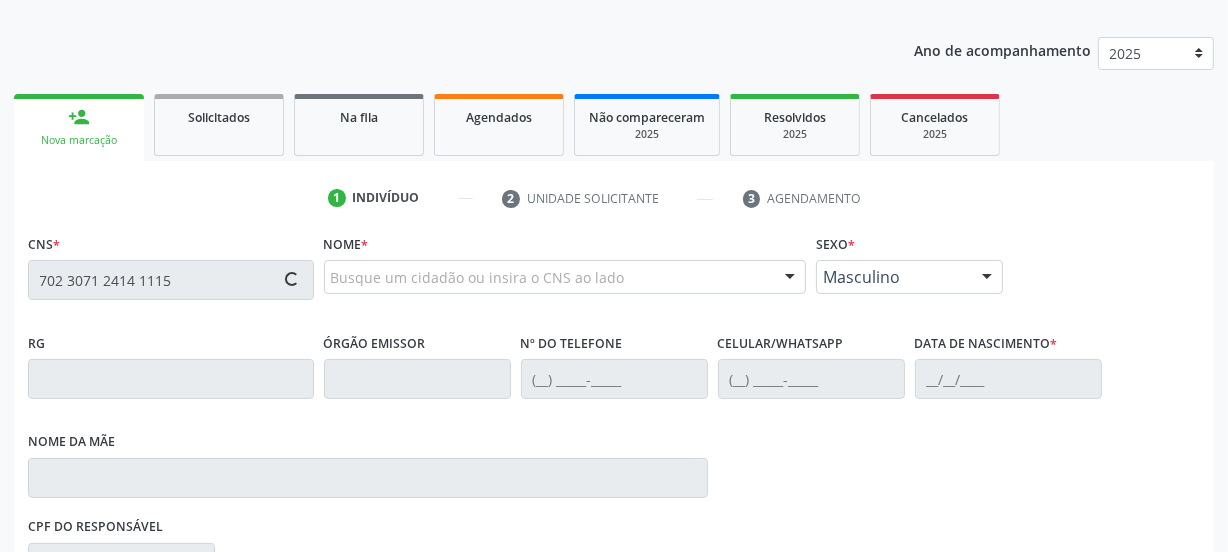 type on "702 3071 2414 1115" 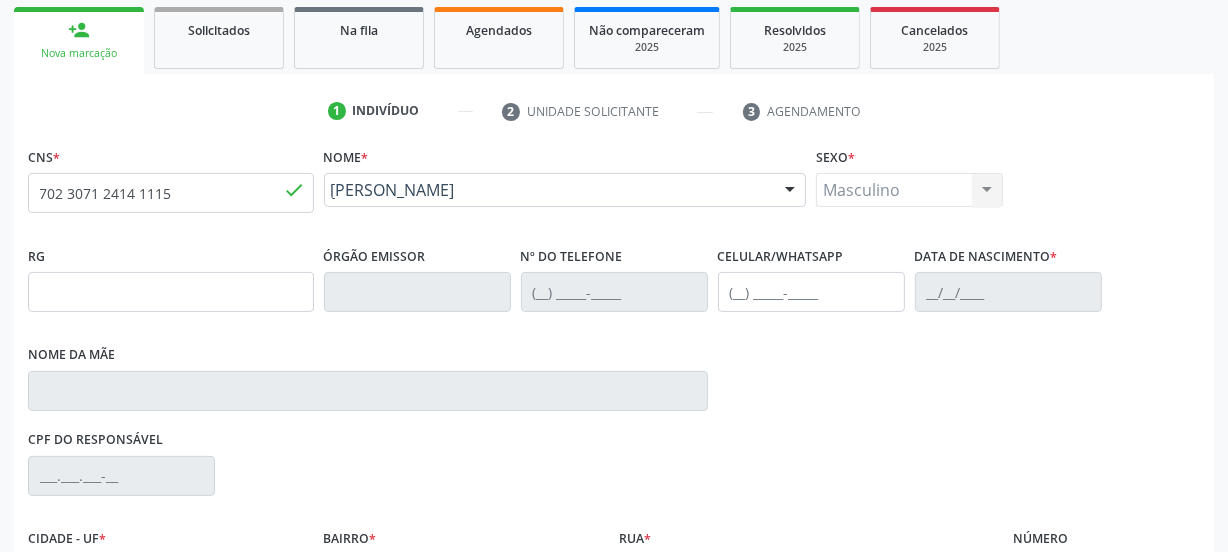 type on "(87) 99996-0122" 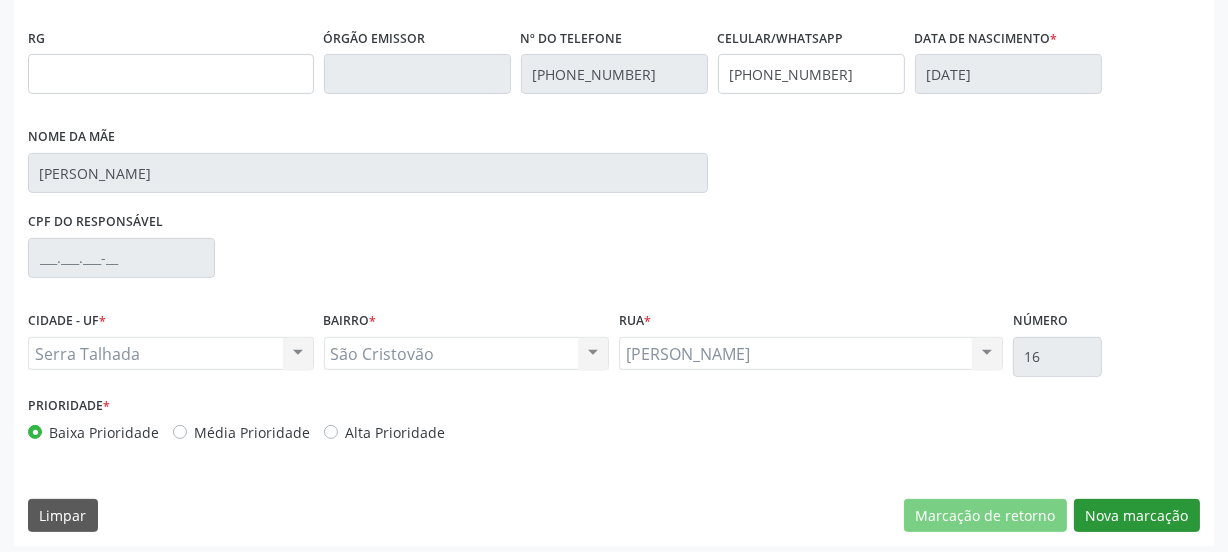 scroll, scrollTop: 517, scrollLeft: 0, axis: vertical 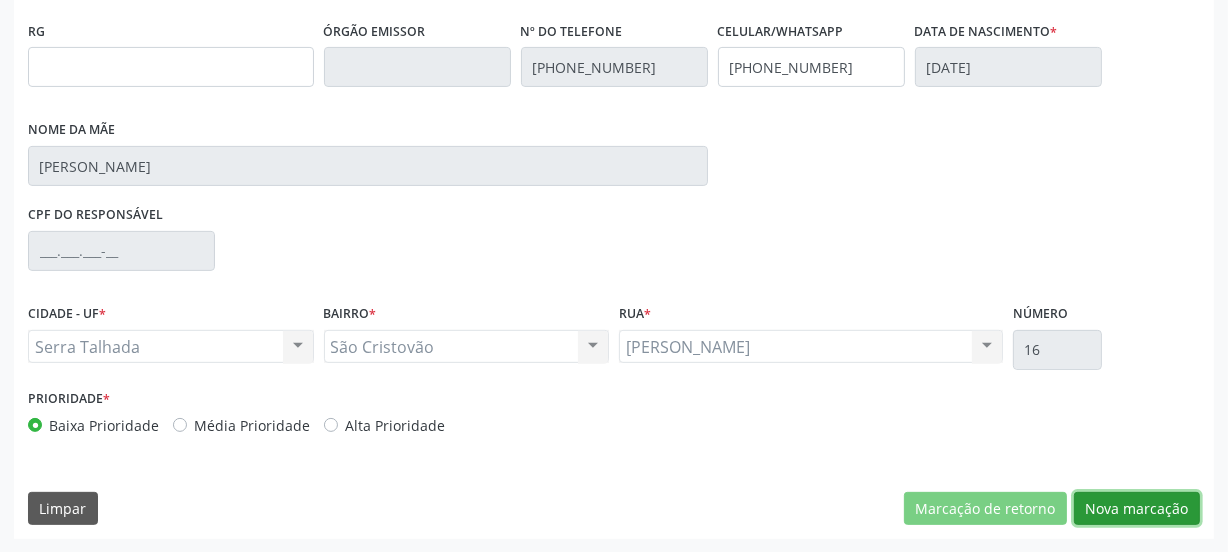 click on "Nova marcação" at bounding box center [1137, 509] 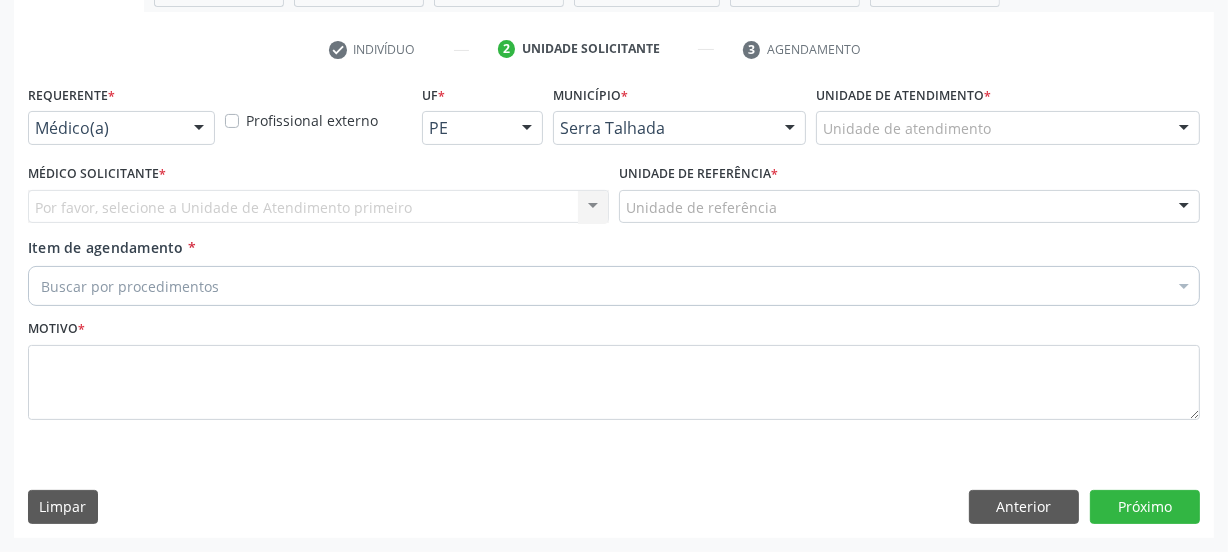 scroll, scrollTop: 352, scrollLeft: 0, axis: vertical 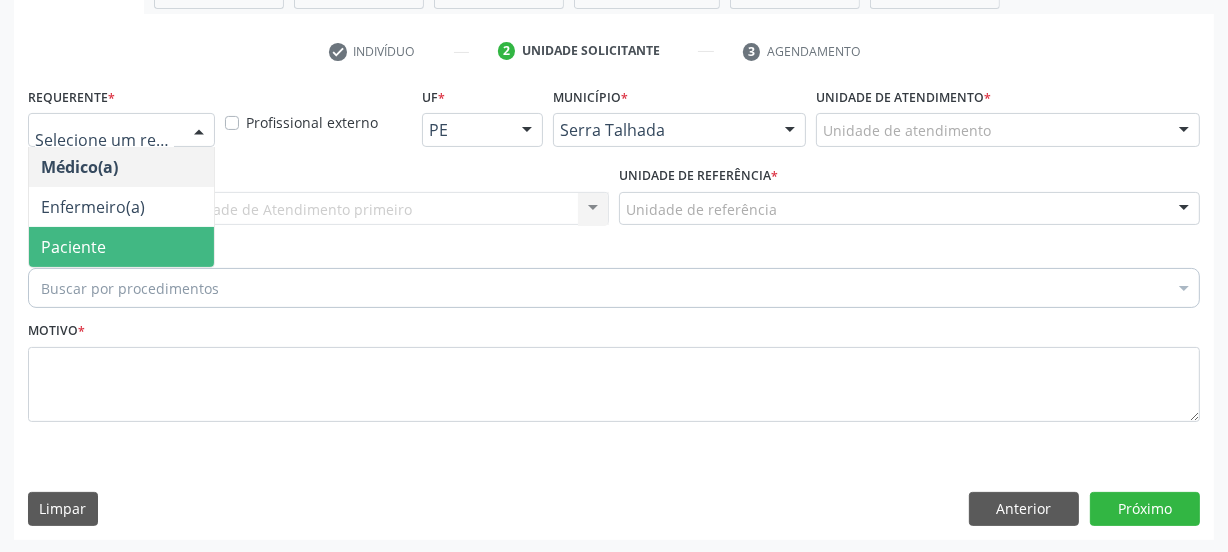 click on "Paciente" at bounding box center (121, 247) 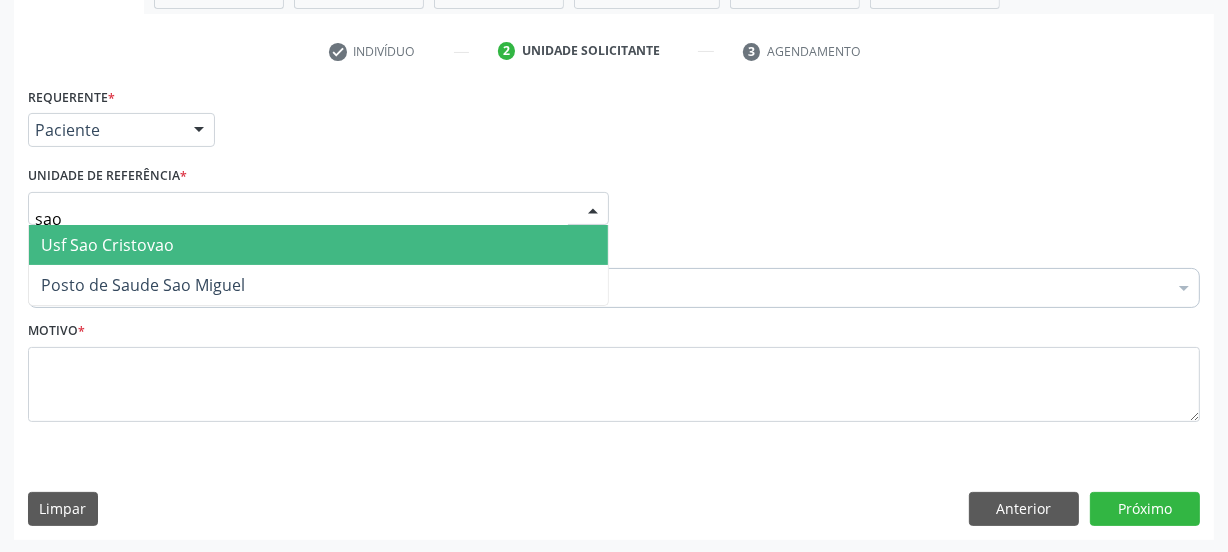 type on "sao c" 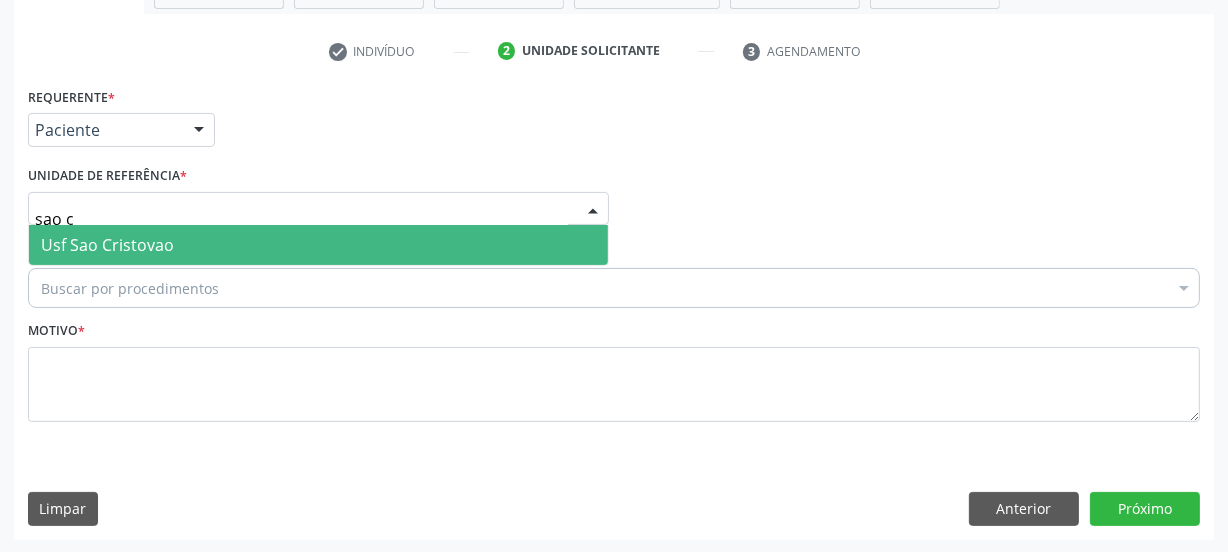 click on "Usf Sao Cristovao" at bounding box center (318, 245) 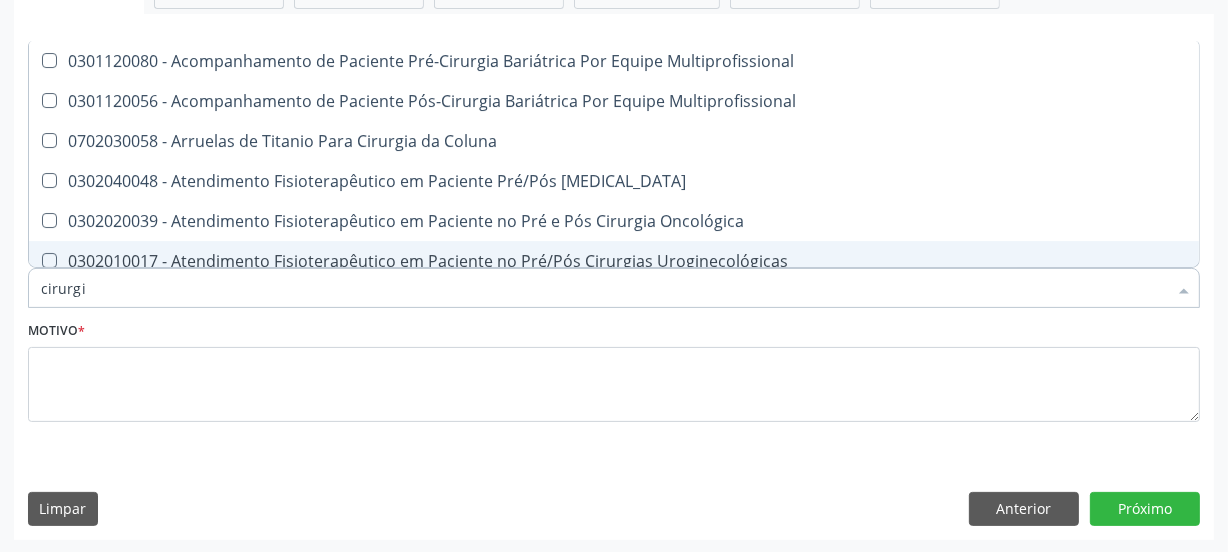 type on "cirurgiã" 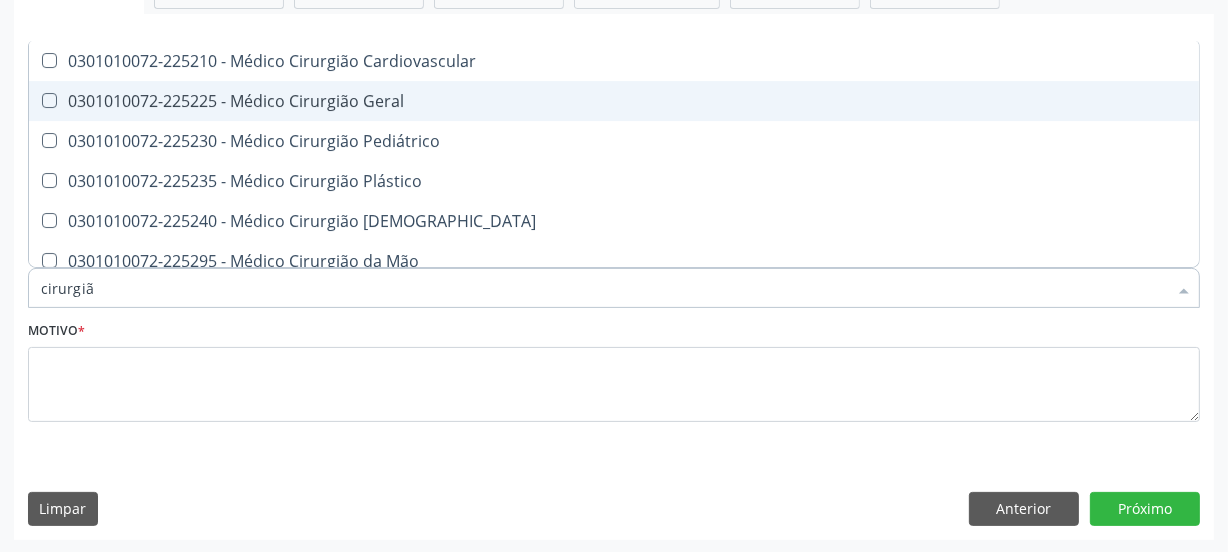 click on "0301010072-225225 - Médico Cirurgião Geral" at bounding box center (614, 101) 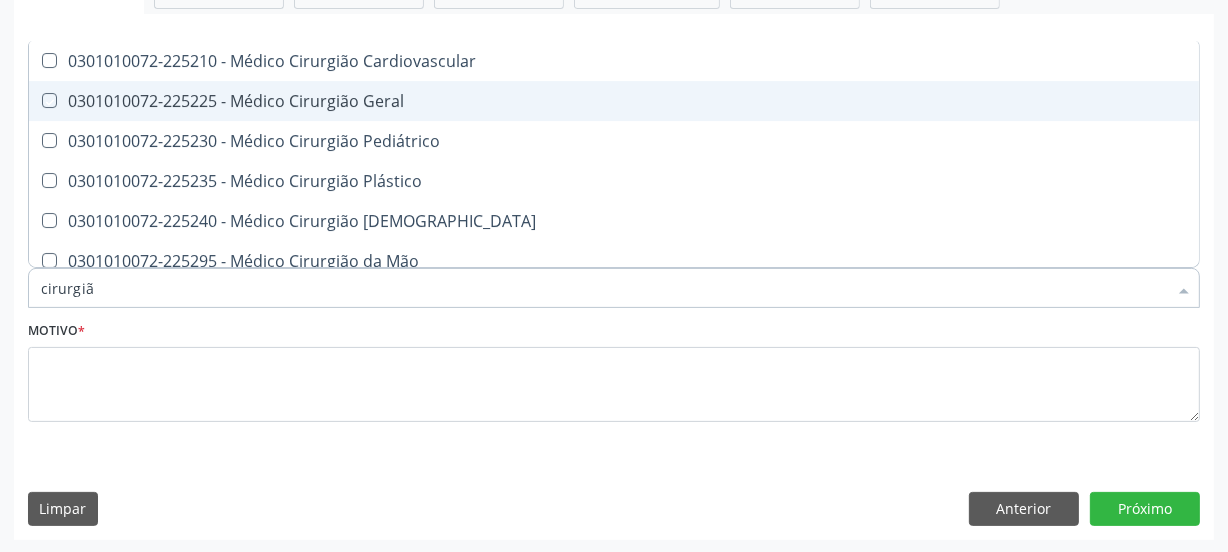 checkbox on "true" 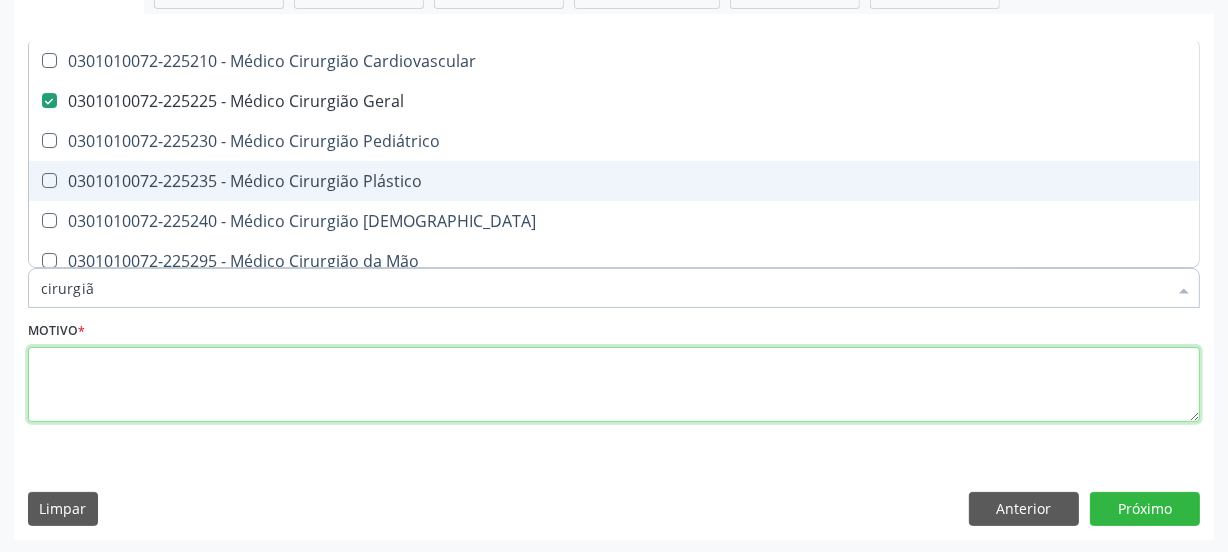 click at bounding box center [614, 385] 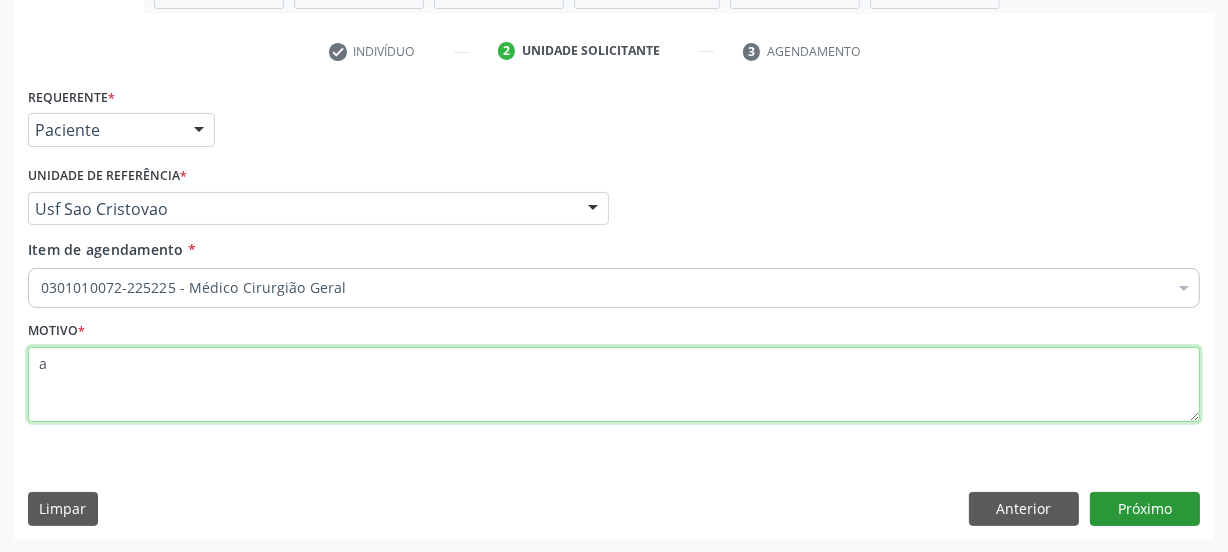 type on "a" 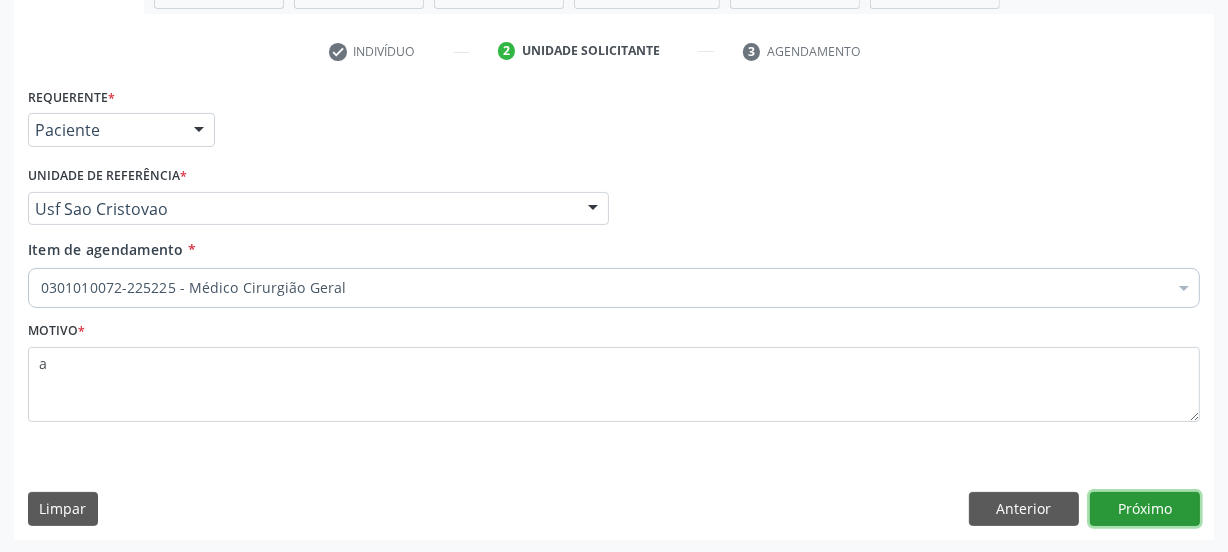 click on "Próximo" at bounding box center [1145, 509] 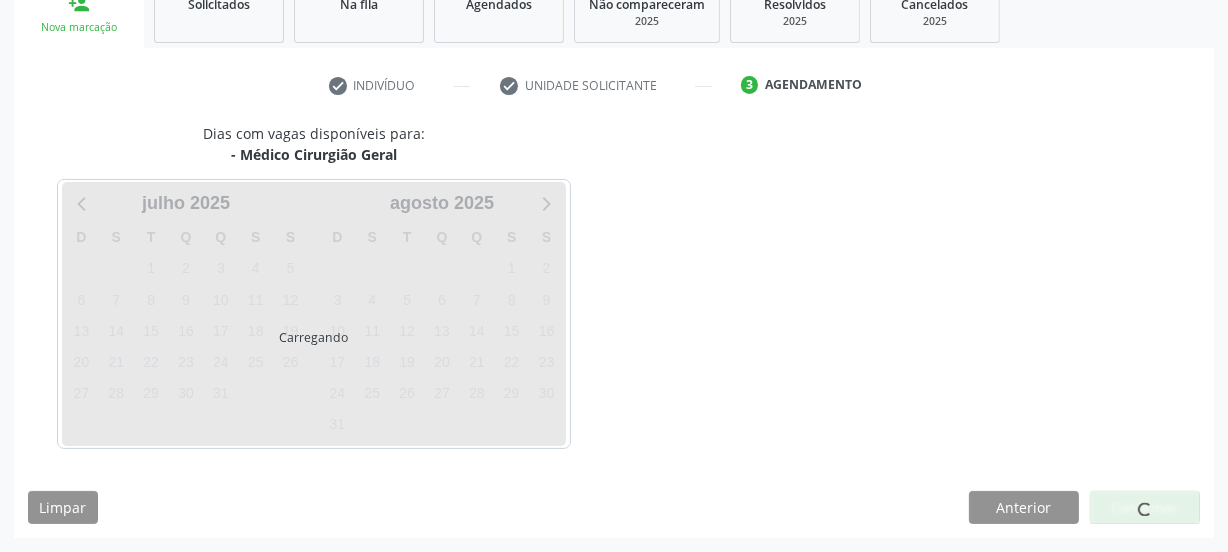 scroll, scrollTop: 317, scrollLeft: 0, axis: vertical 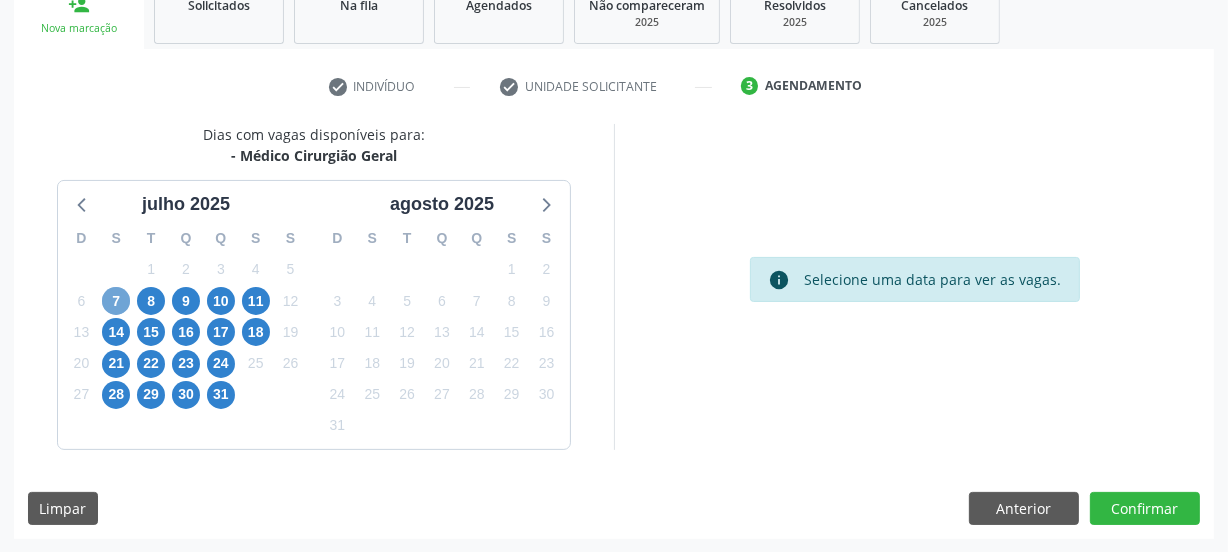 click on "7" at bounding box center [116, 301] 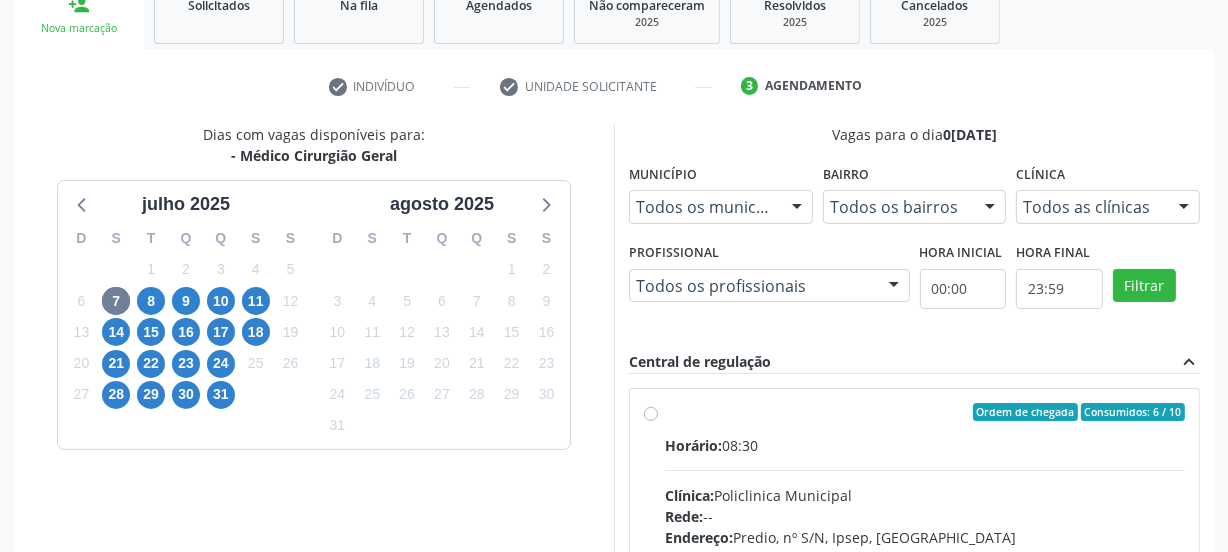 click on "Horário:   08:30" at bounding box center [925, 445] 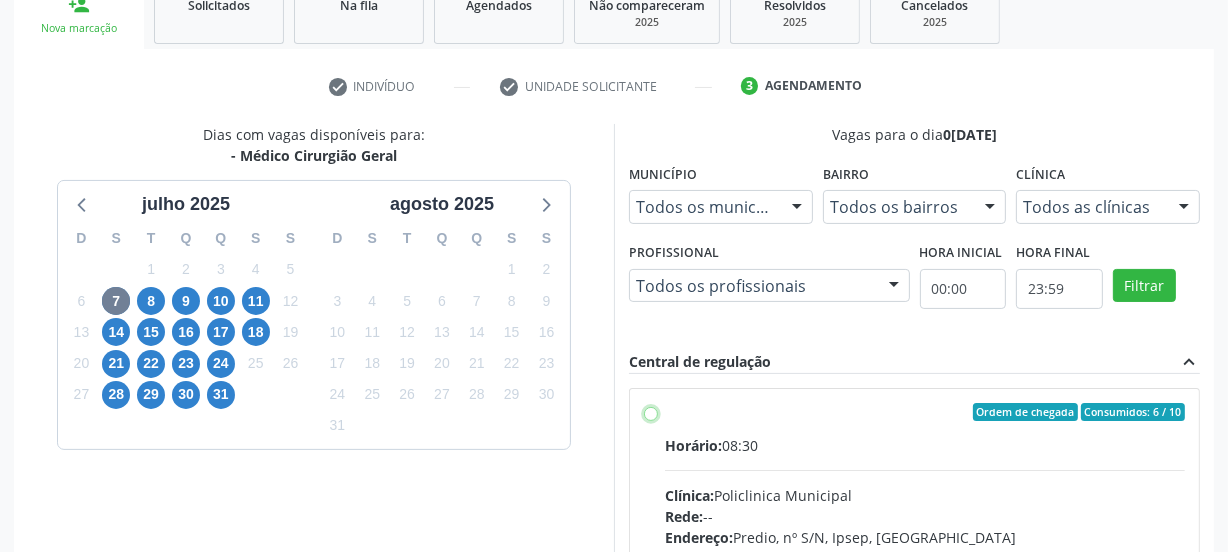 click on "Ordem de chegada
Consumidos: 6 / 10
Horário:   08:30
Clínica:  Policlinica Municipal
Rede:
--
Endereço:   Predio, nº S/N, Ipsep, Serra Talhada - PE
Telefone:   --
Profissional:
Thiago Figueiredo Felix
Informações adicionais sobre o atendimento
Idade de atendimento:
de 0 a 120 anos
Gênero(s) atendido(s):
Masculino e Feminino
Informações adicionais:
--" at bounding box center [651, 412] 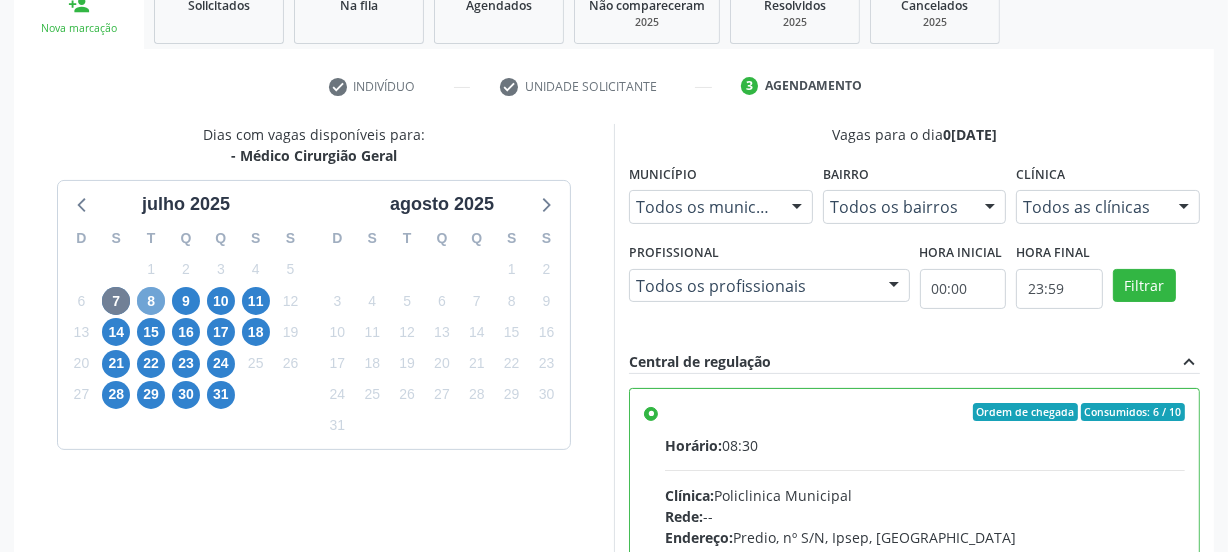 click on "8" at bounding box center [151, 301] 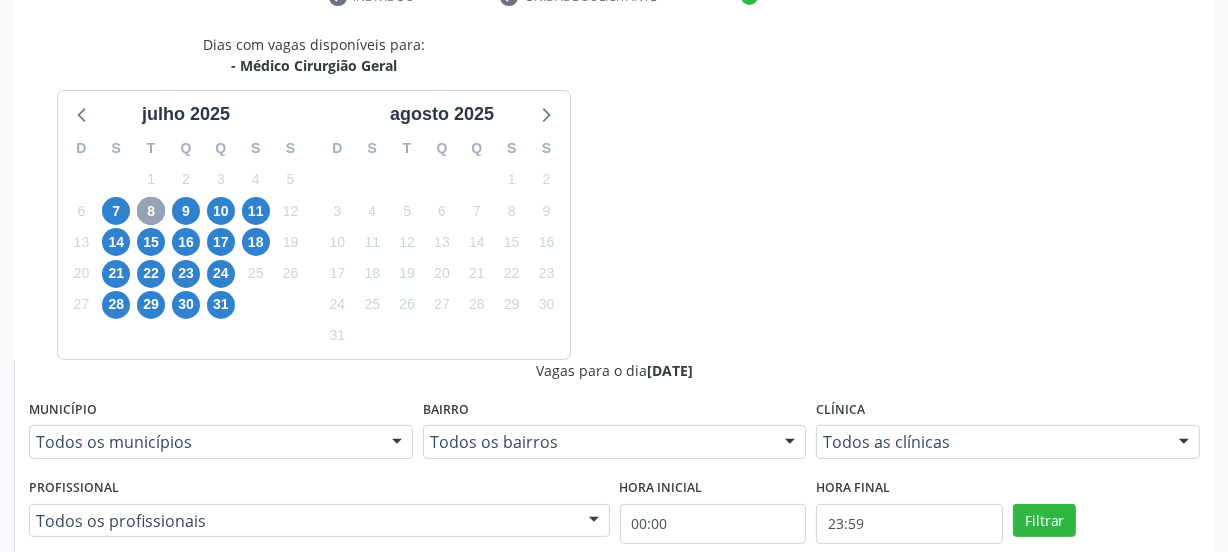 scroll, scrollTop: 408, scrollLeft: 0, axis: vertical 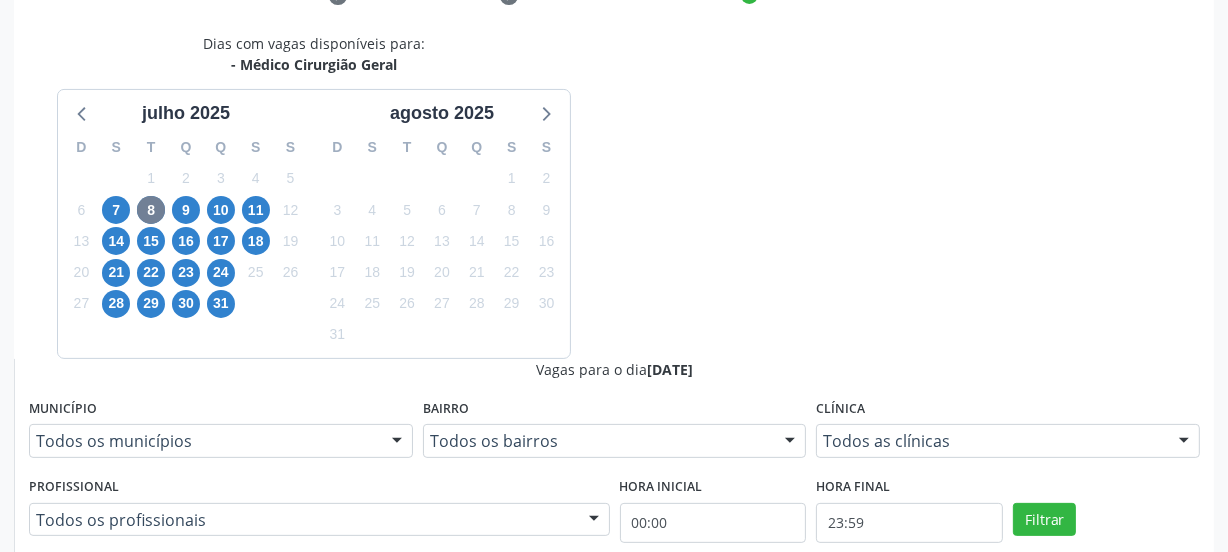 click on "Horário:   08:55" at bounding box center (625, 679) 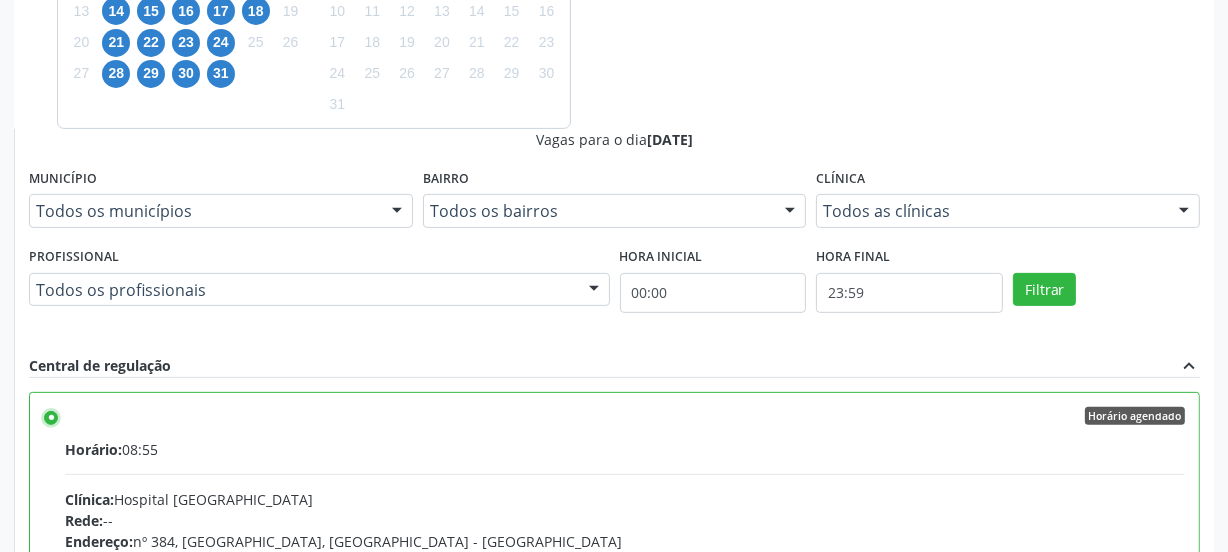 scroll, scrollTop: 641, scrollLeft: 0, axis: vertical 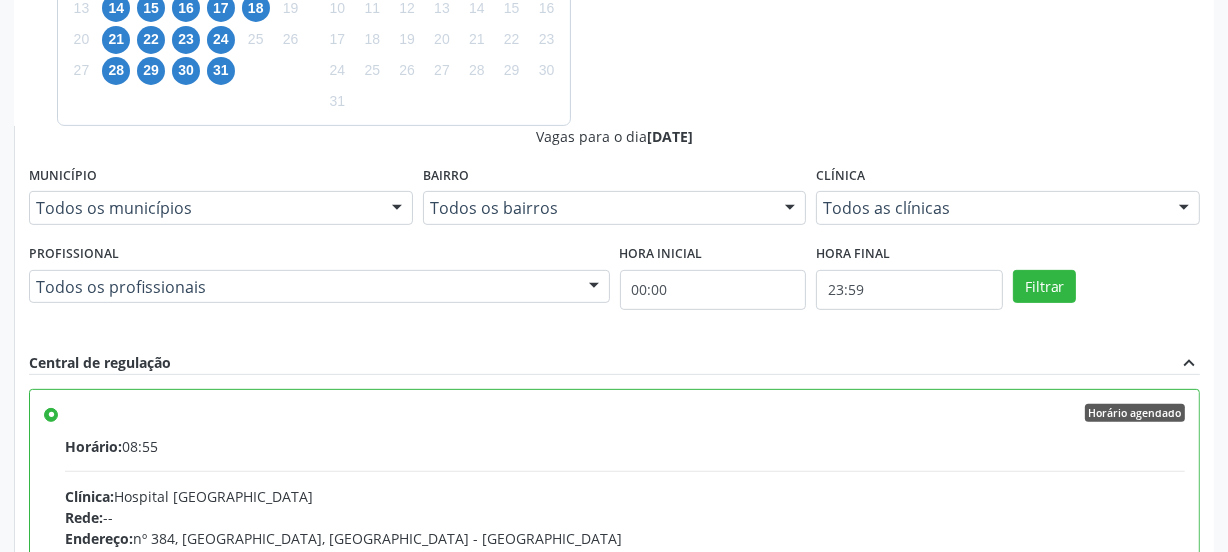 click on "Confirmar" at bounding box center [1145, 834] 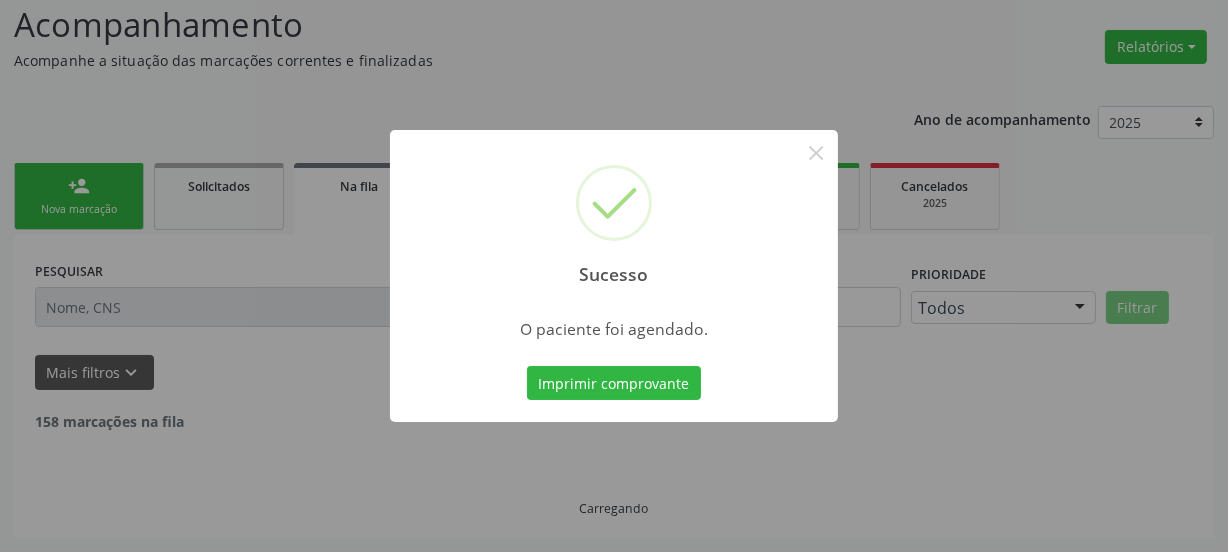 scroll, scrollTop: 114, scrollLeft: 0, axis: vertical 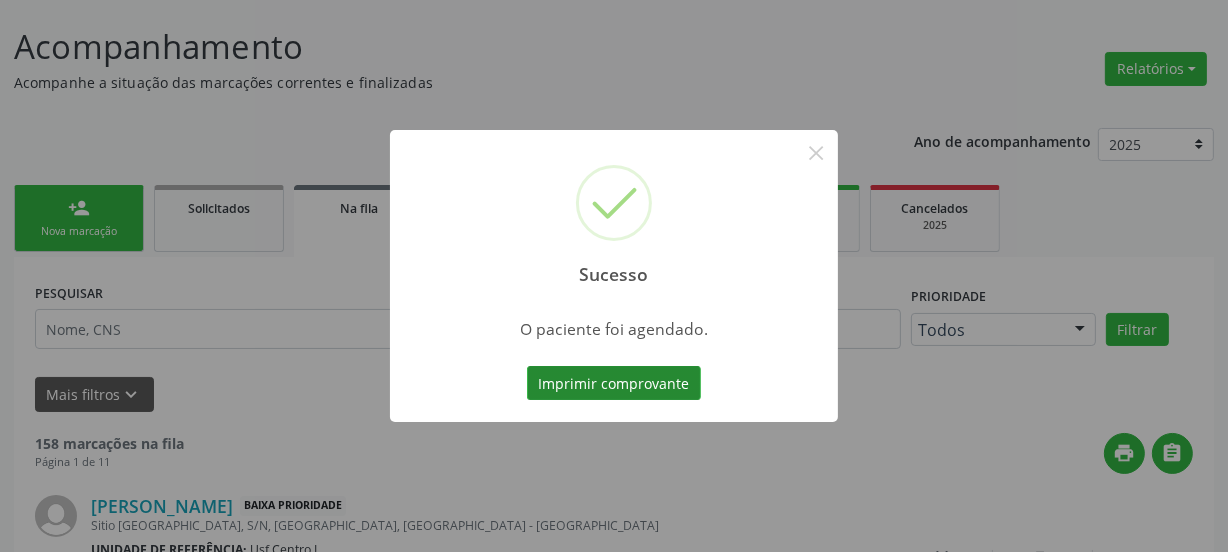 click on "Imprimir comprovante" at bounding box center (614, 383) 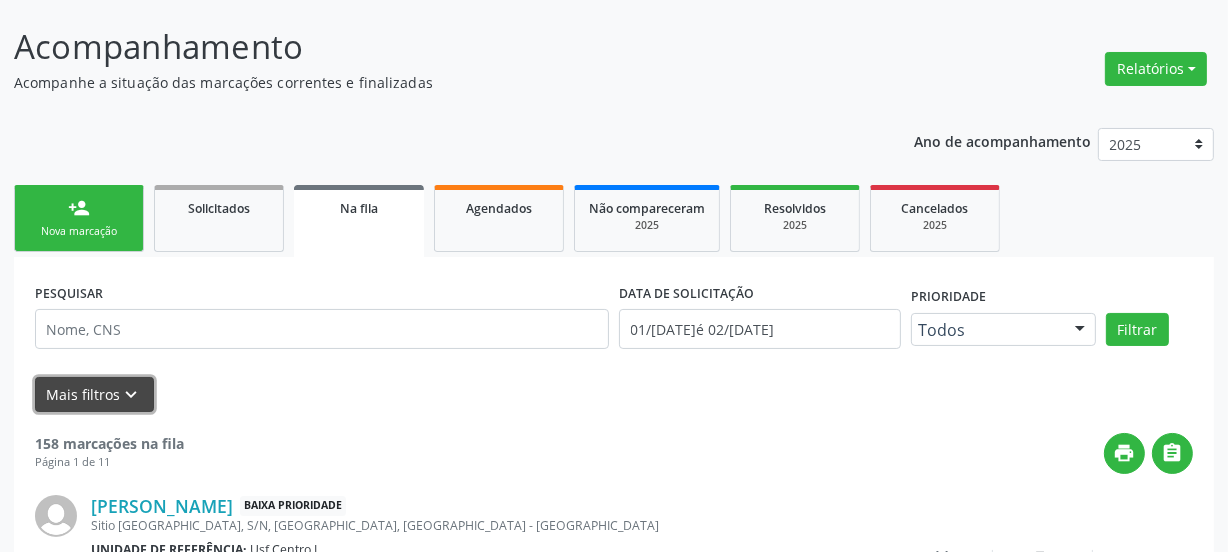click on "Mais filtros
keyboard_arrow_down" at bounding box center (94, 394) 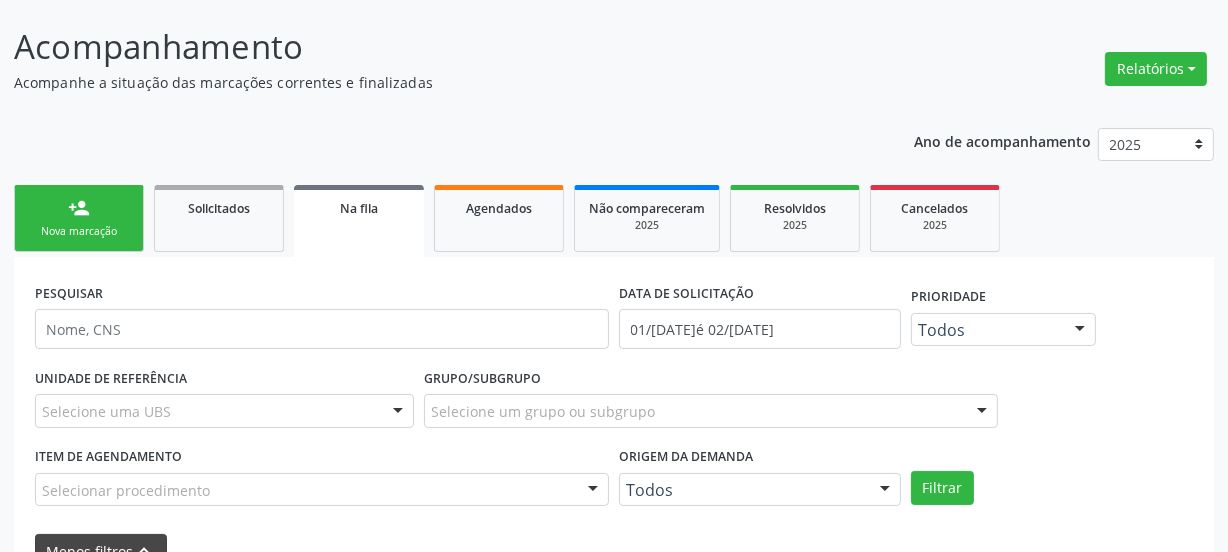 click on "UNIDADE DE REFERÊNCIA" at bounding box center [111, 378] 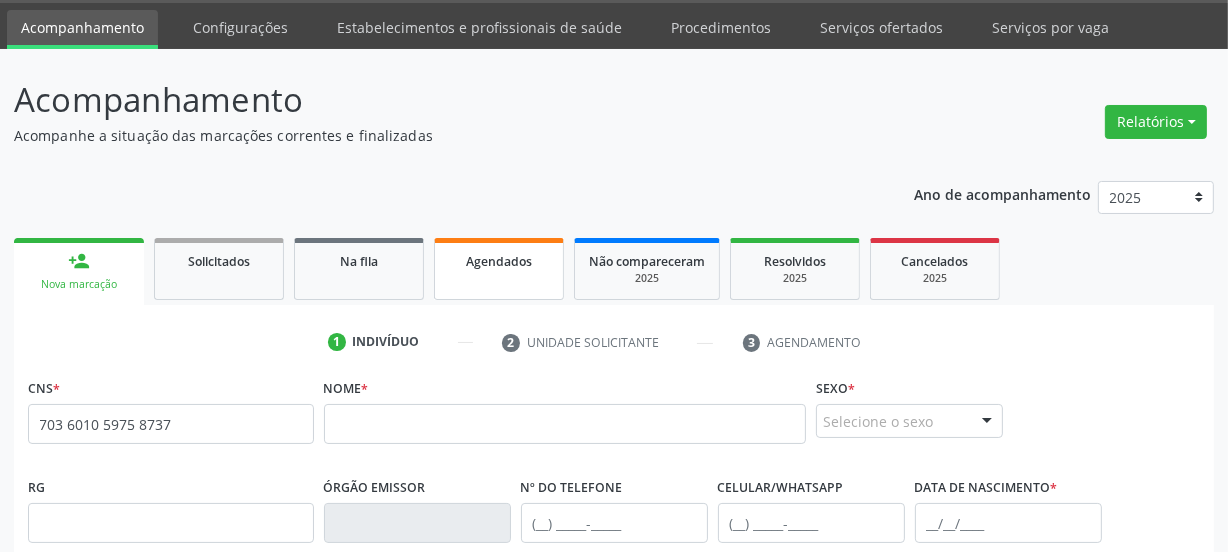 scroll, scrollTop: 90, scrollLeft: 0, axis: vertical 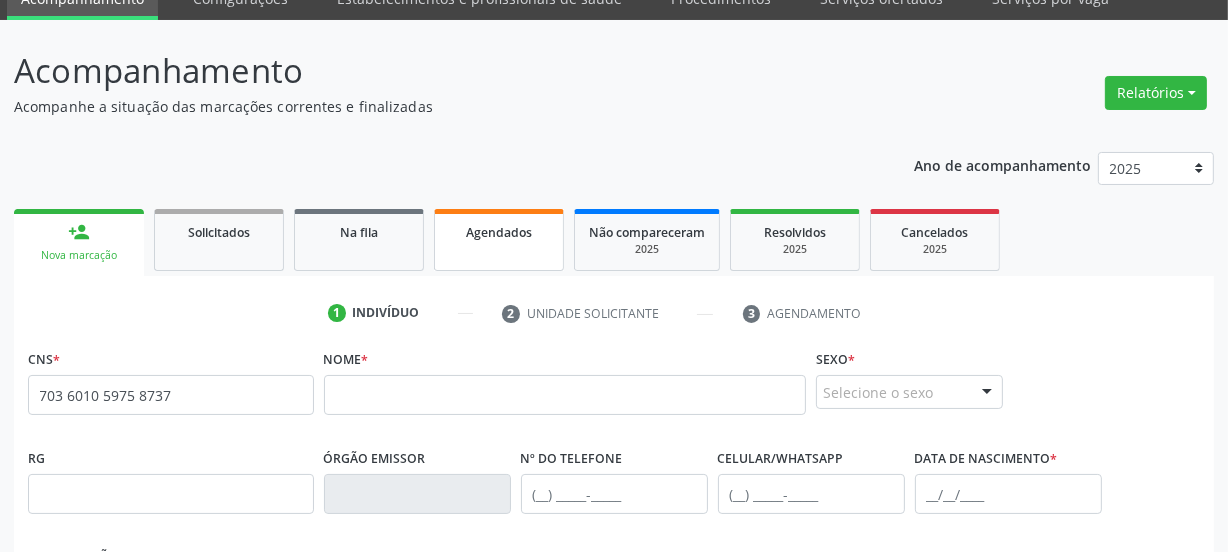 click on "Agendados" at bounding box center [499, 232] 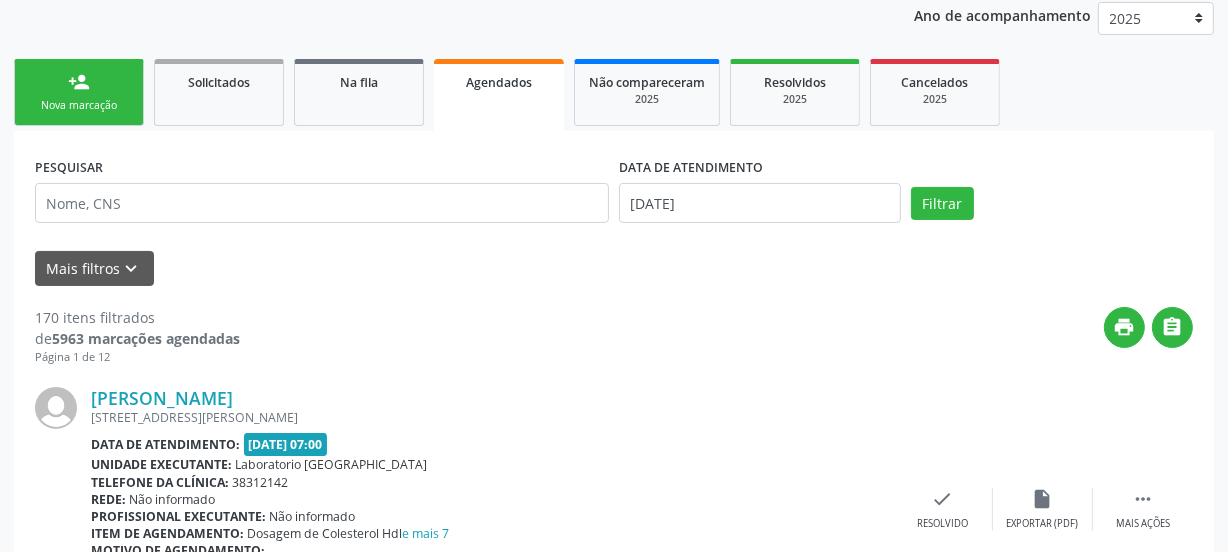 scroll, scrollTop: 272, scrollLeft: 0, axis: vertical 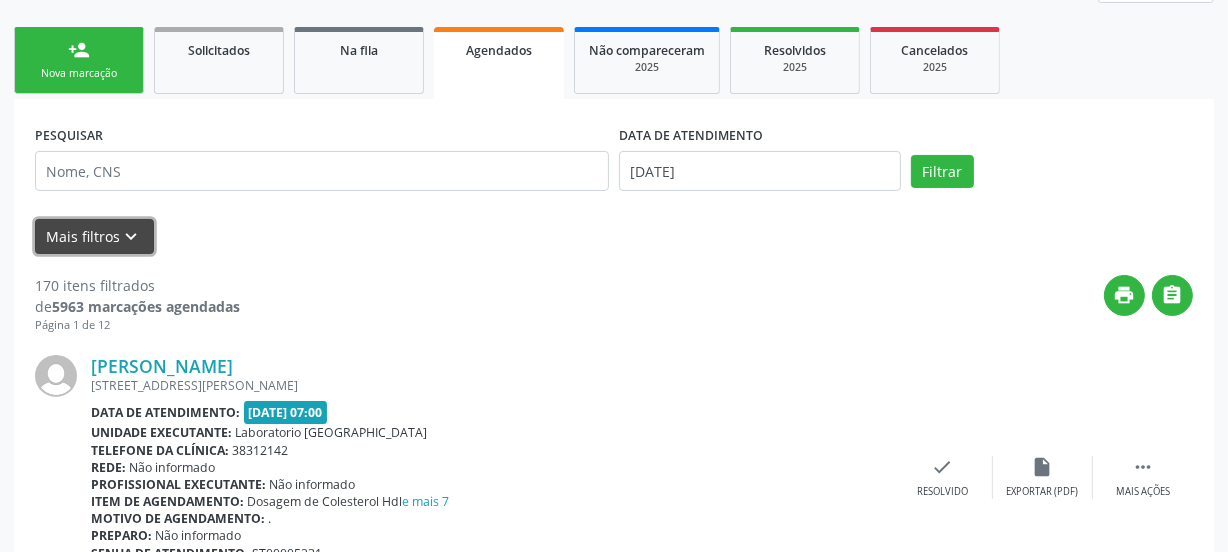 click on "Mais filtros
keyboard_arrow_down" at bounding box center (94, 236) 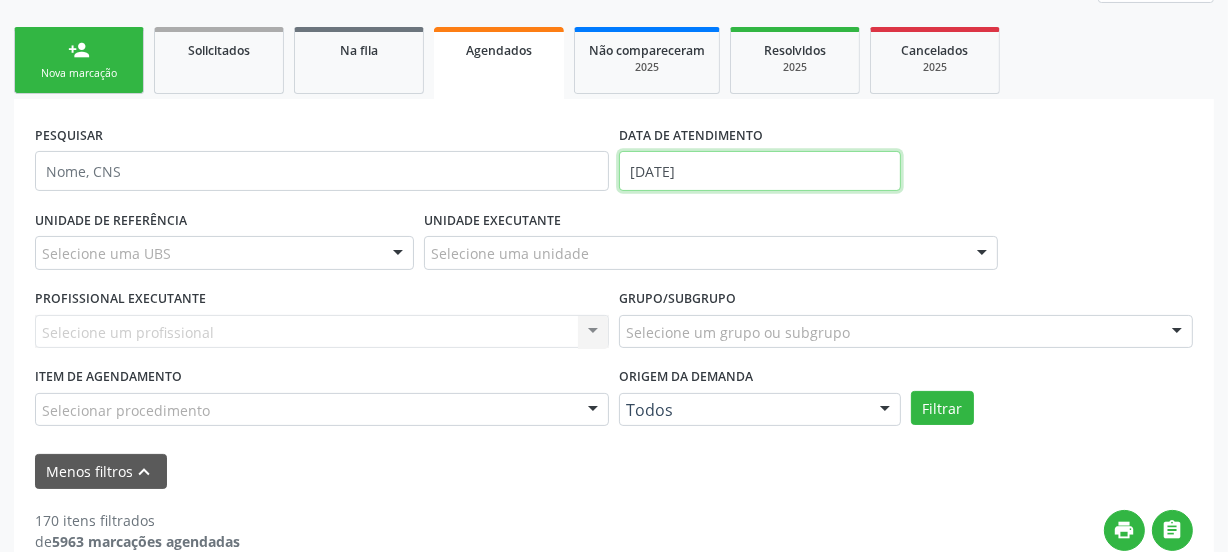click on "[DATE]" at bounding box center [760, 171] 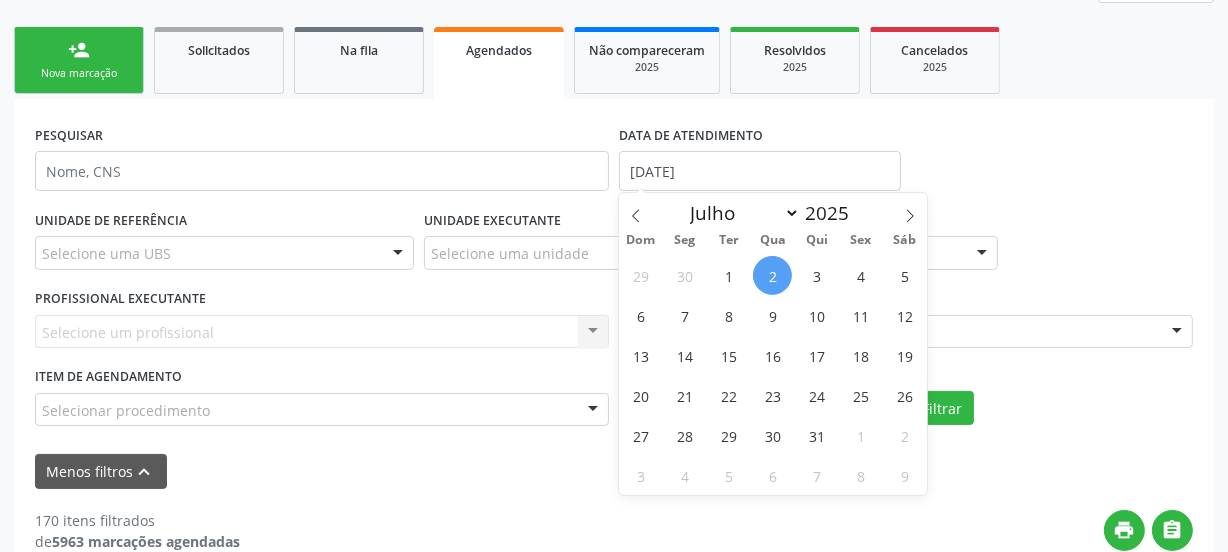 click on "2" at bounding box center [772, 275] 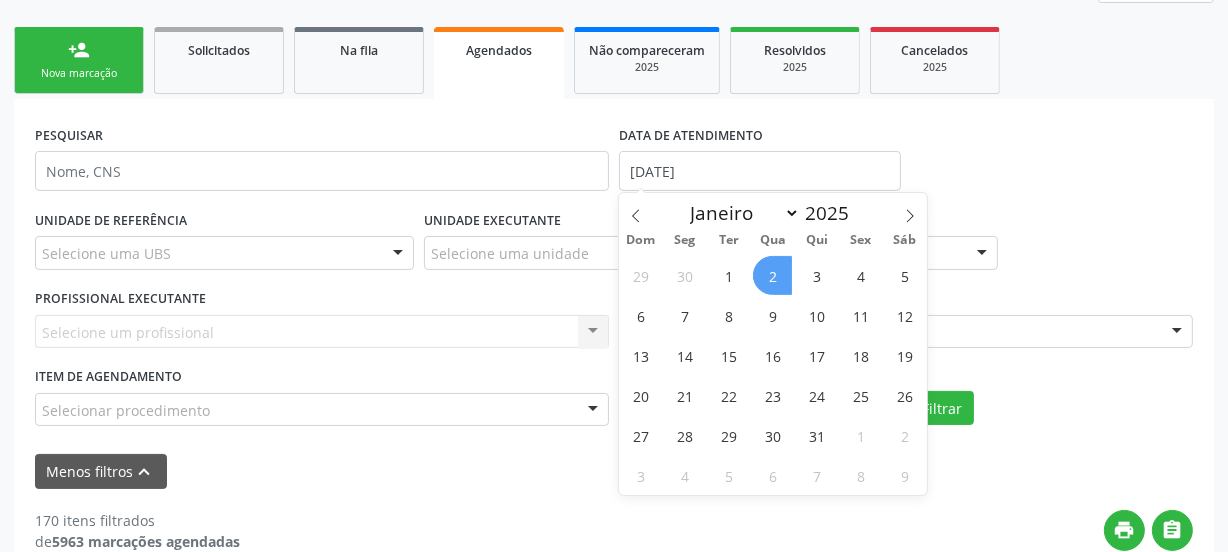 click on "2" at bounding box center (772, 275) 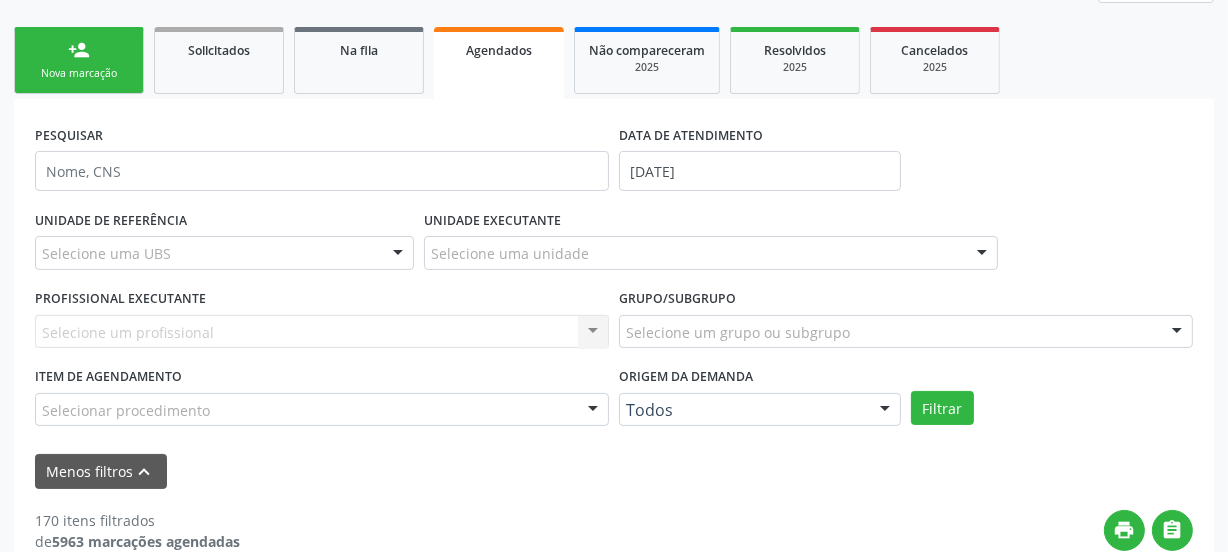 click on "Selecione um profissional
Nenhum resultado encontrado para: "   "
Não há nenhuma opção para ser exibida." at bounding box center (322, 332) 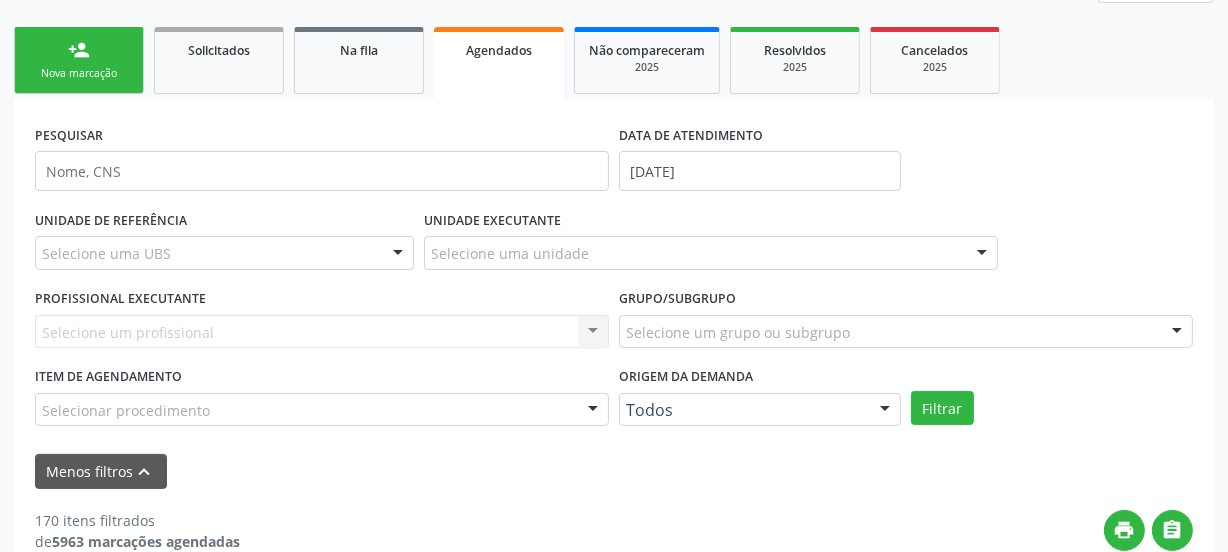 click on "Selecione um profissional
Nenhum resultado encontrado para: "   "
Não há nenhuma opção para ser exibida." at bounding box center [322, 332] 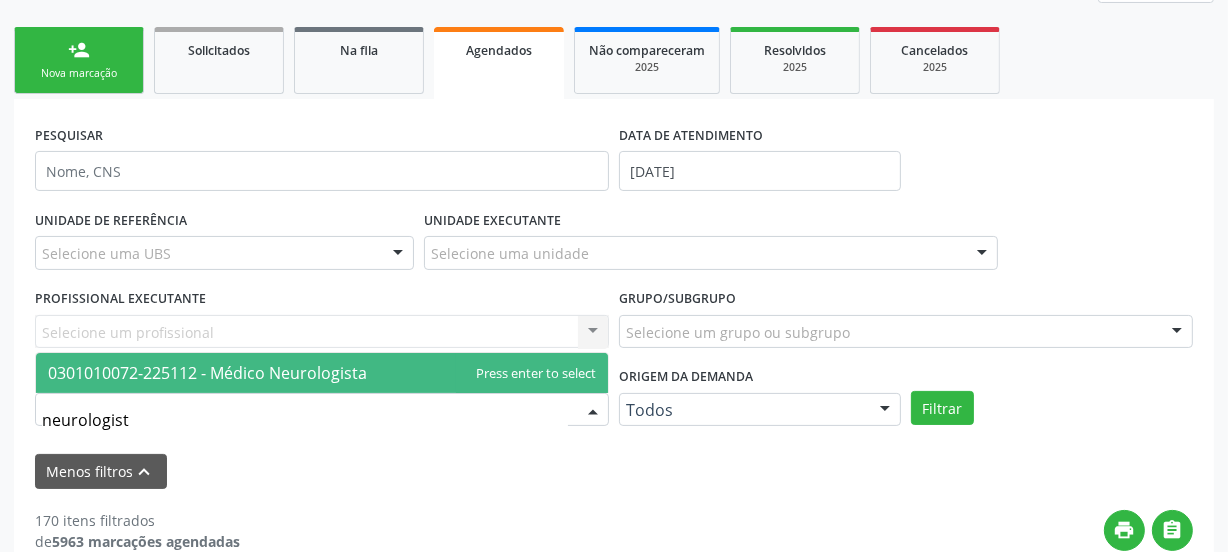 type on "neurologista" 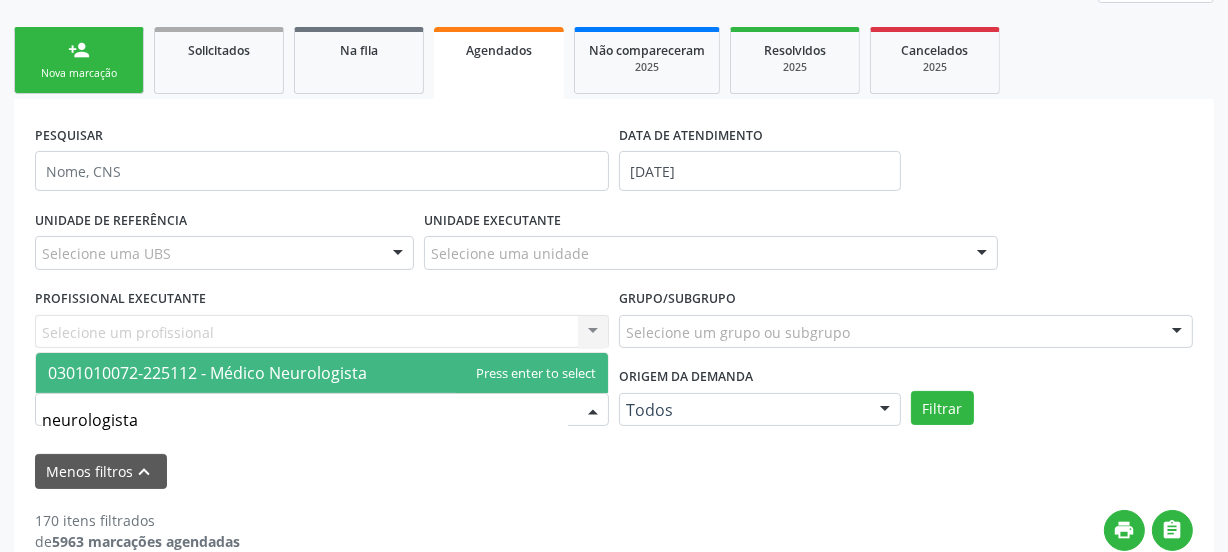click on "0301010072-225112 - Médico Neurologista" at bounding box center (207, 373) 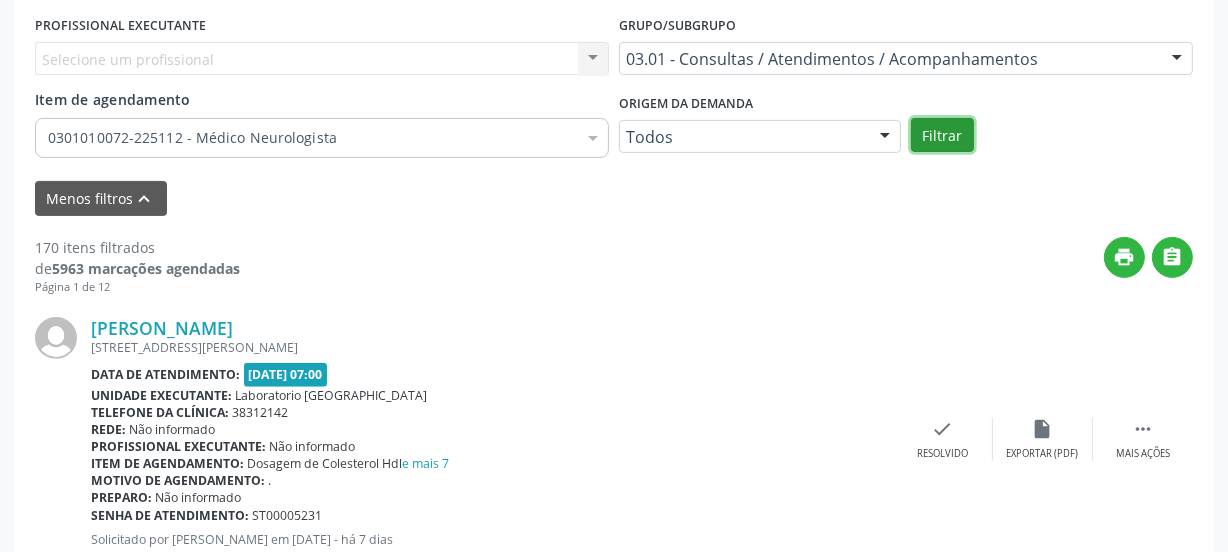 click on "Filtrar" at bounding box center [942, 135] 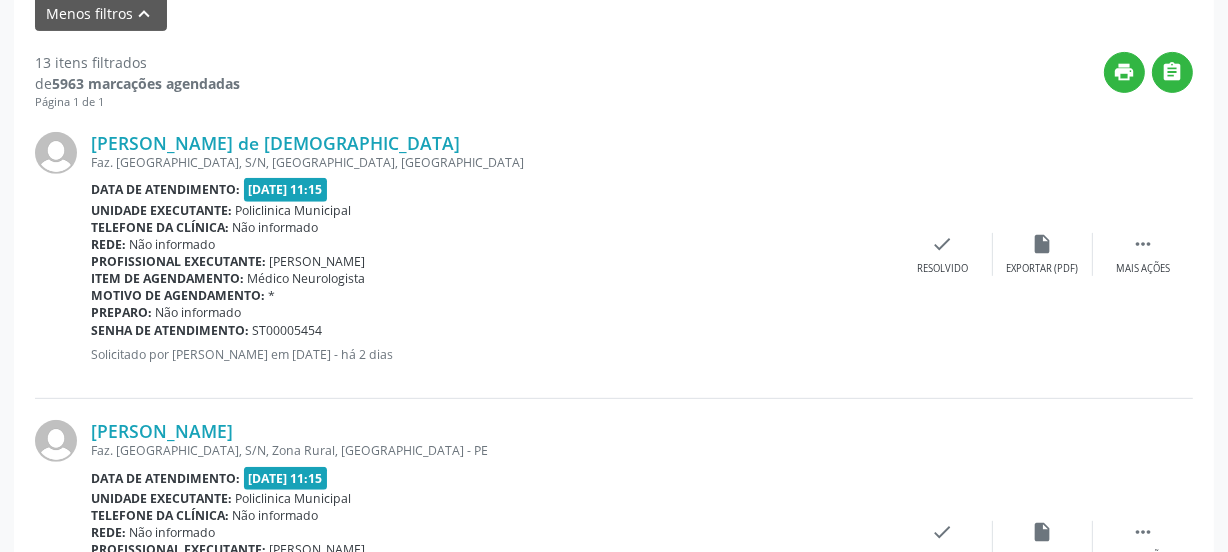 scroll, scrollTop: 610, scrollLeft: 0, axis: vertical 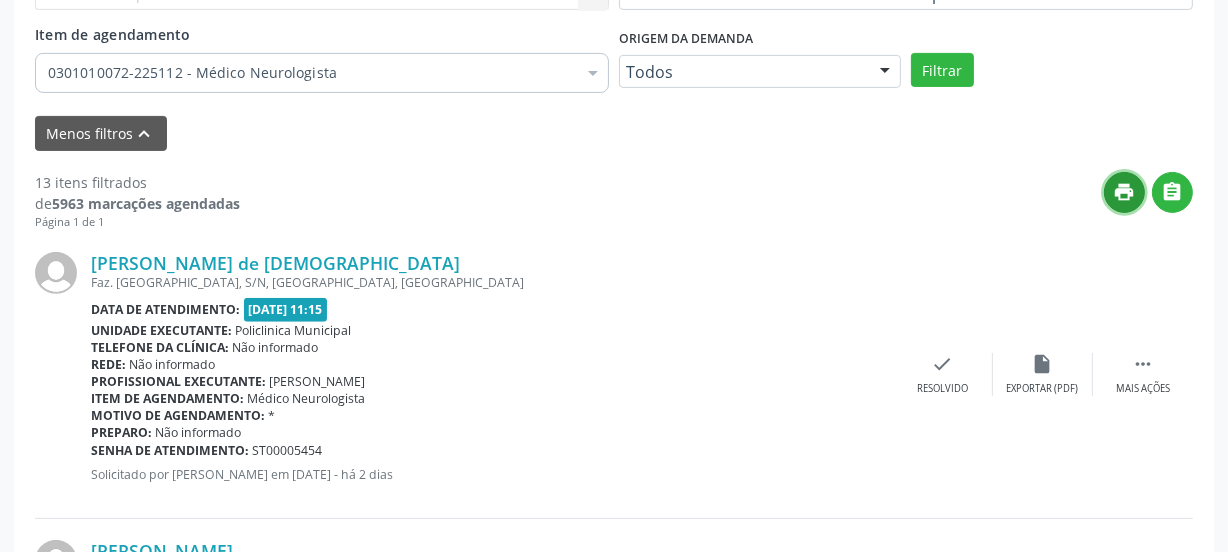 click on "print" at bounding box center (1125, 192) 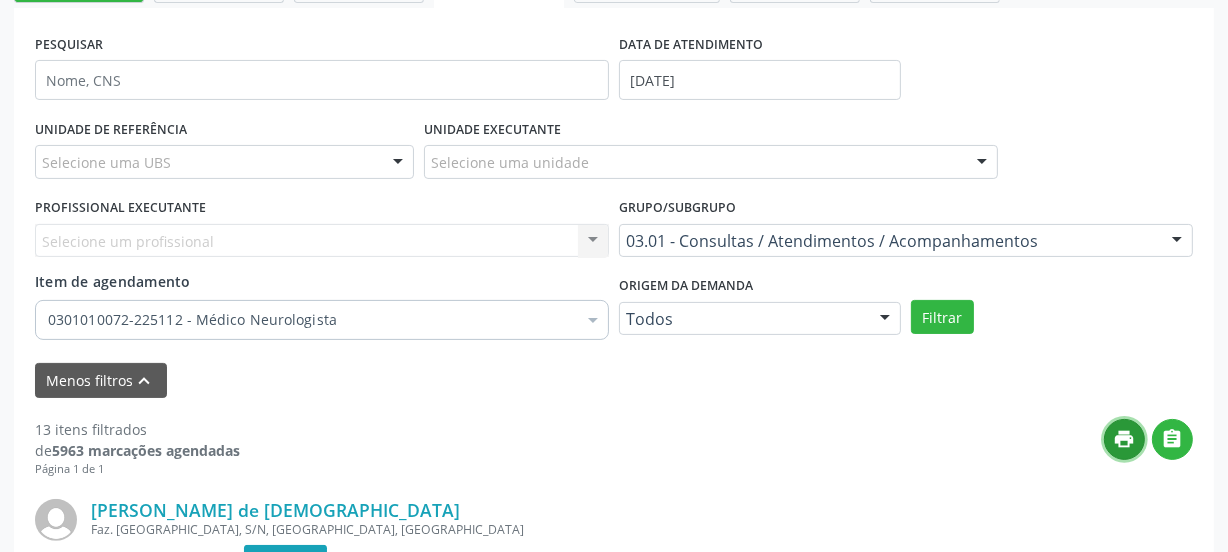 scroll, scrollTop: 338, scrollLeft: 0, axis: vertical 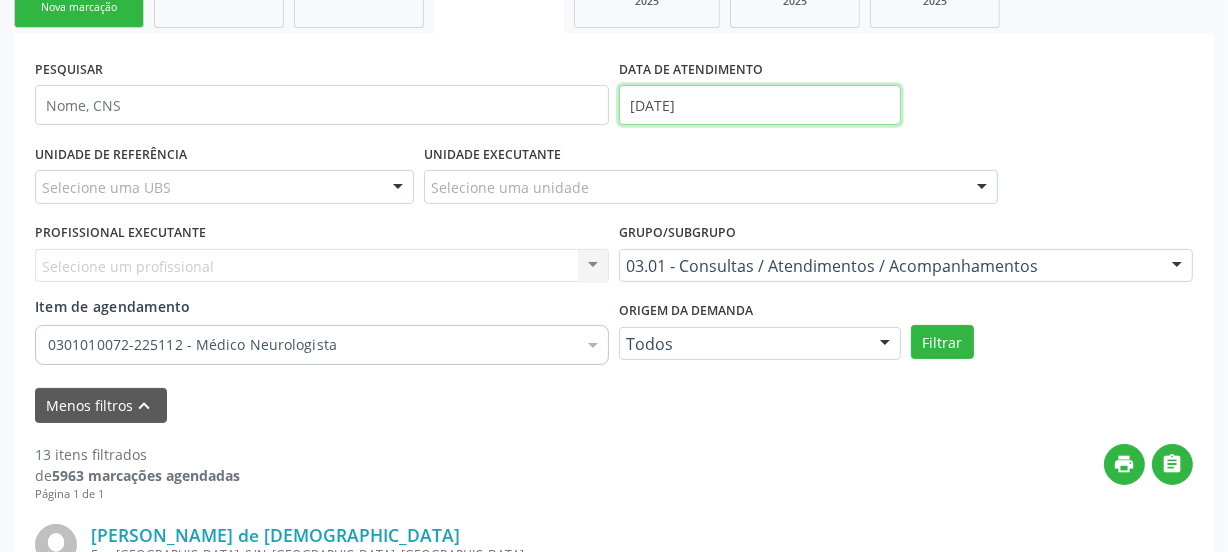 click on "[DATE]" at bounding box center (760, 105) 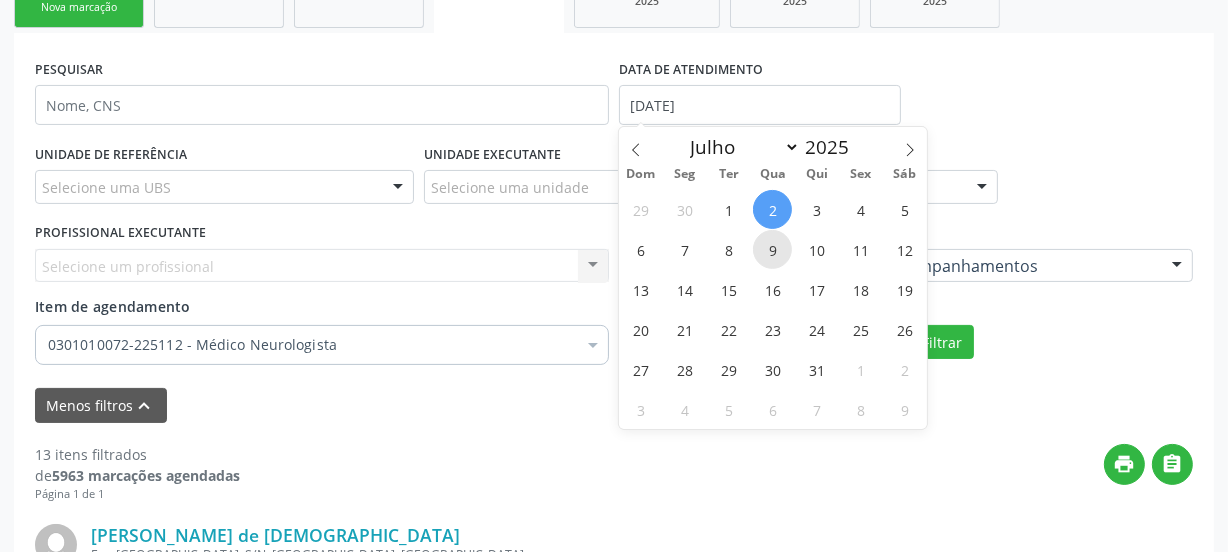 click on "9" at bounding box center (772, 249) 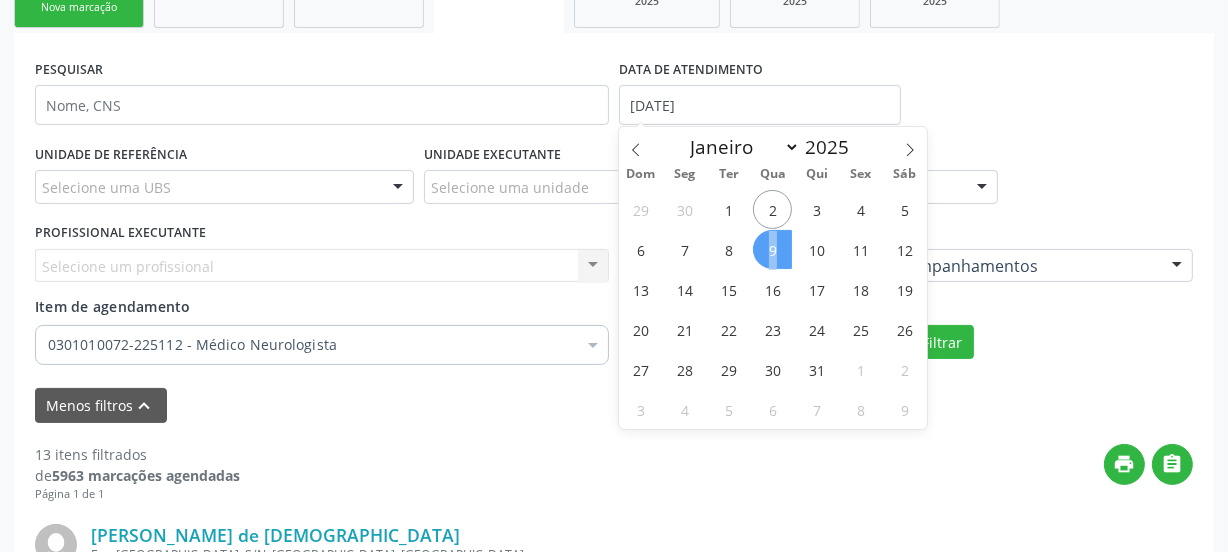 click on "9" at bounding box center [772, 249] 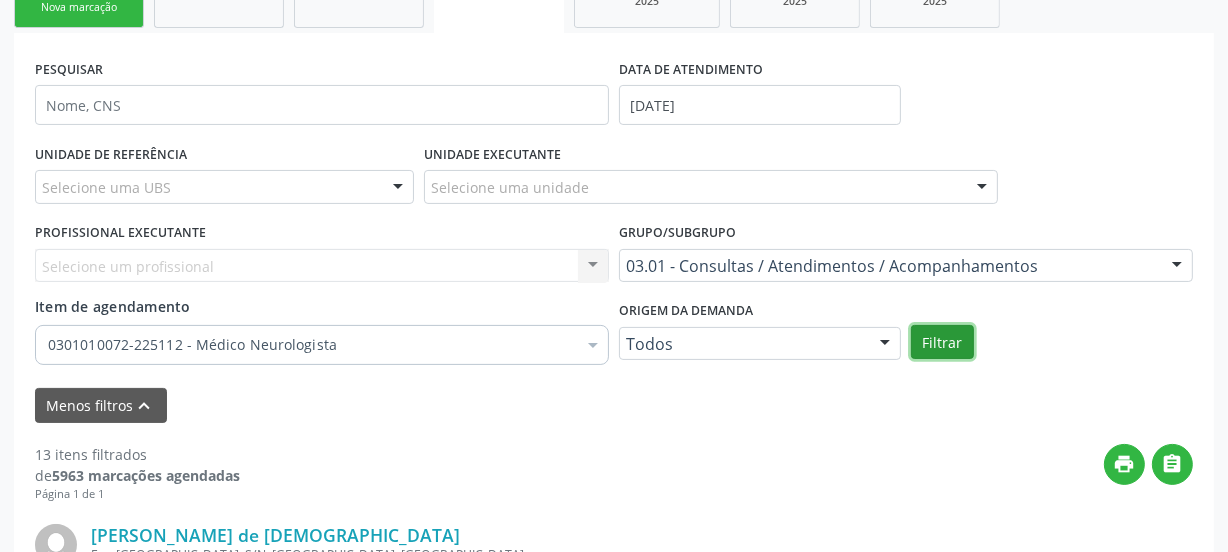 click on "Filtrar" at bounding box center (942, 342) 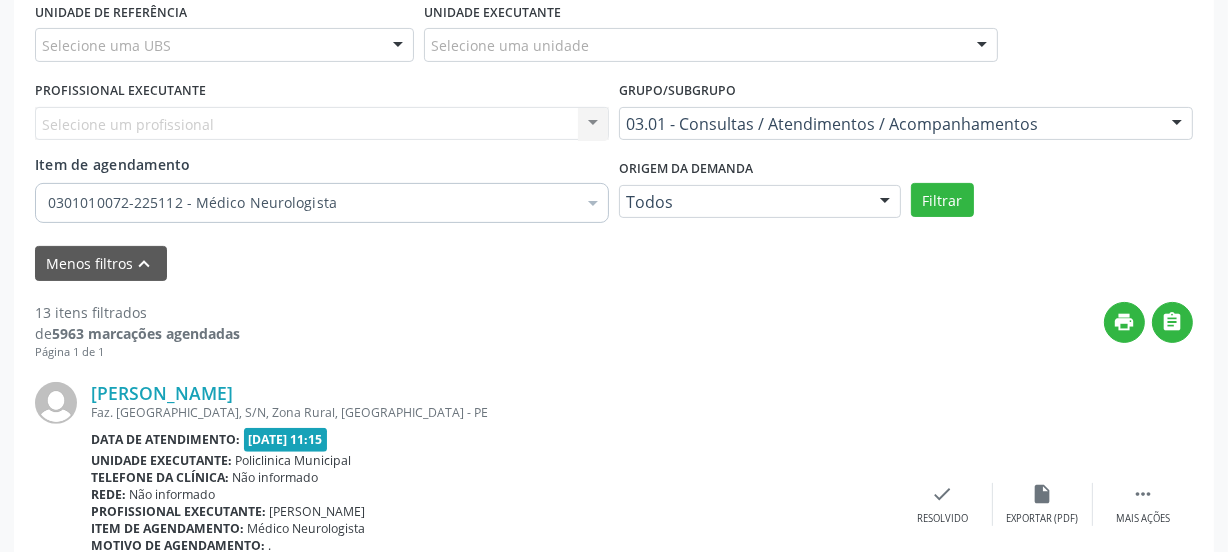 scroll, scrollTop: 520, scrollLeft: 0, axis: vertical 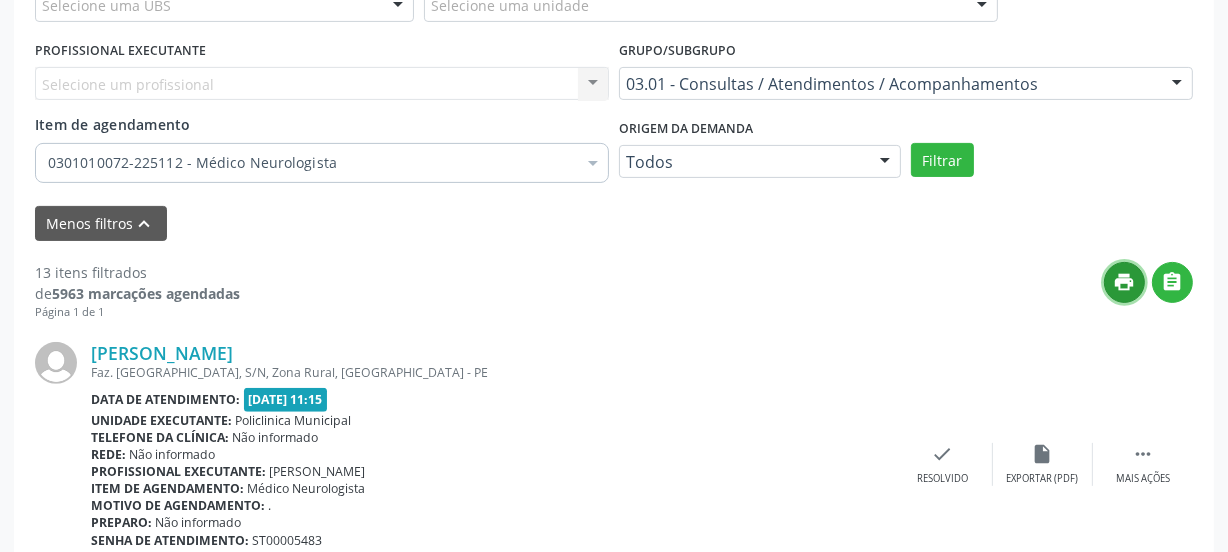 click on "print" at bounding box center [1125, 282] 